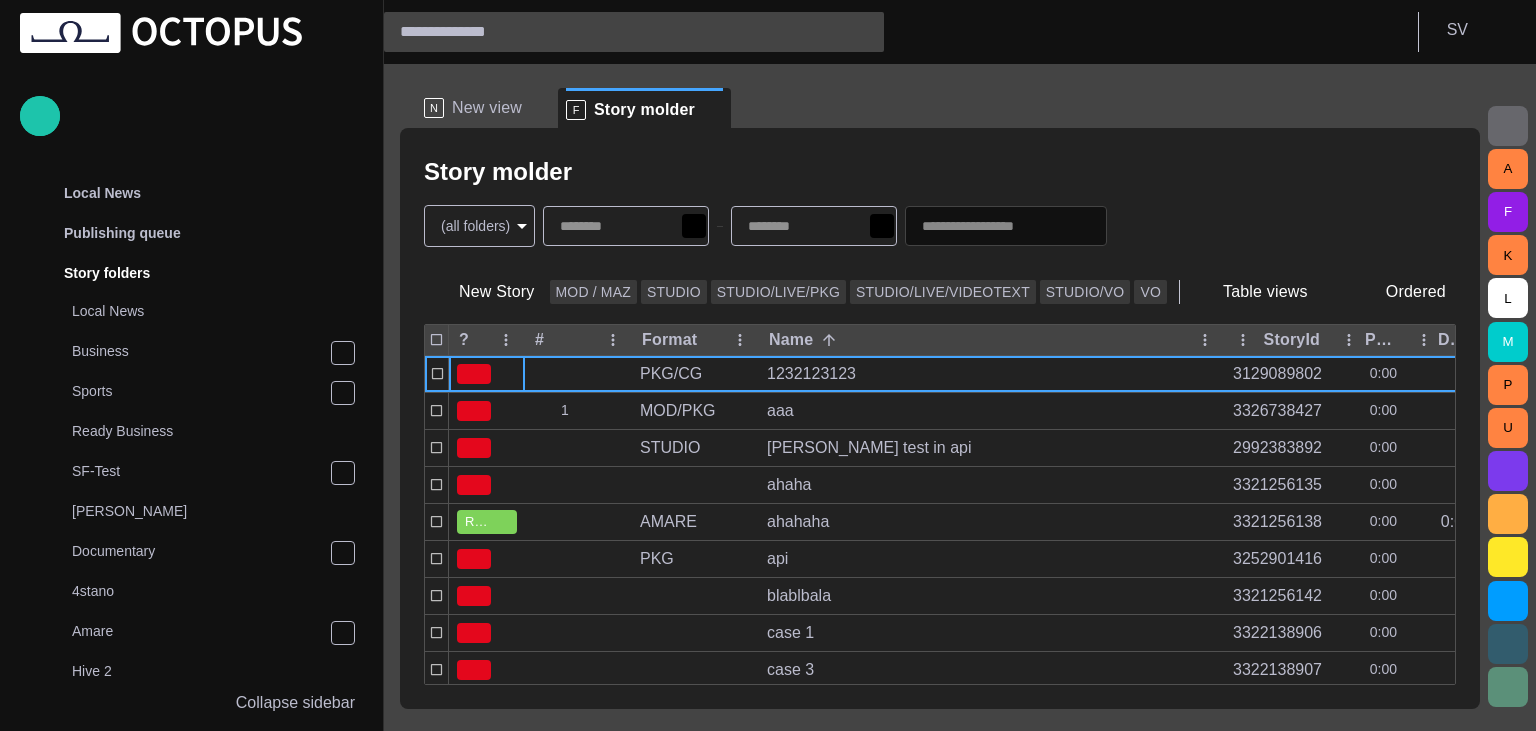 scroll, scrollTop: 0, scrollLeft: 0, axis: both 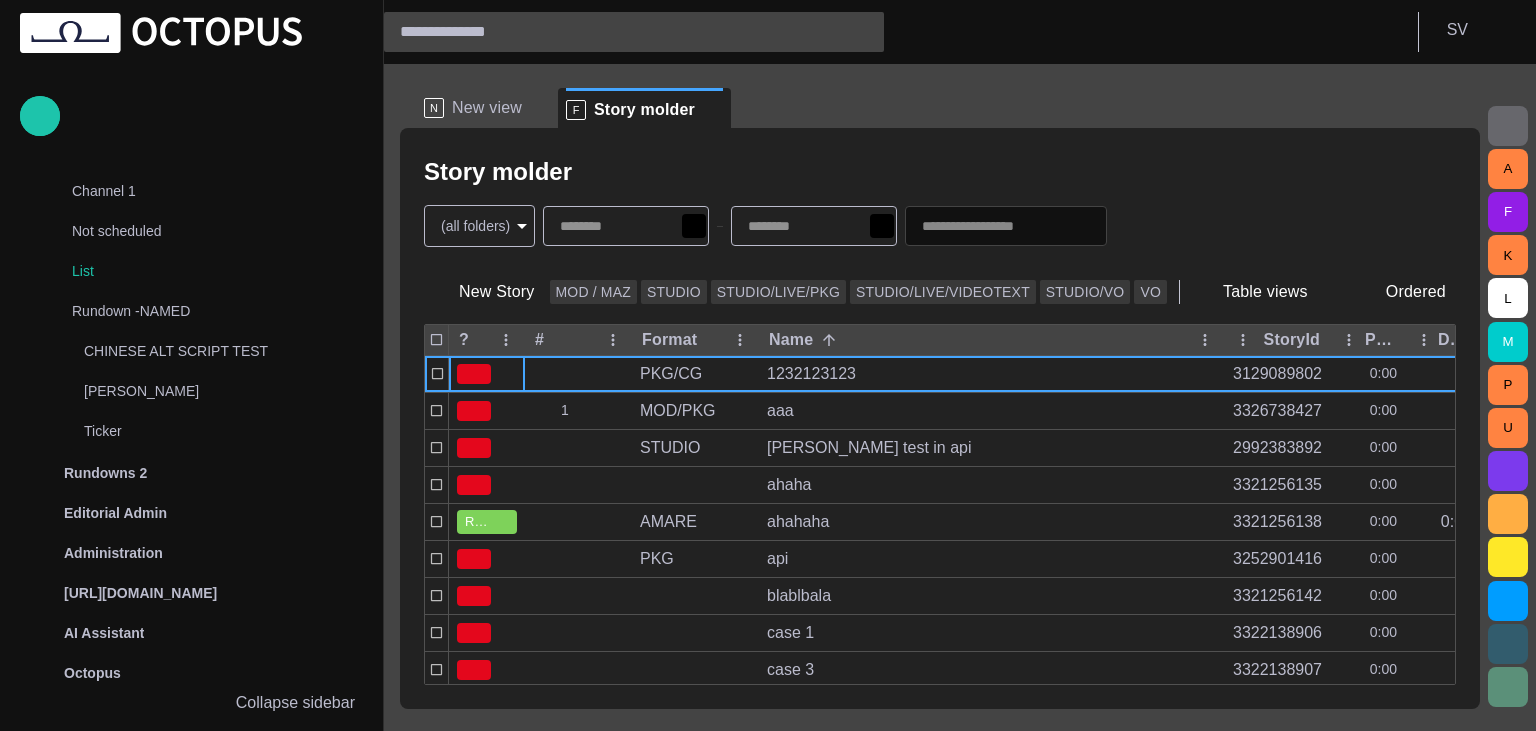 click on "Story Rundown Local News Publishing queue Story folders Local News Business Sports Ready Business SF-Test Thomas Documentary 4stano Amare Hive 2 Hive All Story molder Test Folder TEST2 My OctopusX Social Media Media Media-test with filter Karel's media (playout) Rundowns Channel 24 Channel 2 TEST-1 02.07 13:13 Channel 1 Not scheduled List Rundown -NAMED CHINESE ALT SCRIPT TEST  Hroch  Ticker  Rundowns 2 Editorial Admin Administration https://apnews.com/ AI Assistant Octopus Collapse sidebar S V N New view F Story molder Story molder (all folders) * New Story MOD / MAZ STUDIO STUDIO/LIVE/PKG STUDIO/LIVE/VIDEOTEXT STUDIO/VO VO Table views Ordered ? # Format Name StoryId Plan dur Duration Reporters names Created by Modified PKG/CG 1232123123 3129089802 0:00 ไอซ์ 12/16/2024 16:33 1 MOD/PKG aaa 3326738427 0:00 Nedbal 7/2 14:35 STUDIO adam test in api 2992383892 0:00 A. Panes admin ❤ 6/9 16:47 ahaha 3321256135 0:00 Drevicky 6/23 14:37 READY AMARE ahahaha 3321256138 0:00 0:01 Drevicky 6/23 14:29 PKG" at bounding box center (768, 365) 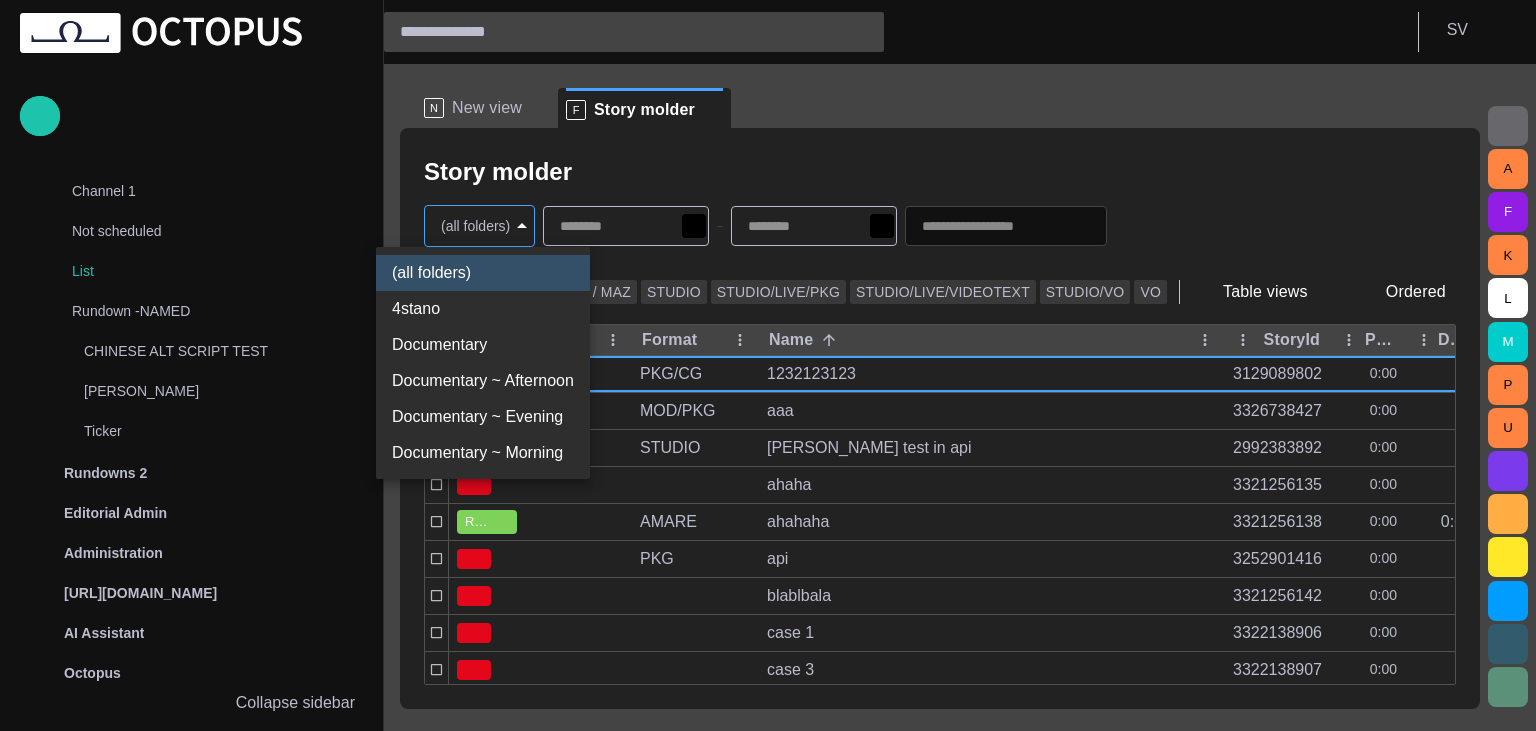 click at bounding box center (768, 365) 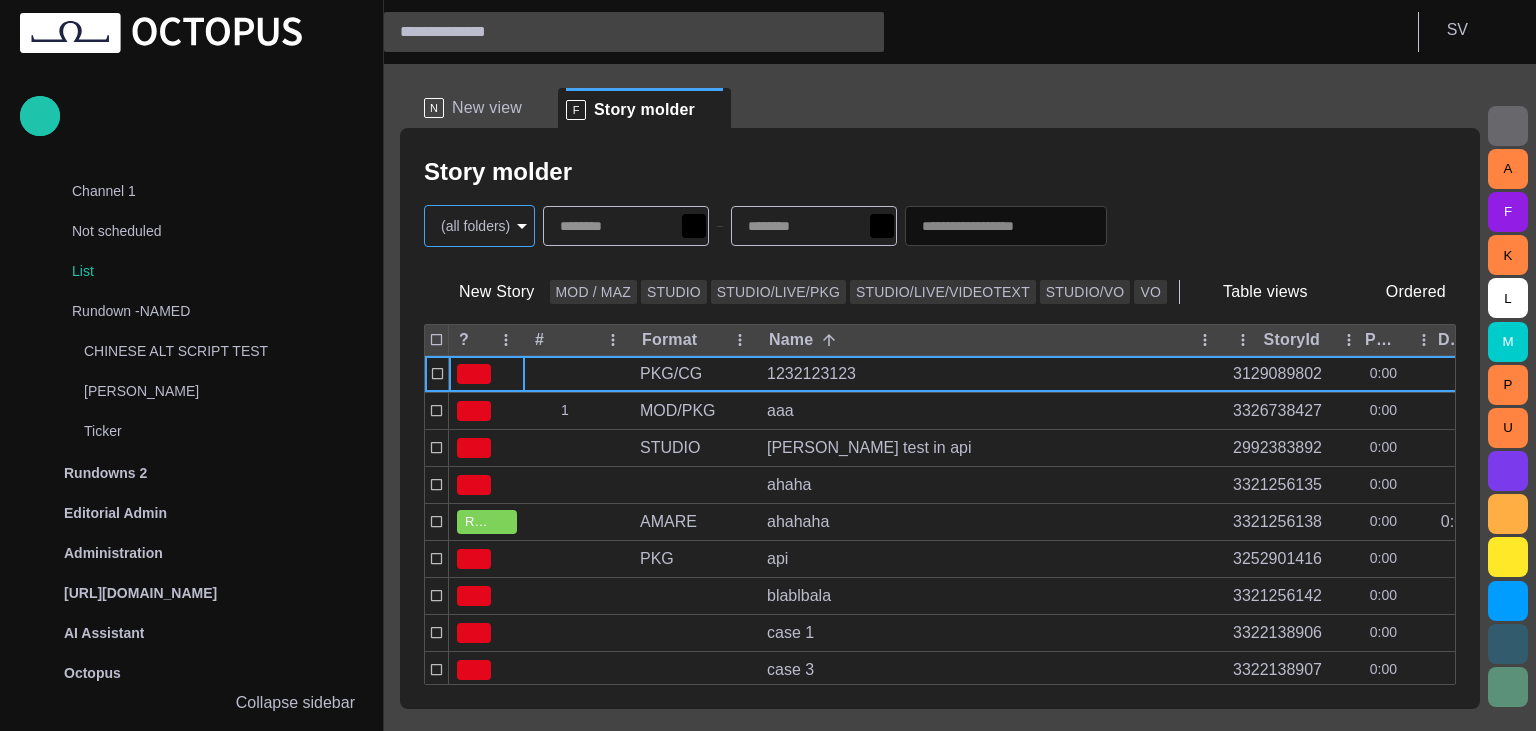 click on "Story Rundown Local News Publishing queue Story folders Local News Business Sports Ready Business SF-Test Thomas Documentary 4stano Amare Hive 2 Hive All Story molder Test Folder TEST2 My OctopusX Social Media Media Media-test with filter Karel's media (playout) Rundowns Channel 24 Channel 2 TEST-1 02.07 13:13 Channel 1 Not scheduled List Rundown -NAMED CHINESE ALT SCRIPT TEST  Hroch  Ticker  Rundowns 2 Editorial Admin Administration https://apnews.com/ AI Assistant Octopus Collapse sidebar S V N New view F Story molder Story molder (all folders) * New Story MOD / MAZ STUDIO STUDIO/LIVE/PKG STUDIO/LIVE/VIDEOTEXT STUDIO/VO VO Table views Ordered ? # Format Name StoryId Plan dur Duration Reporters names Created by Modified PKG/CG 1232123123 3129089802 0:00 ไอซ์ 12/16/2024 16:33 1 MOD/PKG aaa 3326738427 0:00 Nedbal 7/2 14:35 STUDIO adam test in api 2992383892 0:00 A. Panes admin ❤ 6/9 16:47 ahaha 3321256135 0:00 Drevicky 6/23 14:37 READY AMARE ahahaha 3321256138 0:00 0:01 Drevicky 6/23 14:29 PKG" at bounding box center [768, 365] 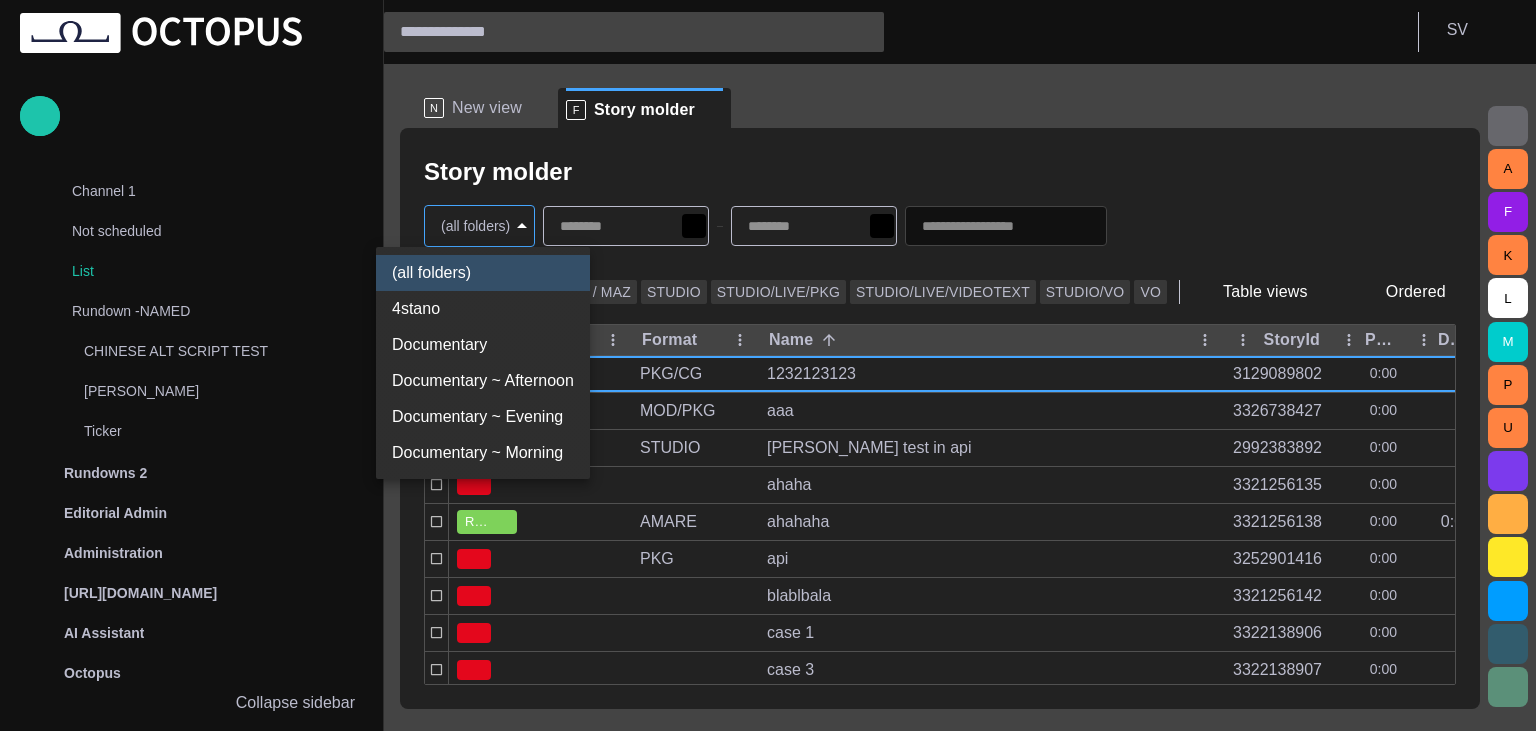 click at bounding box center (768, 365) 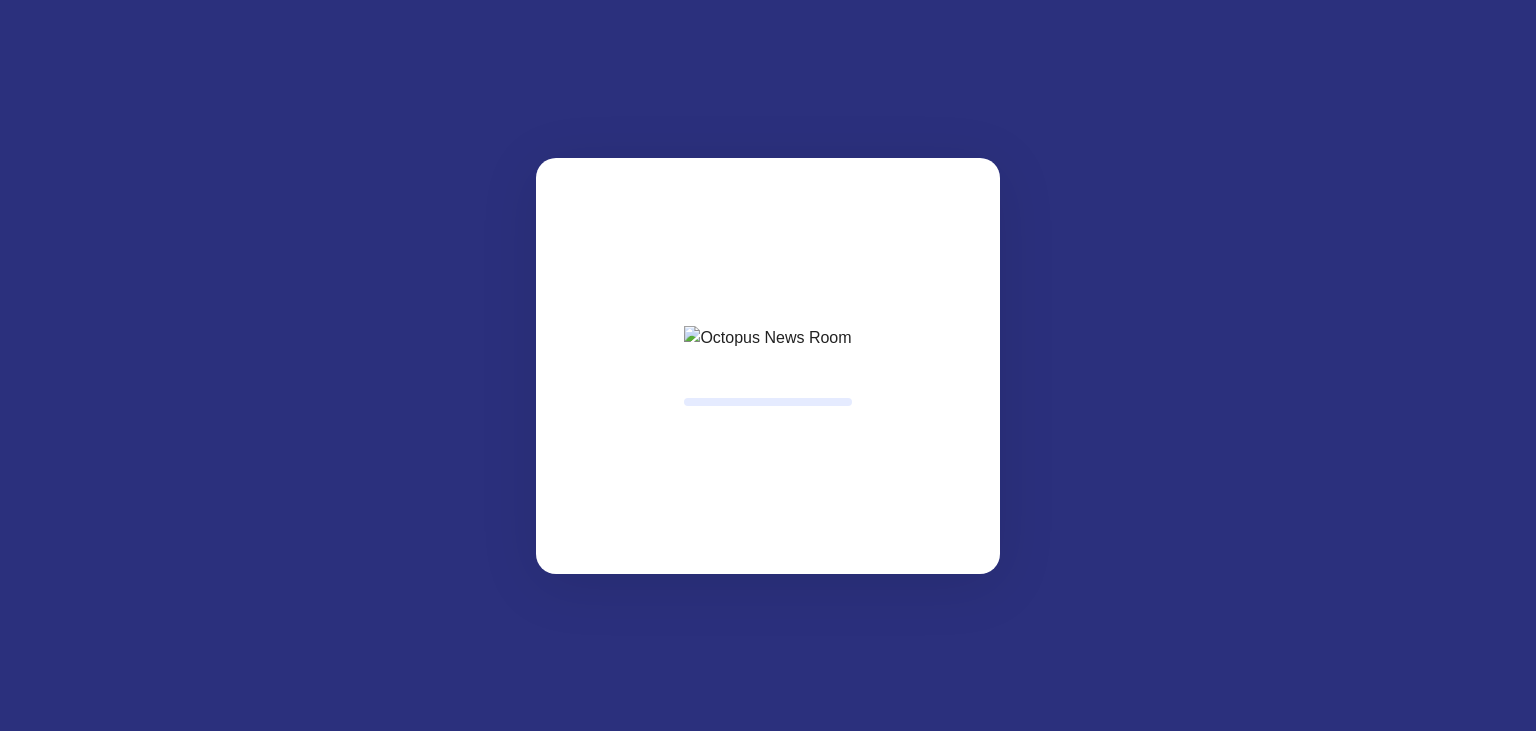 scroll, scrollTop: 0, scrollLeft: 0, axis: both 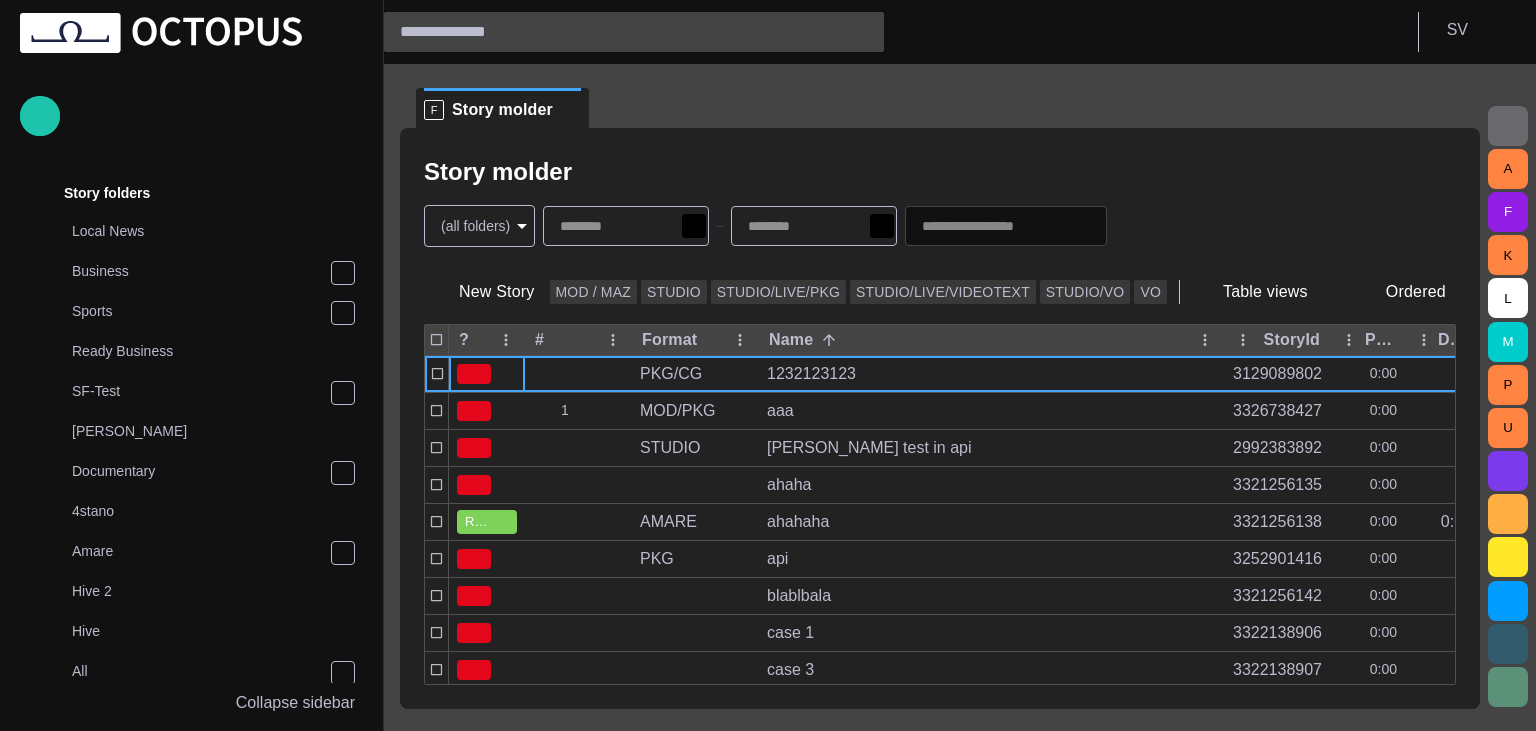 click on "Story Rundown Local News Publishing queue Story folders Local News Business Sports Ready Business SF-Test [PERSON_NAME] Documentary 4stano Amare Hive 2 Hive All Story molder Test Folder TEST2 My OctopusX Social Media Media Media-test with filter [PERSON_NAME]'s media (playout) Rundowns Channel 24 Channel 2 TEST-1 02.07 13:13 Channel 1 Not scheduled List Rundown -NAMED CHINESE ALT SCRIPT TEST  [PERSON_NAME]  Ticker  Rundowns 2 Editorial Admin Administration [URL][DOMAIN_NAME] AI Assistant Octopus Collapse sidebar S V F Story molder Story molder (all folders) * New Story MOD / MAZ STUDIO STUDIO/LIVE/PKG STUDIO/LIVE/VIDEOTEXT STUDIO/[PERSON_NAME] Table views Ordered ? # Format Name StoryId Plan dur Duration Reporters names Created by Modified PKG/CG 1232123123 3129089802 0:00 ไอซ์ [DATE] 16:33 1 MOD/PKG aaa 3326738427 0:00 [PERSON_NAME] [DATE] 14:35 STUDIO [PERSON_NAME] test in api 2992383892 0:00 A. Panes admin ❤ [DATE] 16:47 ahaha 3321256135 0:00 Drevicky [DATE] 14:37 READY AMARE ahahaha 3321256138 0:00 0:01 Drevicky [DATE] 14:29 PKG api 0:00 h" at bounding box center (768, 365) 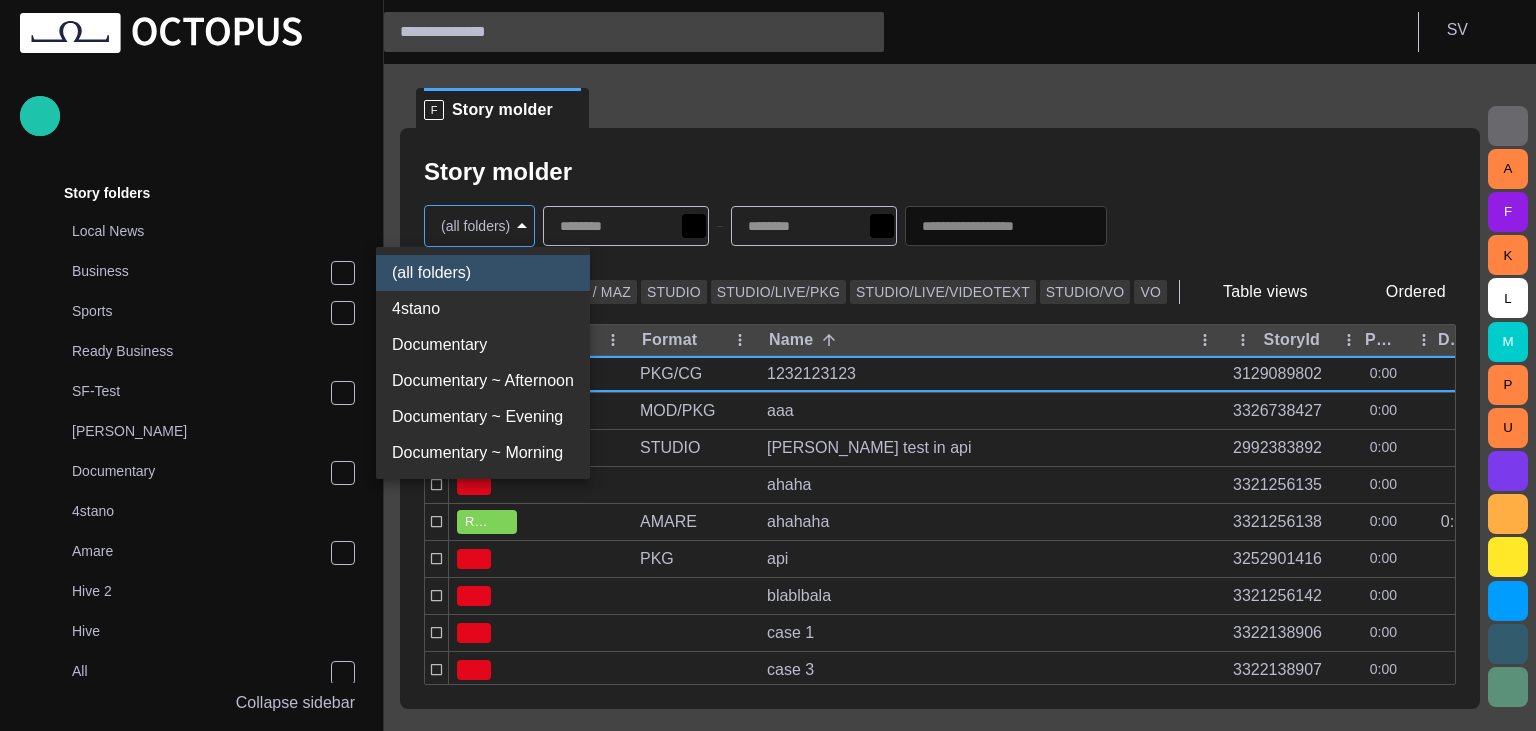 click at bounding box center (768, 365) 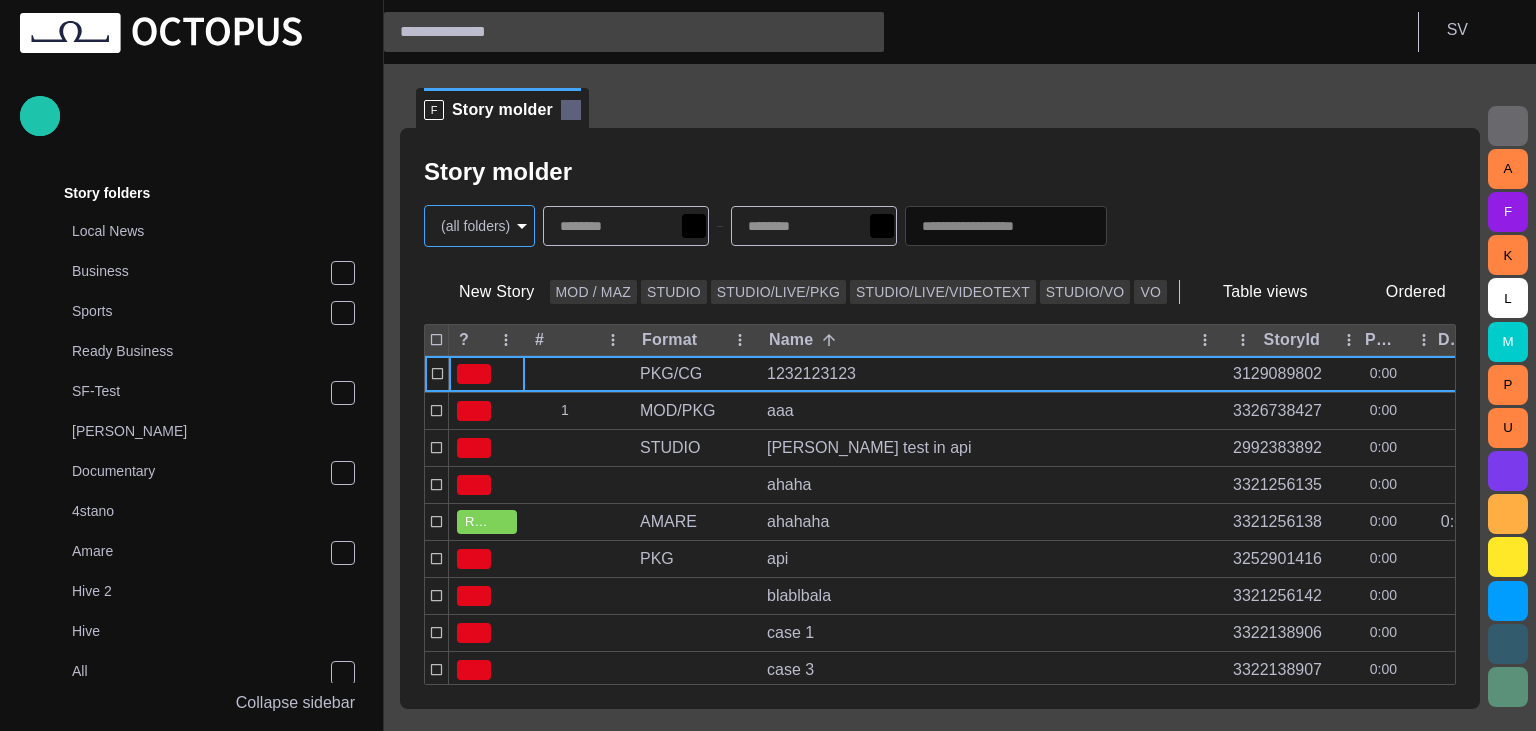 click at bounding box center (571, 110) 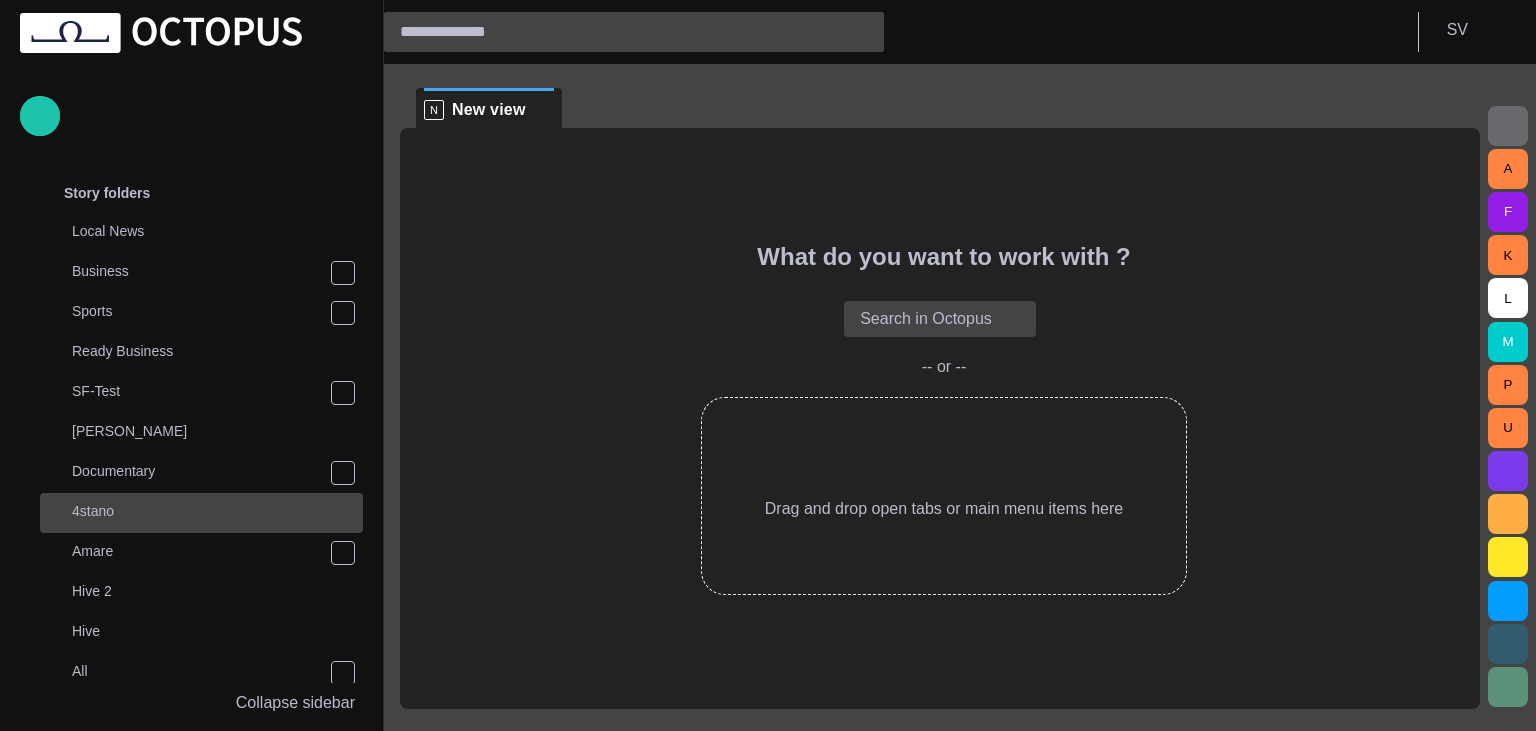 scroll, scrollTop: 320, scrollLeft: 0, axis: vertical 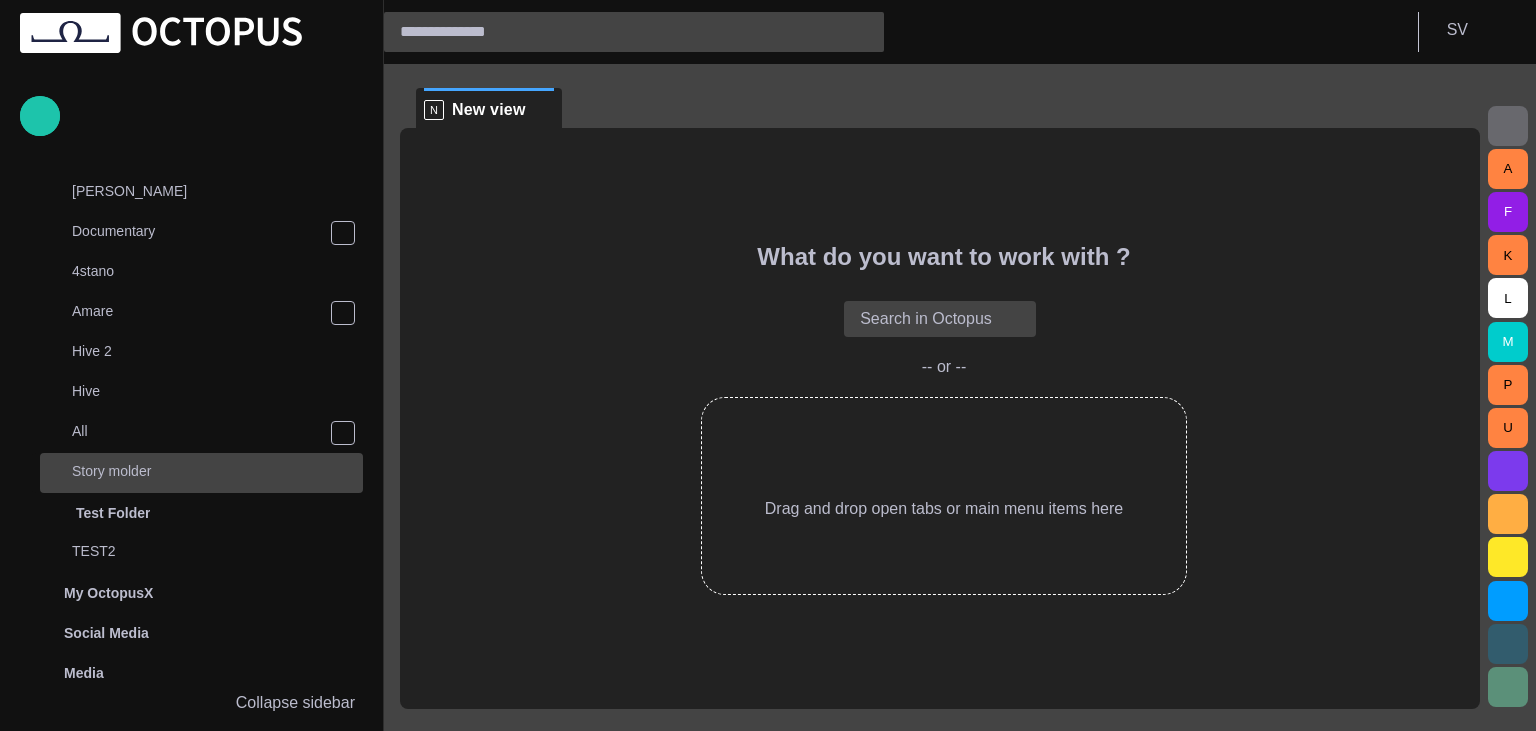 click on "Story molder" at bounding box center [217, 471] 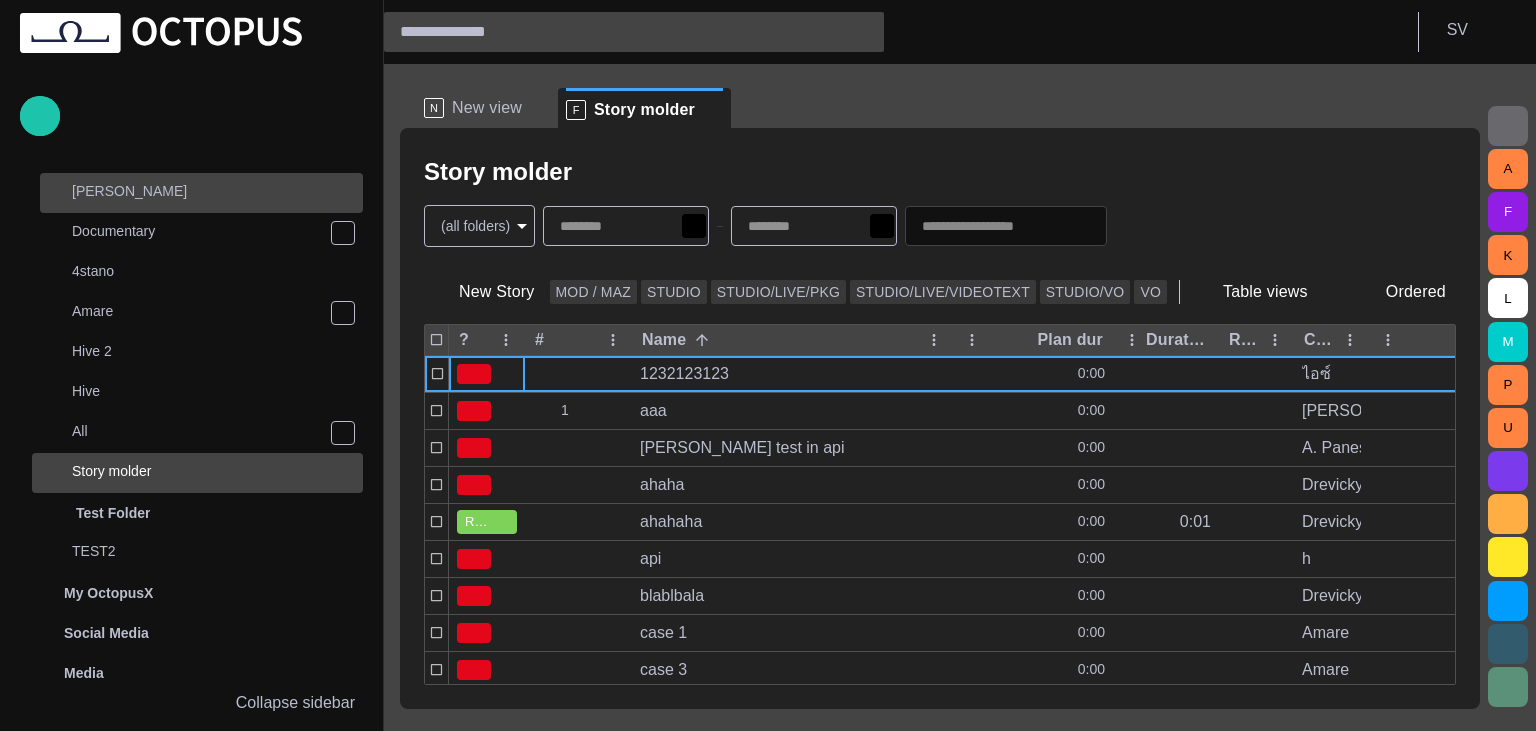 scroll, scrollTop: 80, scrollLeft: 0, axis: vertical 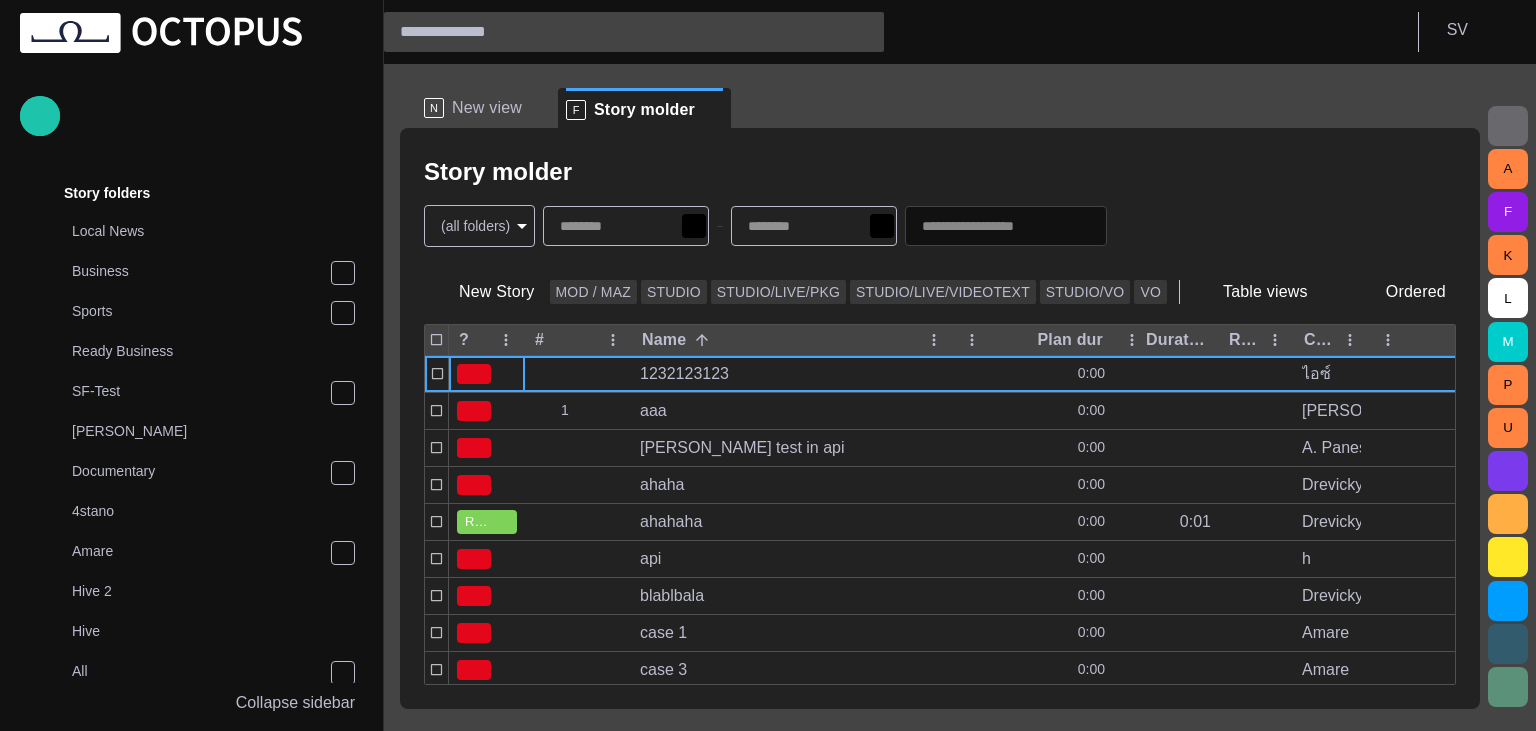 click on "Story Rundown Local News Publishing queue Story folders Local News Business Sports Ready Business SF-Test Thomas Documentary 4stano Amare Hive 2 Hive All Story molder Test Folder TEST2 My OctopusX Social Media Media Media-test with filter Karel's media (playout) Rundowns Channel 24 Channel 2 TEST-1 02.07 13:13 Channel 1 Not scheduled List Rundown -NAMED CHINESE ALT SCRIPT TEST  Hroch  Ticker  Rundowns 2 Editorial Admin Administration https://apnews.com/ AI Assistant Octopus Collapse sidebar S V N New view F Story molder Story molder (all folders) * New Story MOD / MAZ STUDIO STUDIO/LIVE/PKG STUDIO/LIVE/VIDEOTEXT STUDIO/VO VO Table views Ordered ? # Name Plan dur Duration Reporters names Created by Modified 1232123123 0:00 ไอซ์ 12/16/2024 16:33 1 aaa 0:00 Nedbal 7/2 14:35 adam test in api 0:00 A. Panes admin ❤ 6/9 16:47 ahaha 0:00 Drevicky 6/23 14:37 READY ahahaha 0:00 0:01 Drevicky 6/23 14:29 api 0:00 h 9/17/2024 06:06 blablbala 0:00 Drevicky 6/13 09:59 case 1 0:00 Amare 6/13 09:59 case 3 0:00" at bounding box center [768, 365] 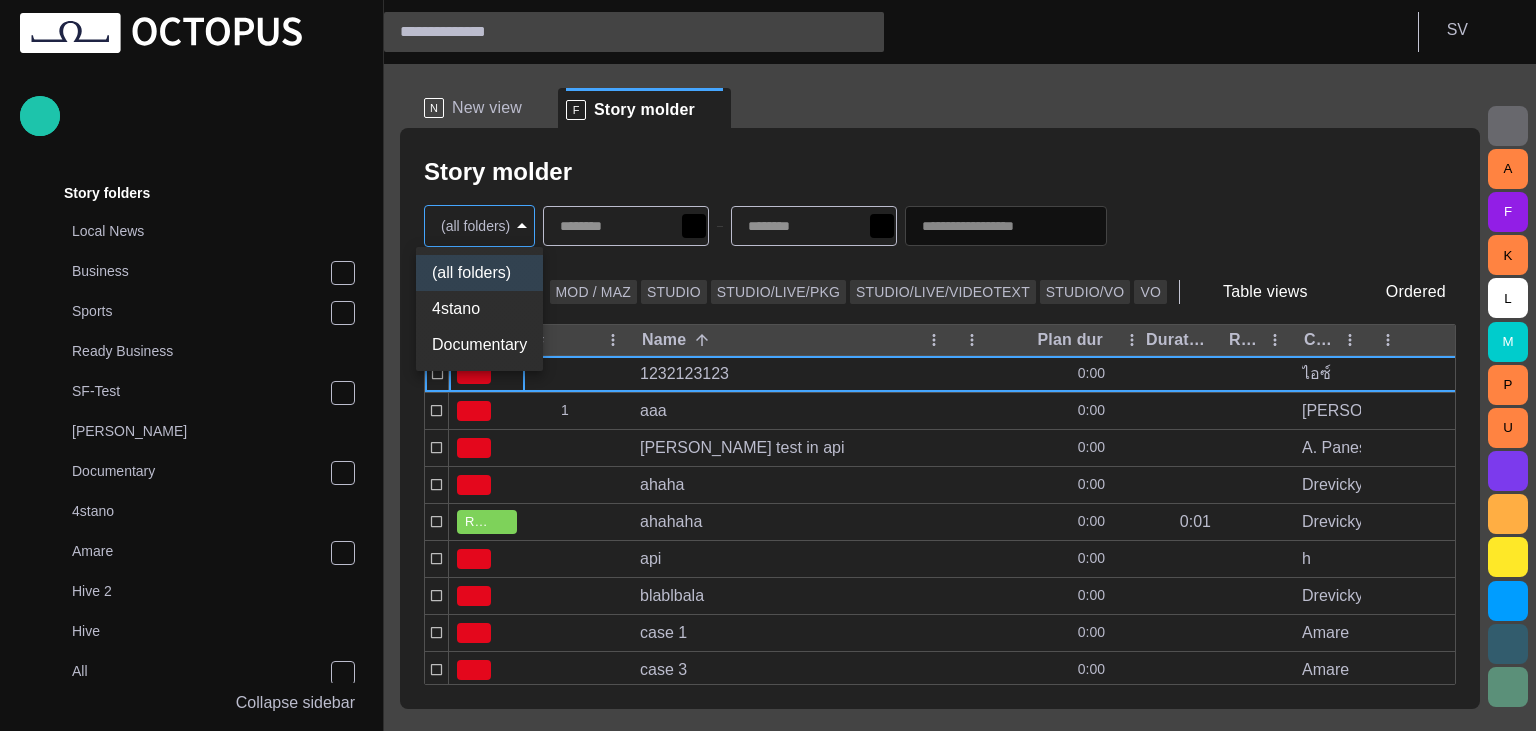 click at bounding box center [768, 365] 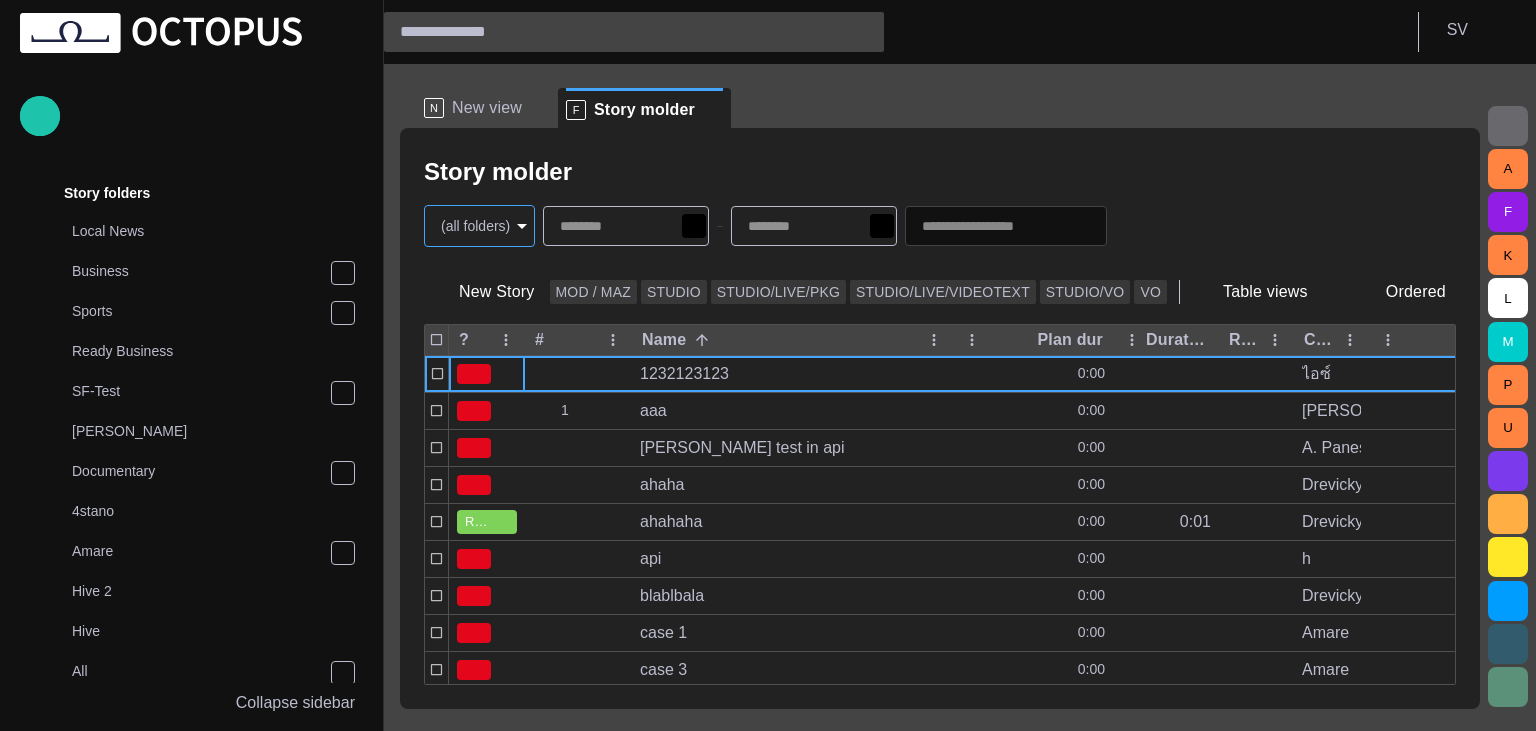 click on "Story Rundown Local News Publishing queue Story folders Local News Business Sports Ready Business SF-Test Thomas Documentary 4stano Amare Hive 2 Hive All Story molder Test Folder TEST2 My OctopusX Social Media Media Media-test with filter Karel's media (playout) Rundowns Channel 24 Channel 2 TEST-1 02.07 13:13 Channel 1 Not scheduled List Rundown -NAMED CHINESE ALT SCRIPT TEST  Hroch  Ticker  Rundowns 2 Editorial Admin Administration https://apnews.com/ AI Assistant Octopus Collapse sidebar S V N New view F Story molder Story molder (all folders) * New Story MOD / MAZ STUDIO STUDIO/LIVE/PKG STUDIO/LIVE/VIDEOTEXT STUDIO/VO VO Table views Ordered ? # Name Plan dur Duration Reporters names Created by Modified 1232123123 0:00 ไอซ์ 12/16/2024 16:33 1 aaa 0:00 Nedbal 7/2 14:35 adam test in api 0:00 A. Panes admin ❤ 6/9 16:47 ahaha 0:00 Drevicky 6/23 14:37 READY ahahaha 0:00 0:01 Drevicky 6/23 14:29 api 0:00 h 9/17/2024 06:06 blablbala 0:00 Drevicky 6/13 09:59 case 1 0:00 Amare 6/13 09:59 case 3 0:00" at bounding box center (768, 365) 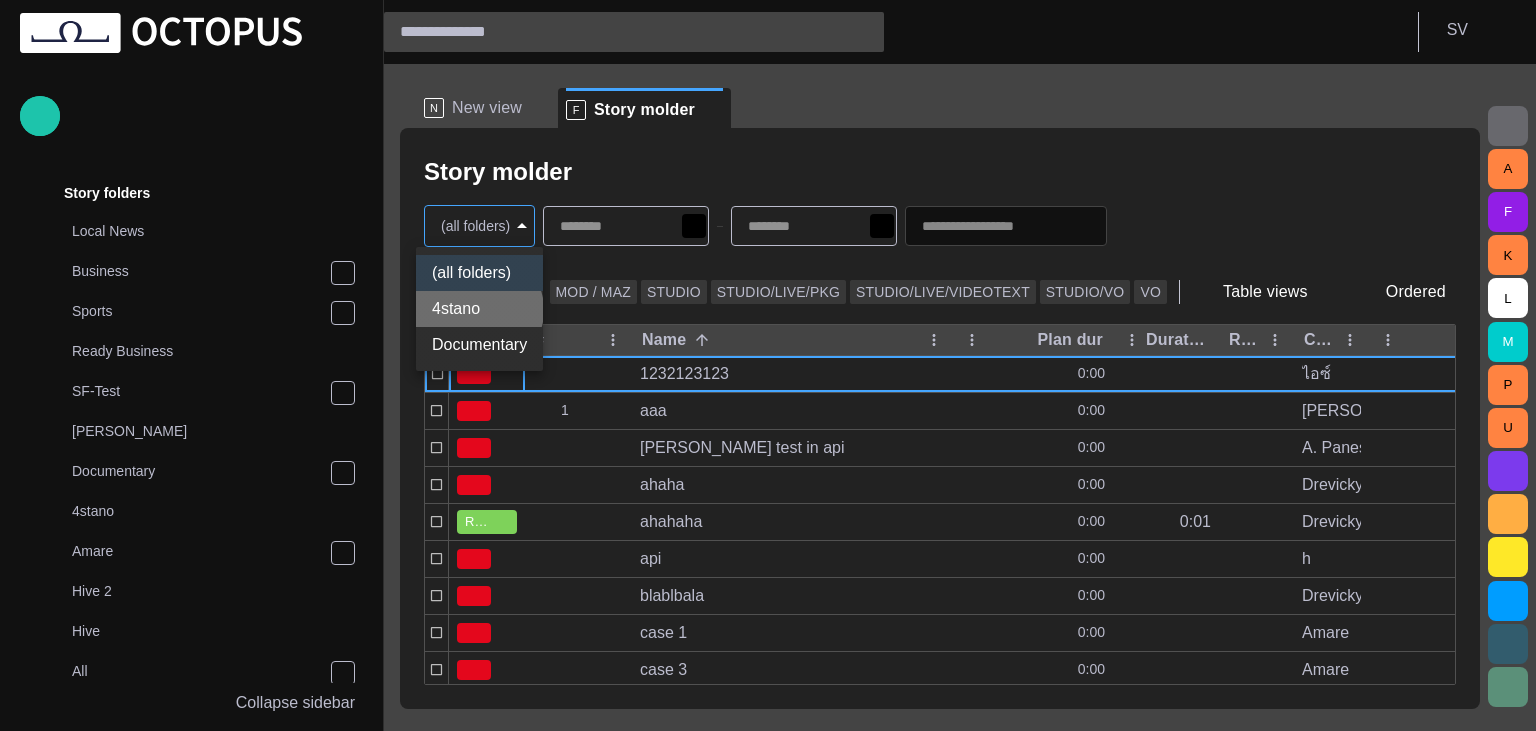 click on "4stano" at bounding box center (479, 309) 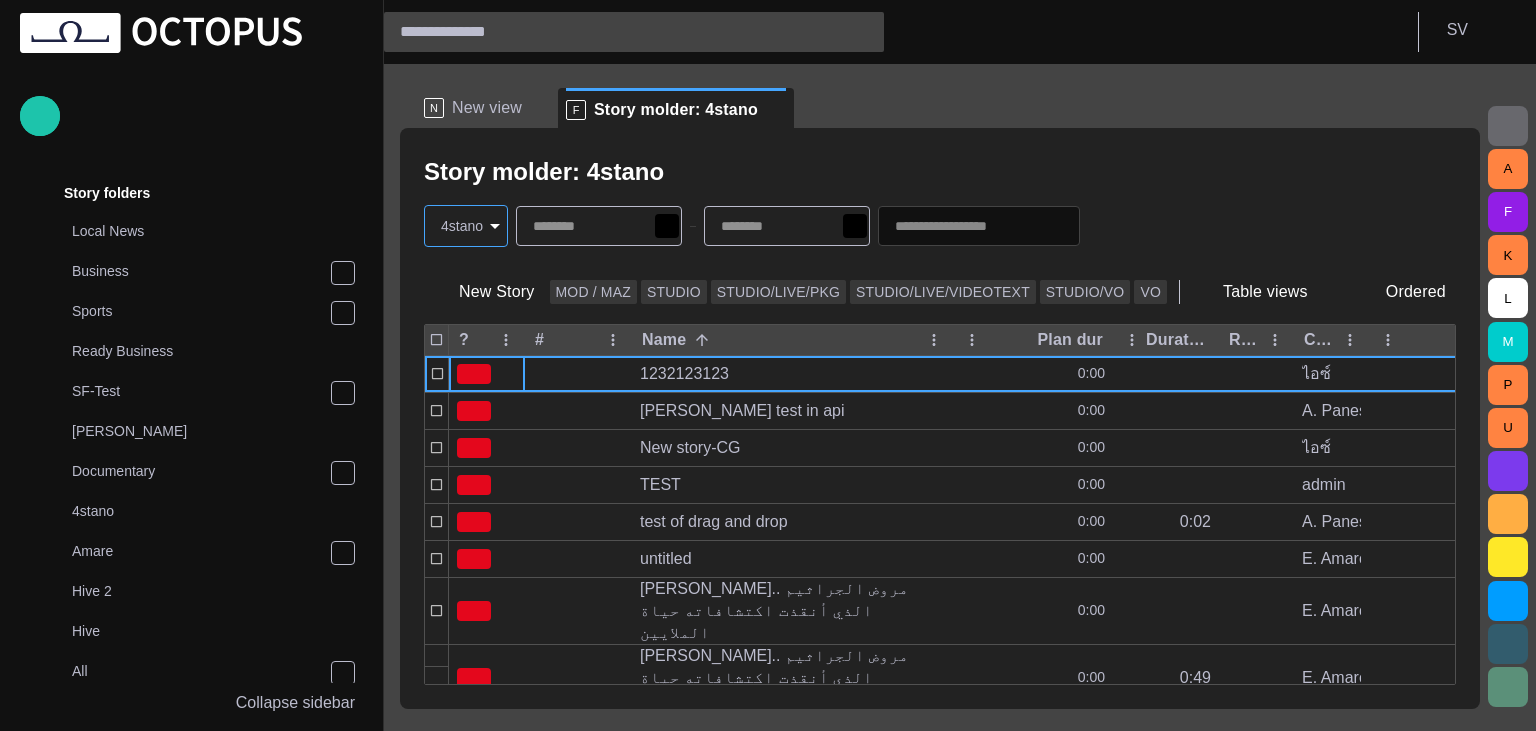click on "**********" at bounding box center (768, 365) 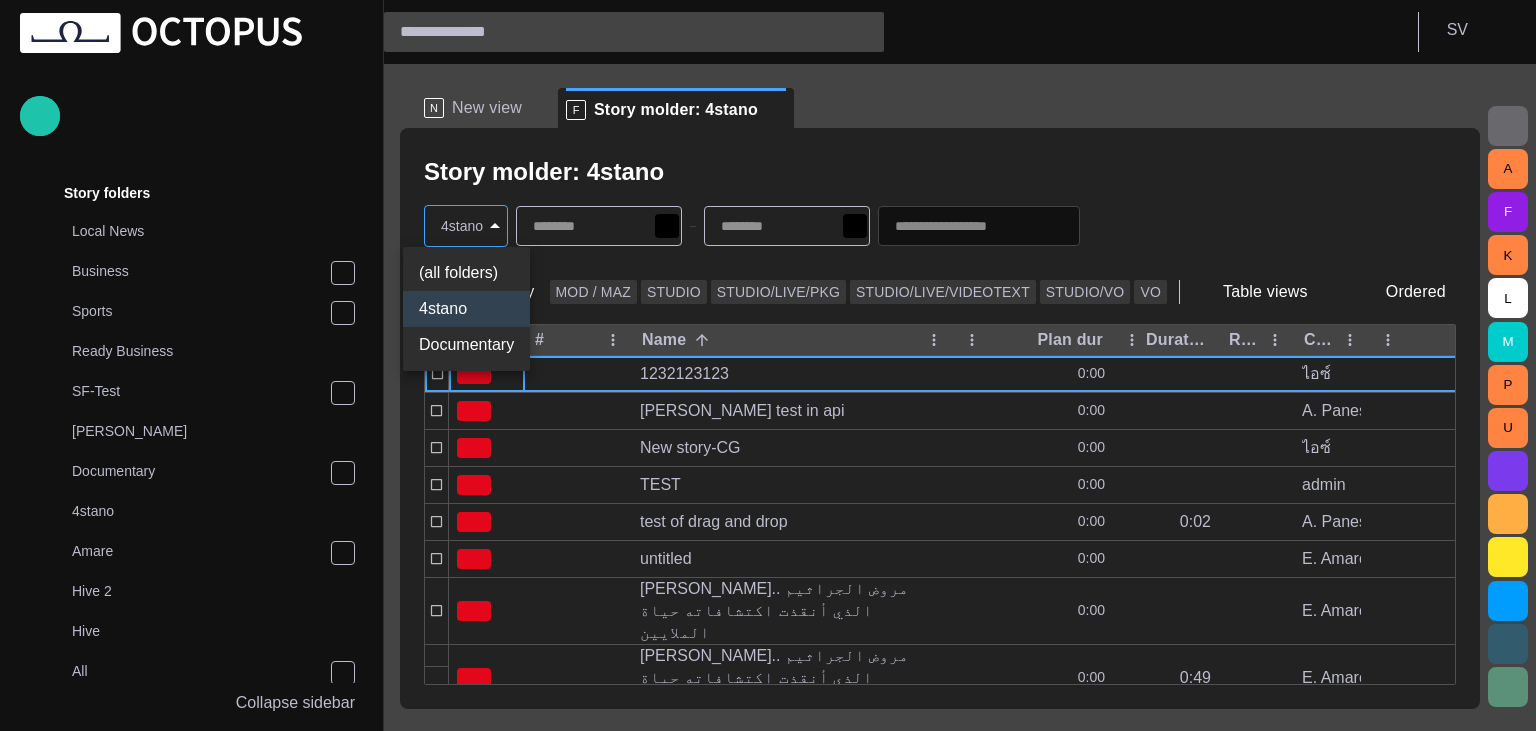 click on "Documentary" at bounding box center [466, 345] 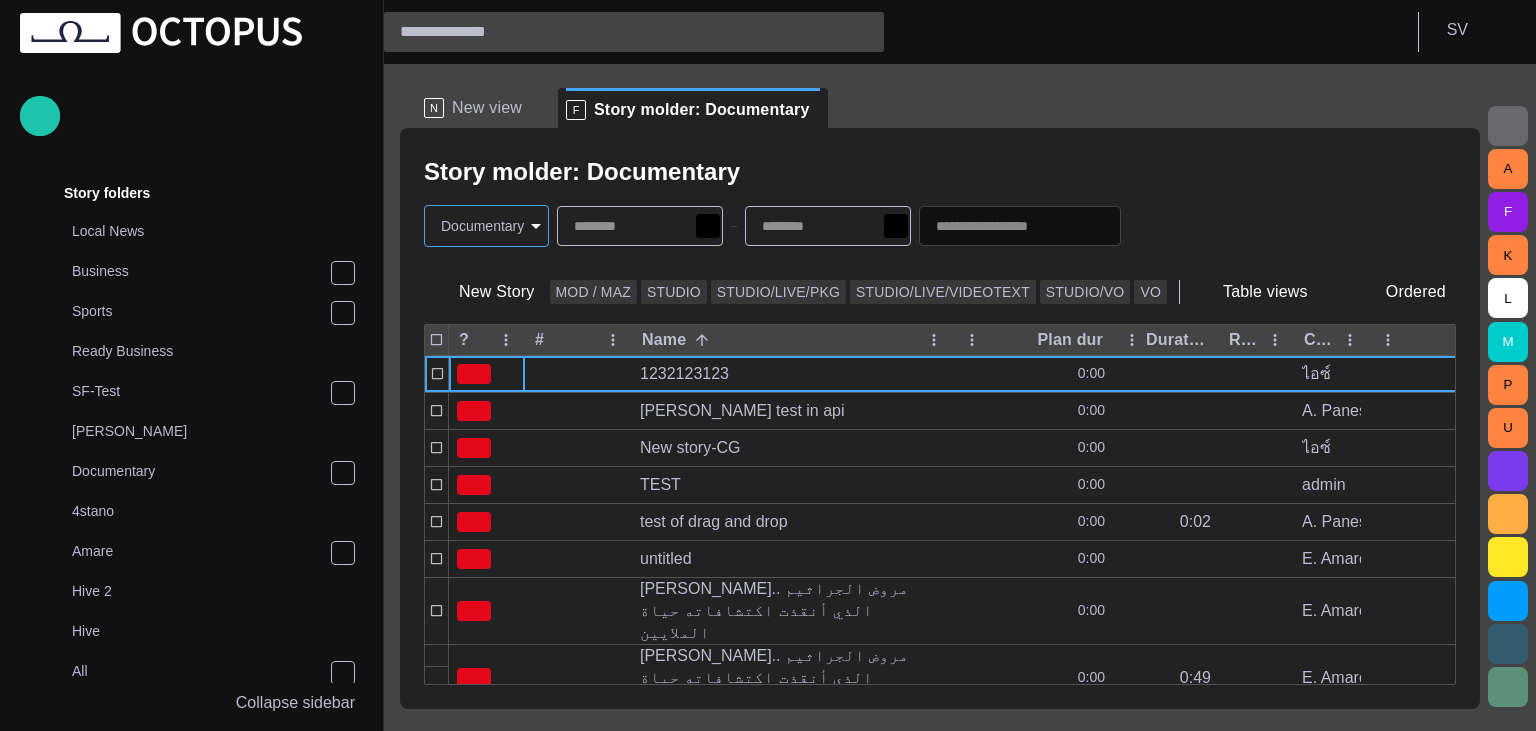 type on "********" 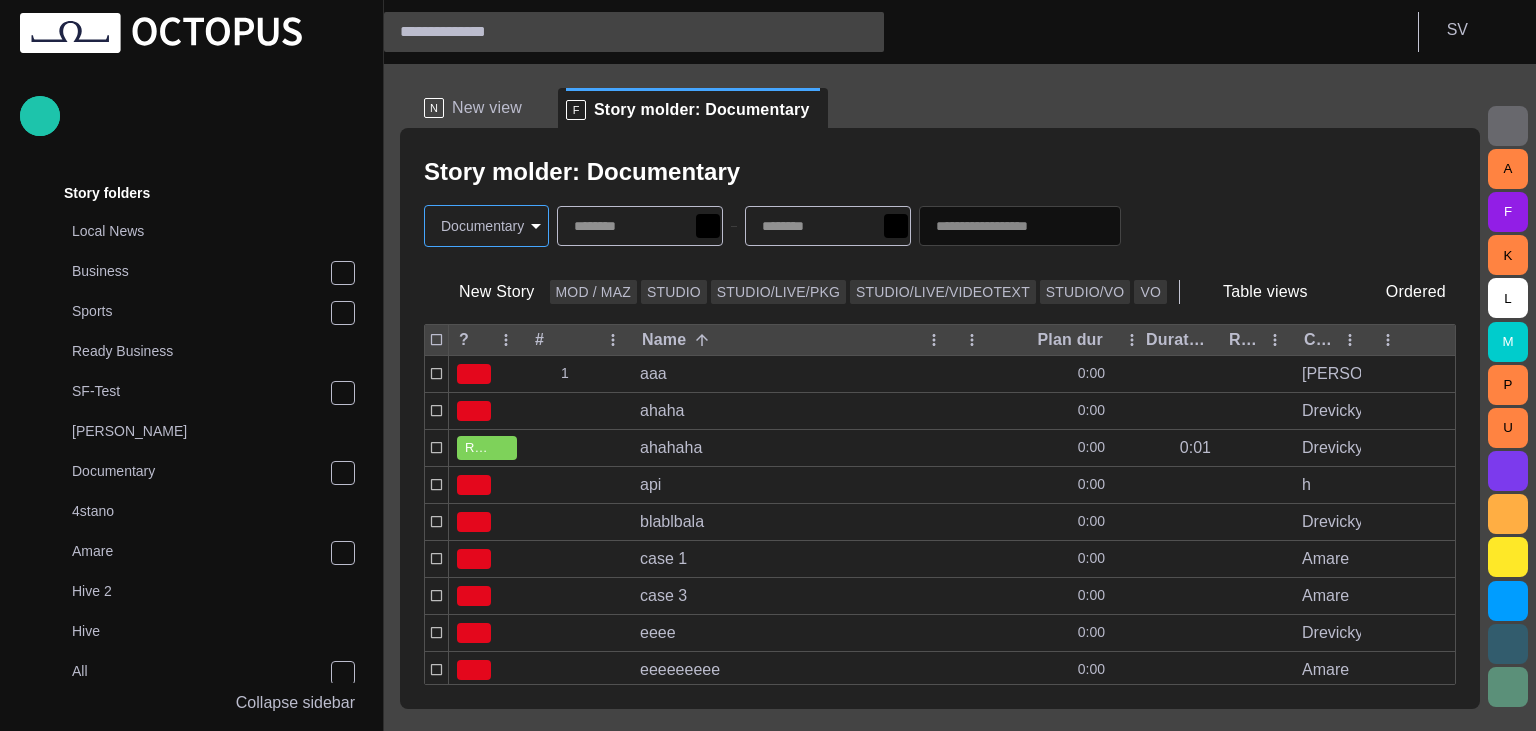 click on "F Story molder: Documentary" at bounding box center [693, 108] 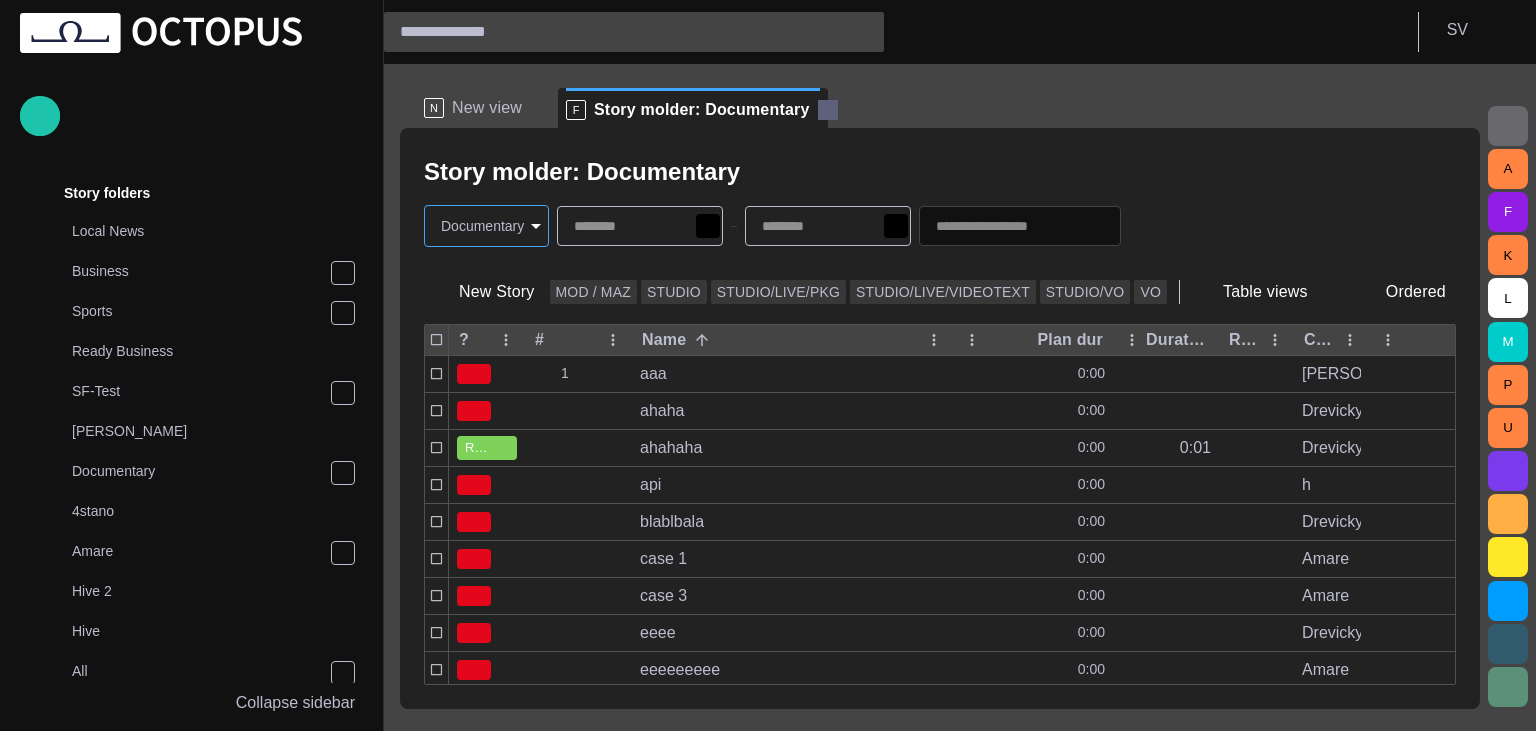 click on "F Story molder: Documentary" at bounding box center [693, 108] 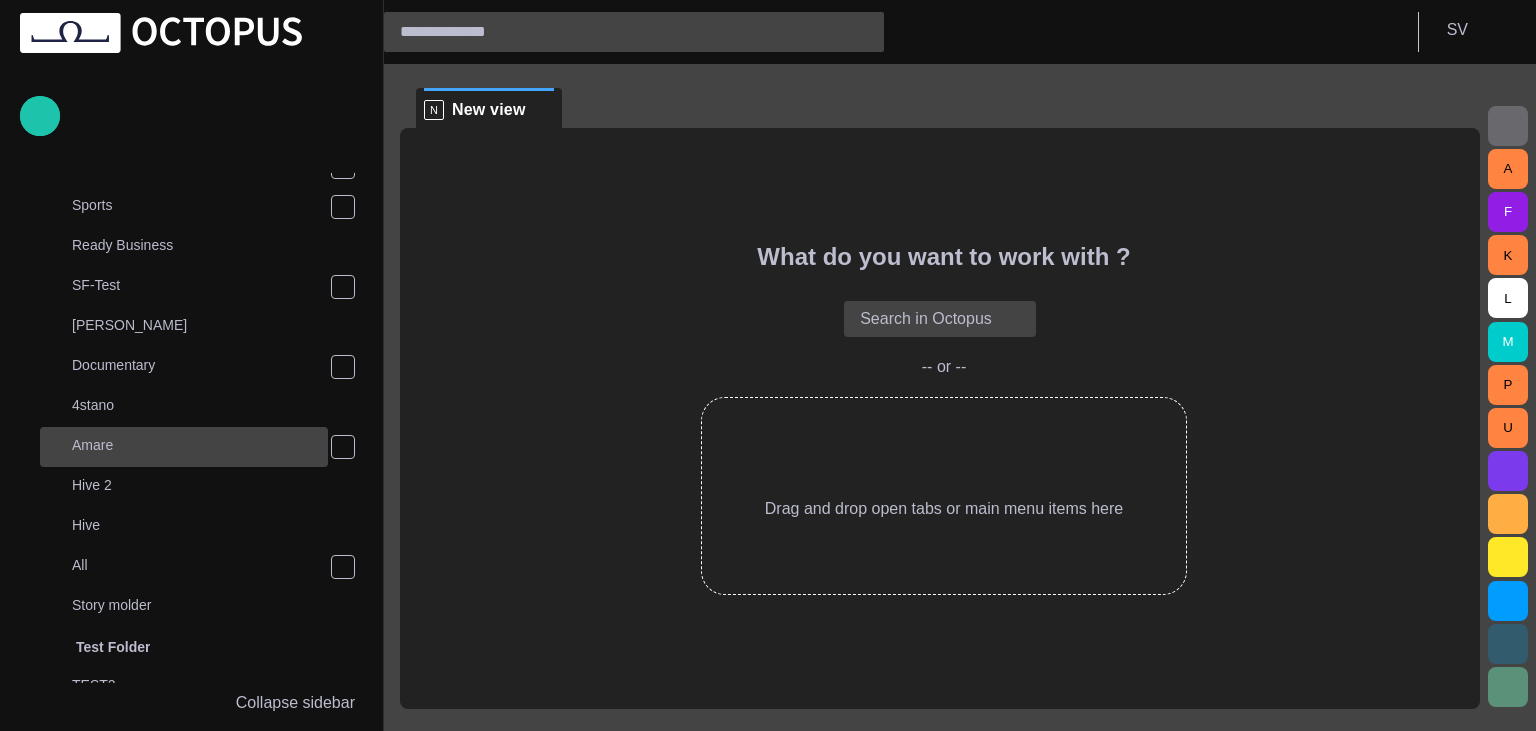 scroll, scrollTop: 320, scrollLeft: 0, axis: vertical 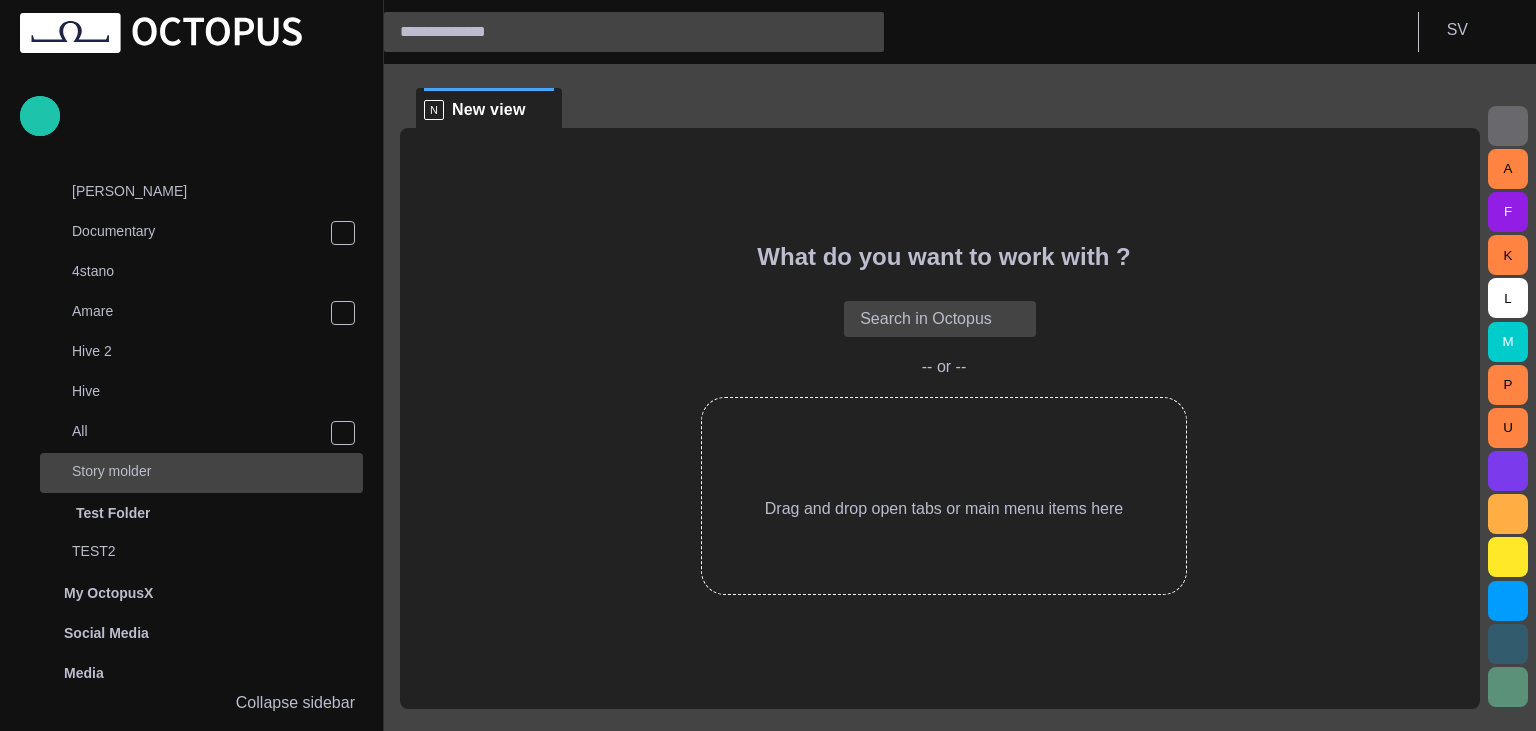 click on "Story molder" at bounding box center [201, 473] 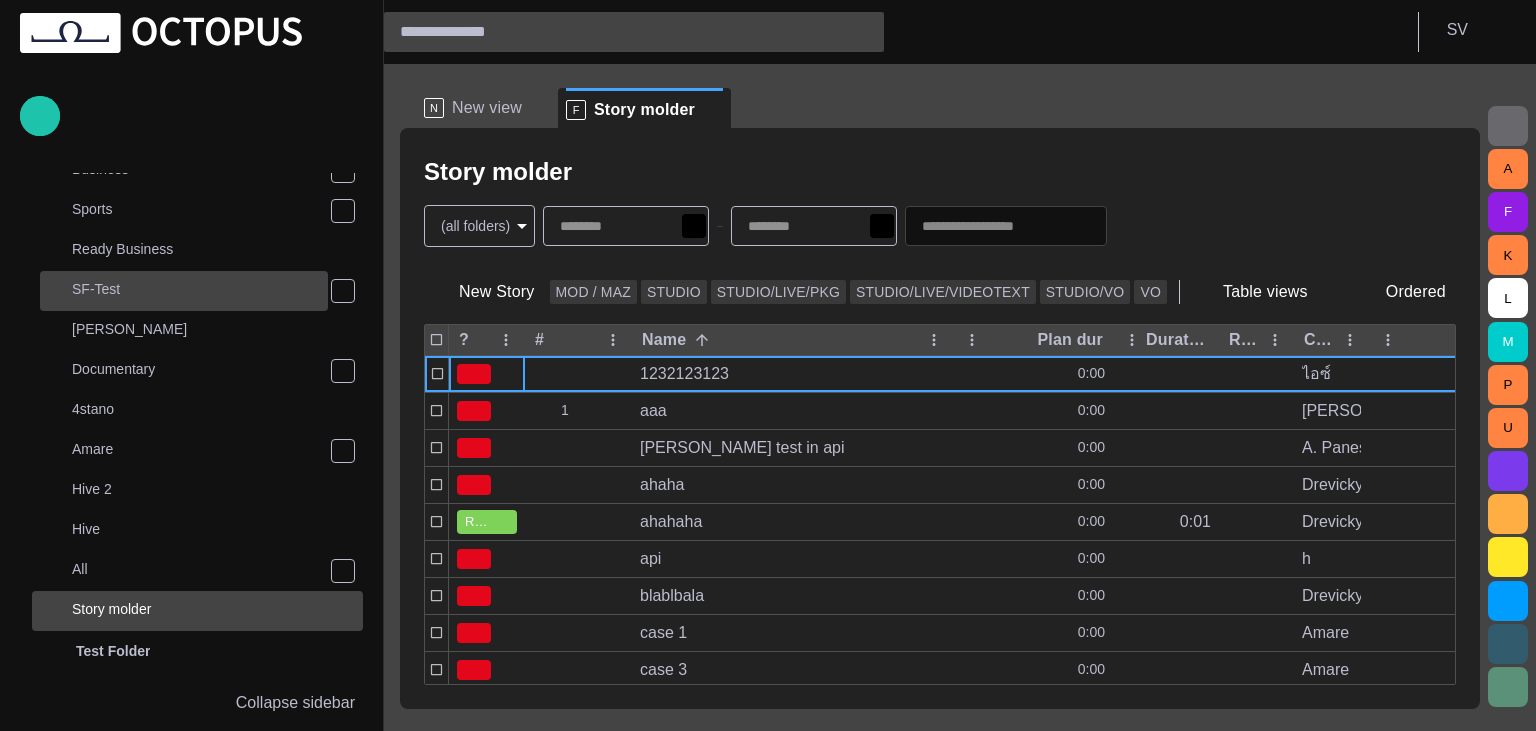 scroll, scrollTop: 200, scrollLeft: 0, axis: vertical 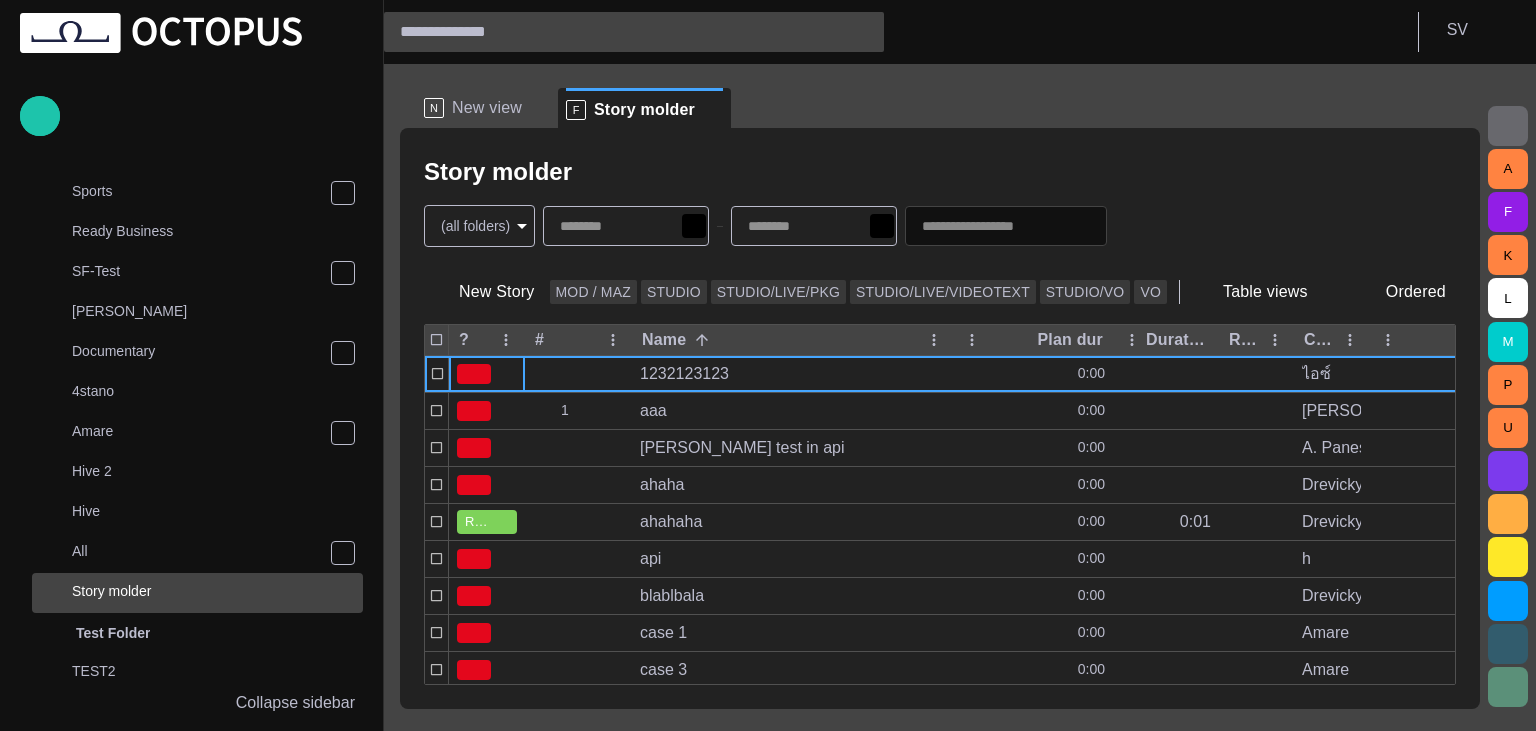 type 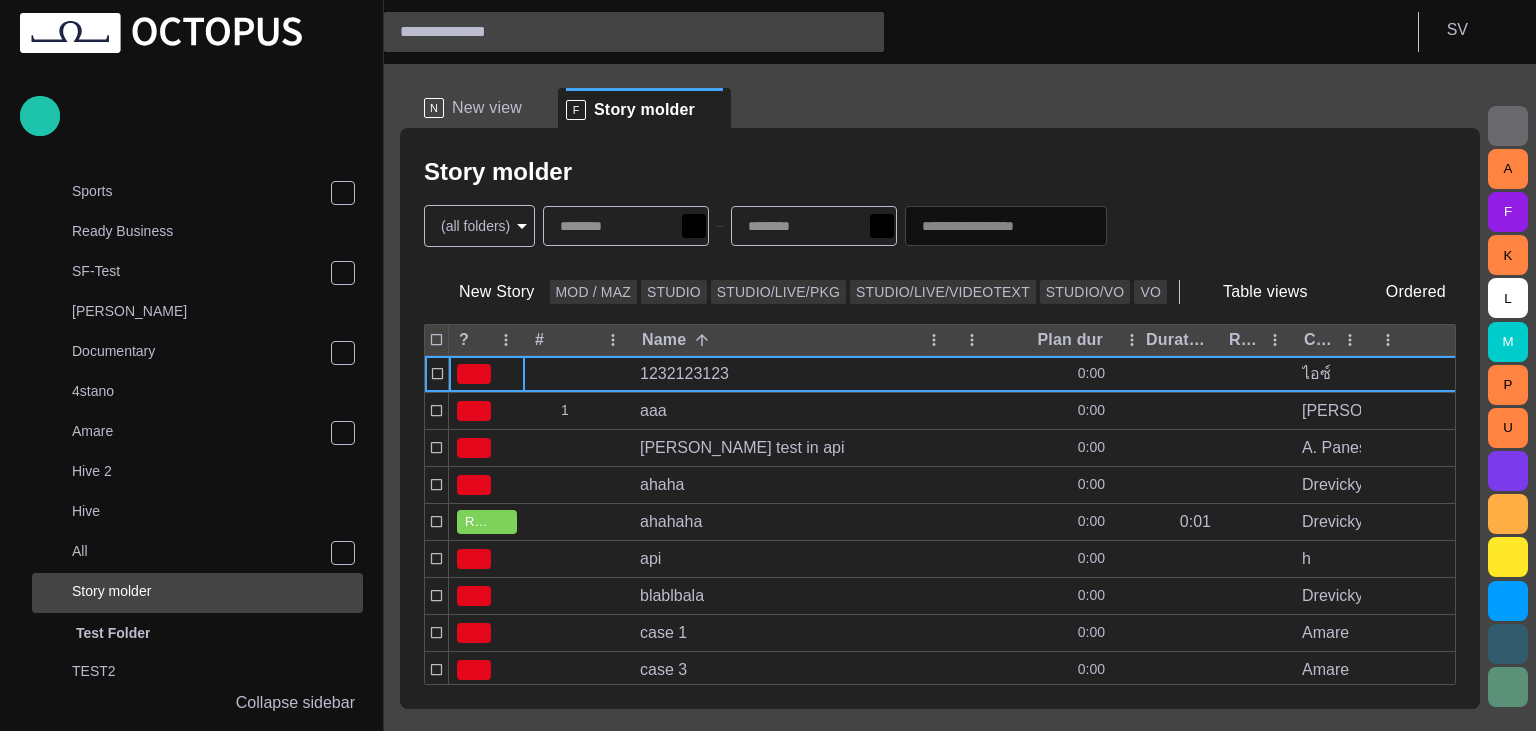 click on "Story Rundown Local News Publishing queue Story folders Local News Business Sports Ready Business SF-Test Thomas Documentary 4stano Amare Hive 2 Hive All Story molder Test Folder TEST2 My OctopusX Social Media Media Media-test with filter Karel's media (playout) Rundowns Channel 24 Channel 2 TEST-1 02.07 13:13 Channel 1 Not scheduled List Rundown -NAMED CHINESE ALT SCRIPT TEST  Hroch  Ticker  Rundowns 2 Editorial Admin Administration https://apnews.com/ AI Assistant Octopus Collapse sidebar S V N New view F Story molder Story molder (all folders) * New Story MOD / MAZ STUDIO STUDIO/LIVE/PKG STUDIO/LIVE/VIDEOTEXT STUDIO/VO VO Table views Ordered ? # Name Plan dur Duration Reporters names Created by Modified 1232123123 0:00 ไอซ์ 12/16/2024 16:33 1 aaa 0:00 Nedbal 7/2 14:35 adam test in api 0:00 A. Panes admin ❤ 6/9 16:47 ahaha 0:00 Drevicky 6/23 14:37 READY ahahaha 0:00 0:01 Drevicky 6/23 14:29 api 0:00 h 9/17/2024 06:06 blablbala 0:00 Drevicky 6/13 09:59 case 1 0:00 Amare 6/13 09:59 case 3 0:00" at bounding box center (768, 365) 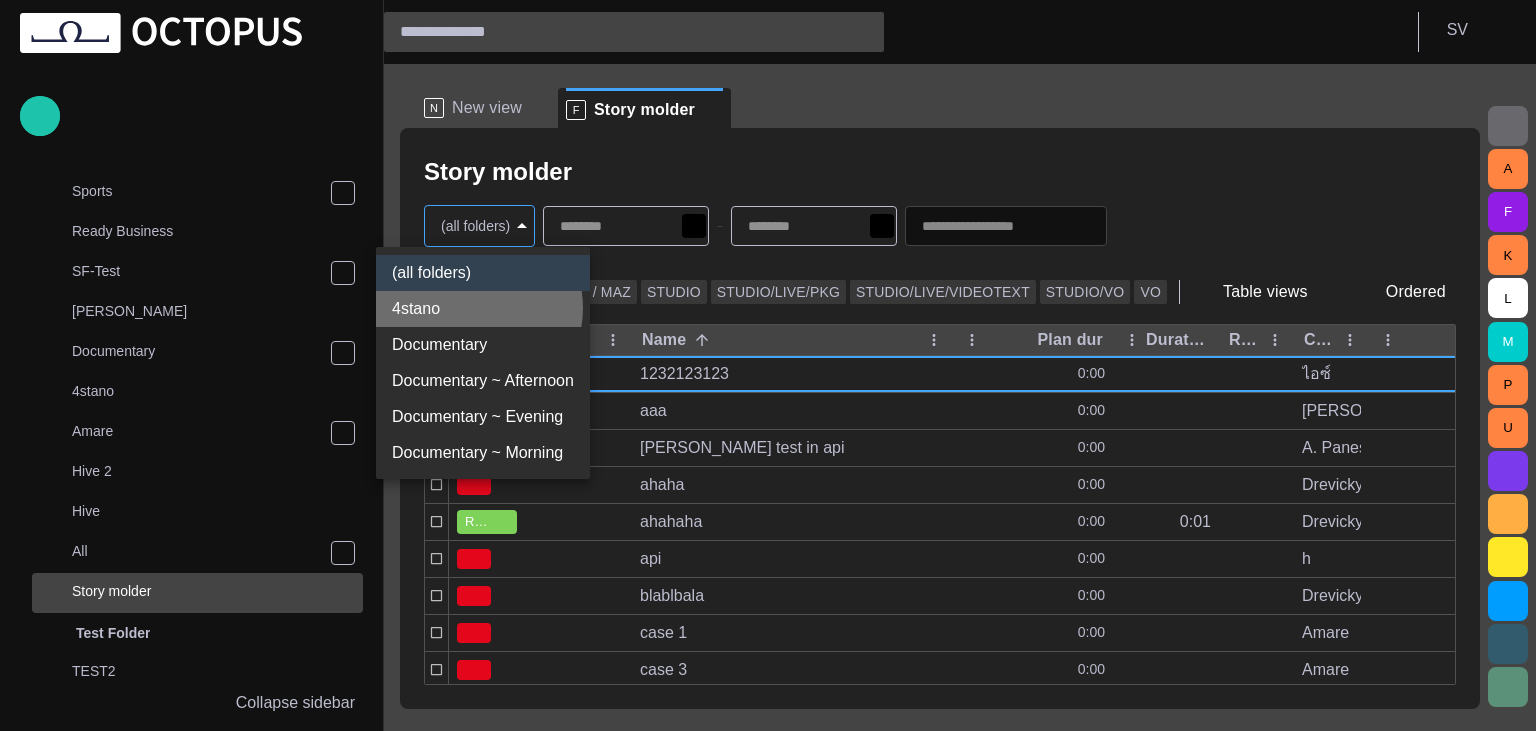 click on "4stano" at bounding box center (483, 309) 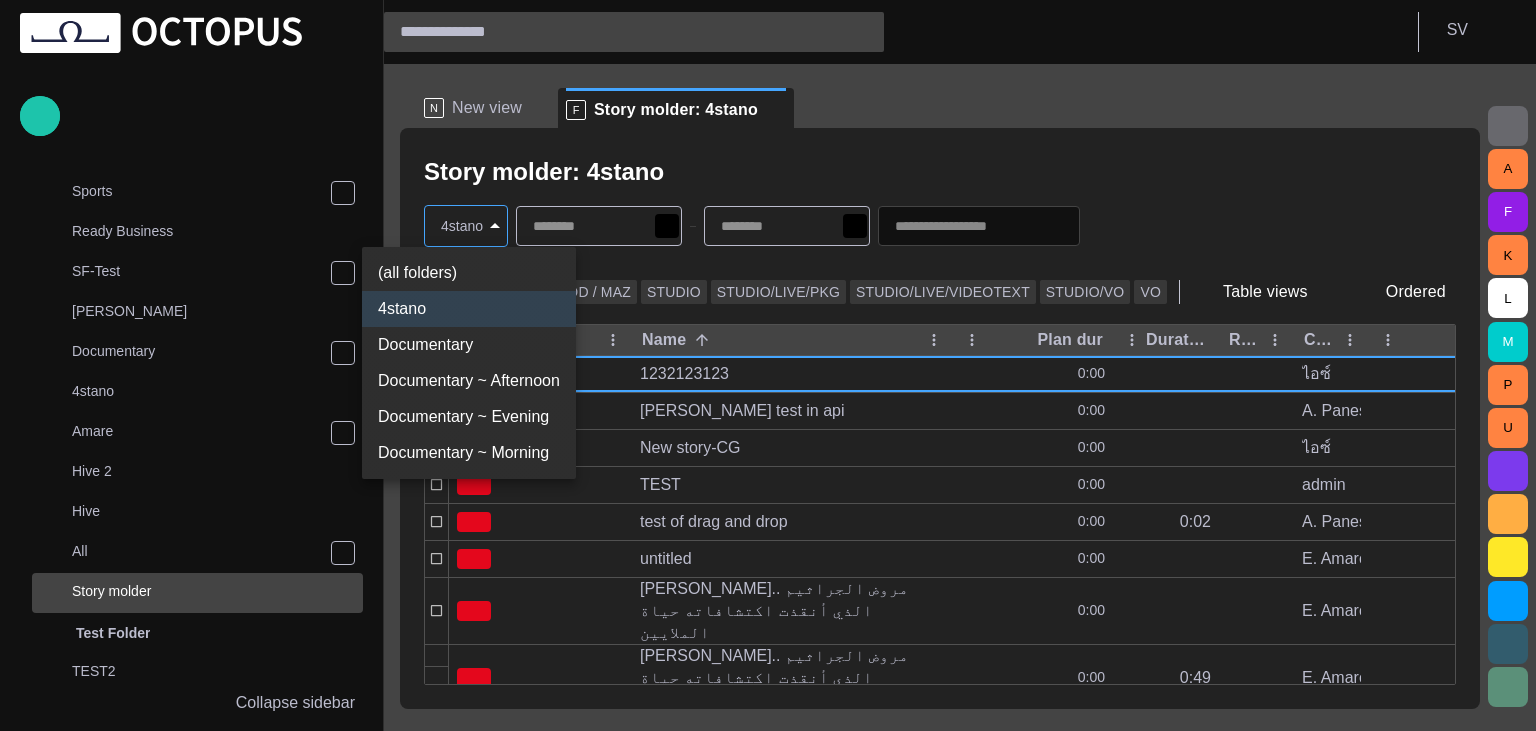 click on "**********" at bounding box center [768, 365] 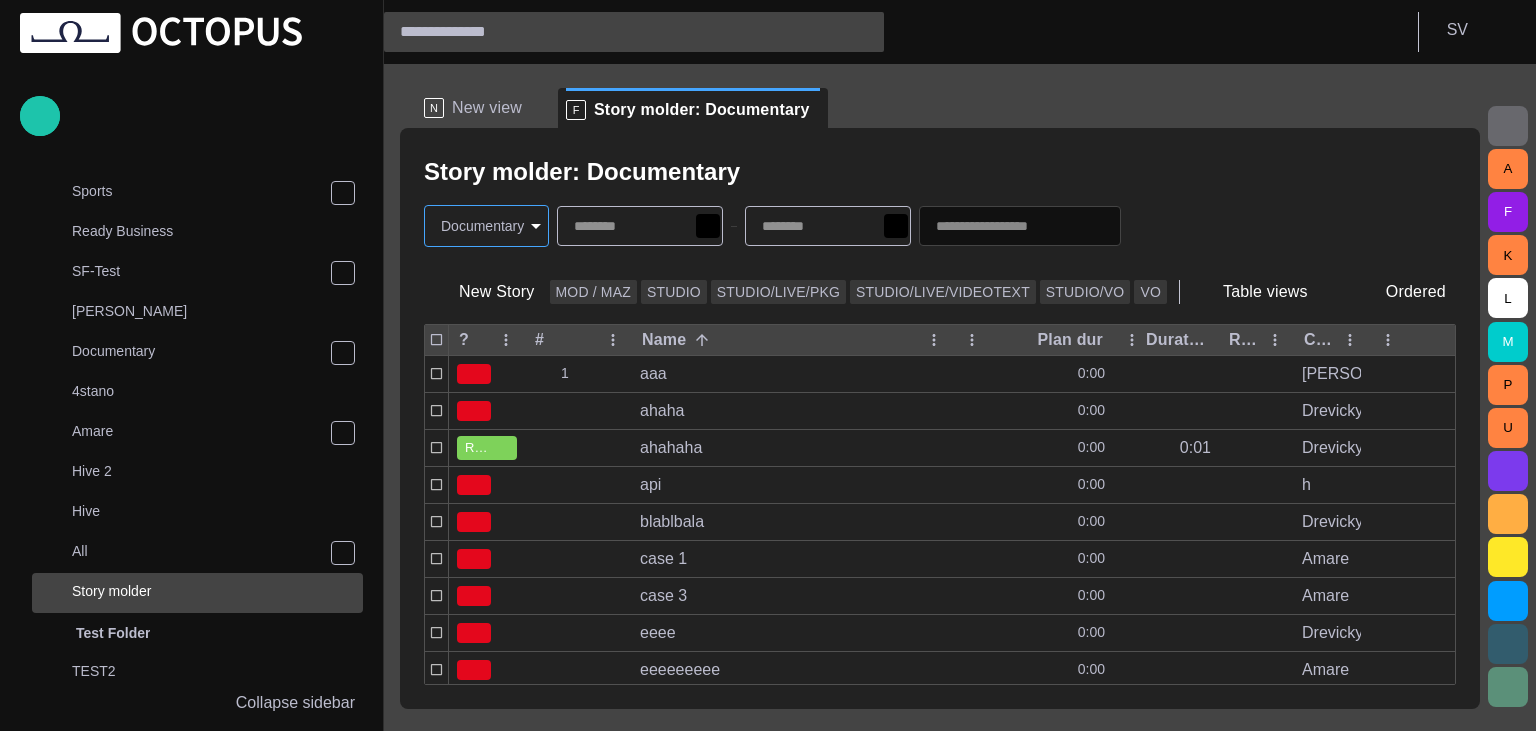 click on "Story Rundown Local News Publishing queue Story folders Local News Business Sports Ready Business SF-Test [PERSON_NAME] Documentary 4stano Amare Hive 2 Hive All Story molder Test Folder TEST2 My OctopusX Social Media Media Media-test with filter [PERSON_NAME]'s media (playout) Rundowns Channel 24 Channel 2 TEST-1 02.07 13:13 Channel 1 Not scheduled List Rundown -NAMED CHINESE ALT SCRIPT TEST  [PERSON_NAME]  Ticker  Rundowns 2 Editorial Admin Administration [URL][DOMAIN_NAME] AI Assistant Octopus Collapse sidebar S V N New view F Story molder: Documentary Story molder: Documentary Documentary ******** New Story MOD / MAZ STUDIO STUDIO/LIVE/PKG STUDIO/LIVE/VIDEOTEXT STUDIO/[PERSON_NAME] Table views Ordered ? # Name Plan dur Duration Reporters names Created by Modified 1 aaa 0:00 [PERSON_NAME] [DATE] 14:35 ahaha 0:00 Drevicky [DATE] 14:37 READY ahahaha 0:00 0:01 Drevicky [DATE] 14:29 api 0:00 h [DATE] 06:06 blablbala 0:00 Drevicky [DATE] 09:59 case 1 0:00 Amare [DATE] 09:59 case 3 0:00 Amare [DATE] 13:07 eeee 0:00 Drevicky [DATE] 15:13 eeeeeeeee 0:00 0:00" at bounding box center (768, 365) 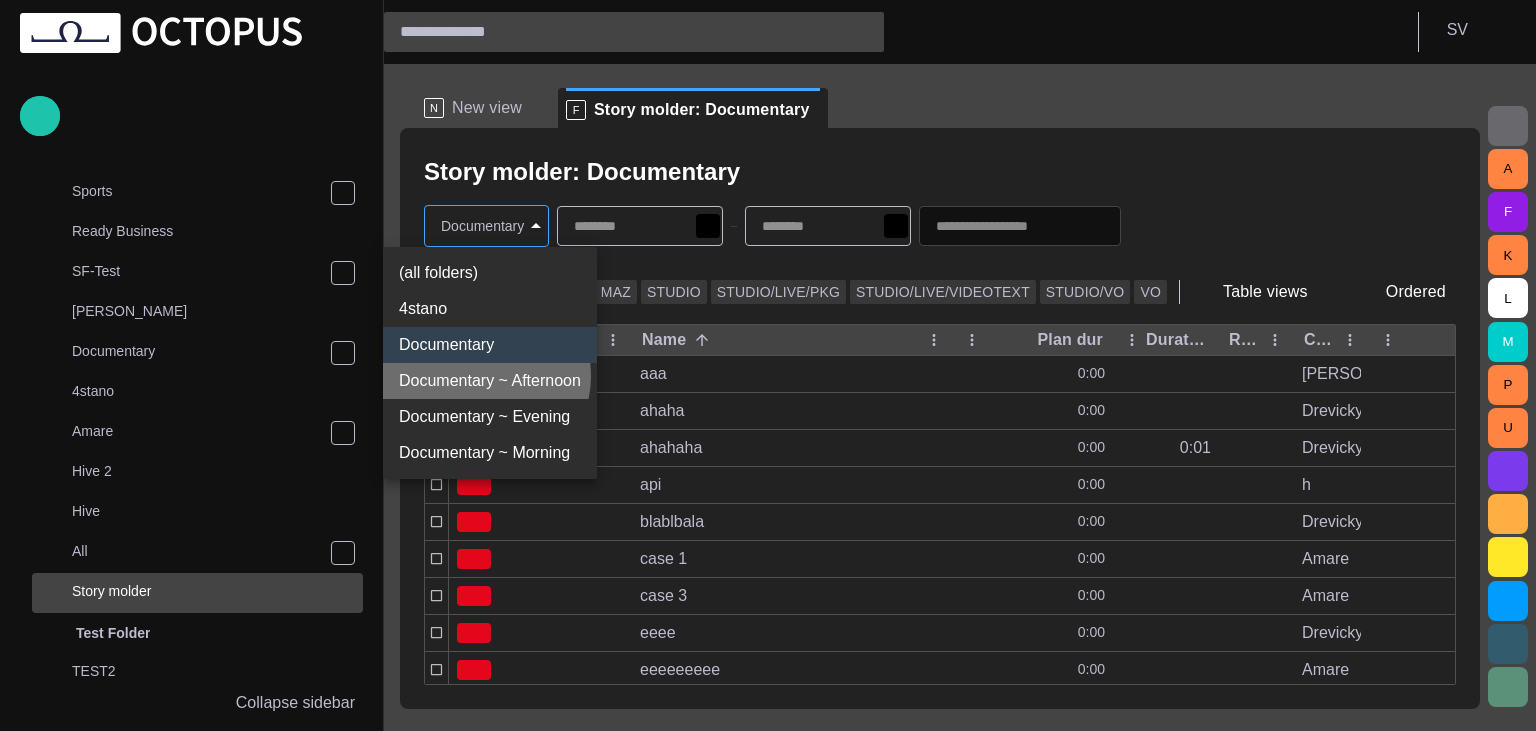 click on "Documentary ~ Afternoon" at bounding box center (490, 381) 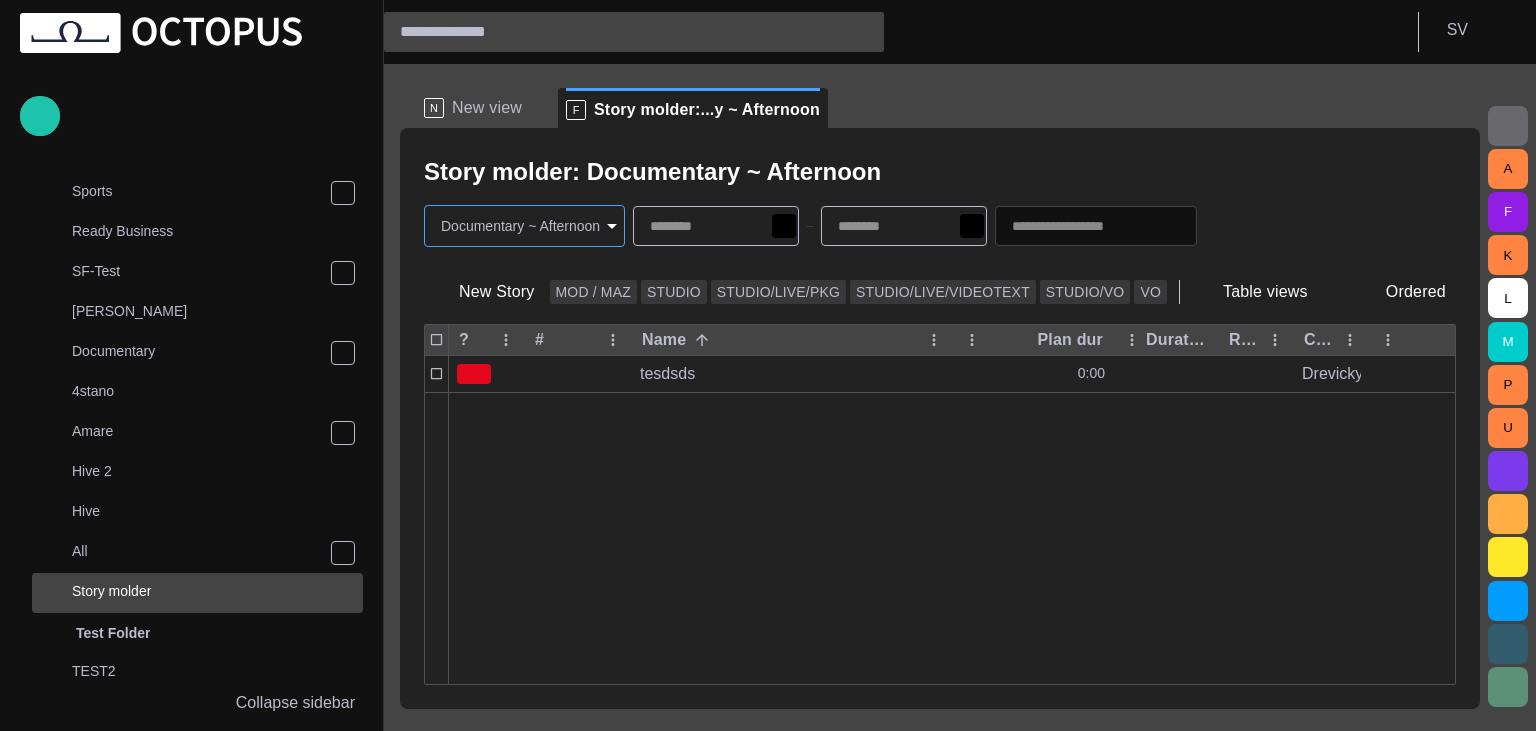 click on "Story Rundown Local News Publishing queue Story folders Local News Business Sports Ready Business SF-Test Thomas Documentary 4stano Amare Hive 2 Hive All Story molder Test Folder TEST2 My OctopusX Social Media Media Media-test with filter Karel's media (playout) Rundowns Channel 24 Channel 2 TEST-1 02.07 13:13 Channel 1 Not scheduled List Rundown -NAMED CHINESE ALT SCRIPT TEST  Hroch  Ticker  Rundowns 2 Editorial Admin Administration https://apnews.com/ AI Assistant Octopus Collapse sidebar S V N New view F Story molder:...y ~ Afternoon Story molder: Documentary ~ Afternoon Documentary ~ Afternoon ******** New Story MOD / MAZ STUDIO STUDIO/LIVE/PKG STUDIO/LIVE/VIDEOTEXT STUDIO/VO VO Table views Ordered ? # Name Plan dur Duration Reporters names Created by Modified tesdsds 0:00 Drevicky 7/8 16:44 A F K L M P U" at bounding box center (768, 365) 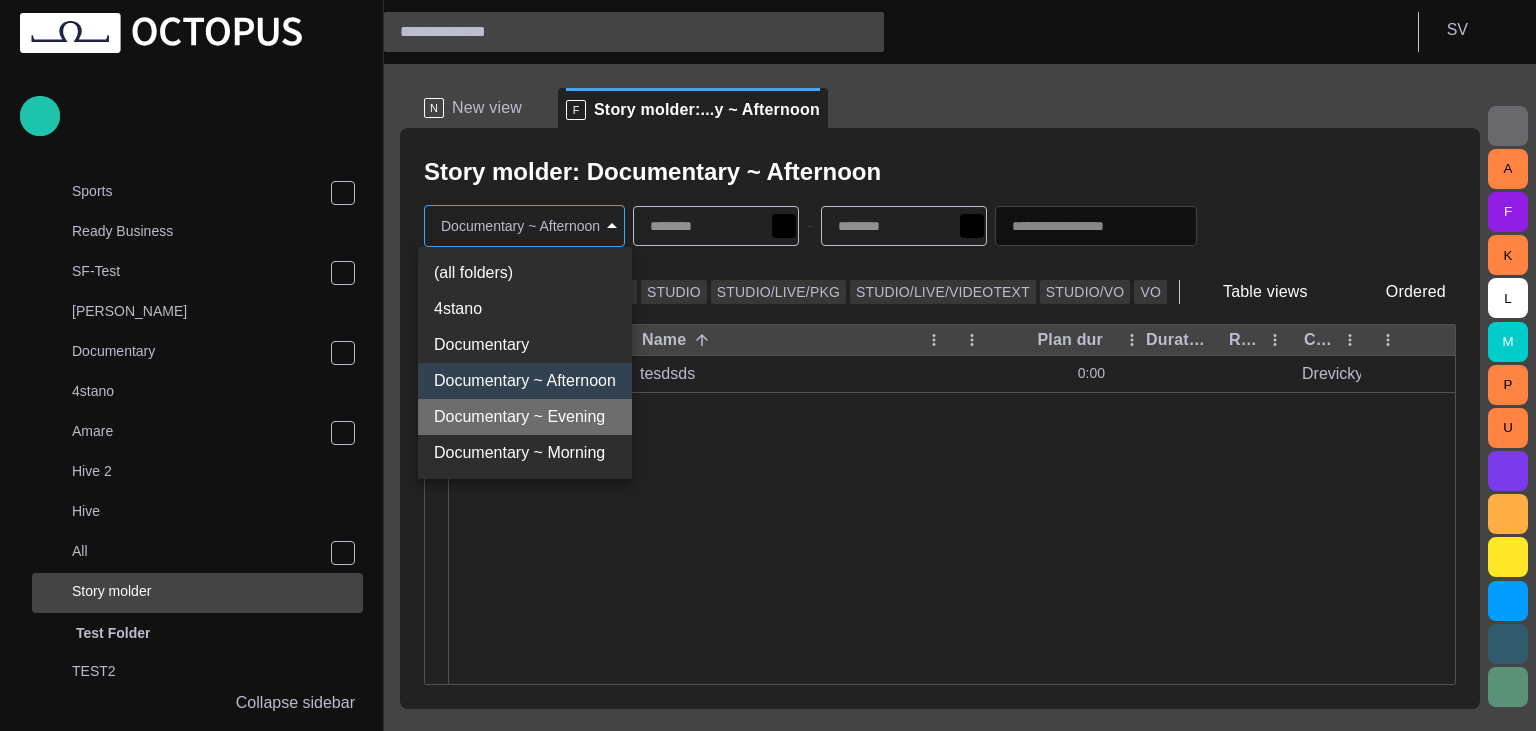 click on "Documentary ~ Evening" at bounding box center [525, 417] 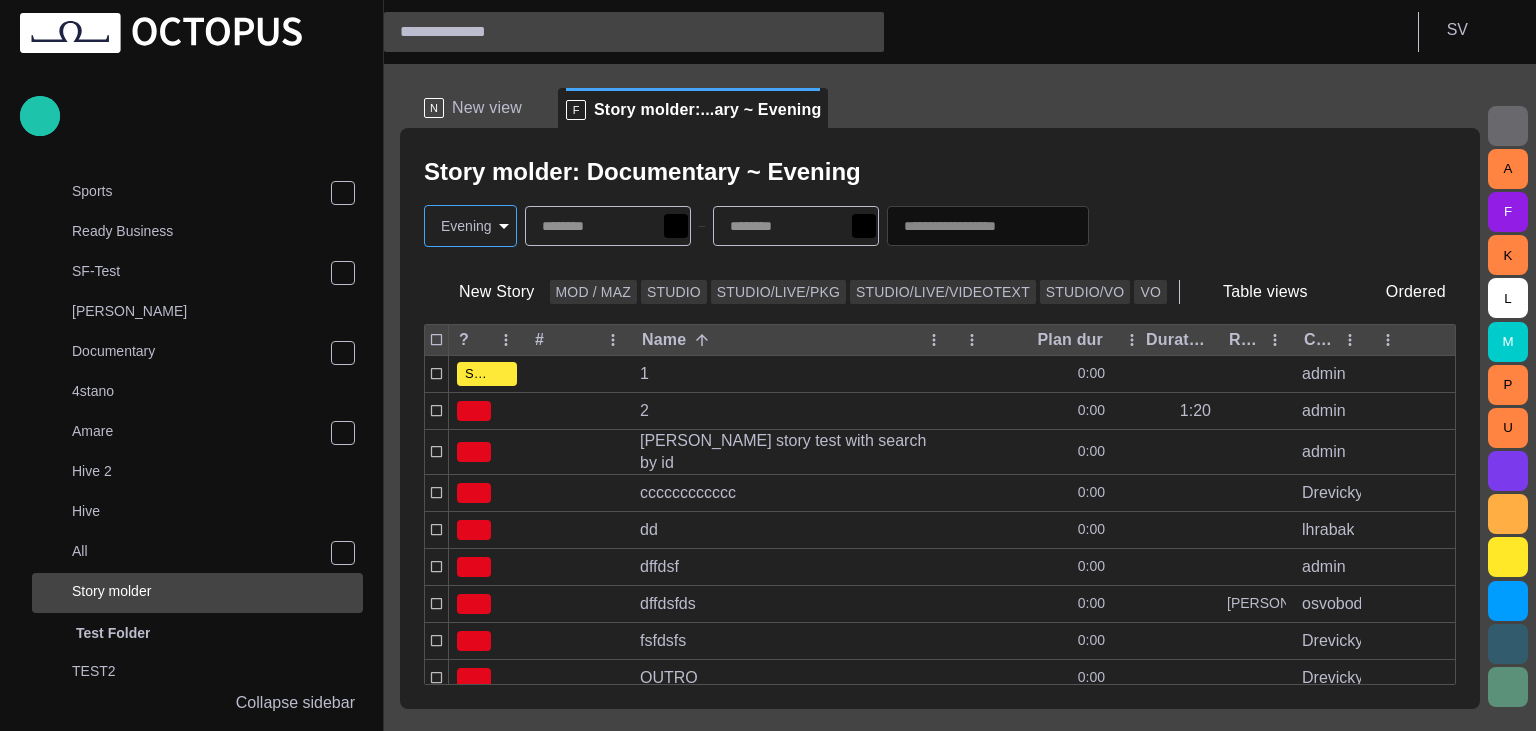 click on "Story Rundown Local News Publishing queue Story folders Local News Business Sports Ready Business SF-Test Thomas Documentary 4stano Amare Hive 2 Hive All Story molder Test Folder TEST2 My OctopusX Social Media Media Media-test with filter Karel's media (playout) Rundowns Channel 24 Channel 2 TEST-1 02.07 13:13 Channel 1 Not scheduled List Rundown -NAMED CHINESE ALT SCRIPT TEST  Hroch  Ticker  Rundowns 2 Editorial Admin Administration https://apnews.com/ AI Assistant Octopus Collapse sidebar S V N New view F Story molder:...ary ~ Evening Story molder: Documentary ~ Evening Evening ******** New Story MOD / MAZ STUDIO STUDIO/LIVE/PKG STUDIO/LIVE/VIDEOTEXT STUDIO/VO VO Table views Ordered ? # Name Plan dur Duration Reporters names Created by Modified SCRIPT 1 0:00 admin 7/8 16:48 2 0:00 1:20 admin 7/8 16:24 adam story test with search by id 0:00 admin 6/24 16:27 cccccccccccc 0:00 Drevicky 6/26 10:26 dd 0:00 lhrabak 7/2 14:35 dffdsf 0:00 admin 7/4 18:34 dffdsfds 0:00 Manley osvoboda 7/2 15:21 fsfdsfs 0:00 A" at bounding box center [768, 365] 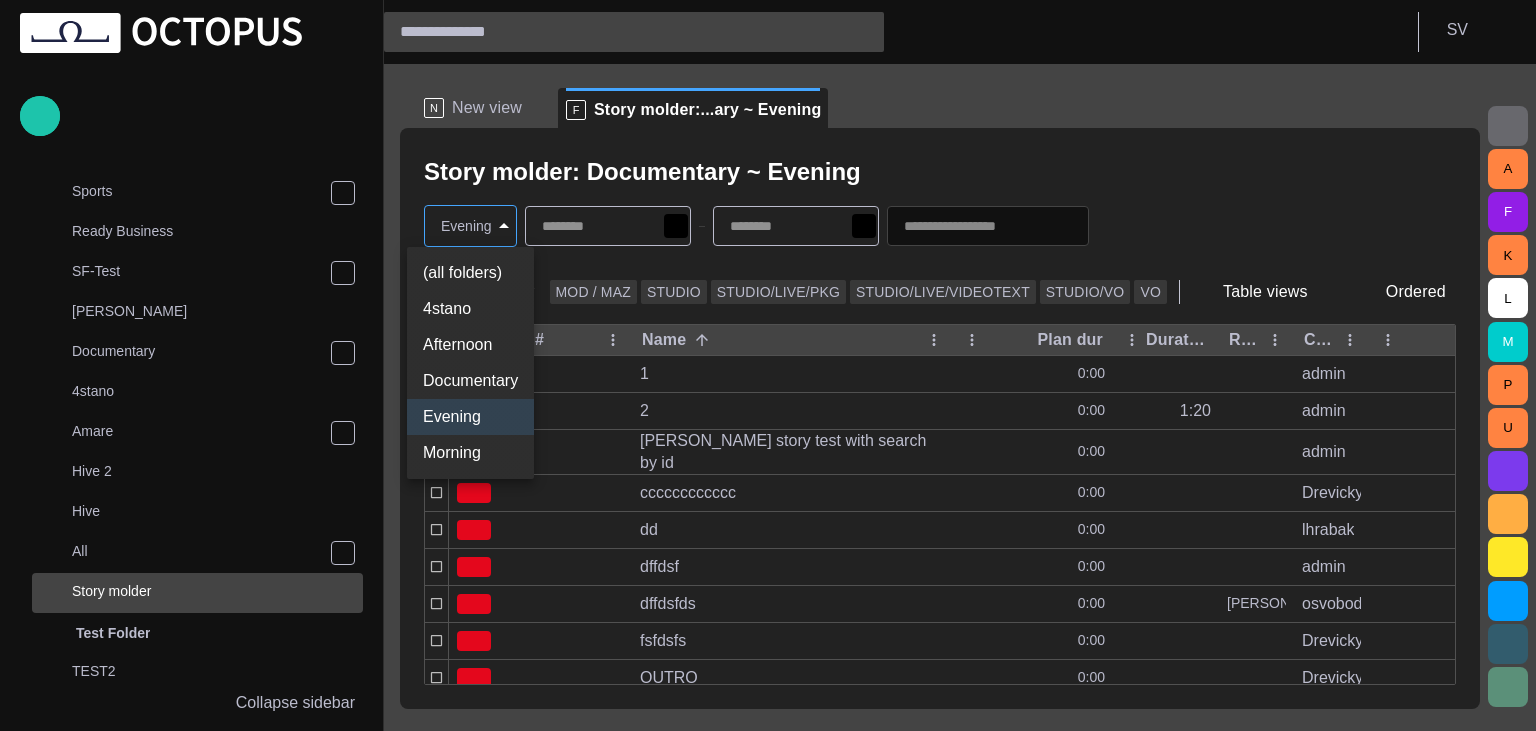 click on "4stano" at bounding box center (470, 309) 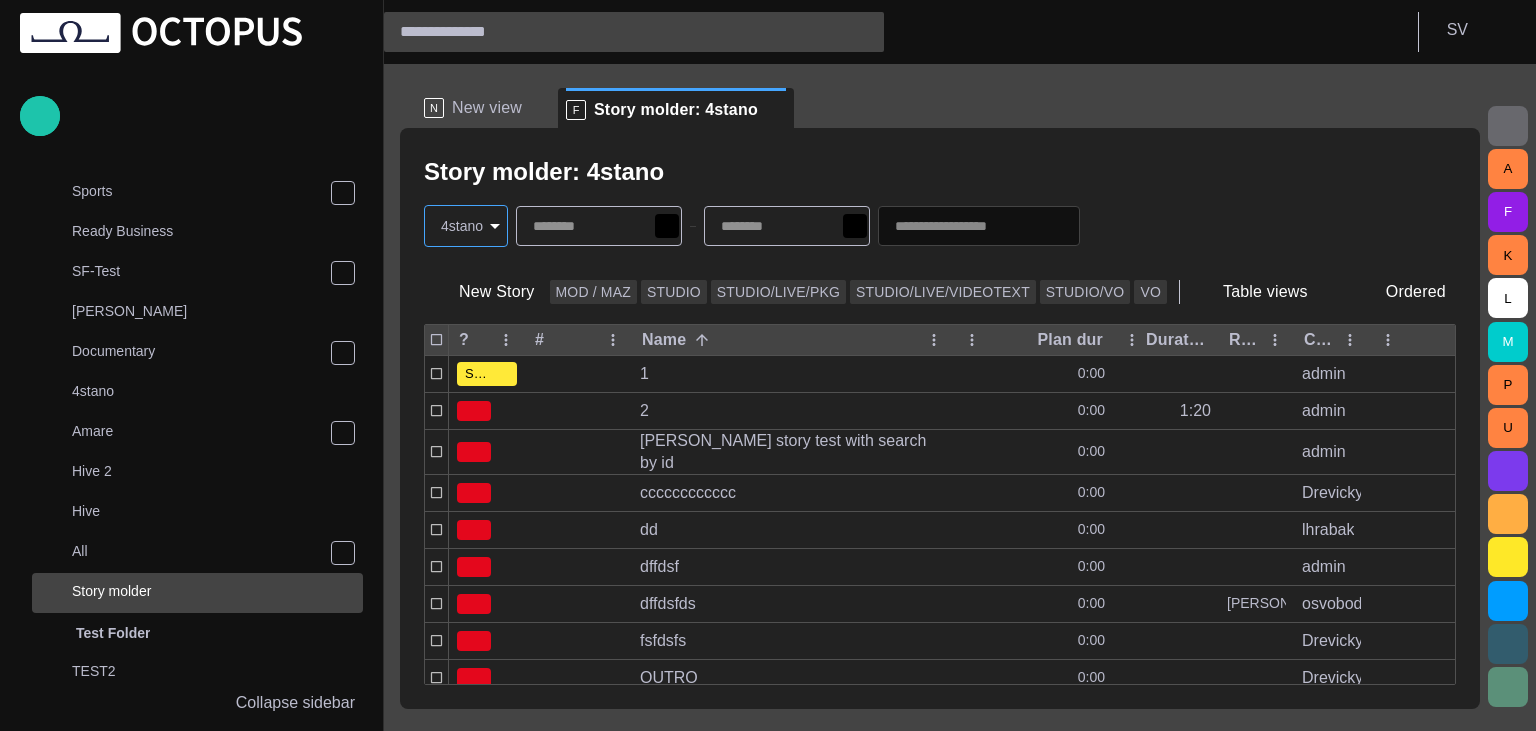 type on "**********" 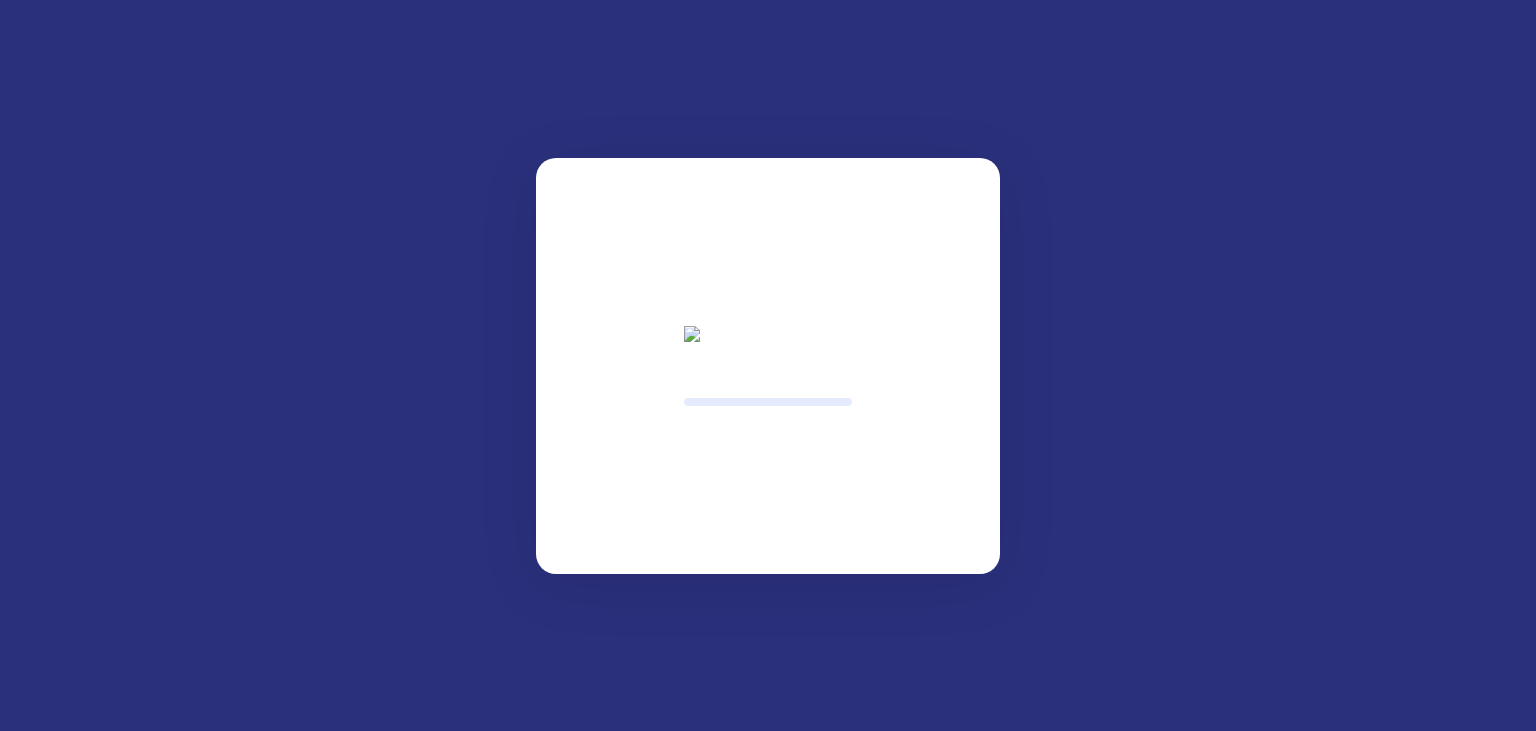 scroll, scrollTop: 0, scrollLeft: 0, axis: both 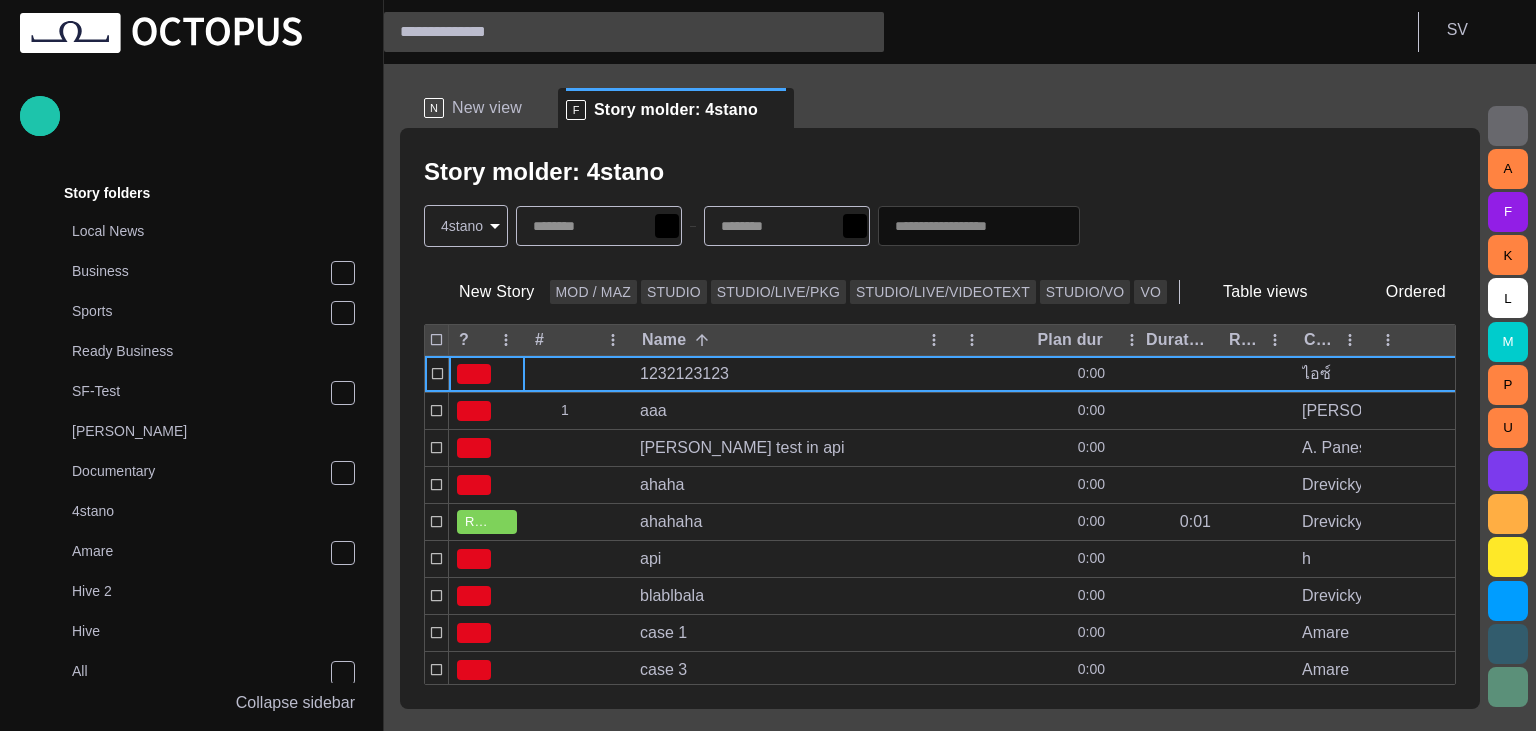 click on "**********" at bounding box center (768, 365) 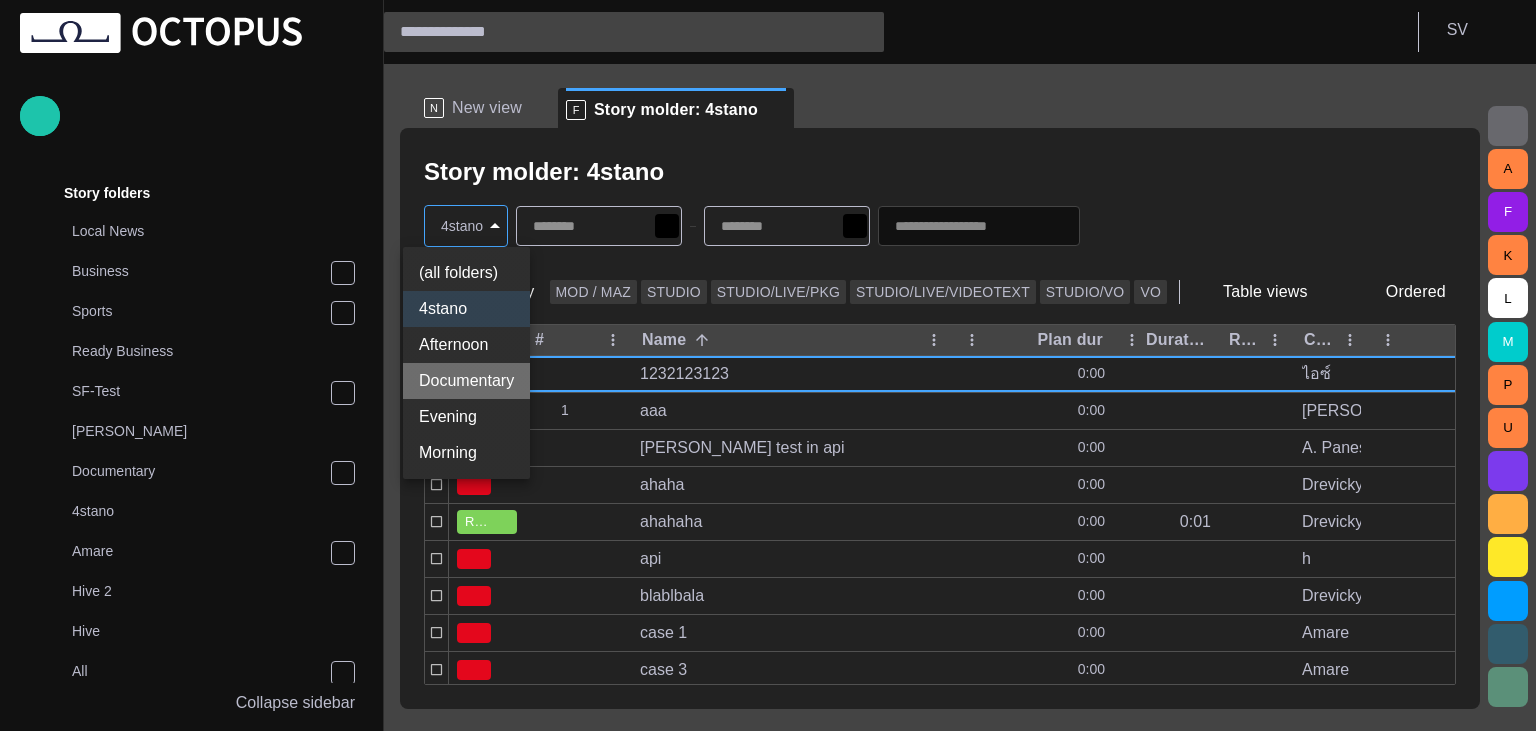 click on "Documentary" at bounding box center (466, 381) 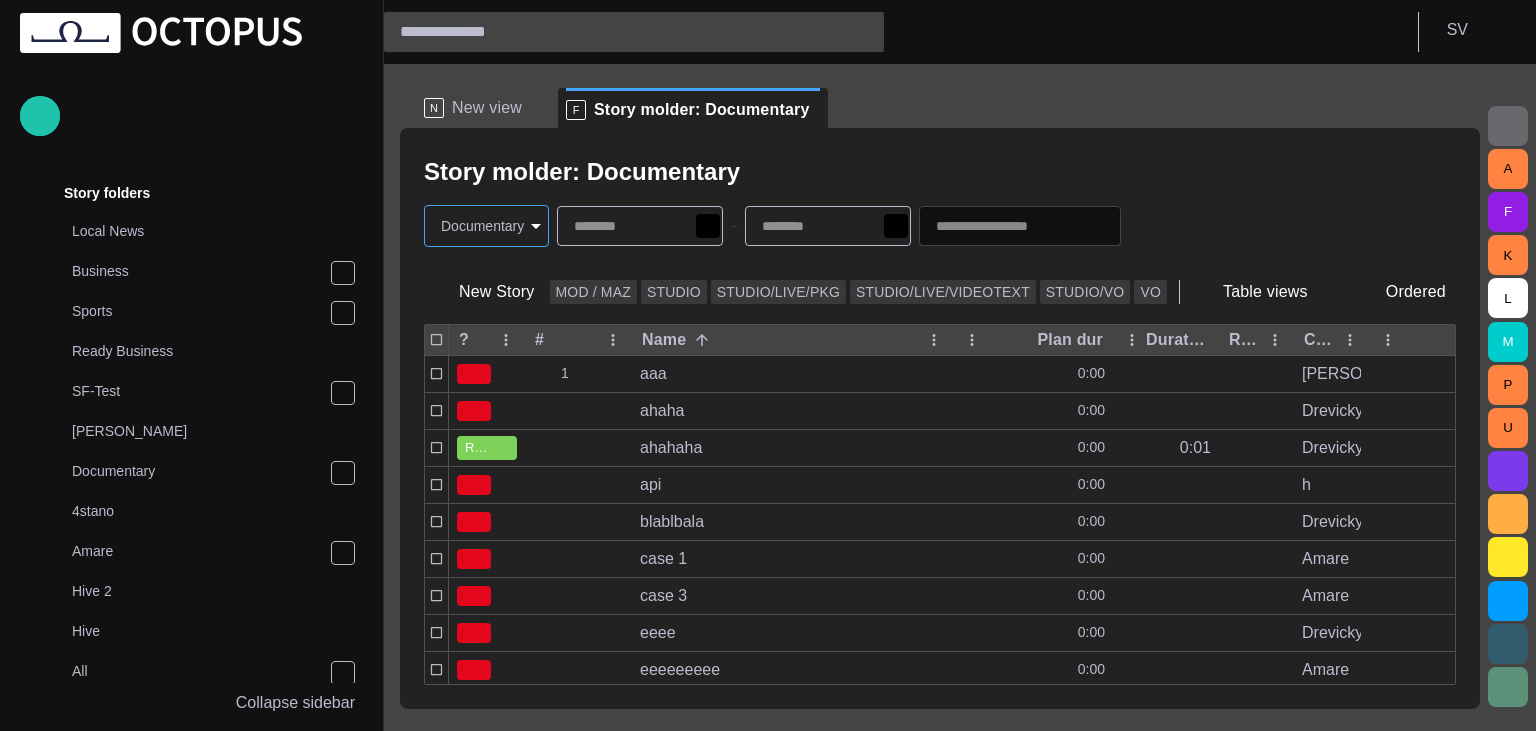 click on "Story Rundown Local News Publishing queue Story folders Local News Business Sports Ready Business SF-Test [PERSON_NAME] Documentary 4stano Amare Hive 2 Hive All Story molder Test Folder TEST2 My OctopusX Social Media Media Media-test with filter [PERSON_NAME]'s media (playout) Rundowns Channel 24 Channel 2 TEST-1 02.07 13:13 Channel 1 Not scheduled List Rundown -NAMED CHINESE ALT SCRIPT TEST  [PERSON_NAME]  Ticker  Rundowns 2 Editorial Admin Administration [URL][DOMAIN_NAME] AI Assistant Octopus Collapse sidebar S V N New view F Story molder: Documentary Story molder: Documentary Documentary ******** New Story MOD / MAZ STUDIO STUDIO/LIVE/PKG STUDIO/LIVE/VIDEOTEXT STUDIO/[PERSON_NAME] Table views Ordered ? # Name Plan dur Duration Reporters names Created by Modified 1 aaa 0:00 [PERSON_NAME] [DATE] 14:35 ahaha 0:00 Drevicky [DATE] 14:37 READY ahahaha 0:00 0:01 Drevicky [DATE] 14:29 api 0:00 h [DATE] 06:06 blablbala 0:00 Drevicky [DATE] 09:59 case 1 0:00 Amare [DATE] 09:59 case 3 0:00 Amare [DATE] 13:07 eeee 0:00 Drevicky [DATE] 15:13 eeeeeeeee 0:00 0:00" at bounding box center (768, 365) 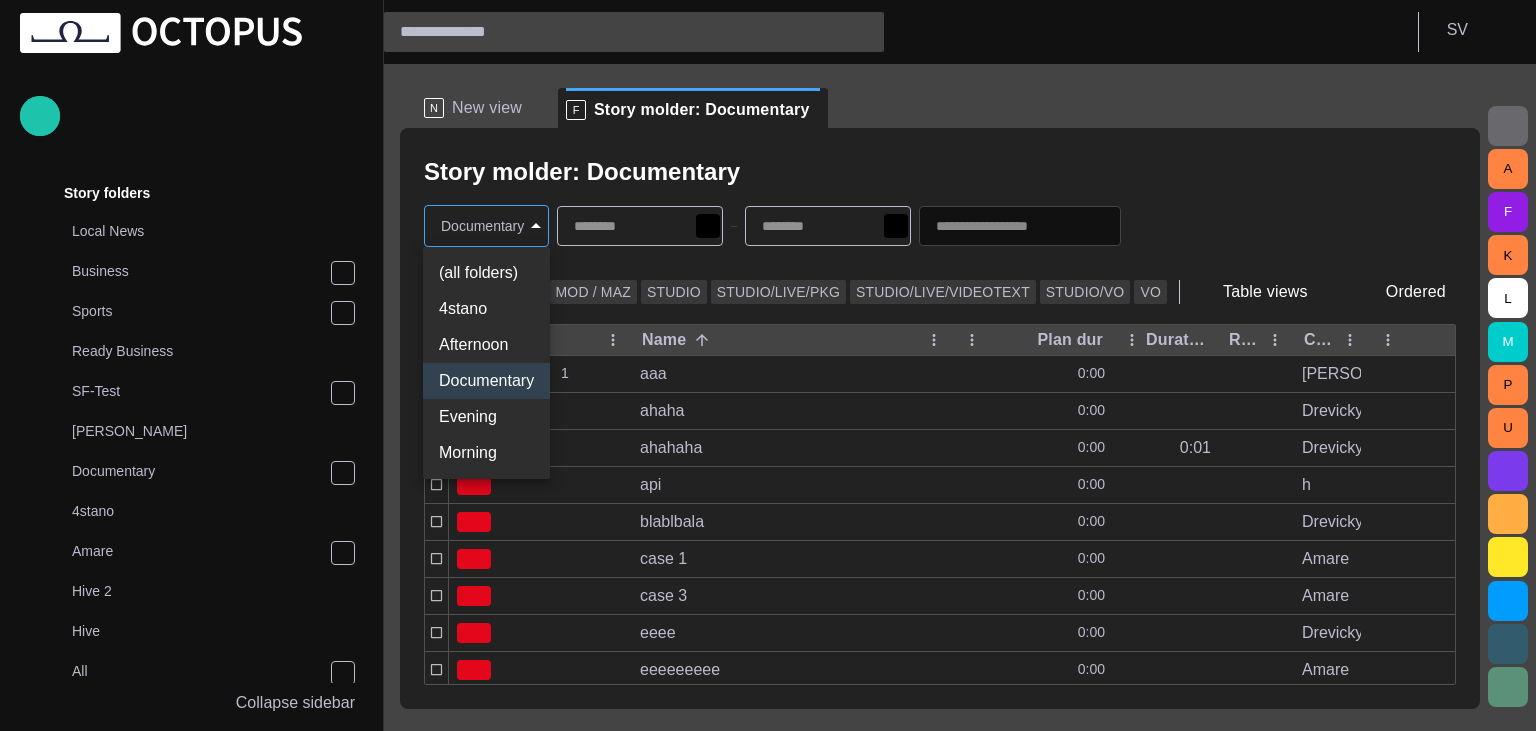 click on "Evening" at bounding box center (486, 417) 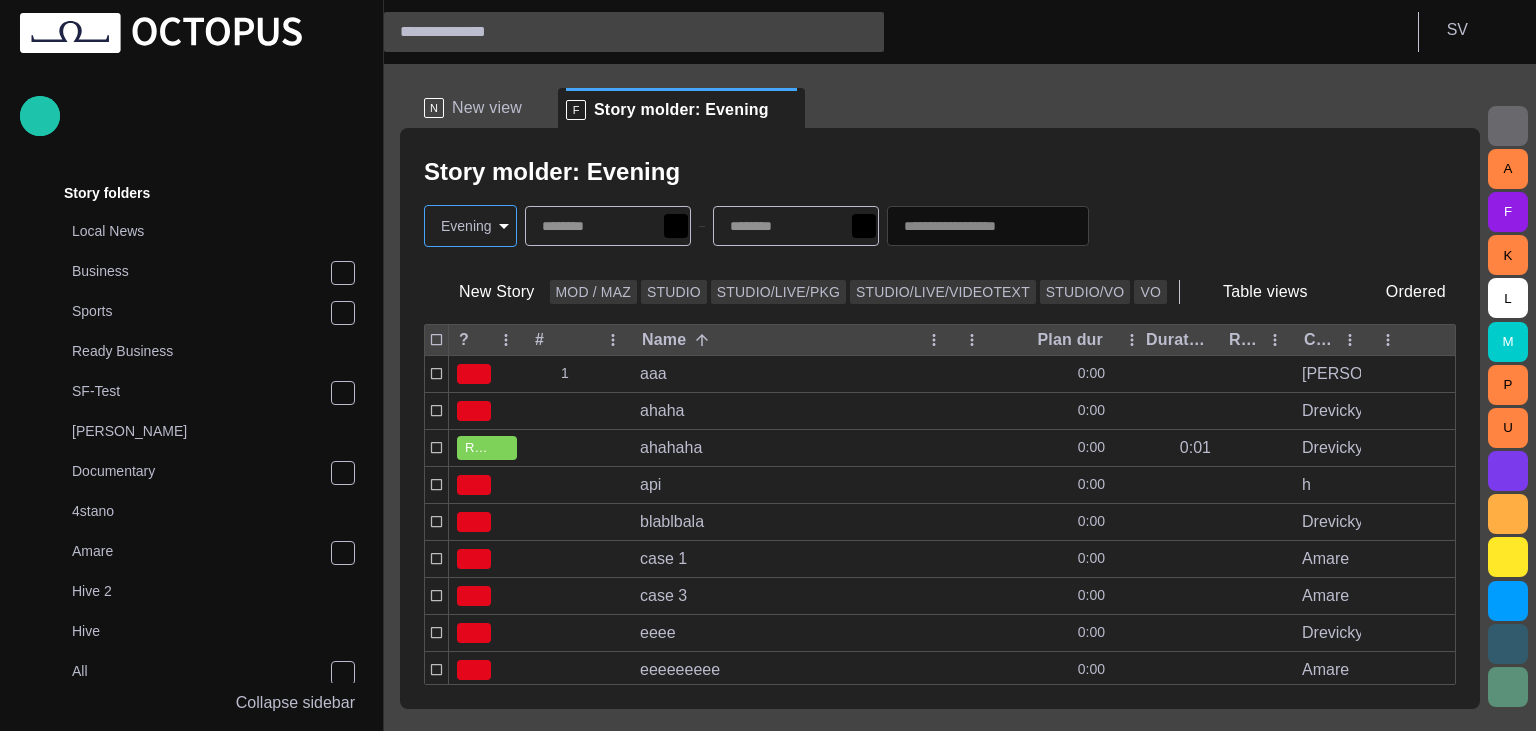 type on "********" 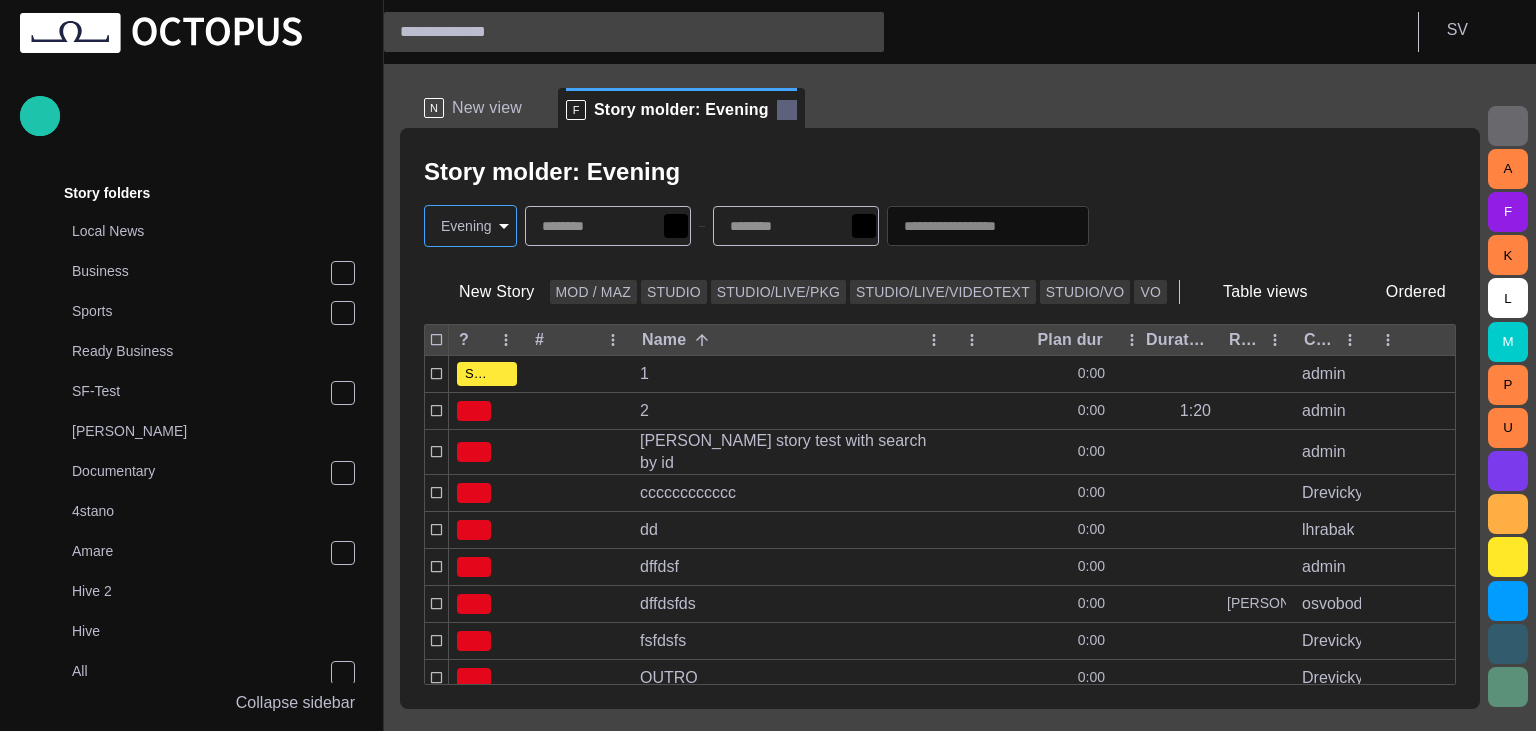 click at bounding box center [787, 110] 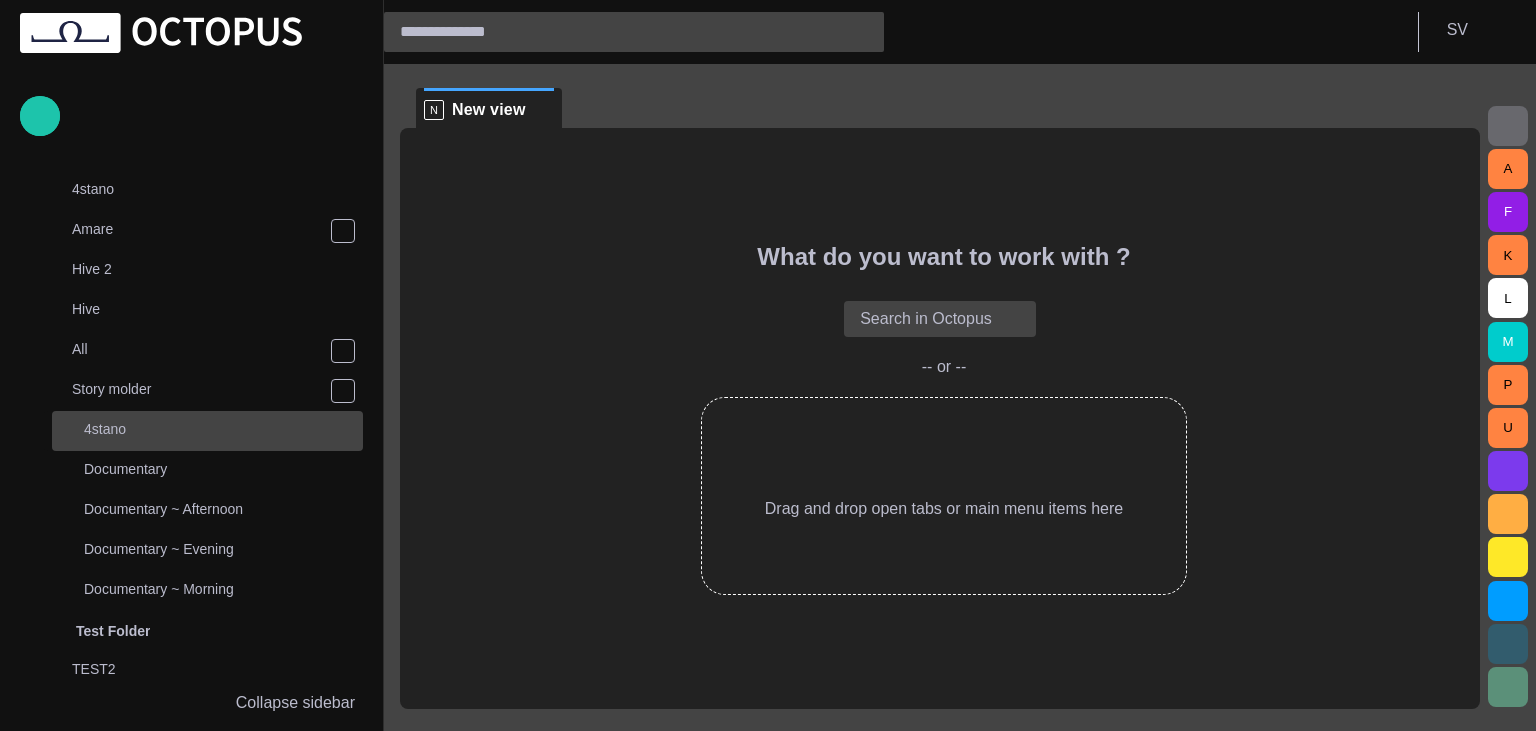 scroll, scrollTop: 440, scrollLeft: 0, axis: vertical 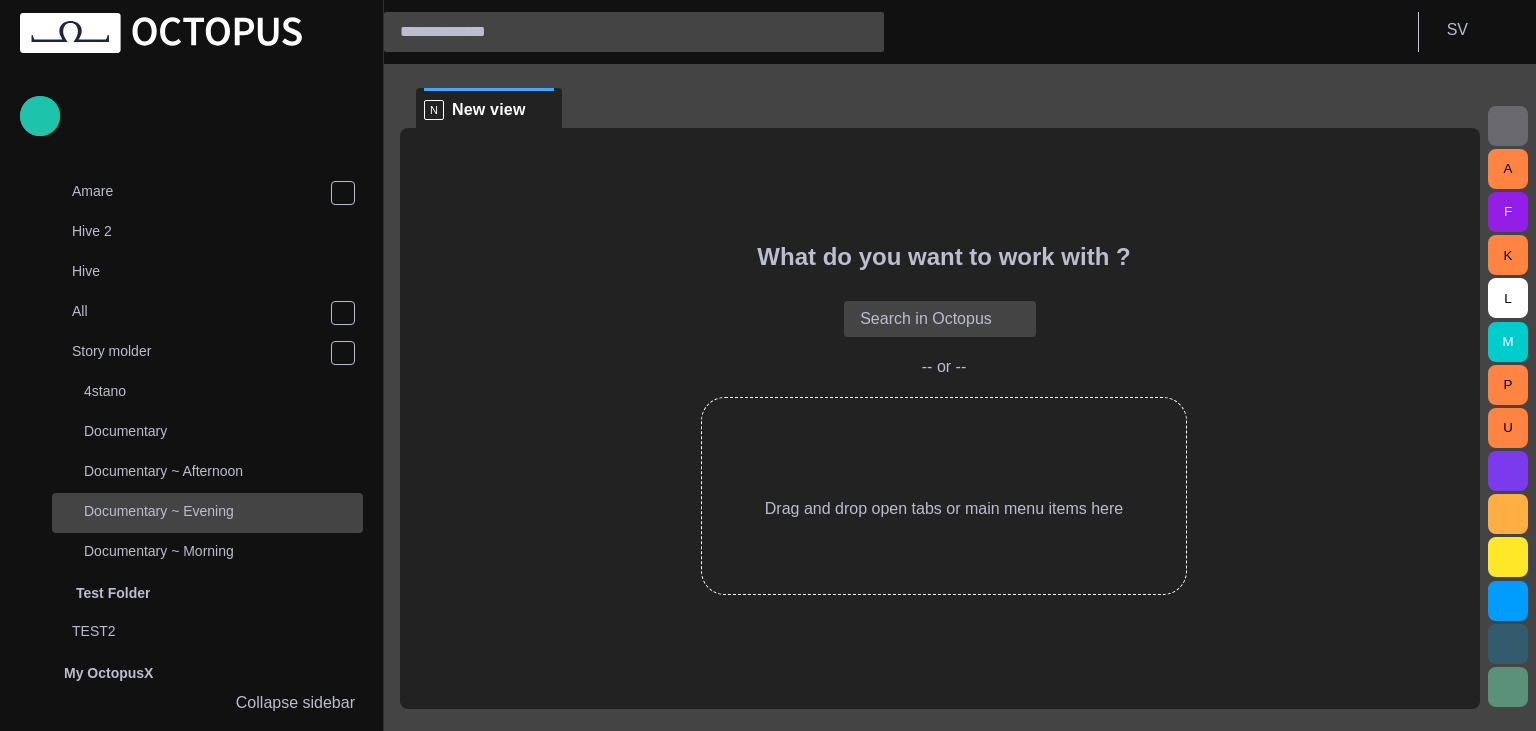 click on "Documentary ~ Evening" at bounding box center [223, 511] 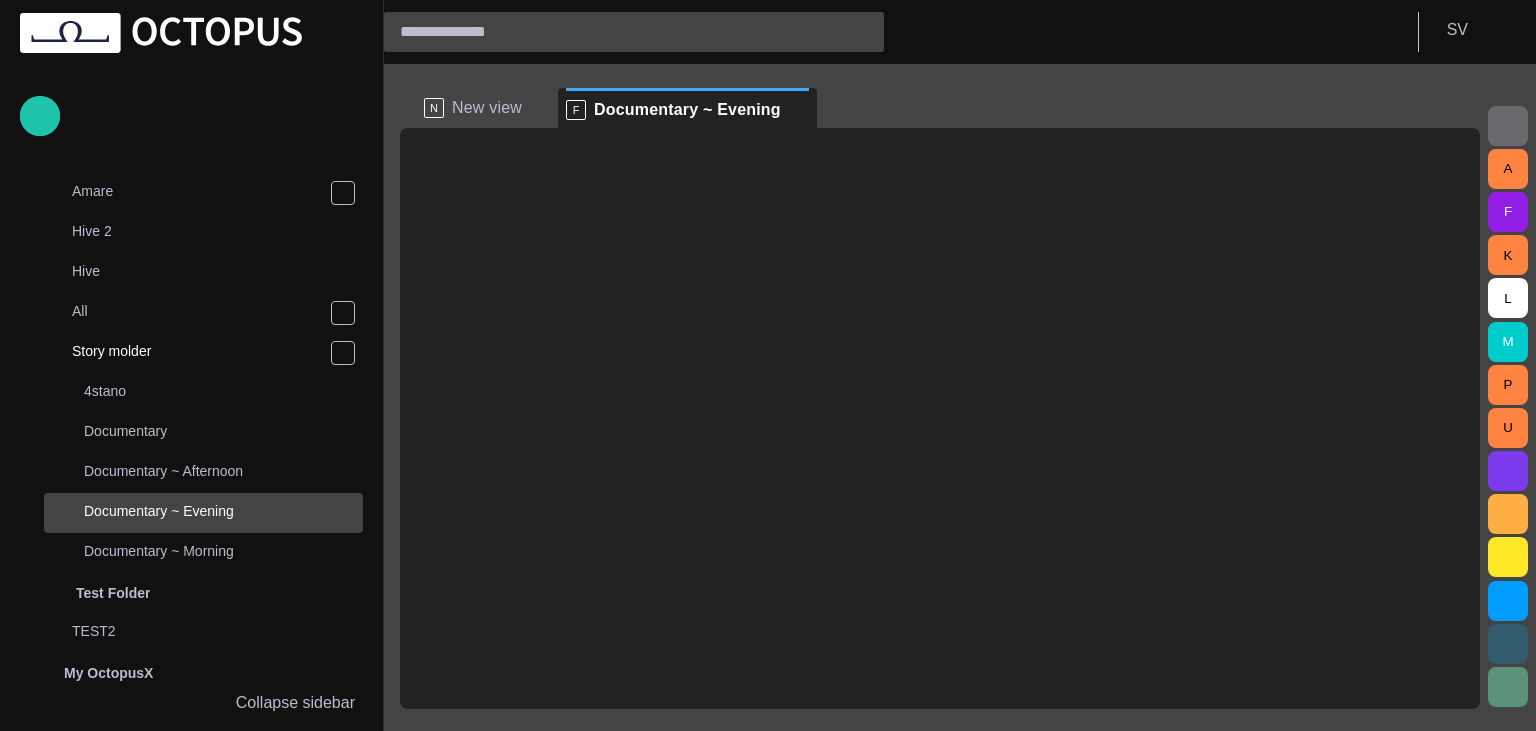 scroll, scrollTop: 80, scrollLeft: 0, axis: vertical 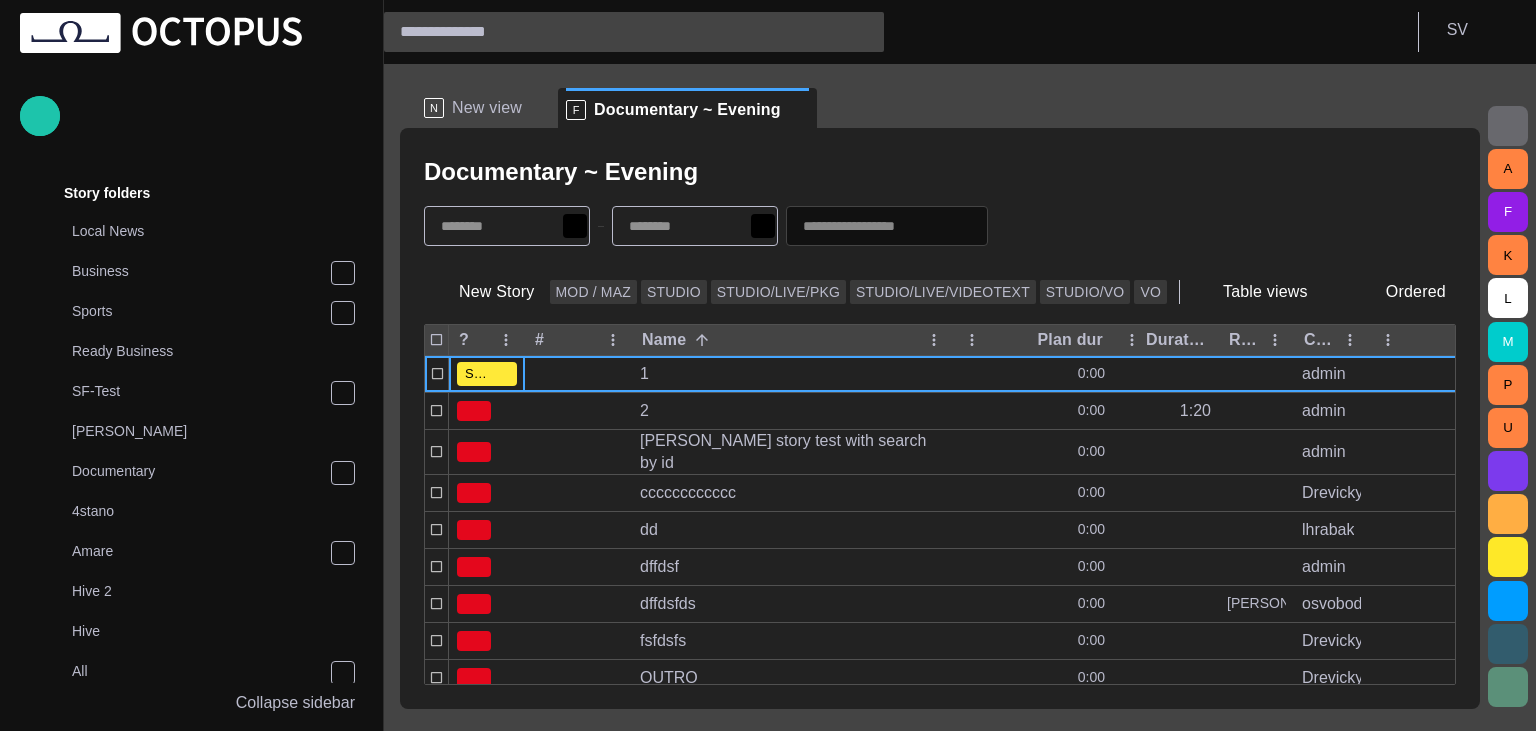 type 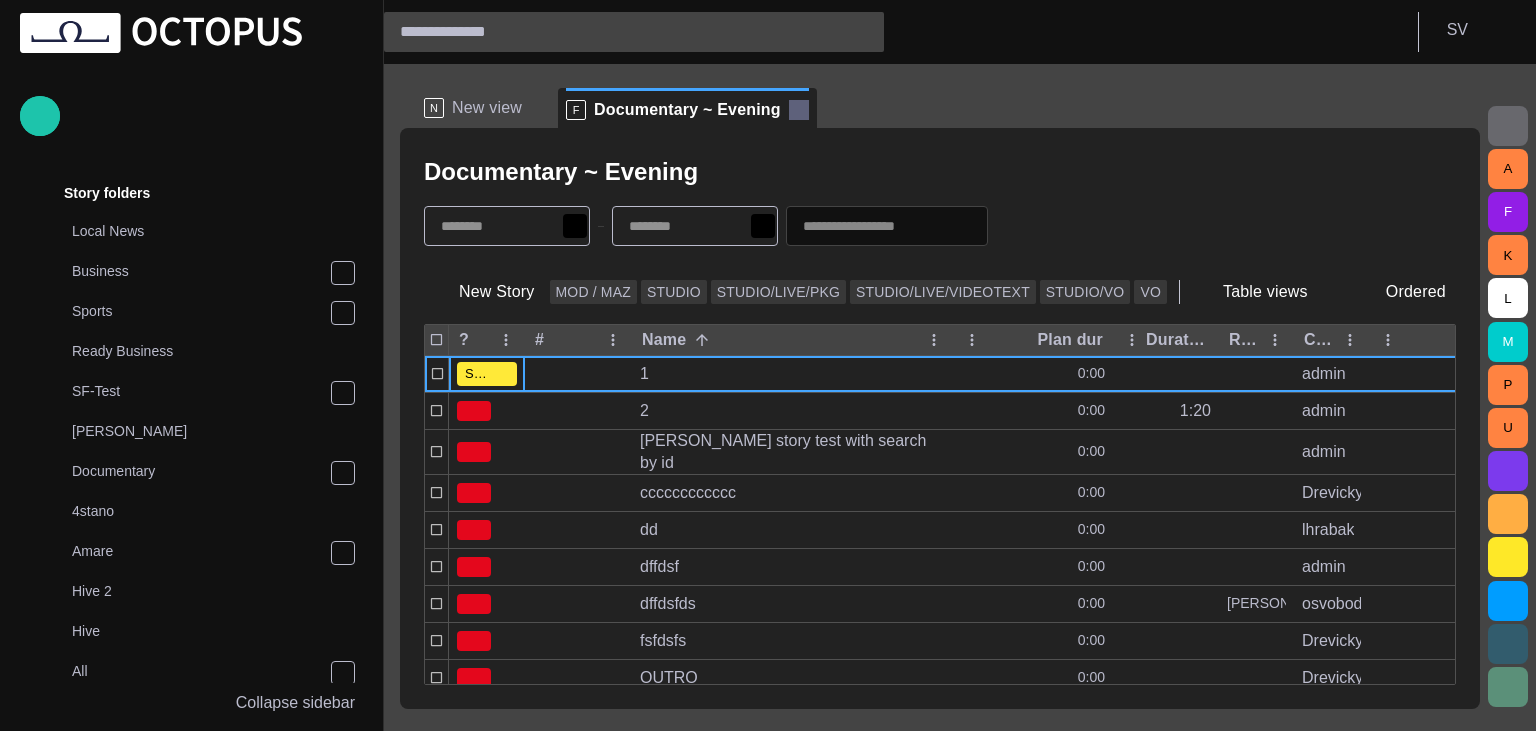 click at bounding box center (799, 110) 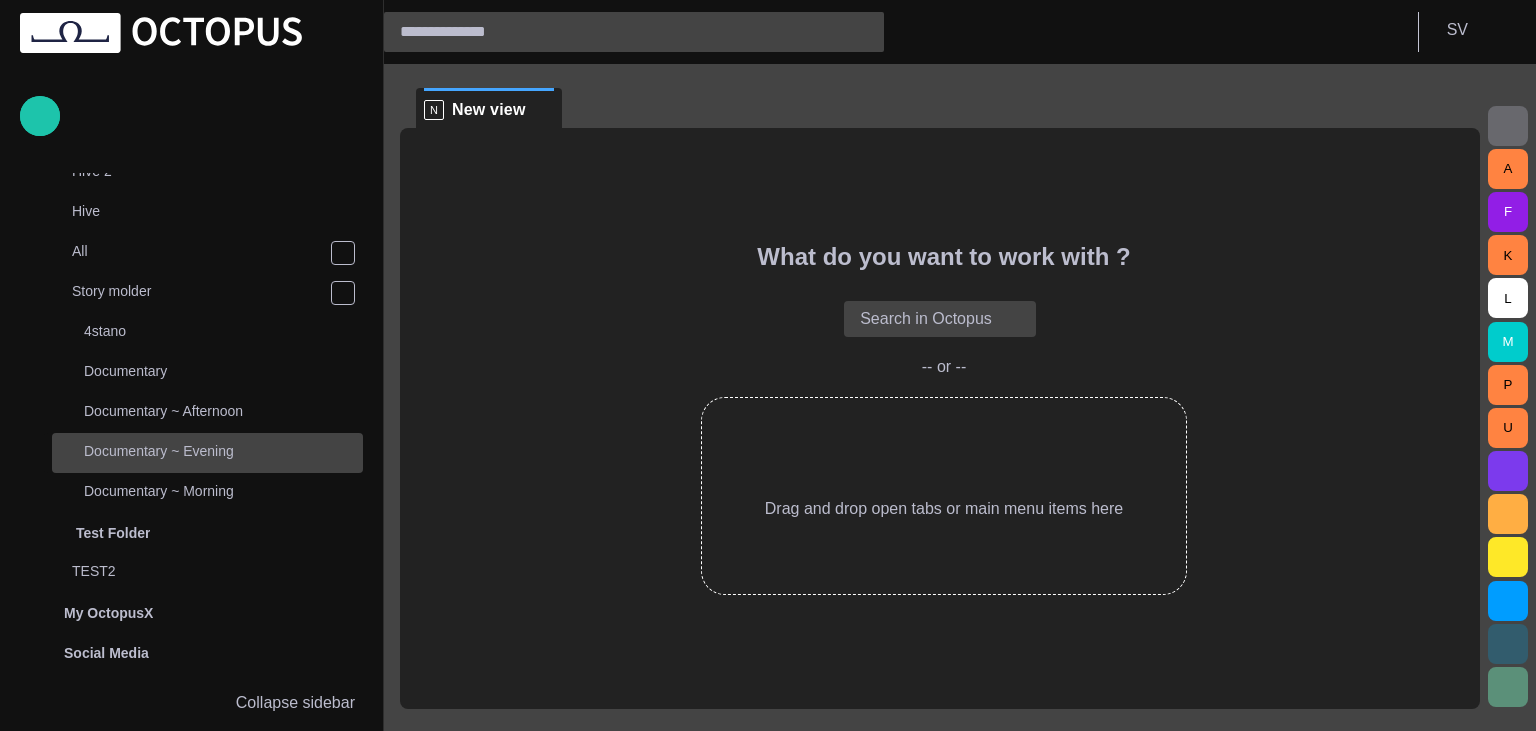 scroll, scrollTop: 560, scrollLeft: 0, axis: vertical 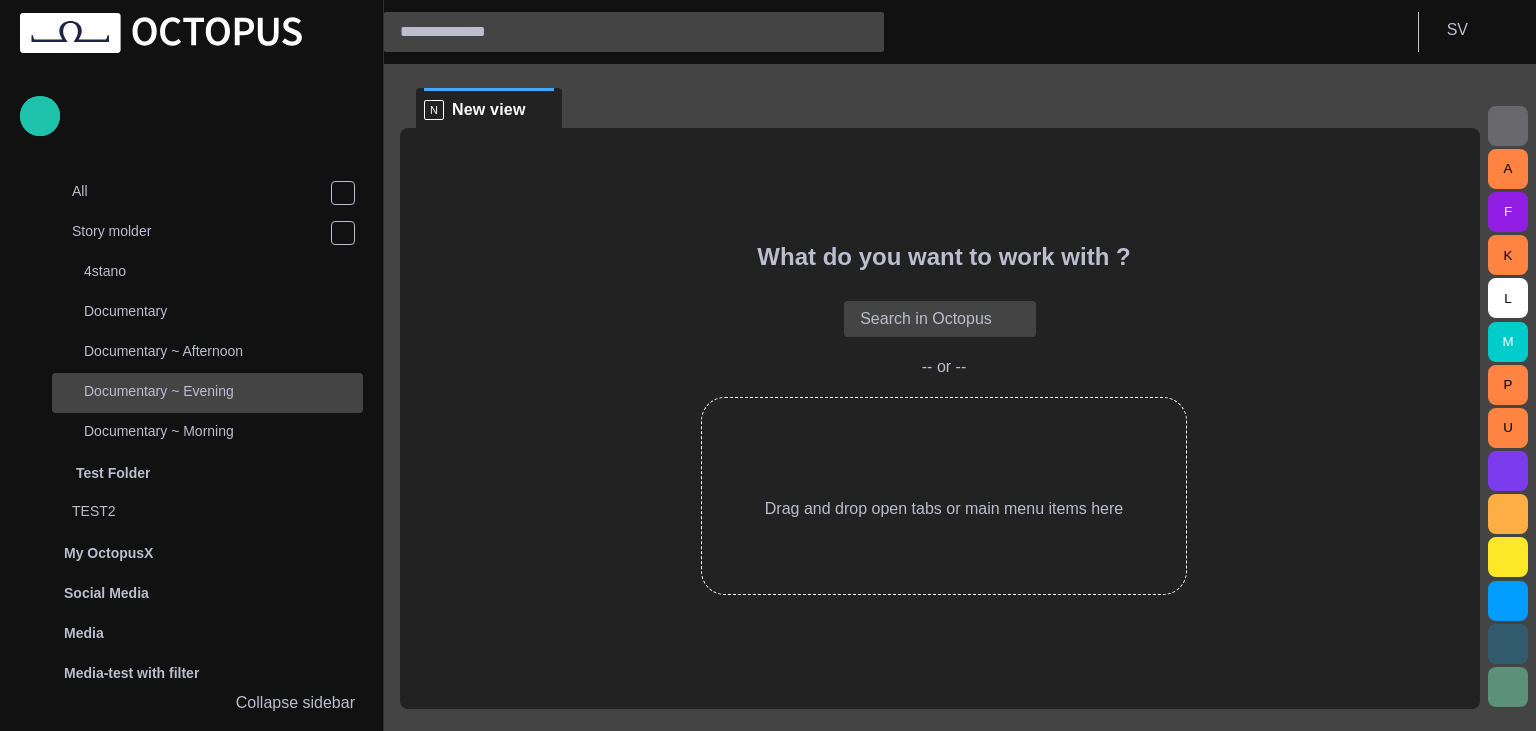 click on "Documentary ~ Evening" at bounding box center (223, 391) 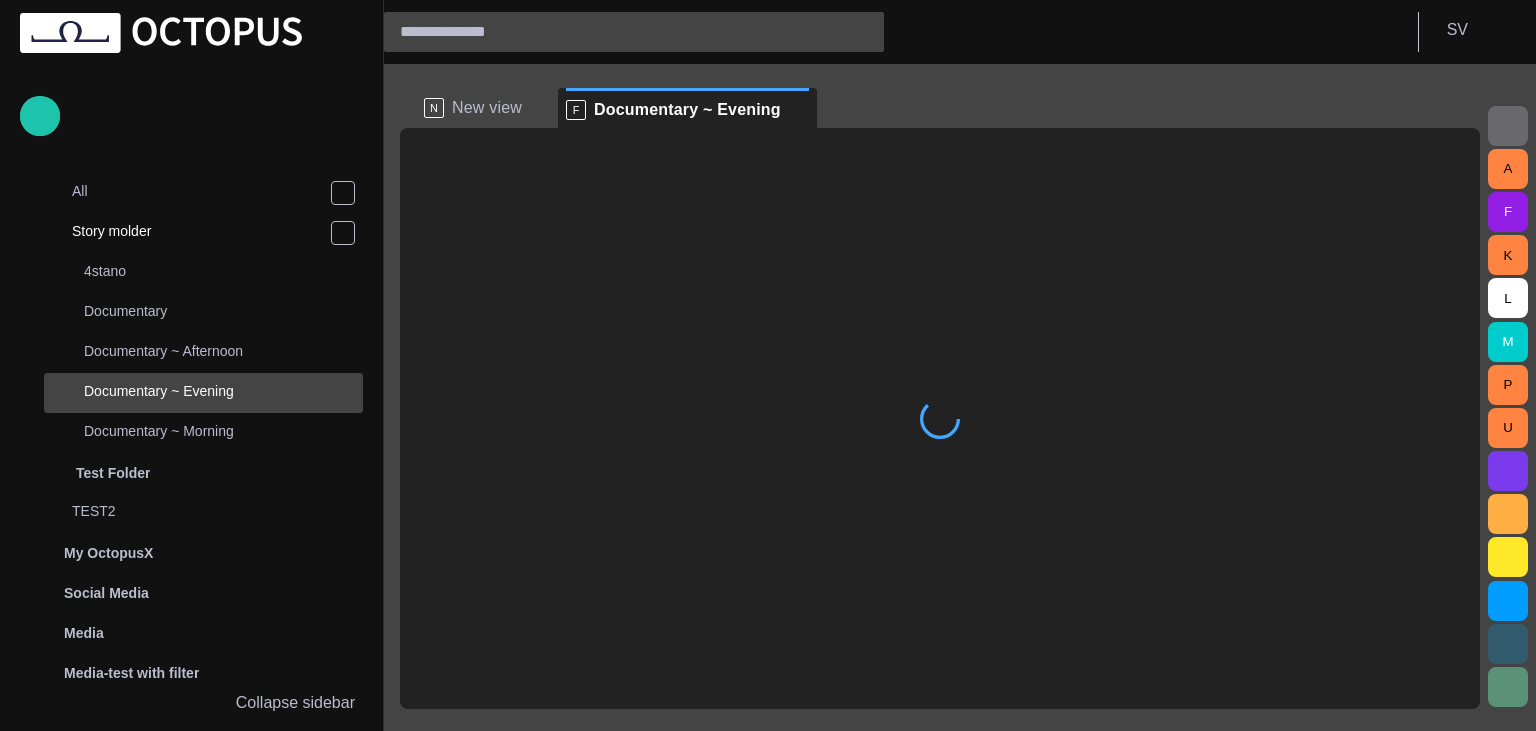 scroll, scrollTop: 80, scrollLeft: 0, axis: vertical 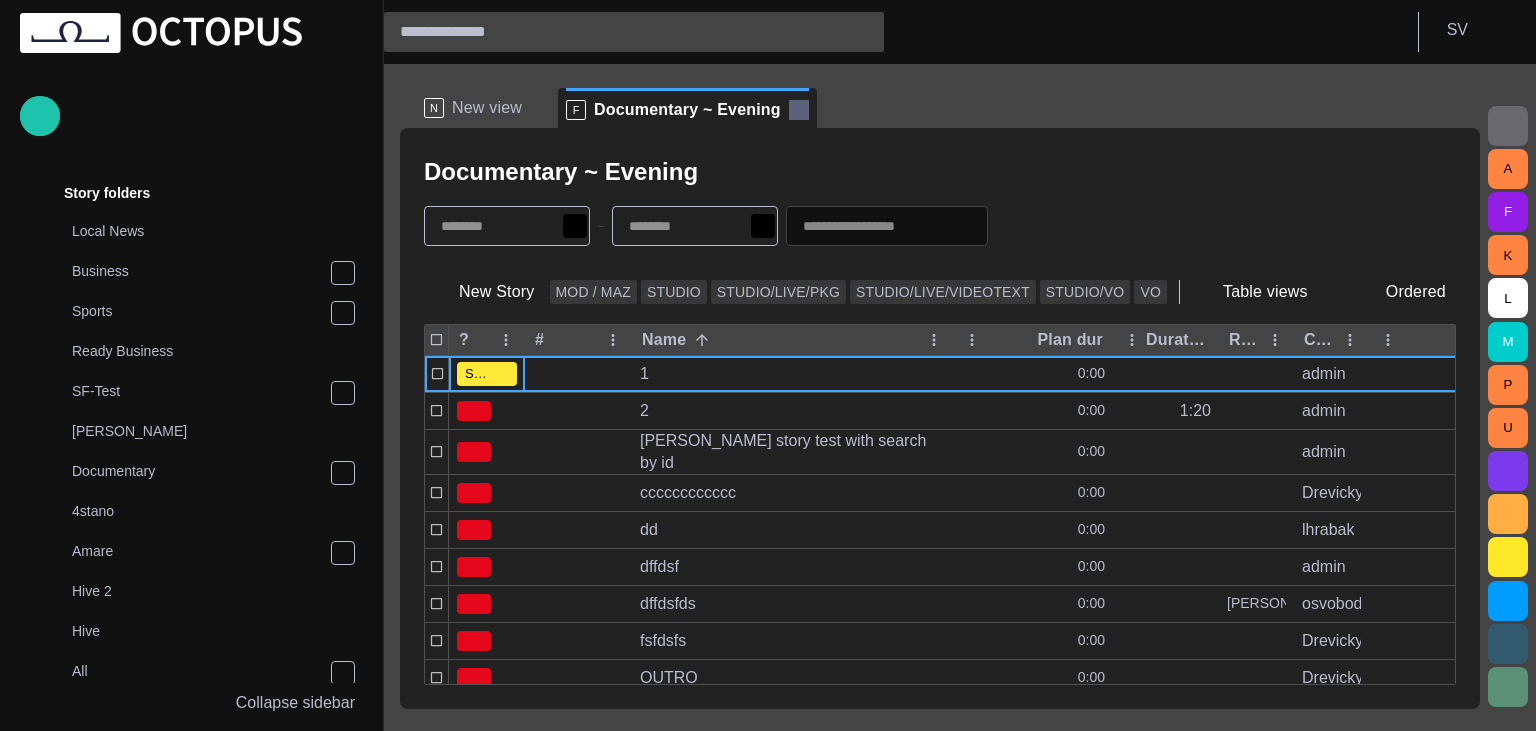 click at bounding box center [799, 110] 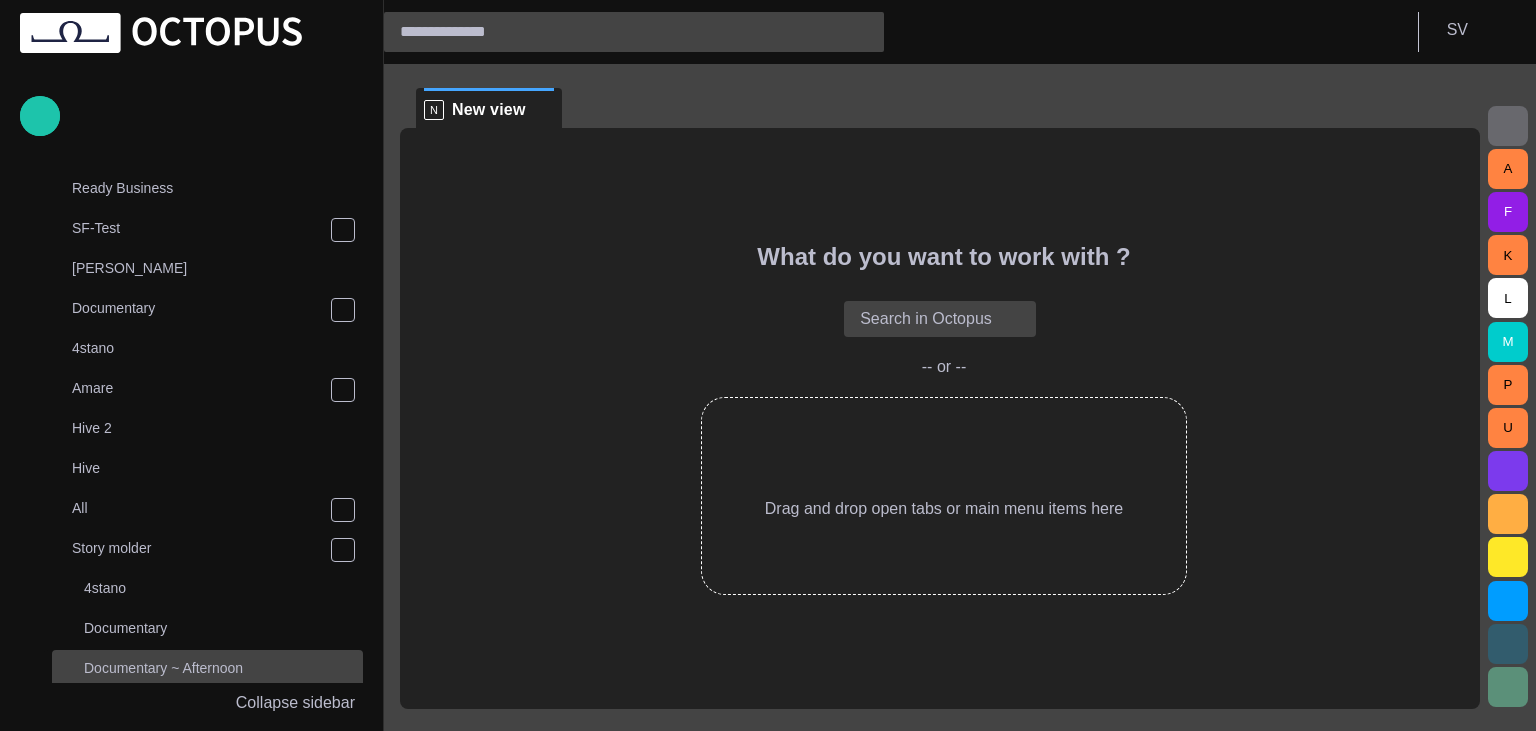scroll, scrollTop: 440, scrollLeft: 0, axis: vertical 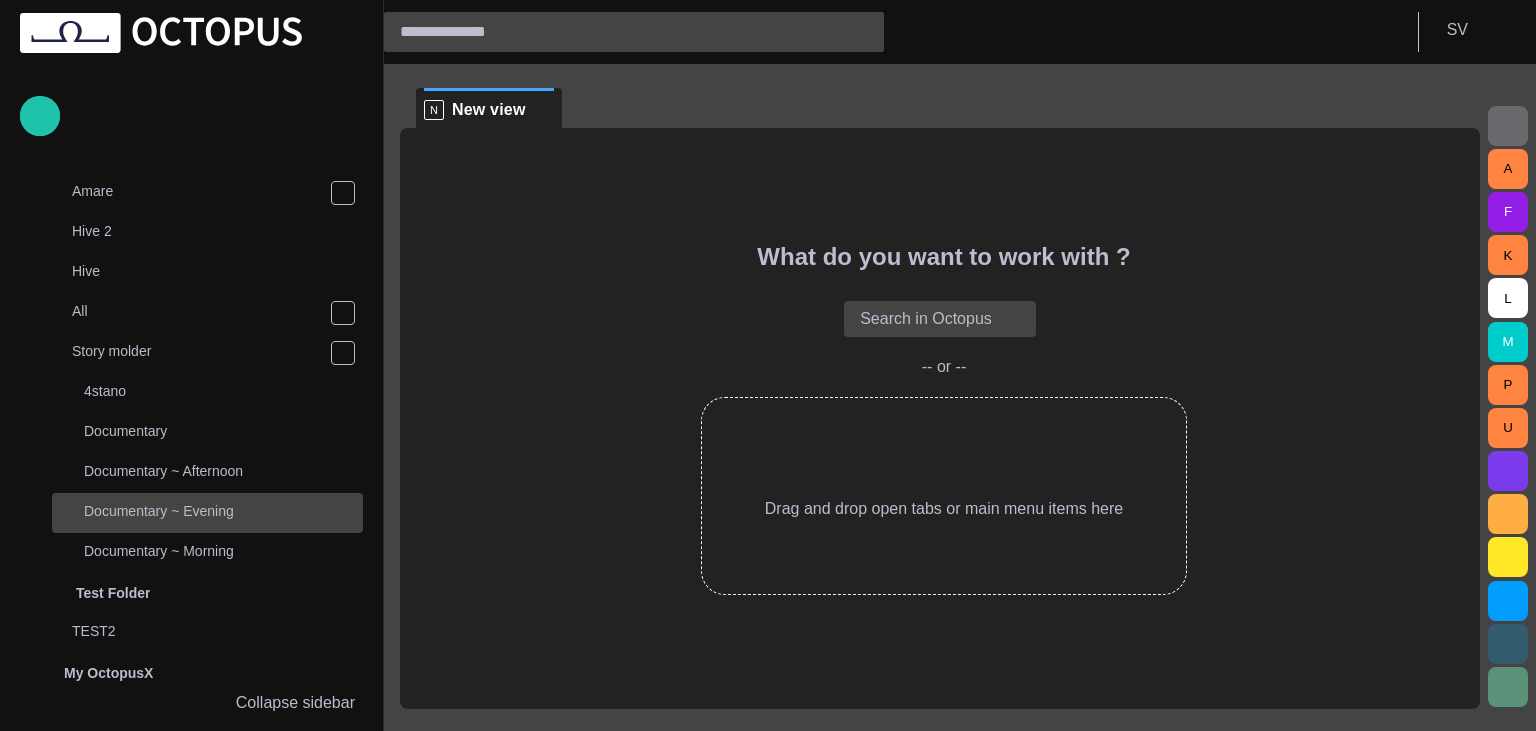click on "Documentary ~ Evening" at bounding box center (223, 511) 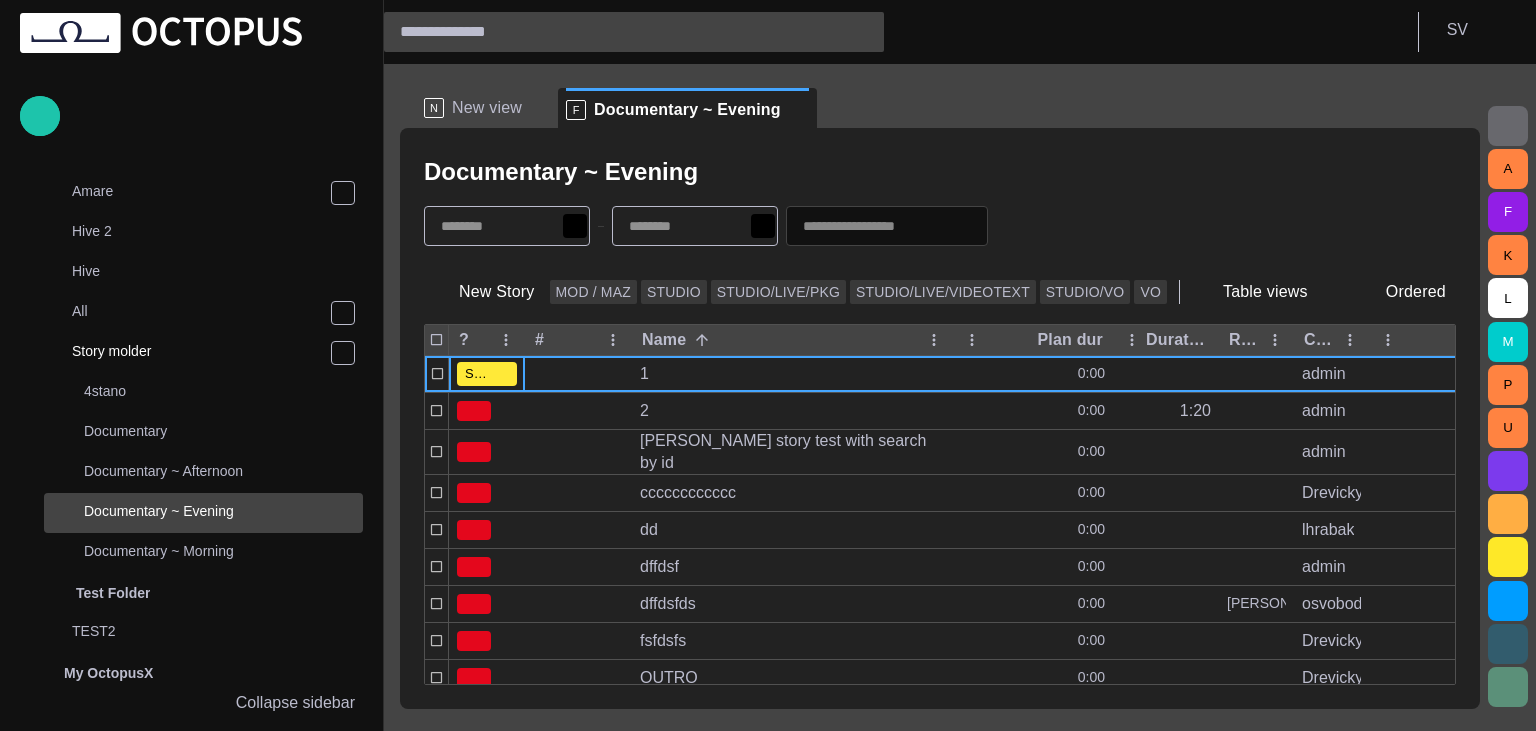 scroll, scrollTop: 80, scrollLeft: 0, axis: vertical 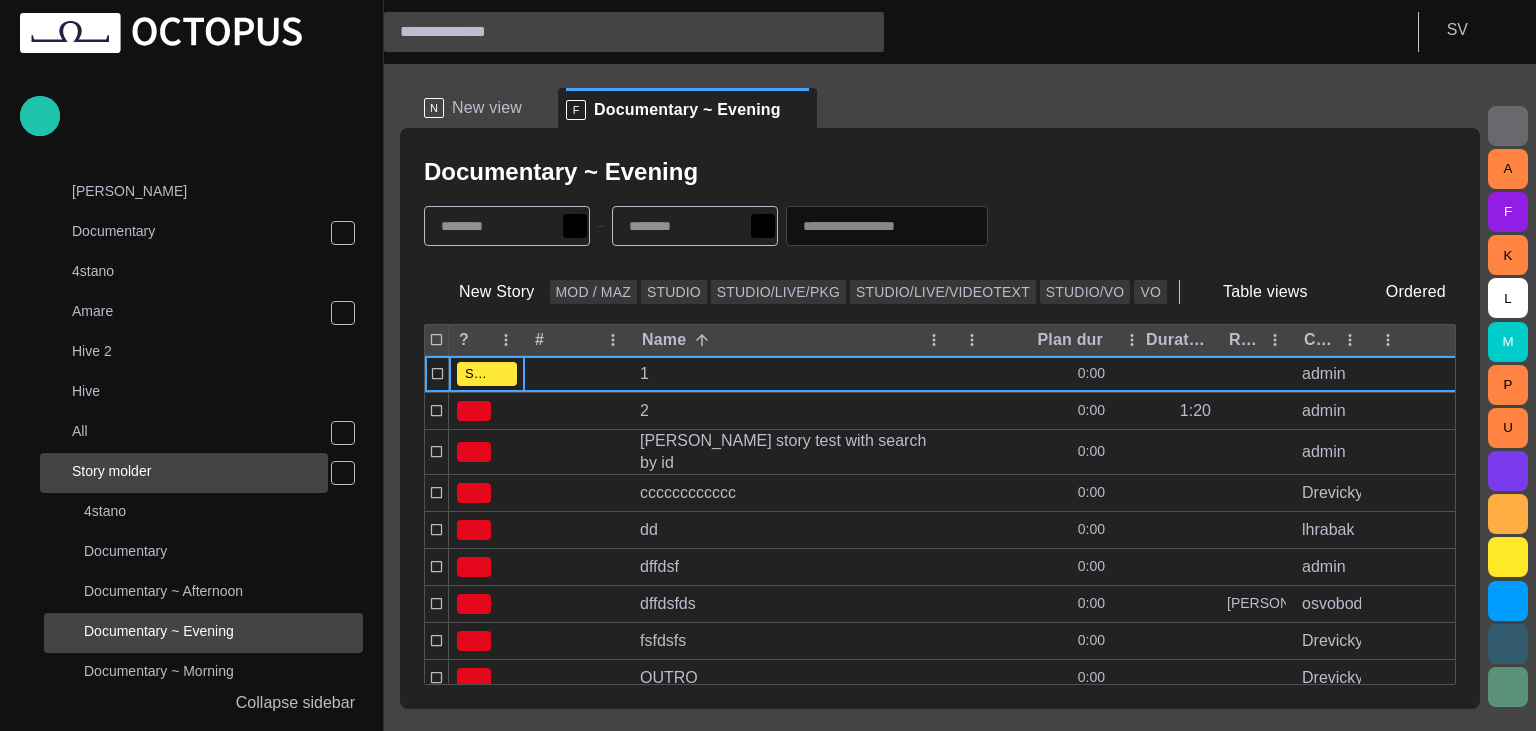 click on "Story molder" at bounding box center [200, 471] 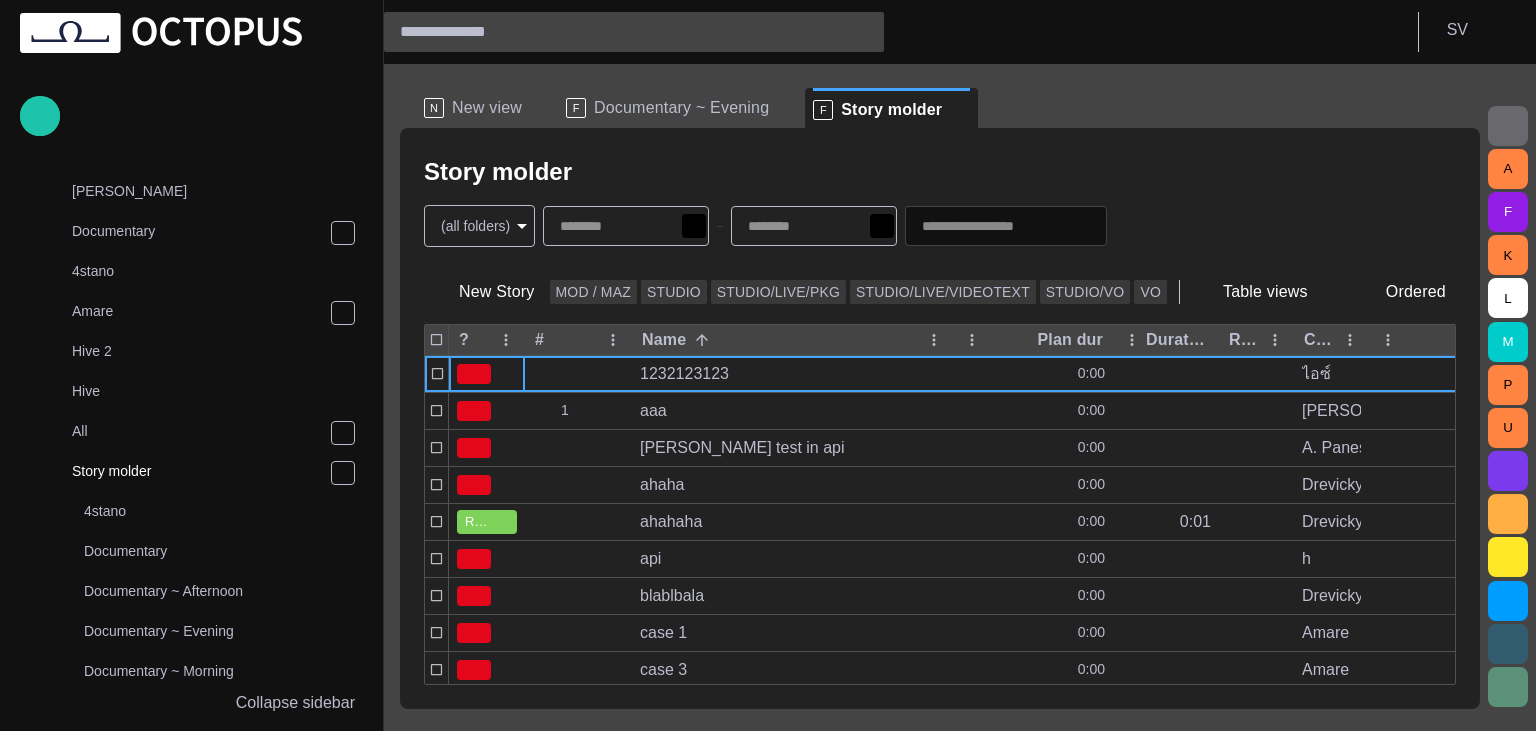 click on "Story Rundown Local News Publishing queue Story folders Local News Business Sports Ready Business SF-Test [PERSON_NAME] Documentary 4stano Amare Hive 2 Hive All Story molder 4stano Documentary Documentary ~ Afternoon Documentary ~ Evening Documentary ~ Morning Test Folder TEST2 My OctopusX Social Media Media Media-test with filter [PERSON_NAME]'s media (playout) Rundowns Channel 24 Channel 2 TEST-1 02.07 13:13 Channel 1 Not scheduled List Rundown -NAMED CHINESE ALT SCRIPT TEST  [PERSON_NAME]  Ticker  Rundowns 2 Editorial Admin Administration [URL][DOMAIN_NAME] AI Assistant Octopus Collapse sidebar S V N New view F Documentary ~ Evening F Story molder Story molder (all folders) * New Story MOD / MAZ STUDIO STUDIO/LIVE/PKG STUDIO/LIVE/VIDEOTEXT STUDIO/[PERSON_NAME] Table views Ordered ? # Name Plan dur Duration Reporters names Created by Modified 1232123123 0:00 ไอซ์ [DATE] 16:33 1 aaa 0:00 [PERSON_NAME] [DATE] 14:35 [PERSON_NAME] test in api 0:00 A. Panes admin ❤ [DATE] 16:47 ahaha 0:00 Drevicky [DATE] 14:37 READY ahahaha 0:00 0:01 Drevicky h" at bounding box center [768, 365] 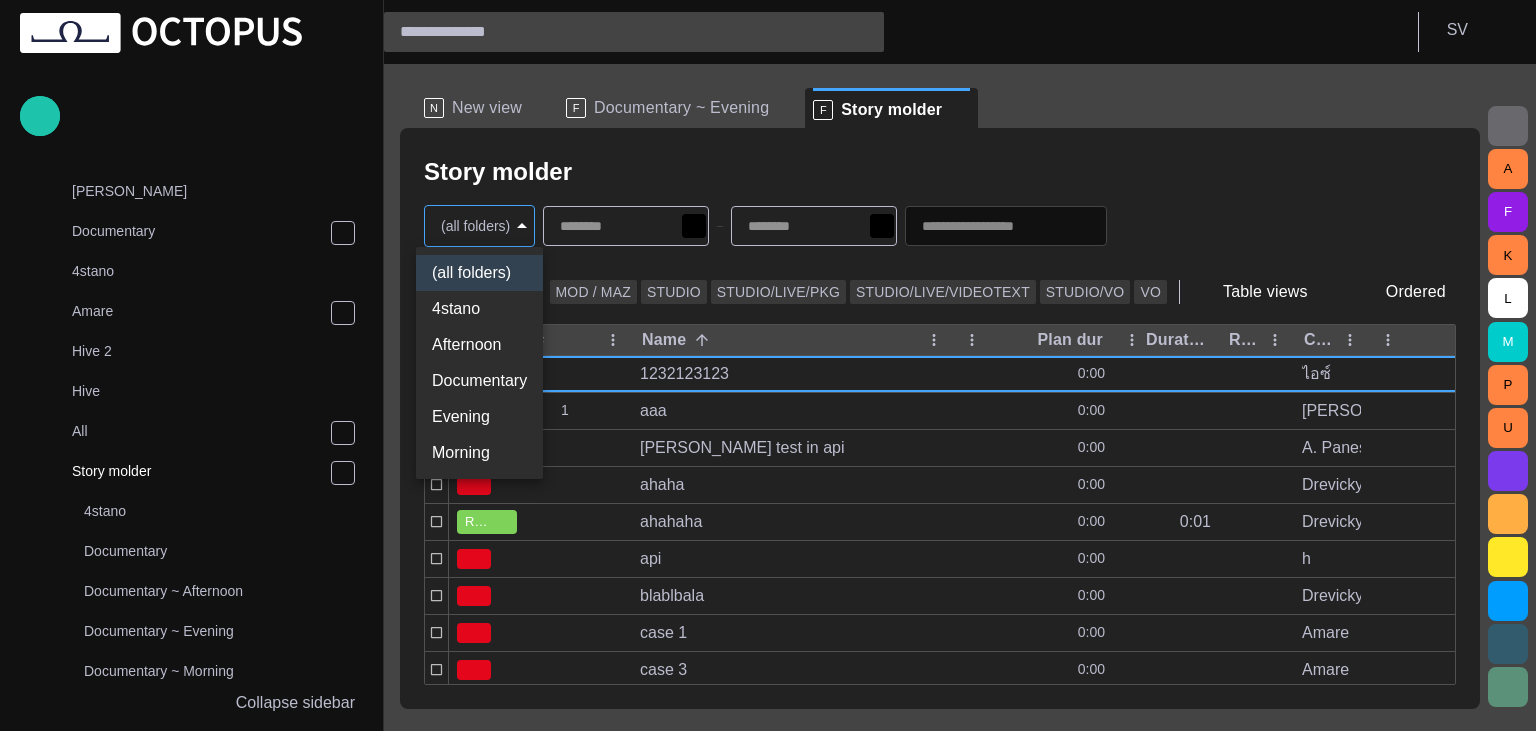 click on "Afternoon" at bounding box center (479, 345) 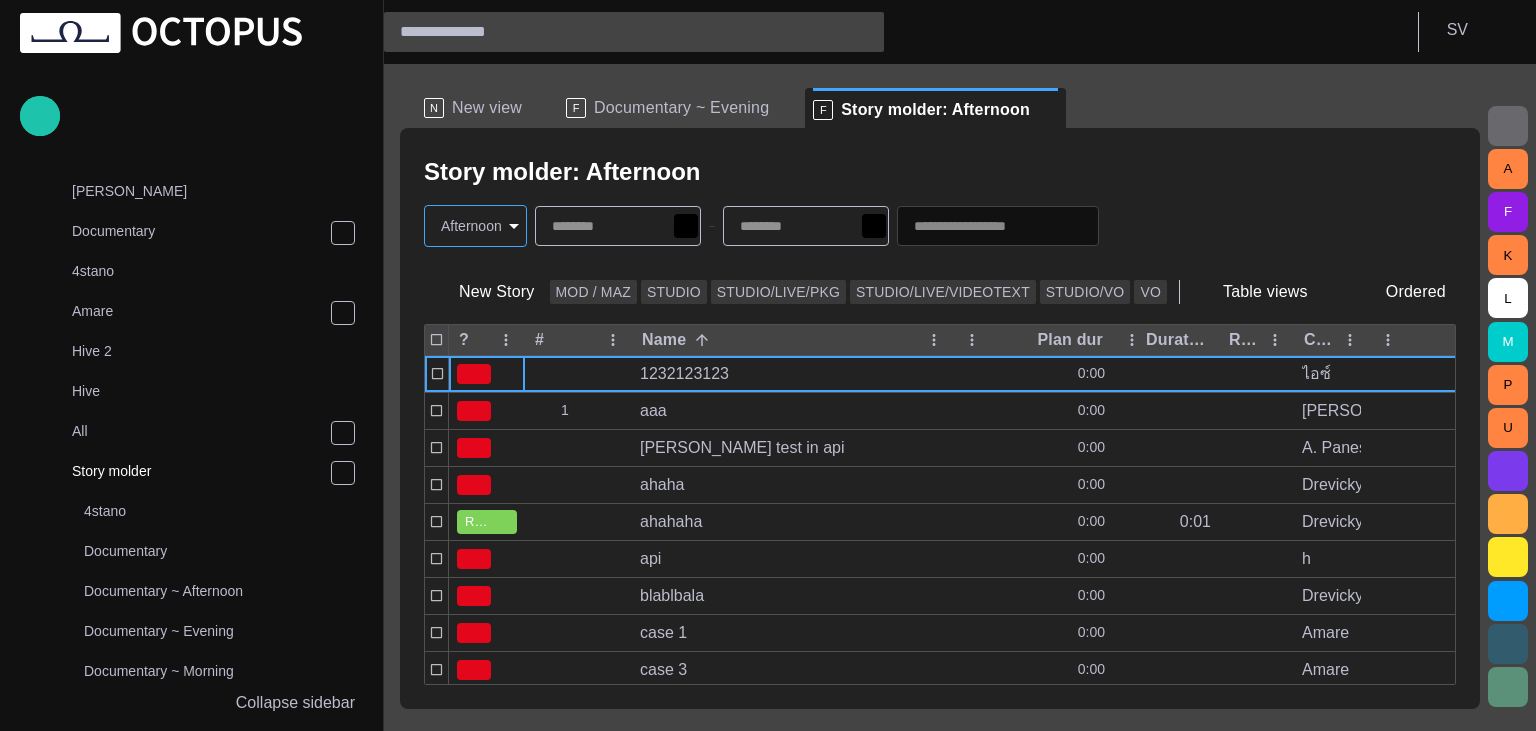 type on "********" 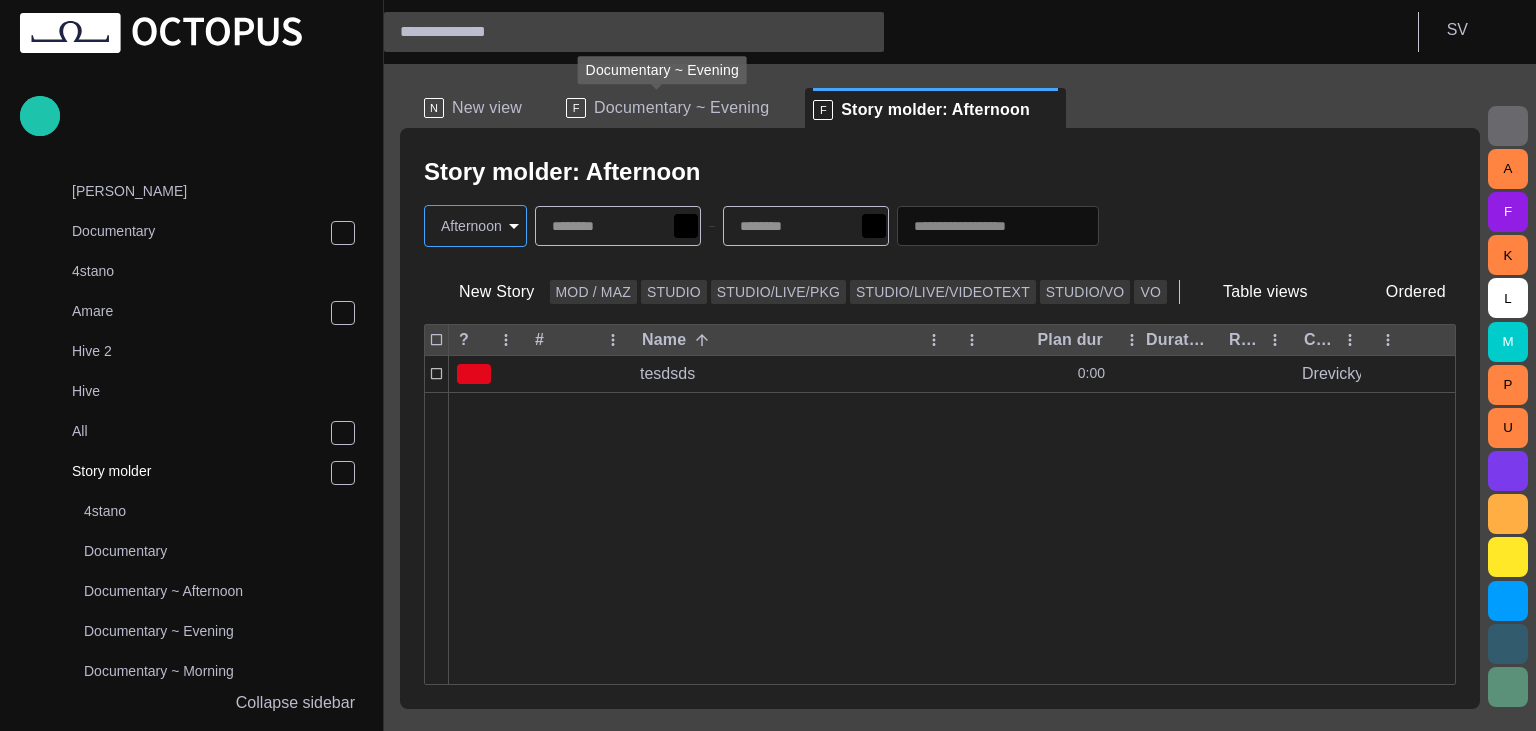 click on "Documentary ~ Evening" at bounding box center (681, 108) 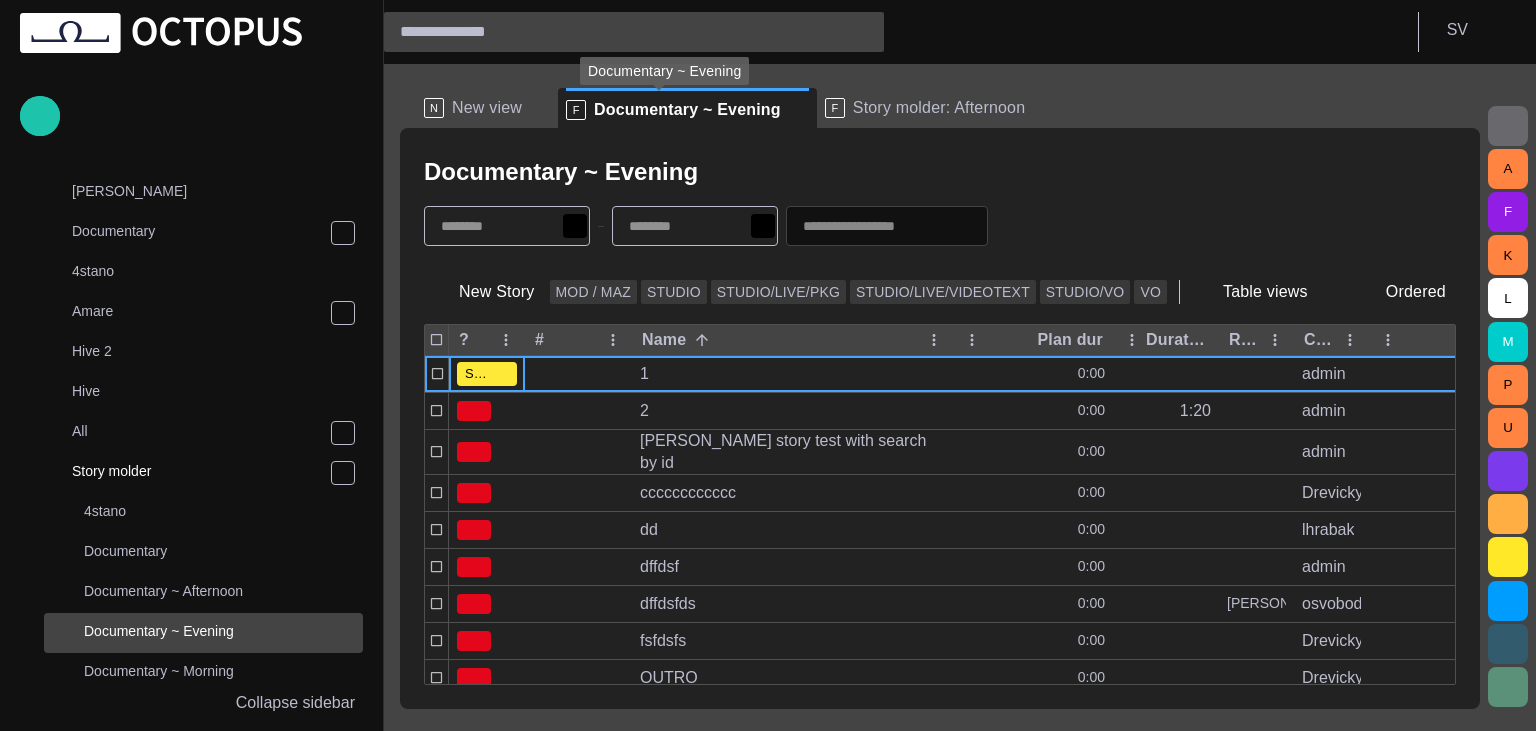 scroll, scrollTop: 760, scrollLeft: 0, axis: vertical 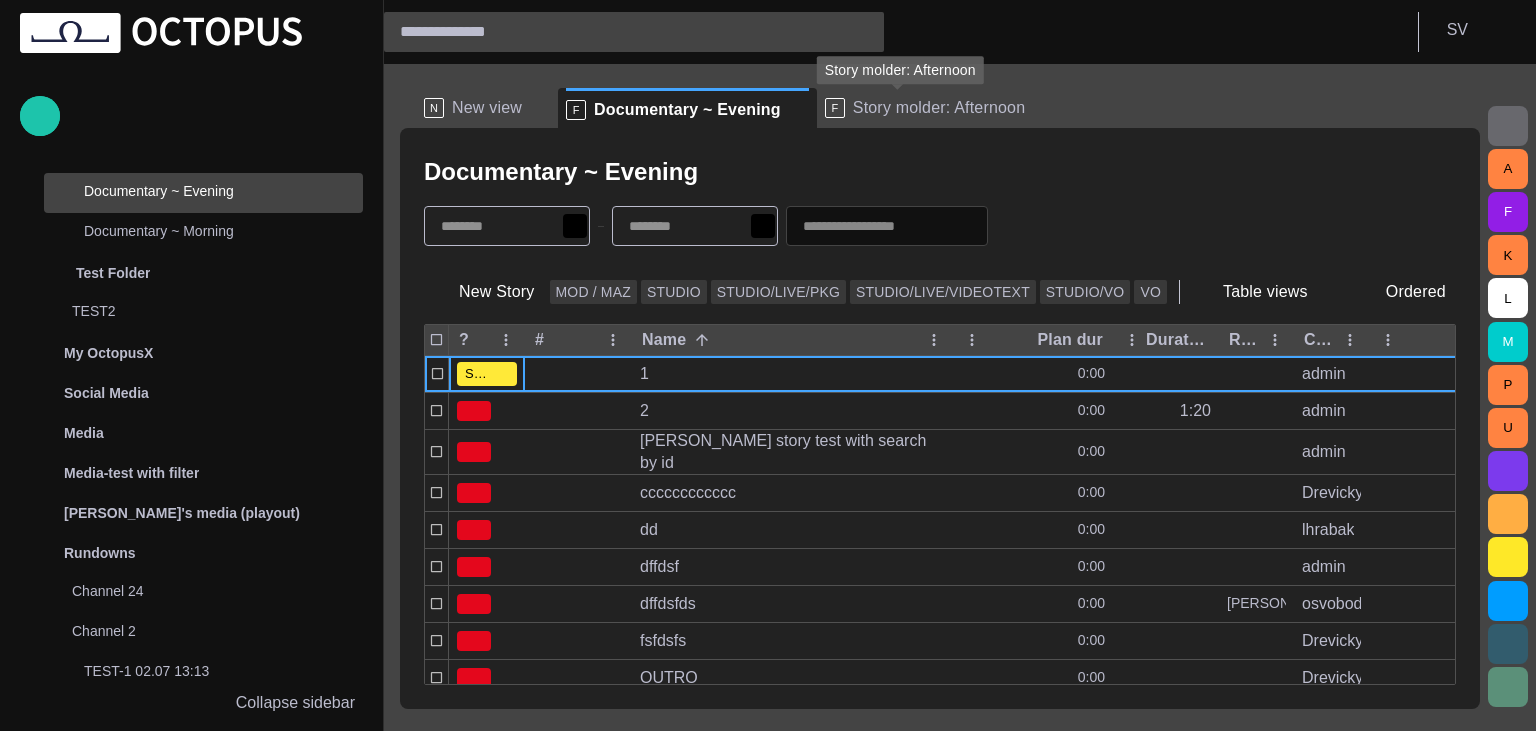 click on "Story molder: Afternoon" at bounding box center [939, 108] 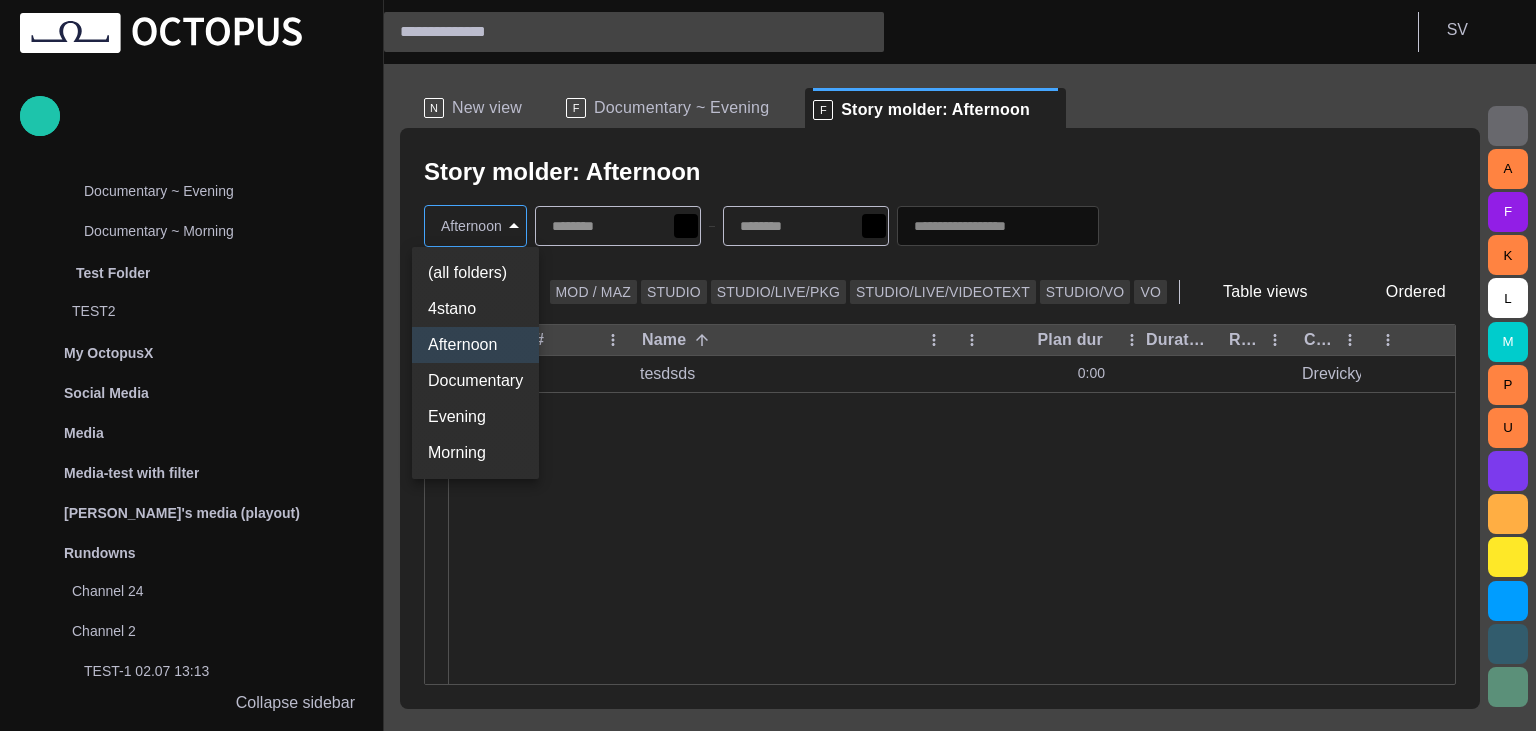 click on "Story Rundown Local News Publishing queue Story folders Local News Business Sports Ready Business SF-Test [PERSON_NAME] Documentary 4stano Amare Hive 2 Hive All Story molder 4stano Documentary Documentary ~ Afternoon Documentary ~ Evening Documentary ~ Morning Test Folder TEST2 My OctopusX Social Media Media Media-test with filter [PERSON_NAME]'s media (playout) Rundowns Channel 24 Channel 2 TEST-1 02.07 13:13 Channel 1 Not scheduled List Rundown -NAMED CHINESE ALT SCRIPT TEST  [PERSON_NAME]  Ticker  Rundowns 2 Editorial Admin Administration [URL][DOMAIN_NAME] AI Assistant Octopus Collapse sidebar S V N New view F Documentary ~ Evening F Story molder: Afternoon Story molder: Afternoon Afternoon ******** New Story MOD / MAZ STUDIO STUDIO/LIVE/PKG STUDIO/LIVE/VIDEOTEXT STUDIO/[PERSON_NAME] Table views Ordered ? # Name Plan dur Duration Reporters names Created by Modified tesdsds 0:00 Drevicky [DATE] 16:44 A F K L M P U
(all folders) 4stano Afternoon Documentary Evening Morning" at bounding box center (768, 365) 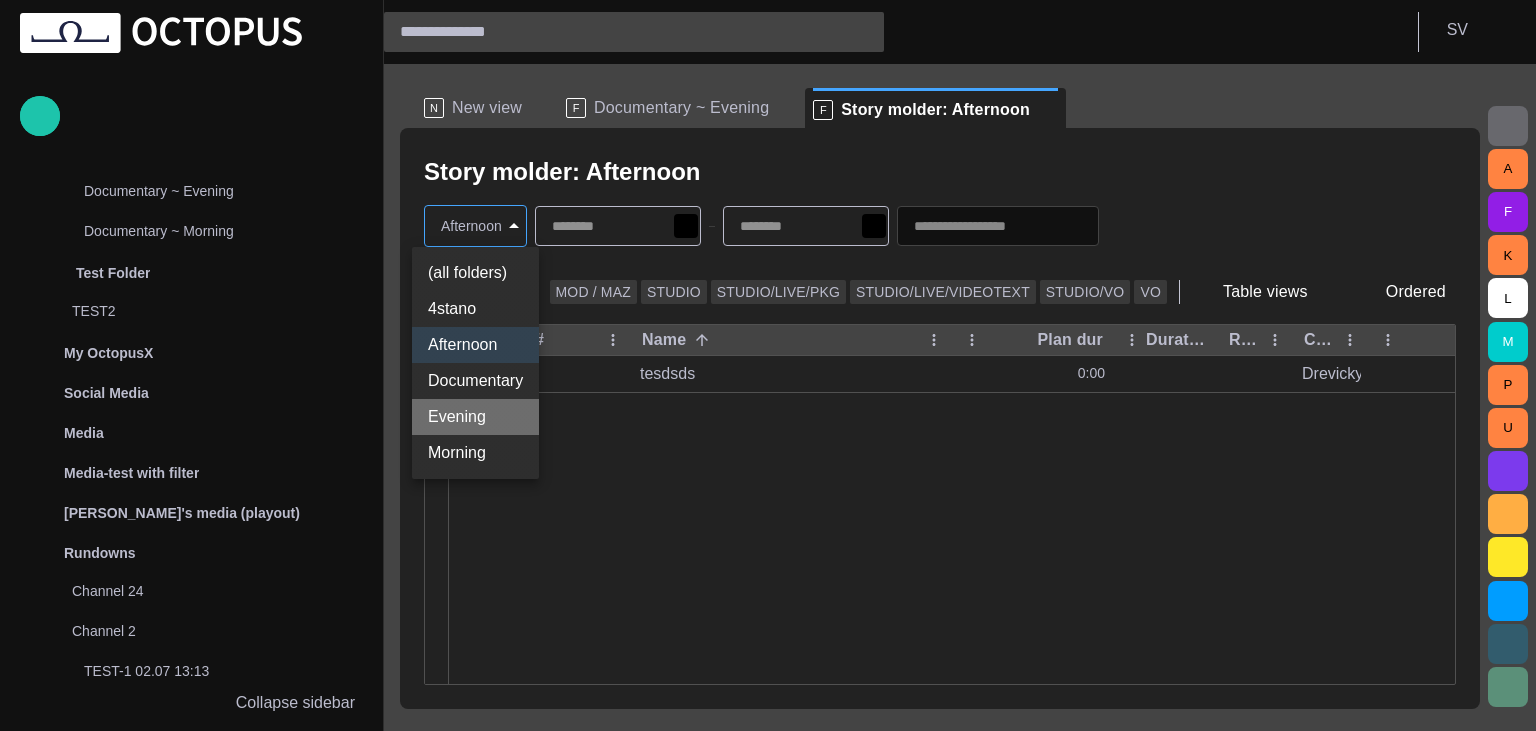 click on "Evening" at bounding box center (475, 417) 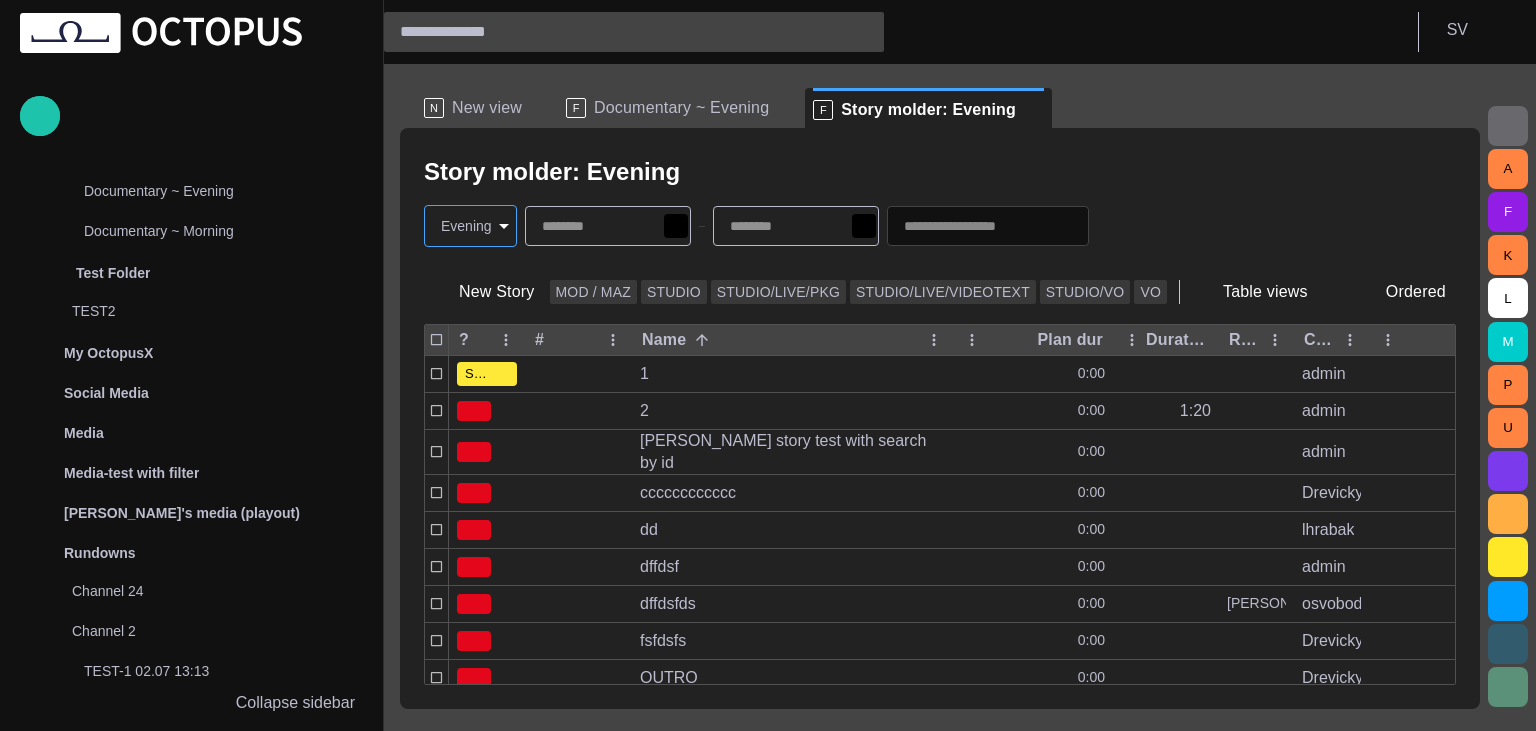 click on "Documentary ~ Evening" at bounding box center [681, 108] 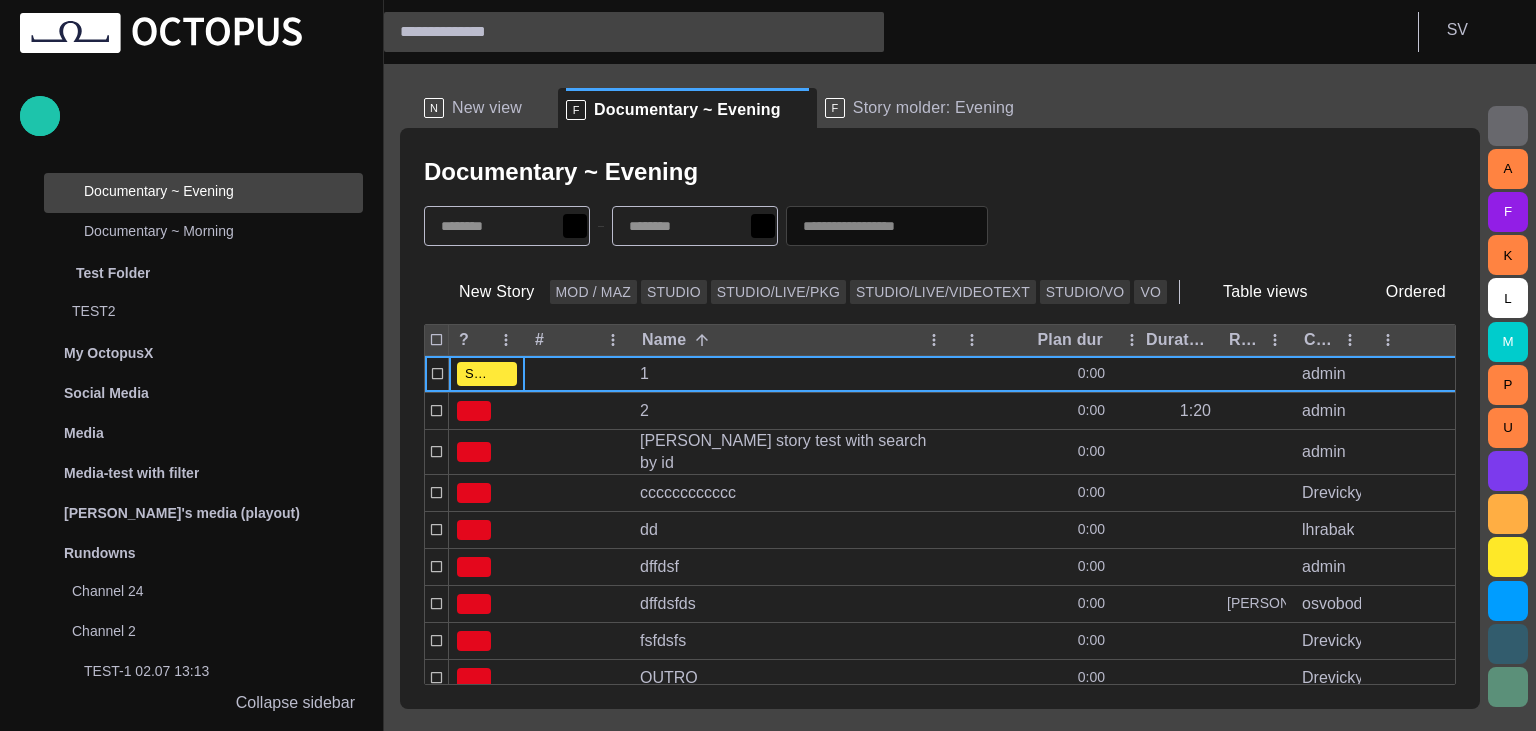 click on "F Story molder: Evening" at bounding box center [919, 108] 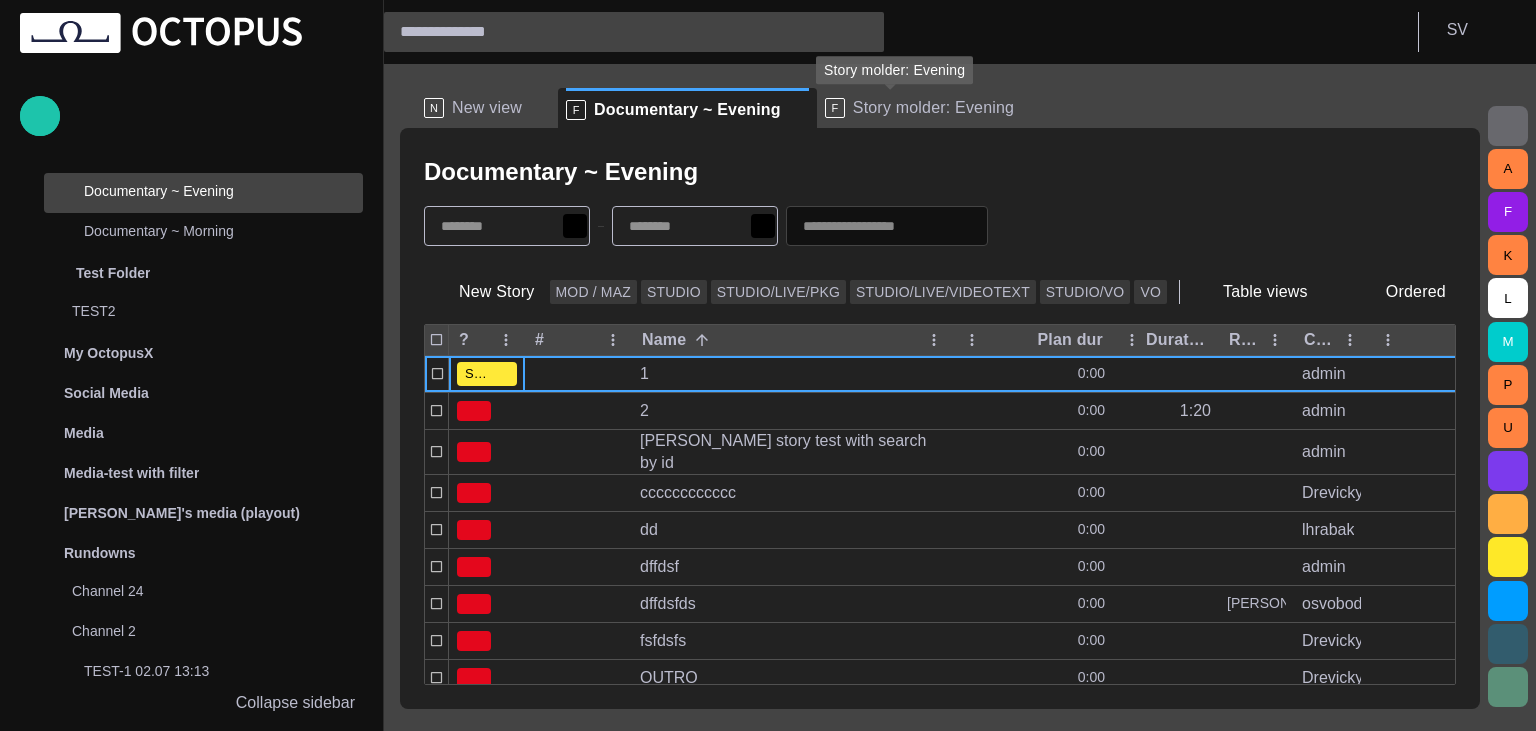 click on "Story molder: Evening" at bounding box center (933, 108) 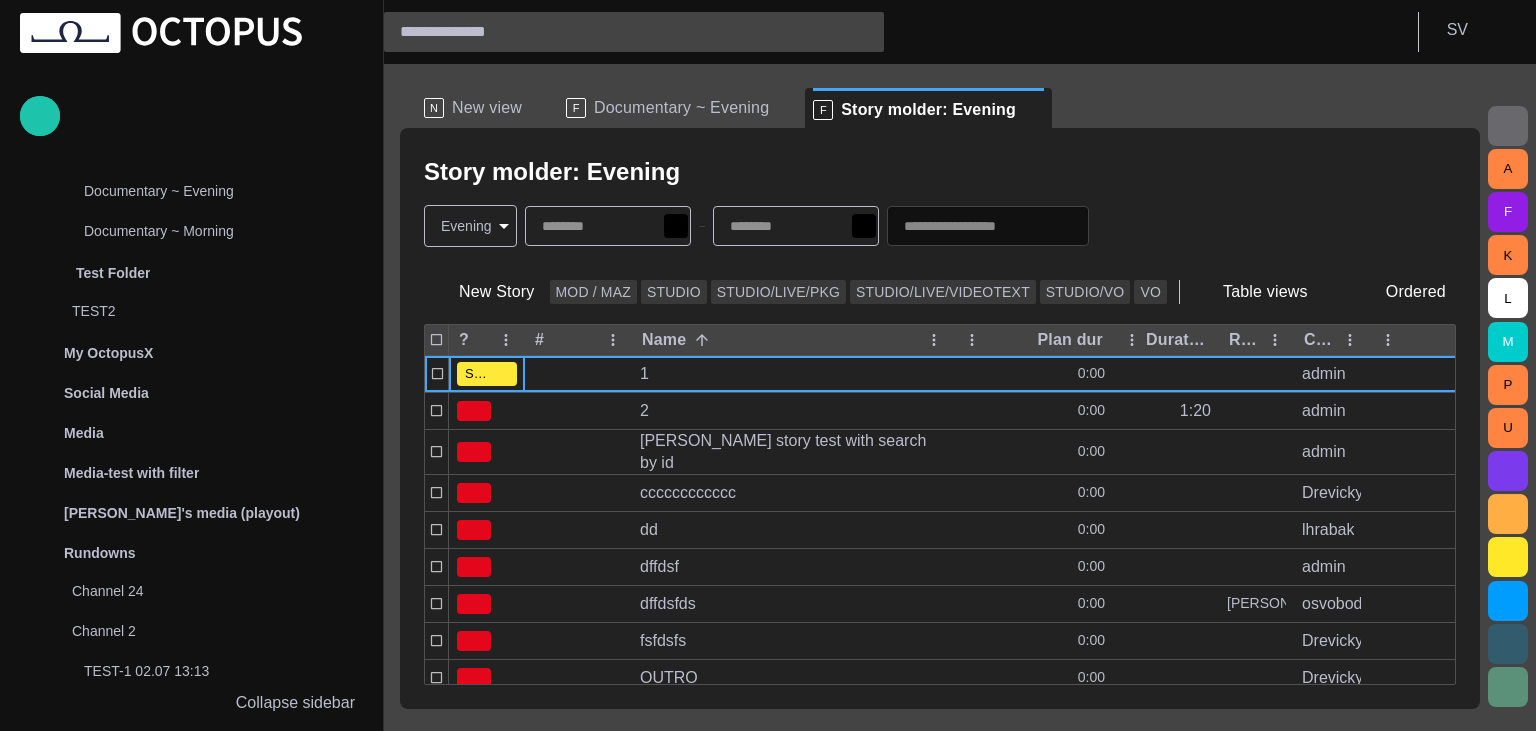 click on "Documentary ~ Evening" at bounding box center [681, 108] 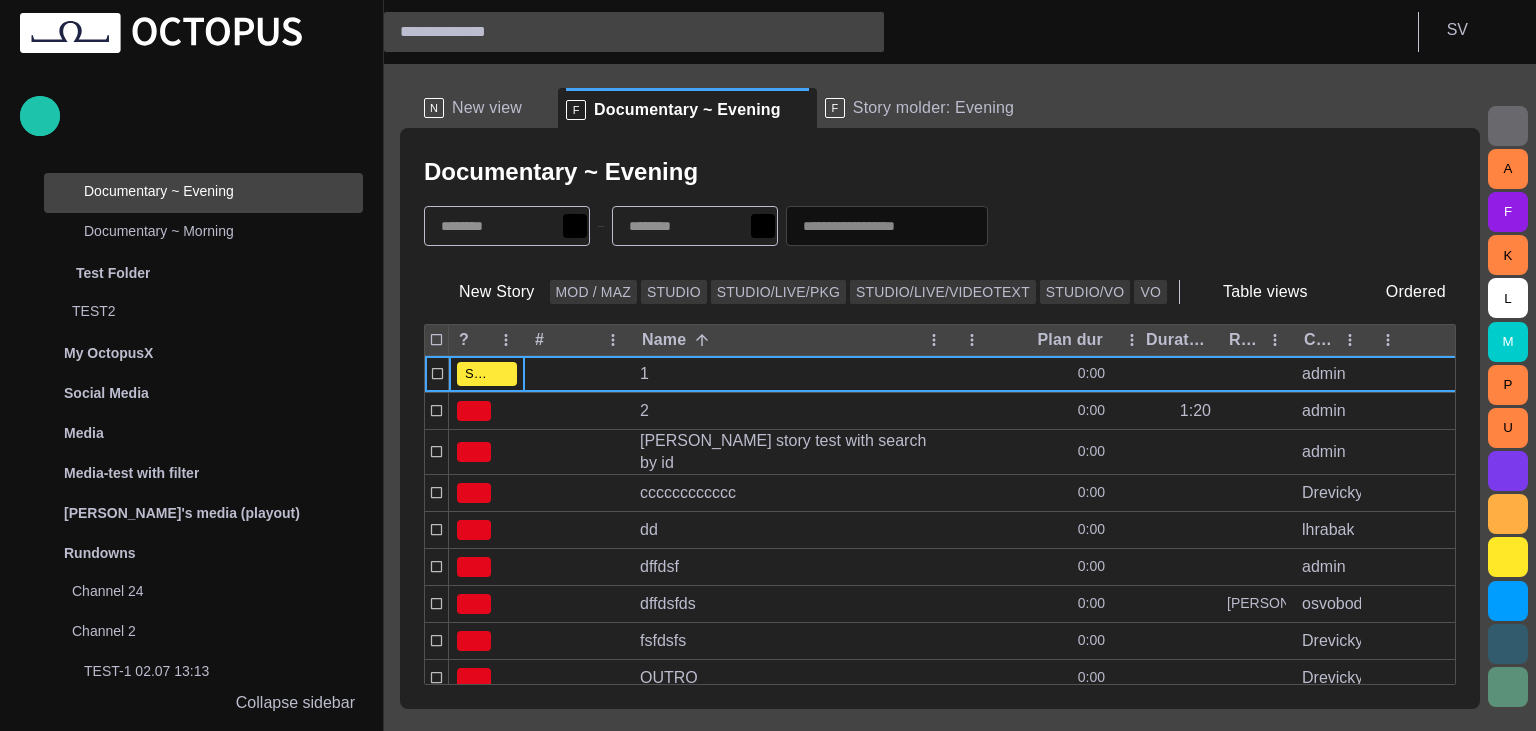 click on "Story molder: Evening" at bounding box center [933, 108] 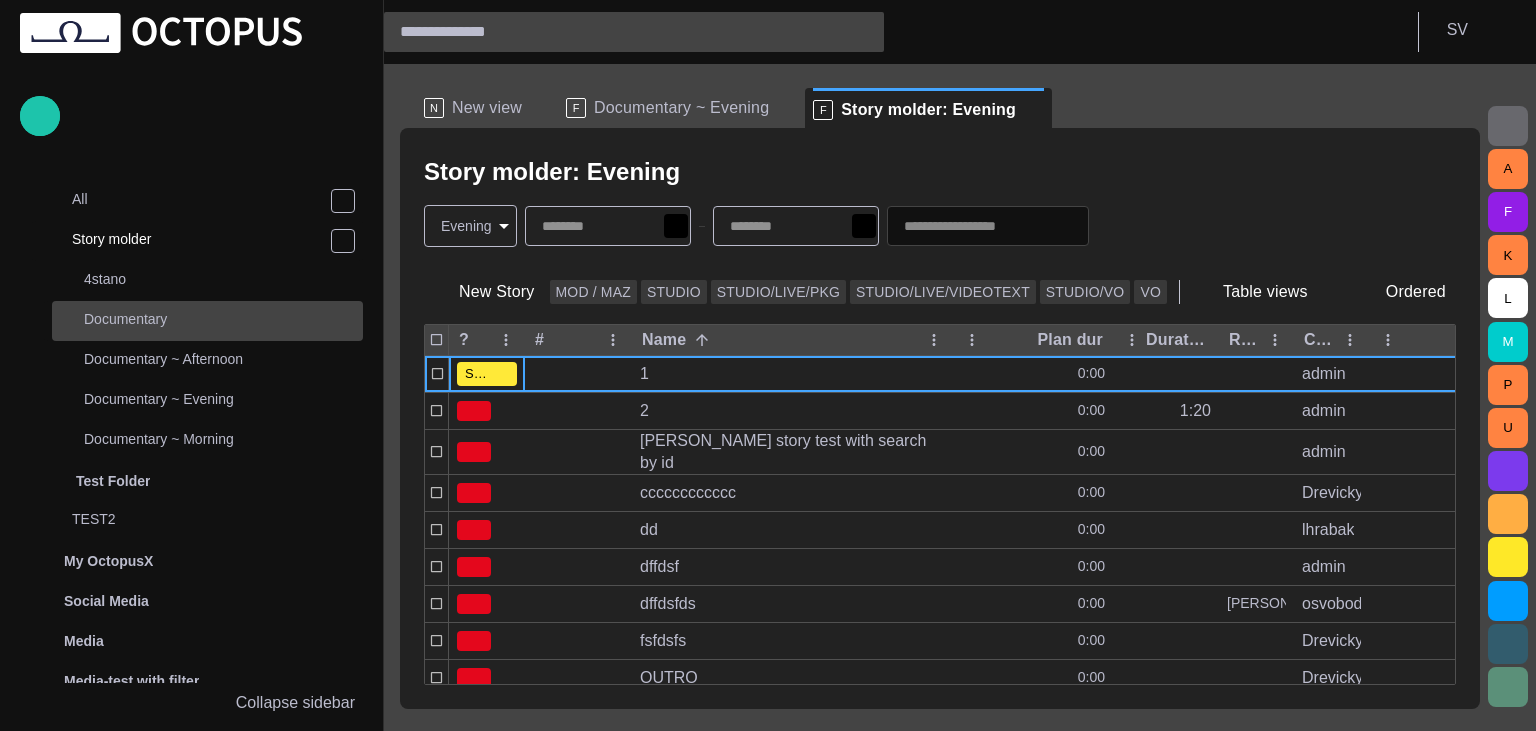 scroll, scrollTop: 520, scrollLeft: 0, axis: vertical 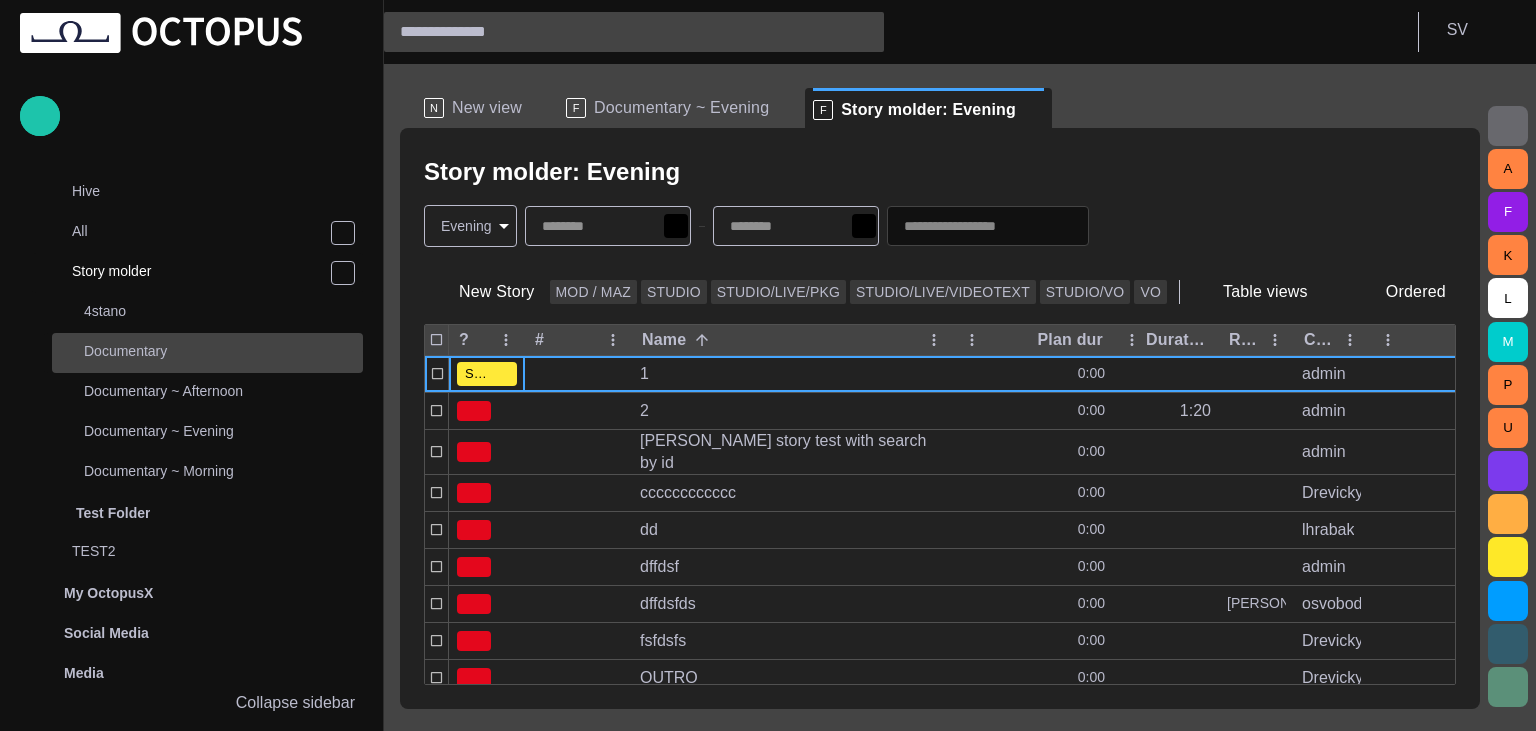click on "Documentary" at bounding box center (209, 351) 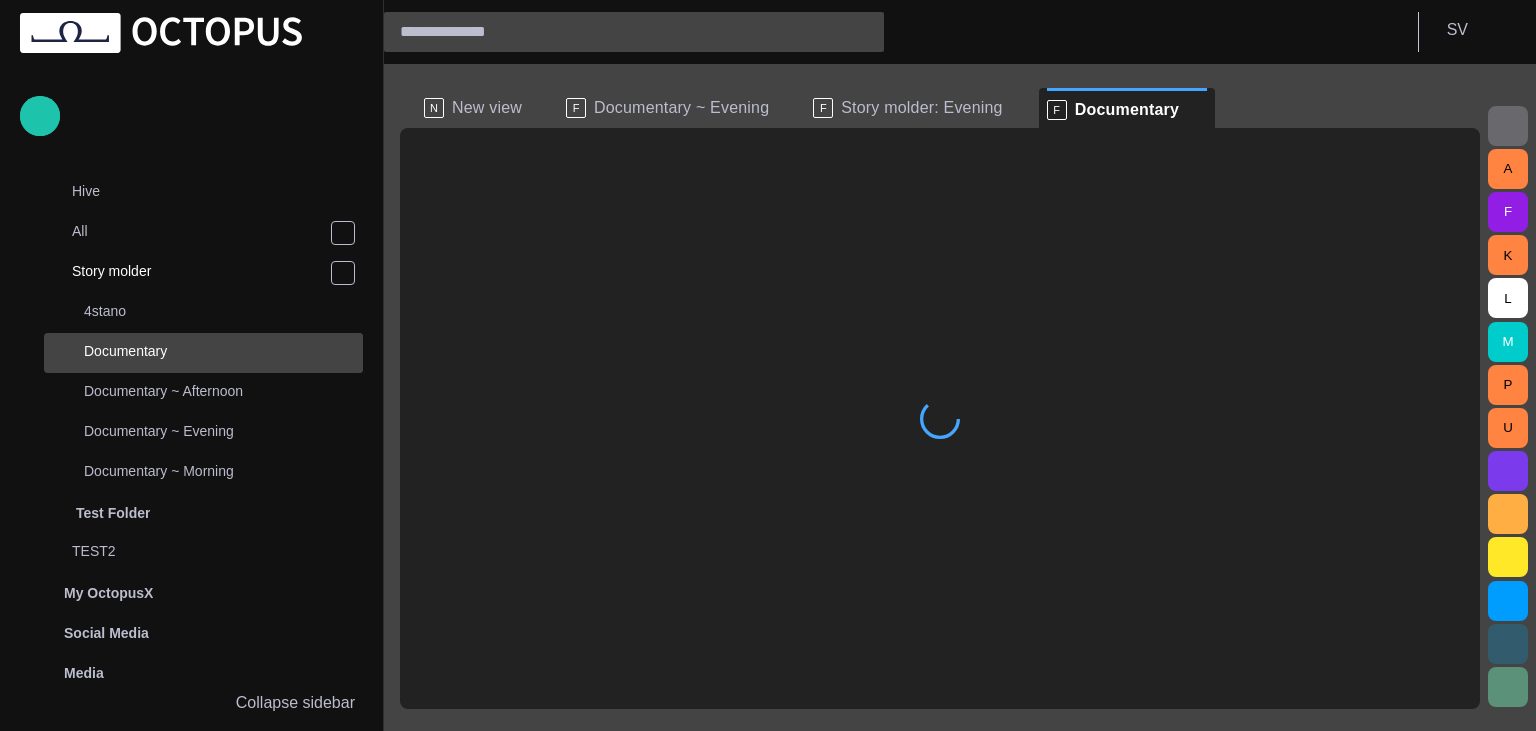 scroll, scrollTop: 680, scrollLeft: 0, axis: vertical 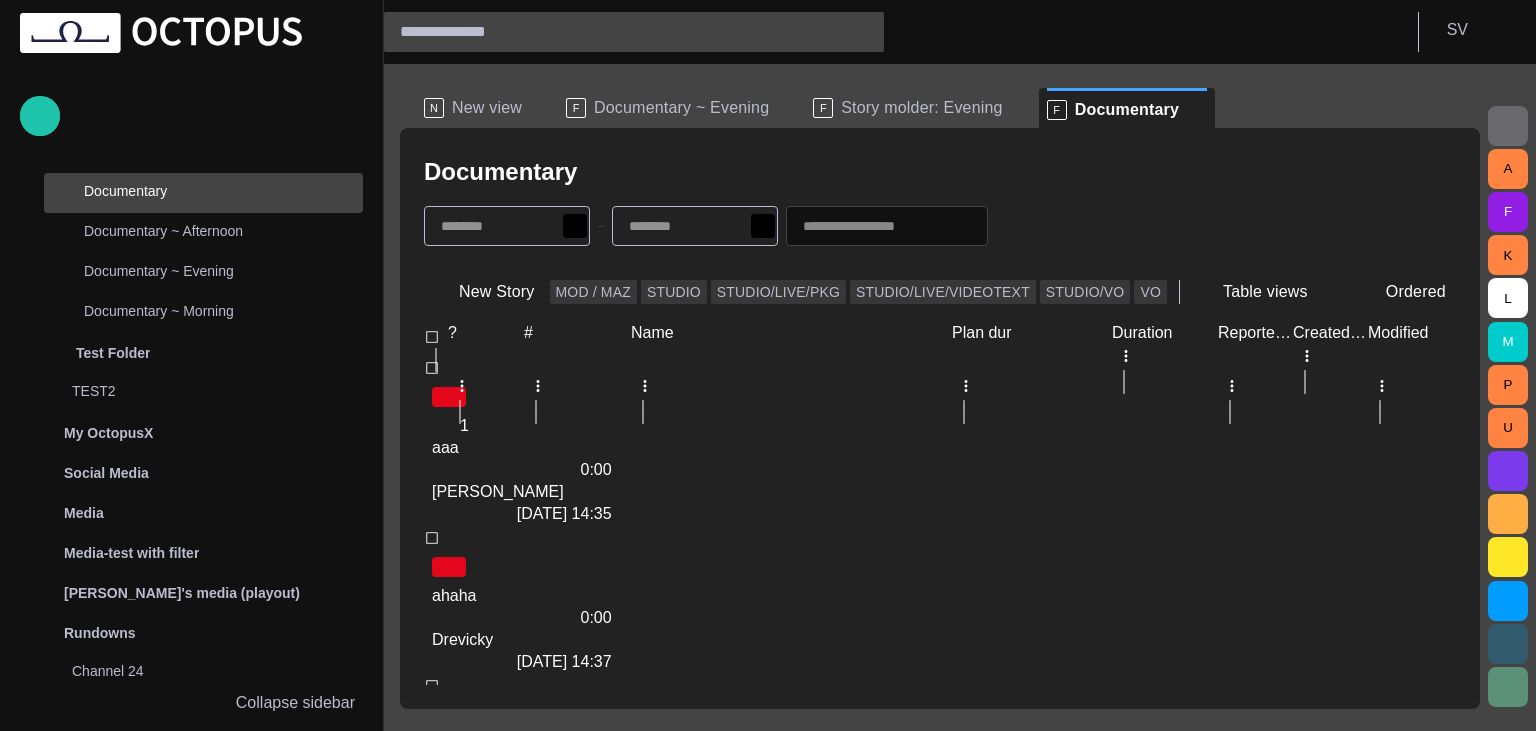 drag, startPoint x: 1155, startPoint y: 116, endPoint x: 1114, endPoint y: 11, distance: 112.720894 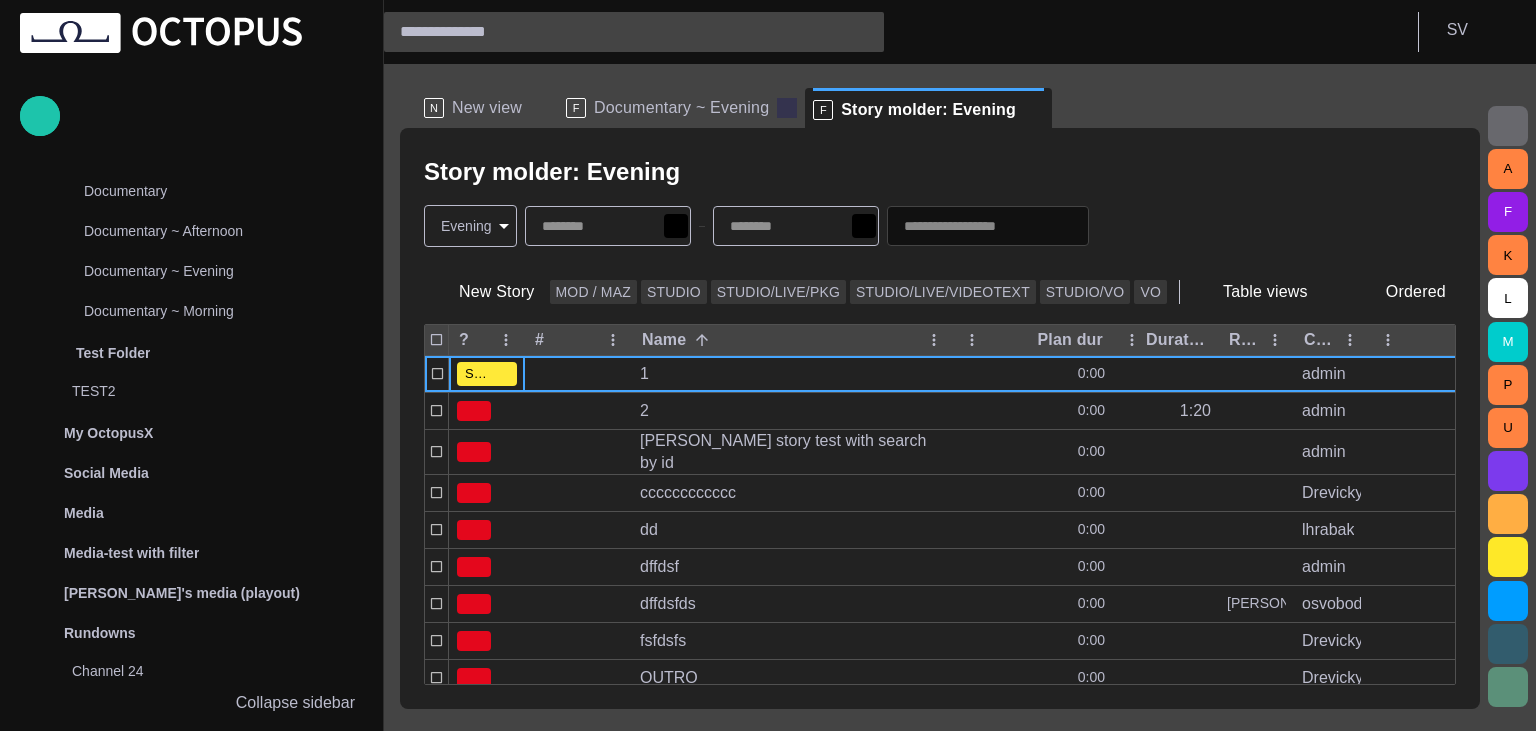 click at bounding box center [787, 108] 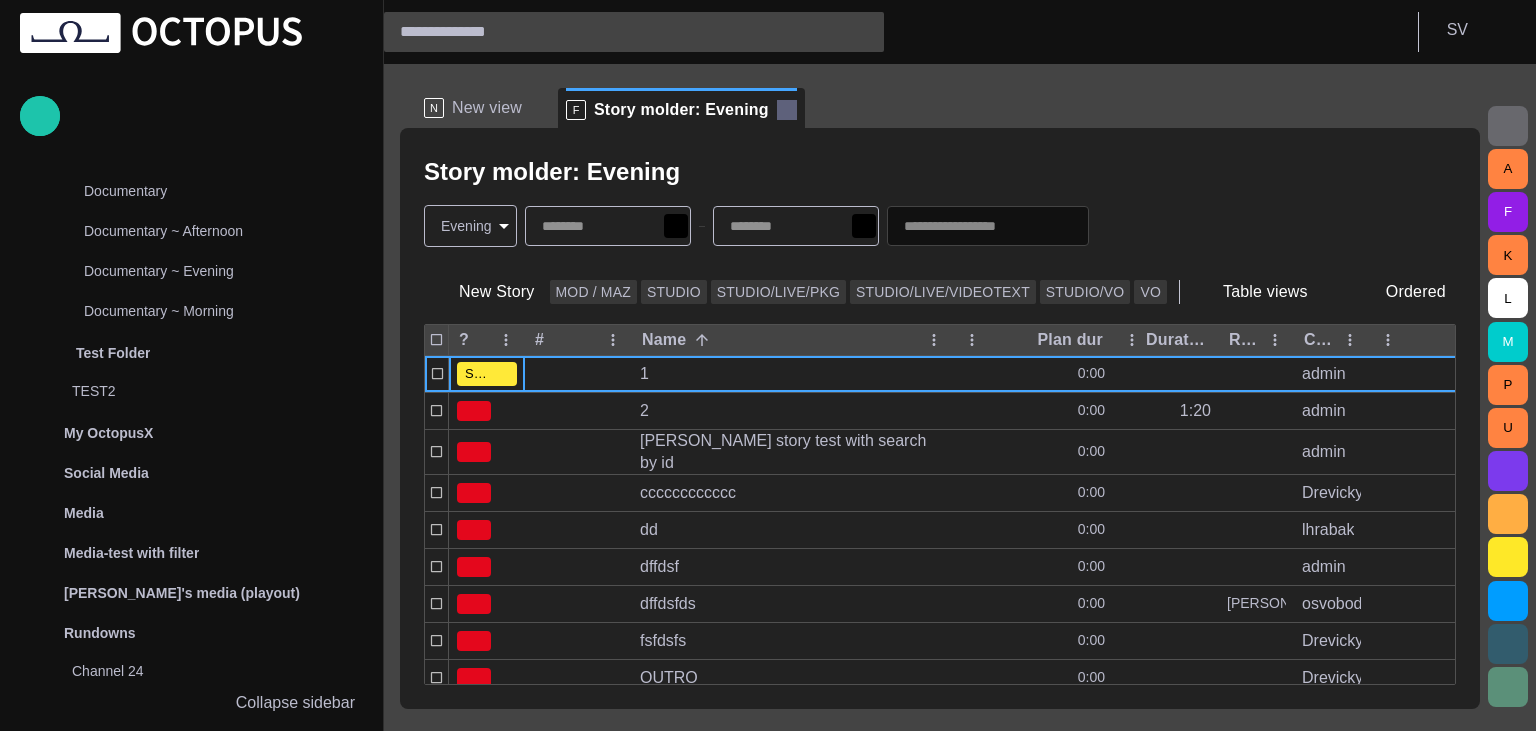 click at bounding box center [787, 110] 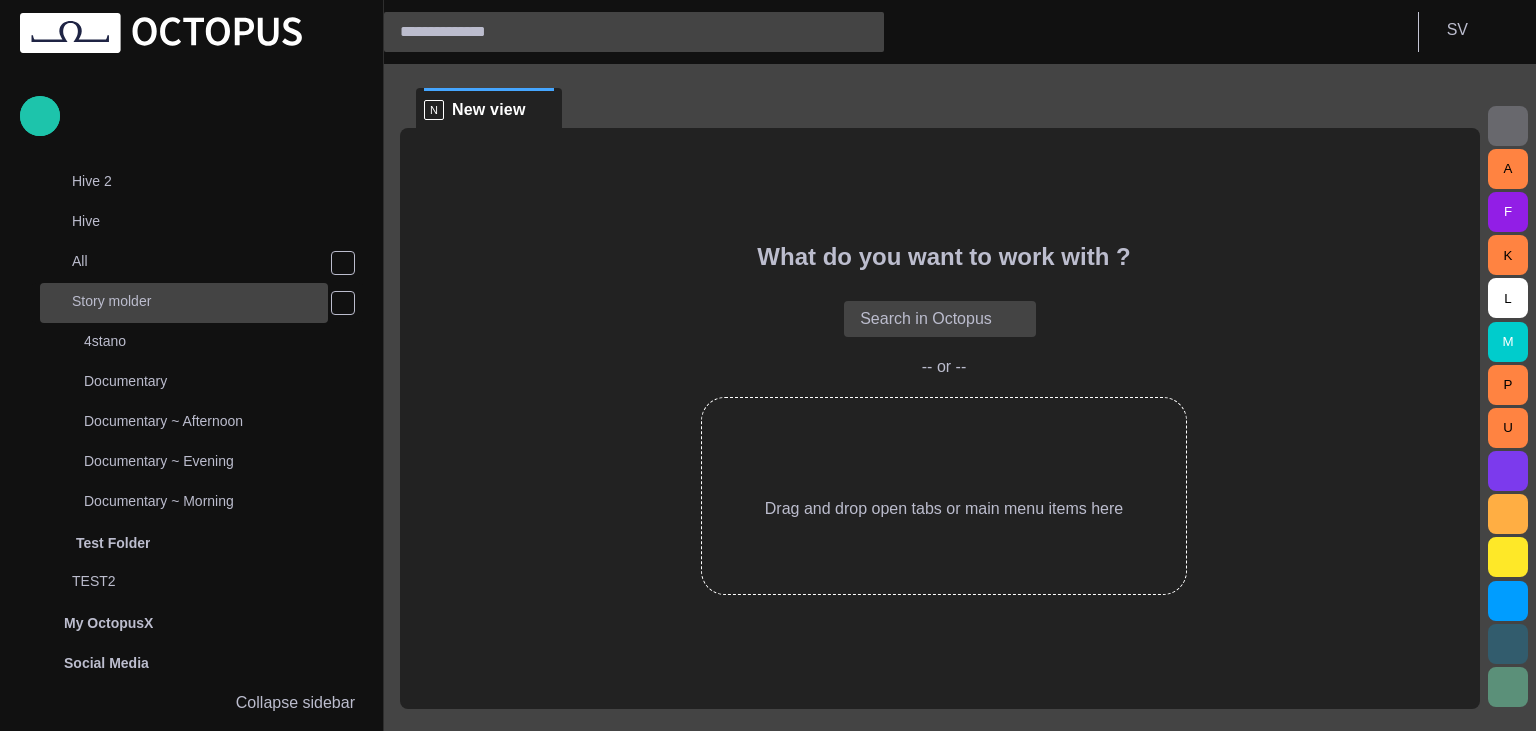 scroll, scrollTop: 440, scrollLeft: 0, axis: vertical 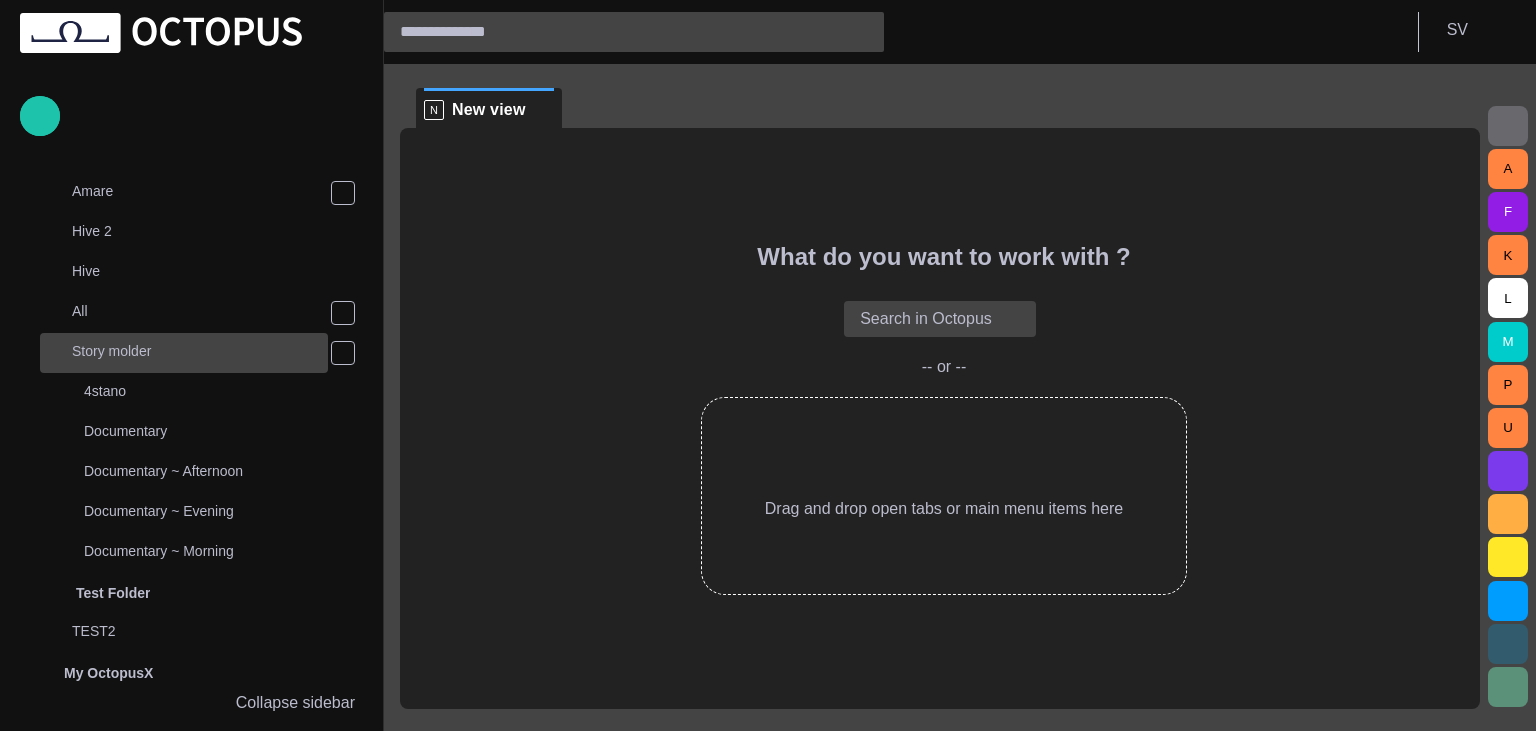 click on "Story molder" at bounding box center (200, 351) 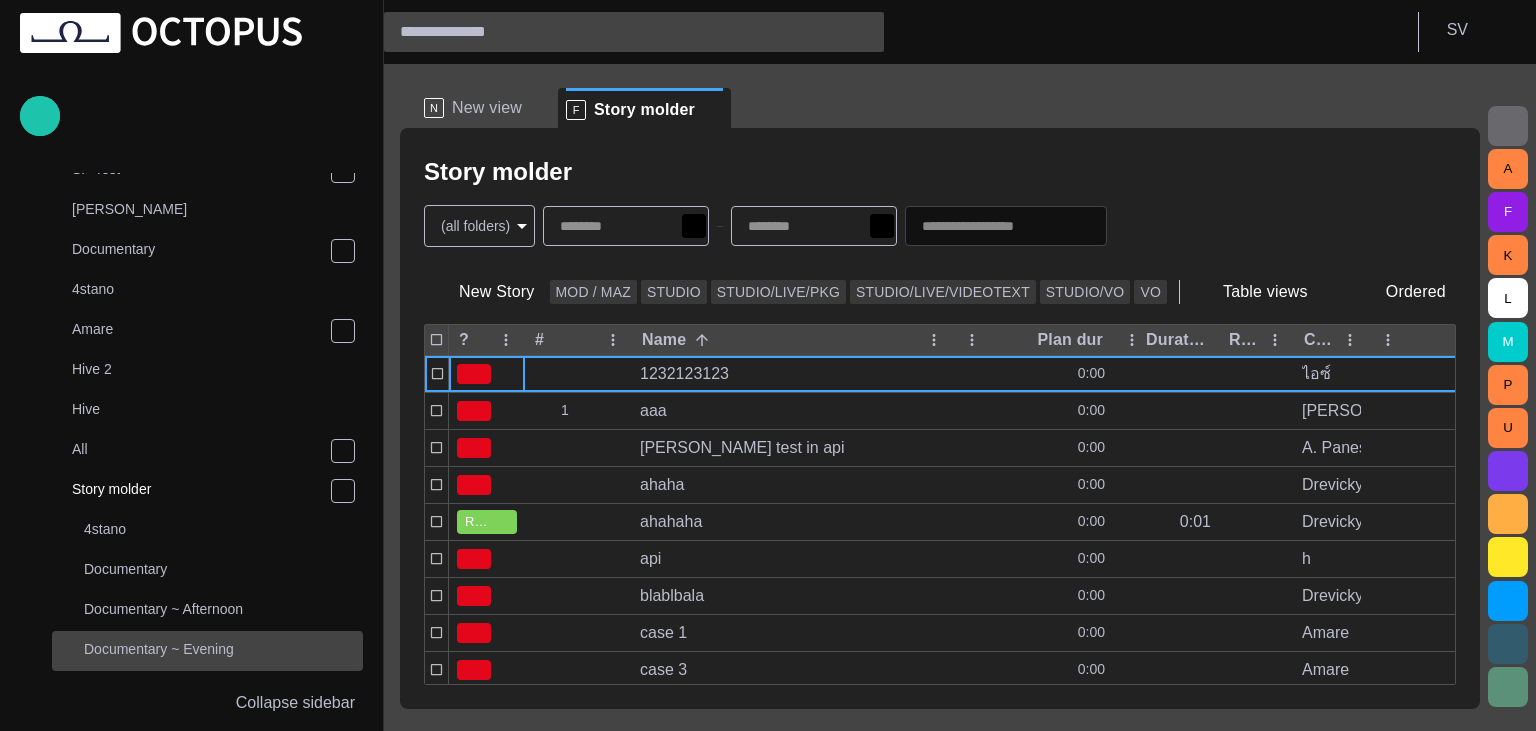 scroll, scrollTop: 440, scrollLeft: 0, axis: vertical 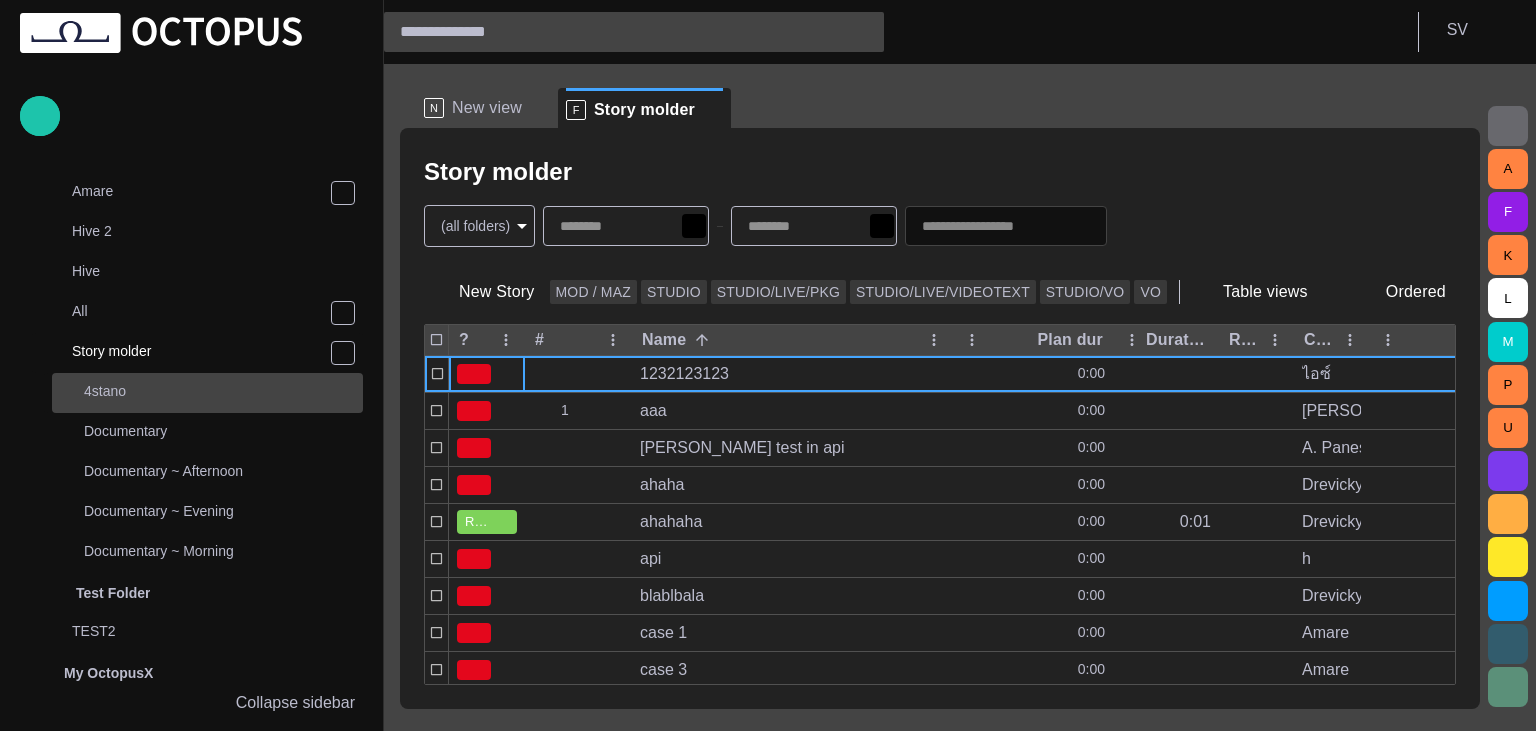 click on "4stano" at bounding box center (223, 391) 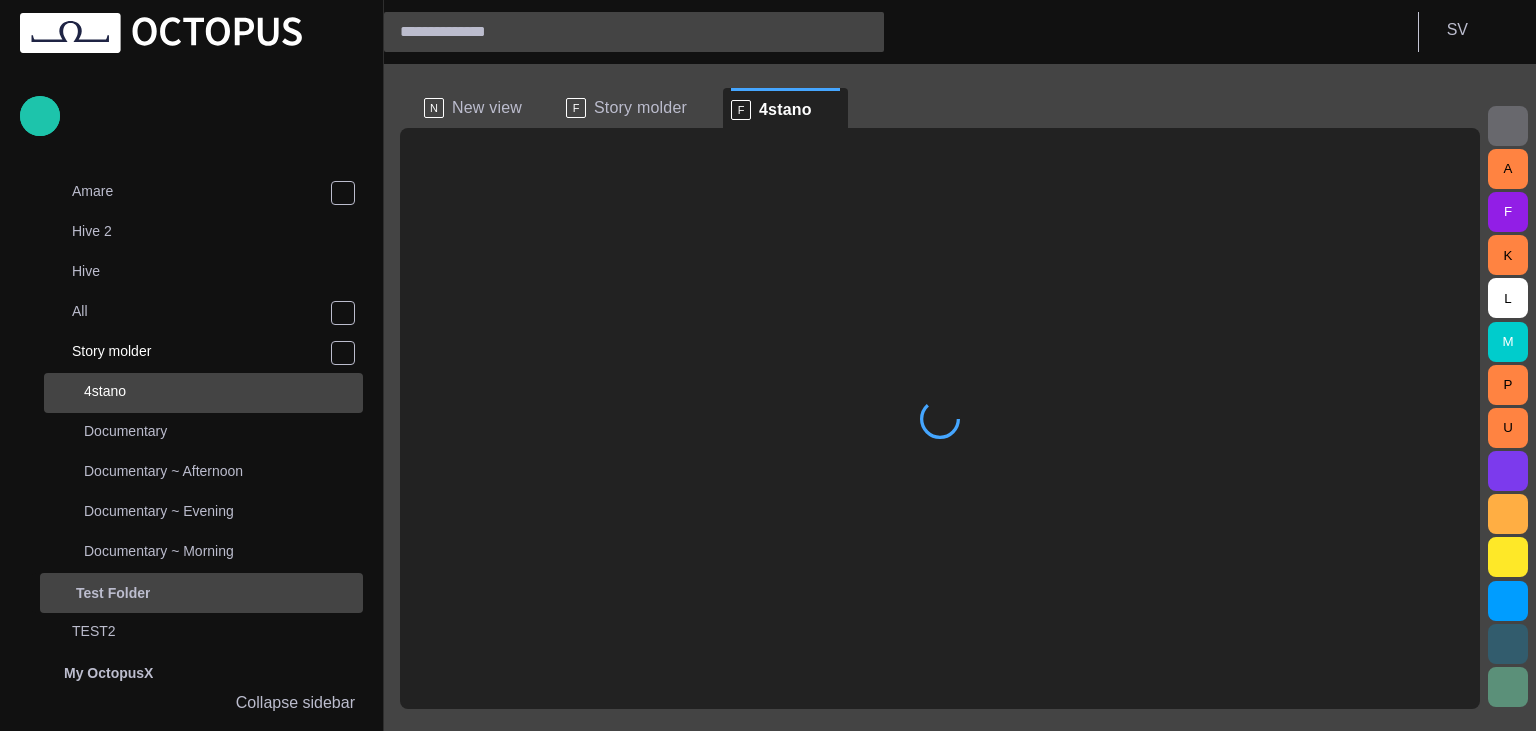scroll, scrollTop: 640, scrollLeft: 0, axis: vertical 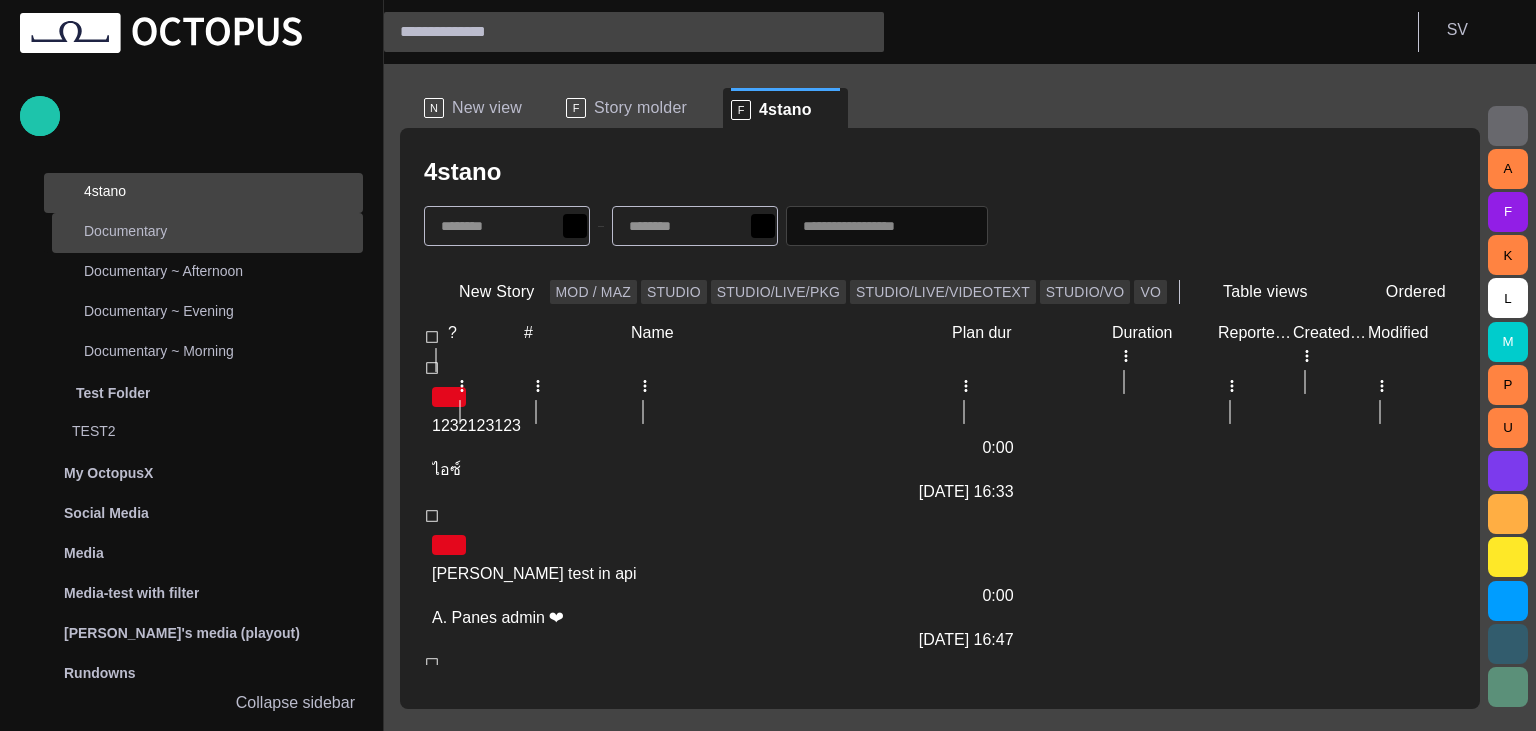 click on "Documentary" at bounding box center [223, 231] 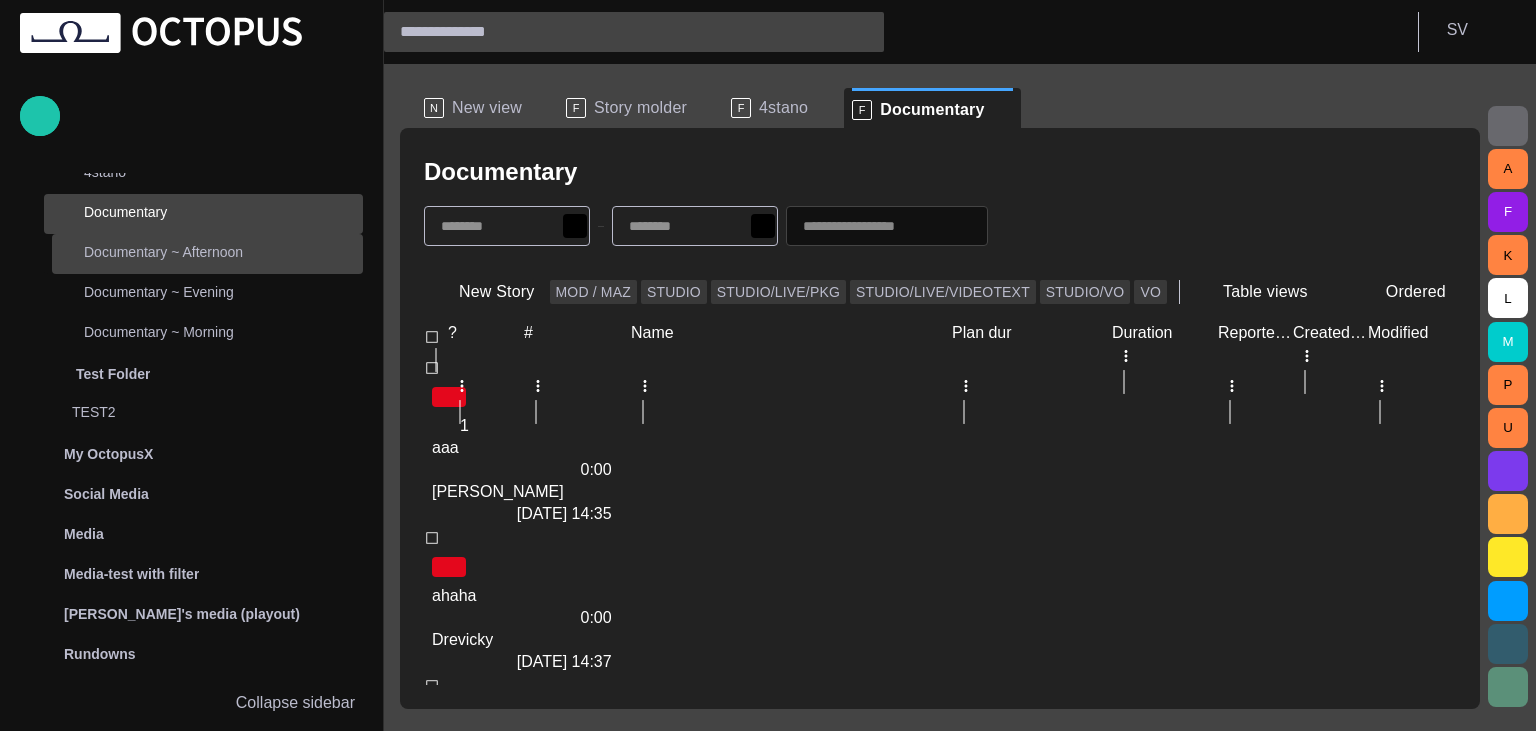 scroll, scrollTop: 680, scrollLeft: 0, axis: vertical 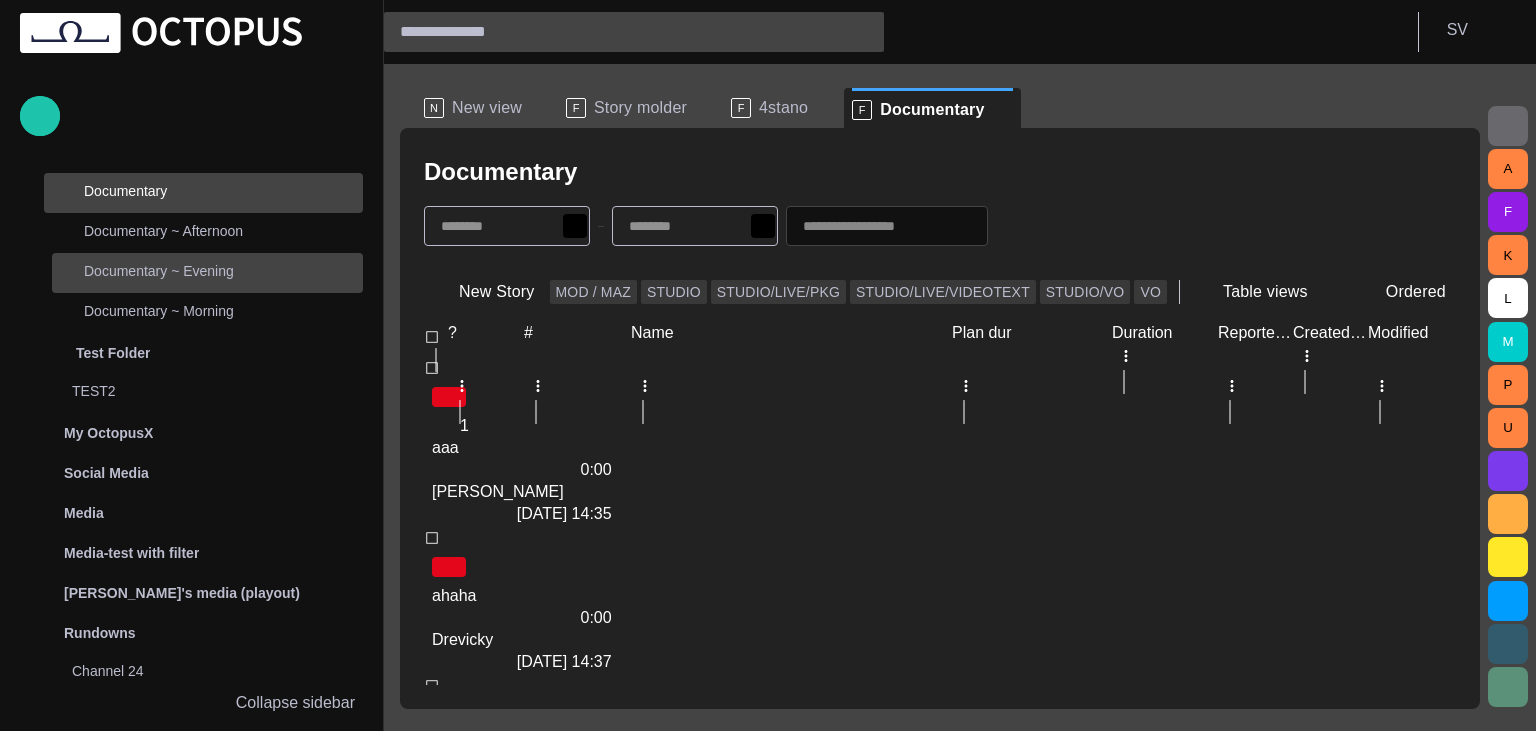 click on "Documentary ~ Evening" at bounding box center [209, 271] 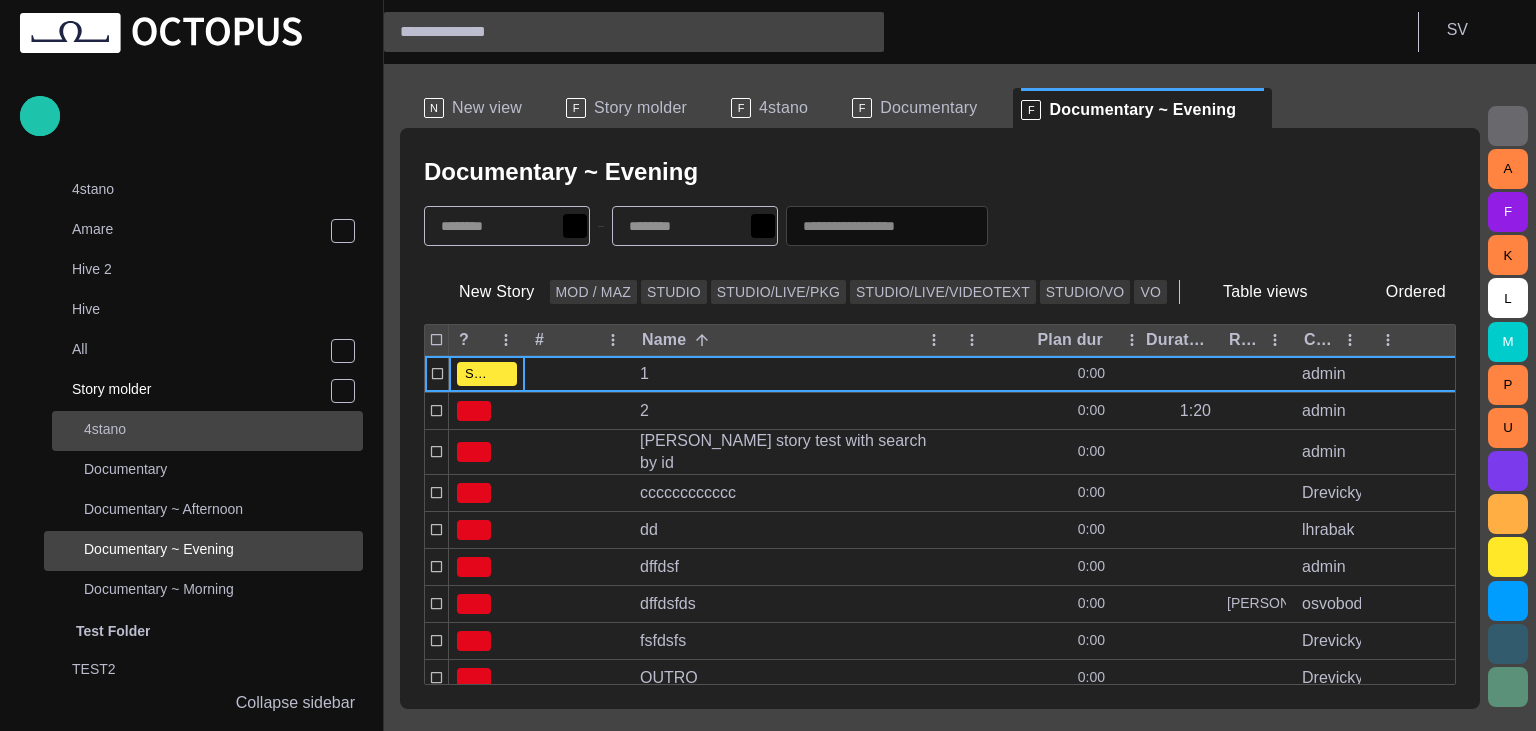 scroll, scrollTop: 400, scrollLeft: 0, axis: vertical 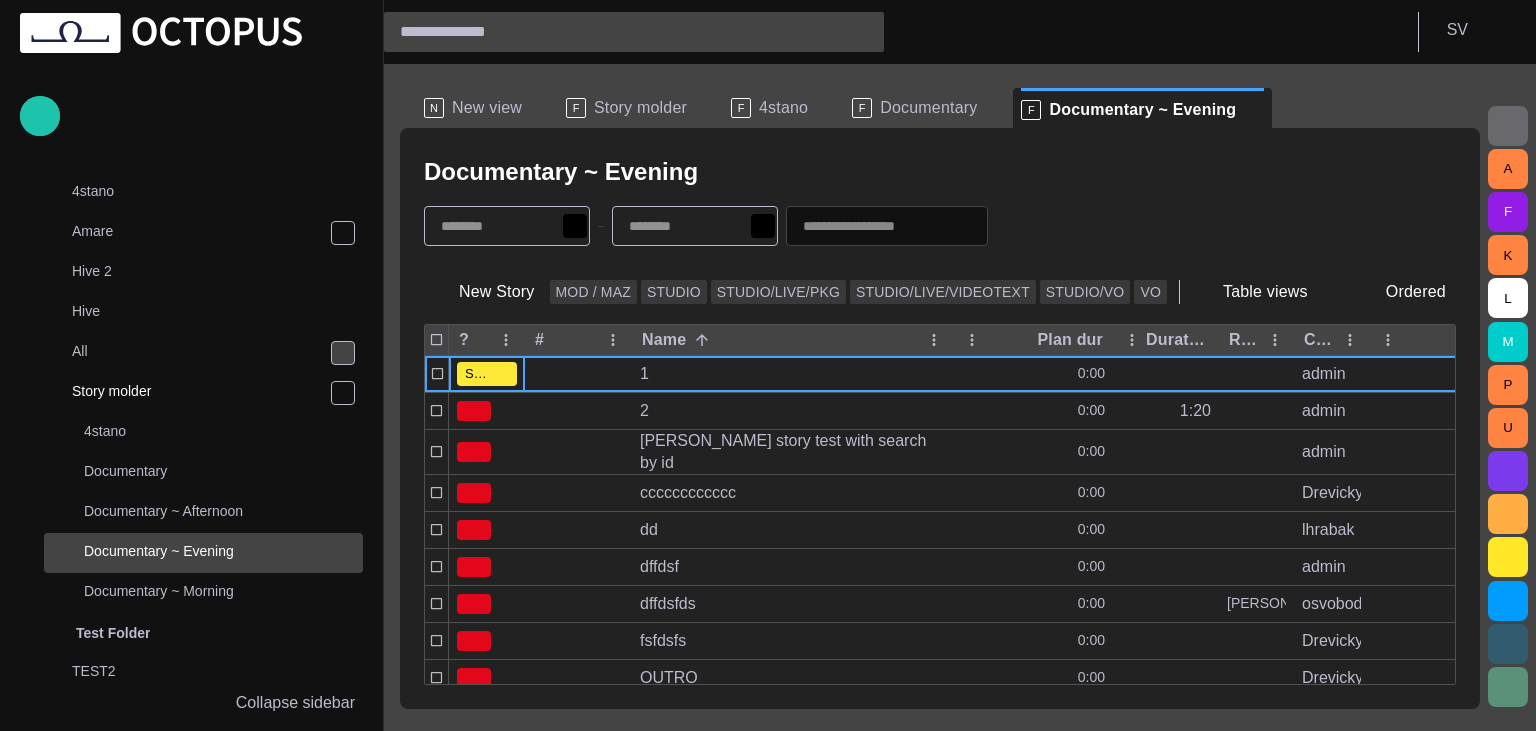 click at bounding box center [343, 353] 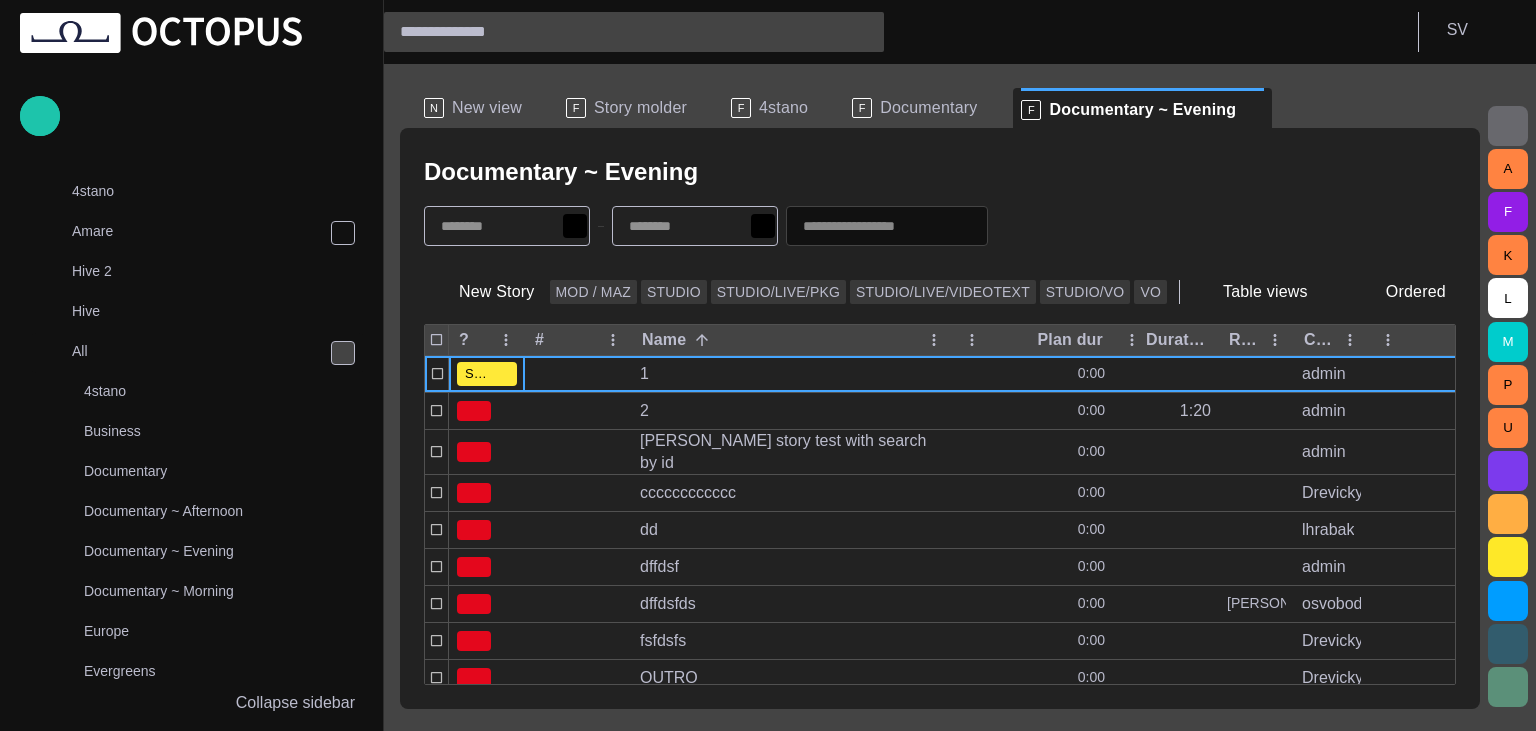 click at bounding box center (343, 353) 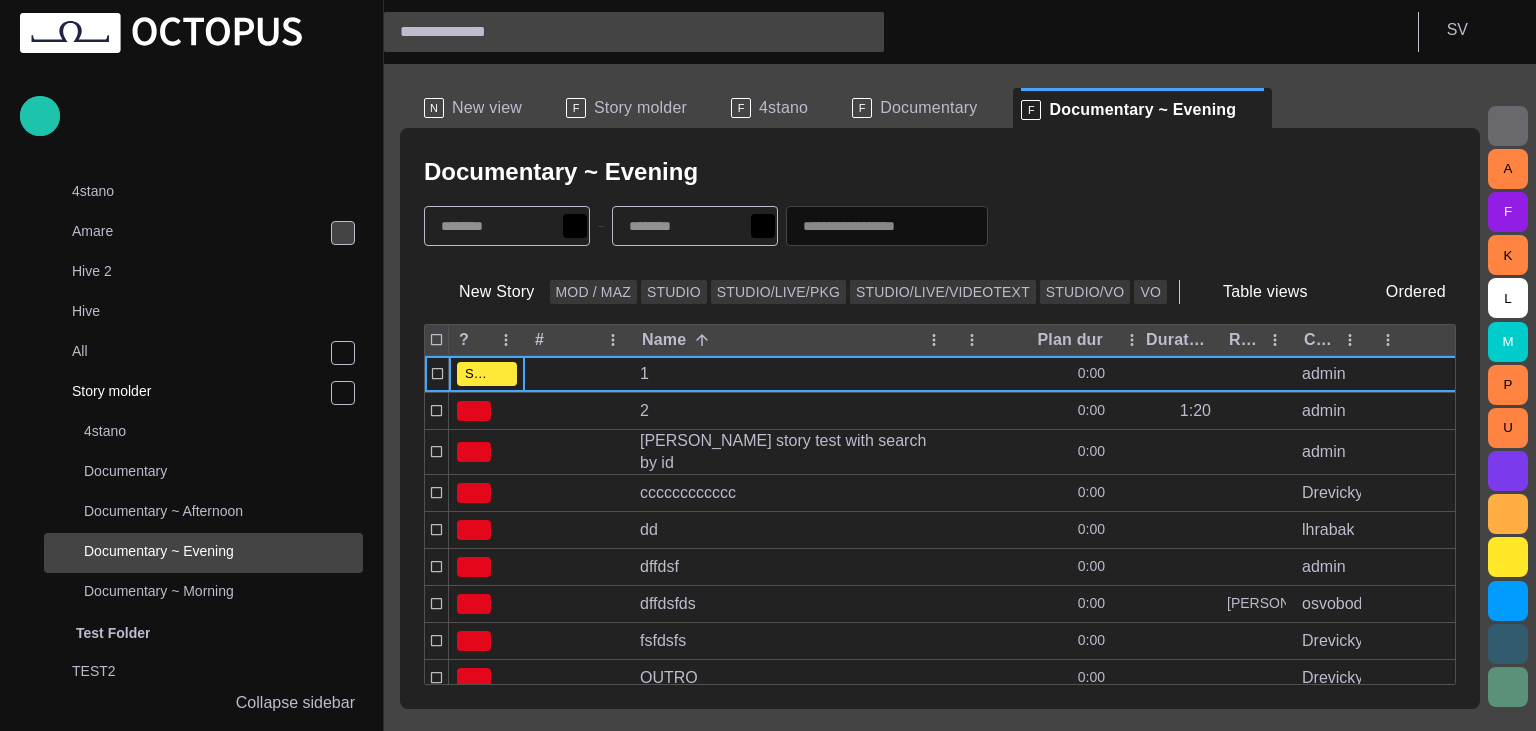 click at bounding box center (343, 233) 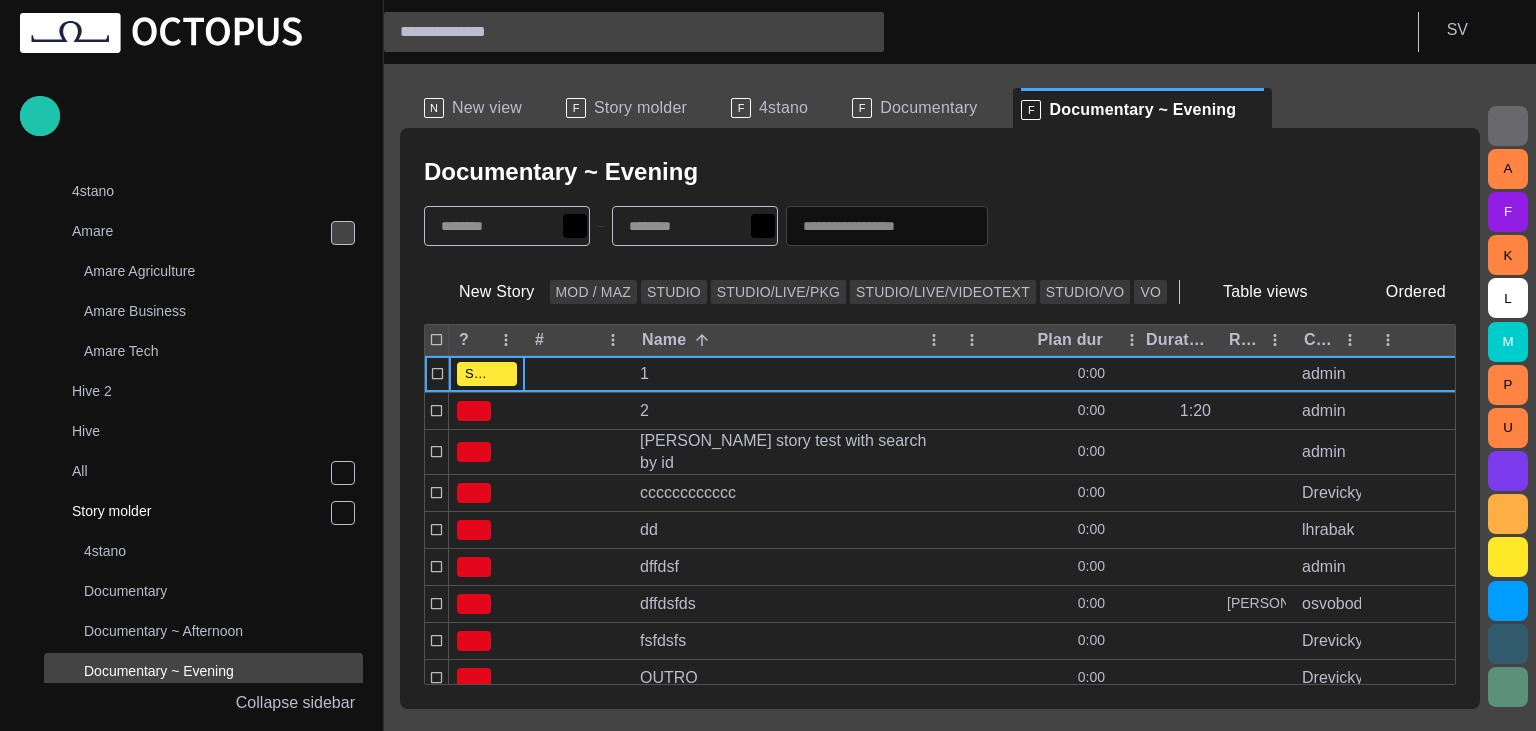 click at bounding box center [343, 233] 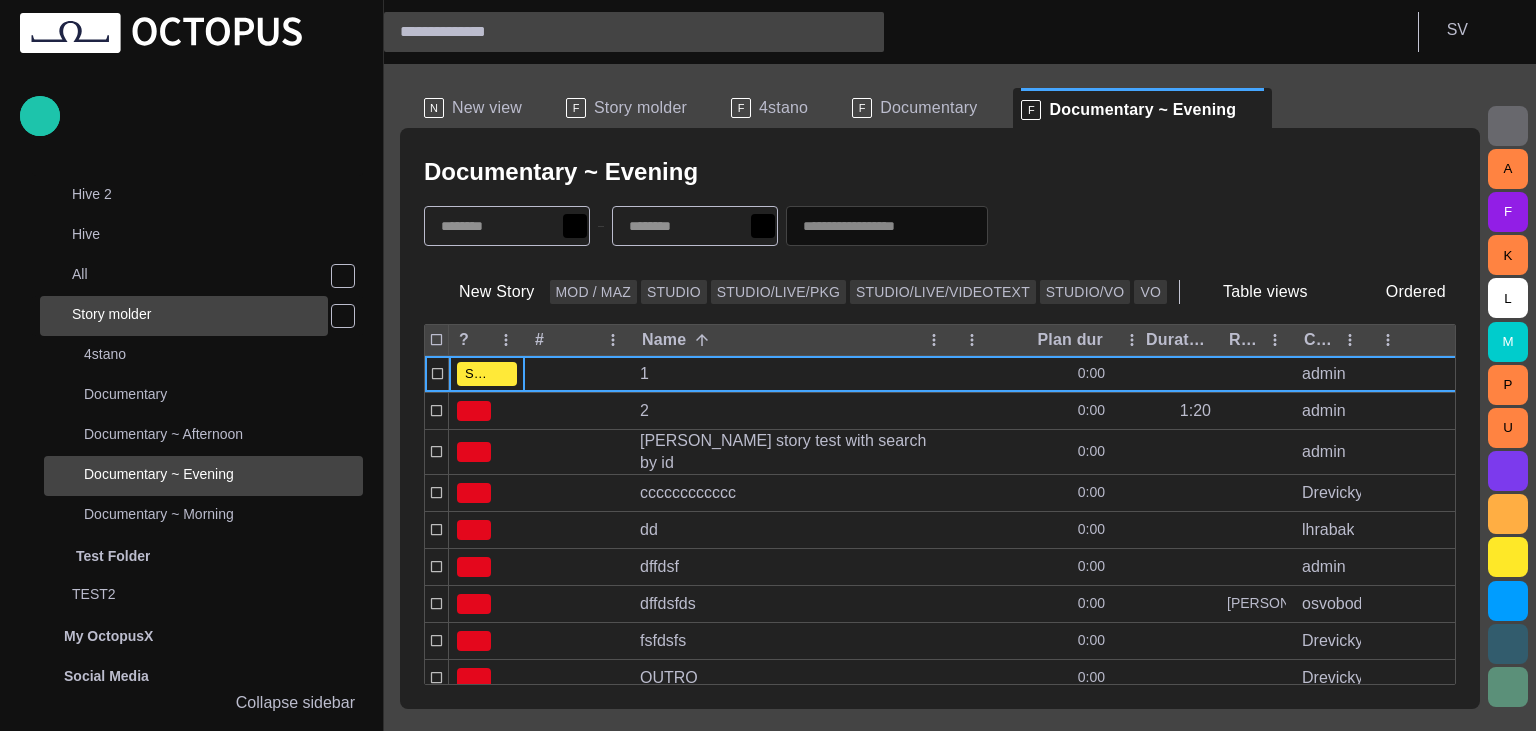 scroll, scrollTop: 520, scrollLeft: 0, axis: vertical 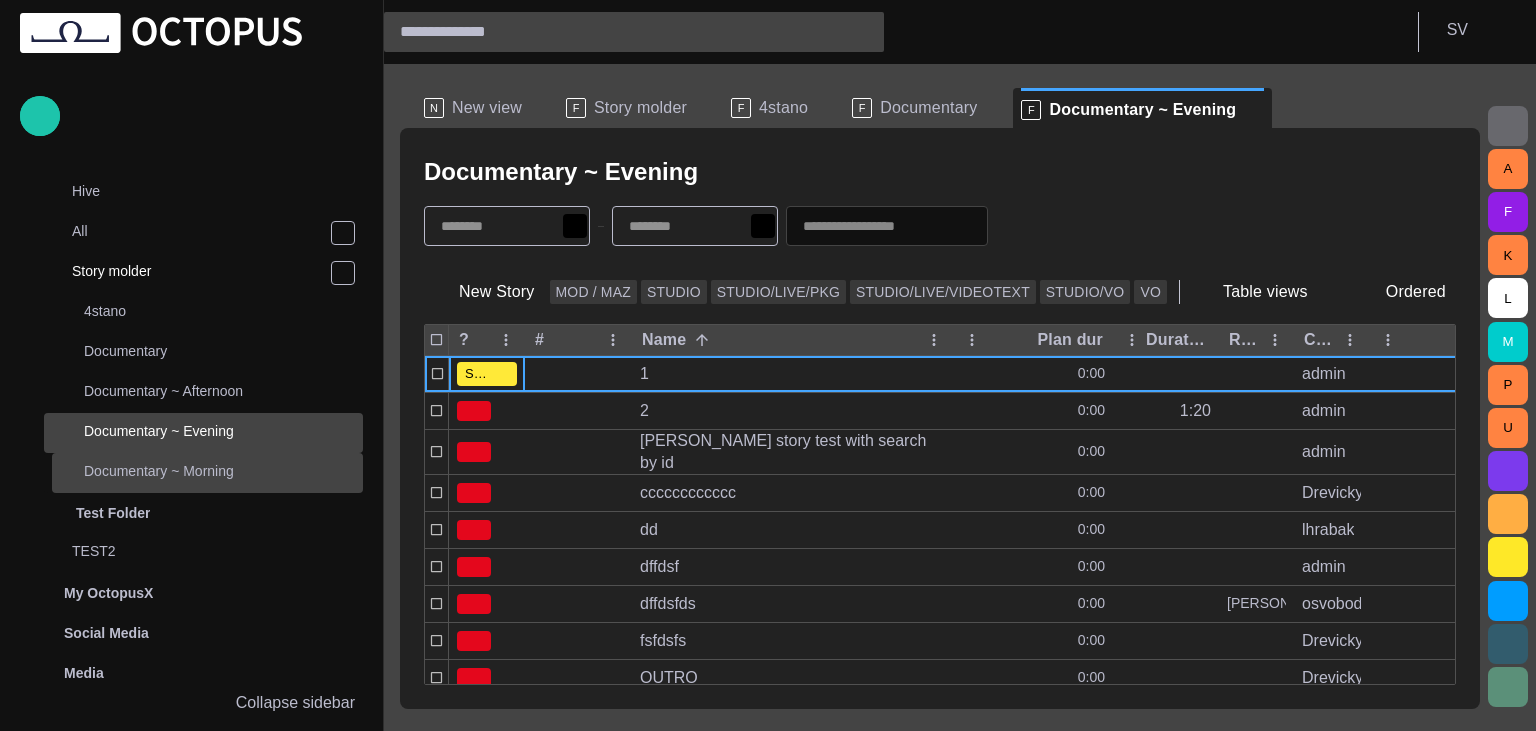 click on "Documentary ~ Morning" at bounding box center [209, 471] 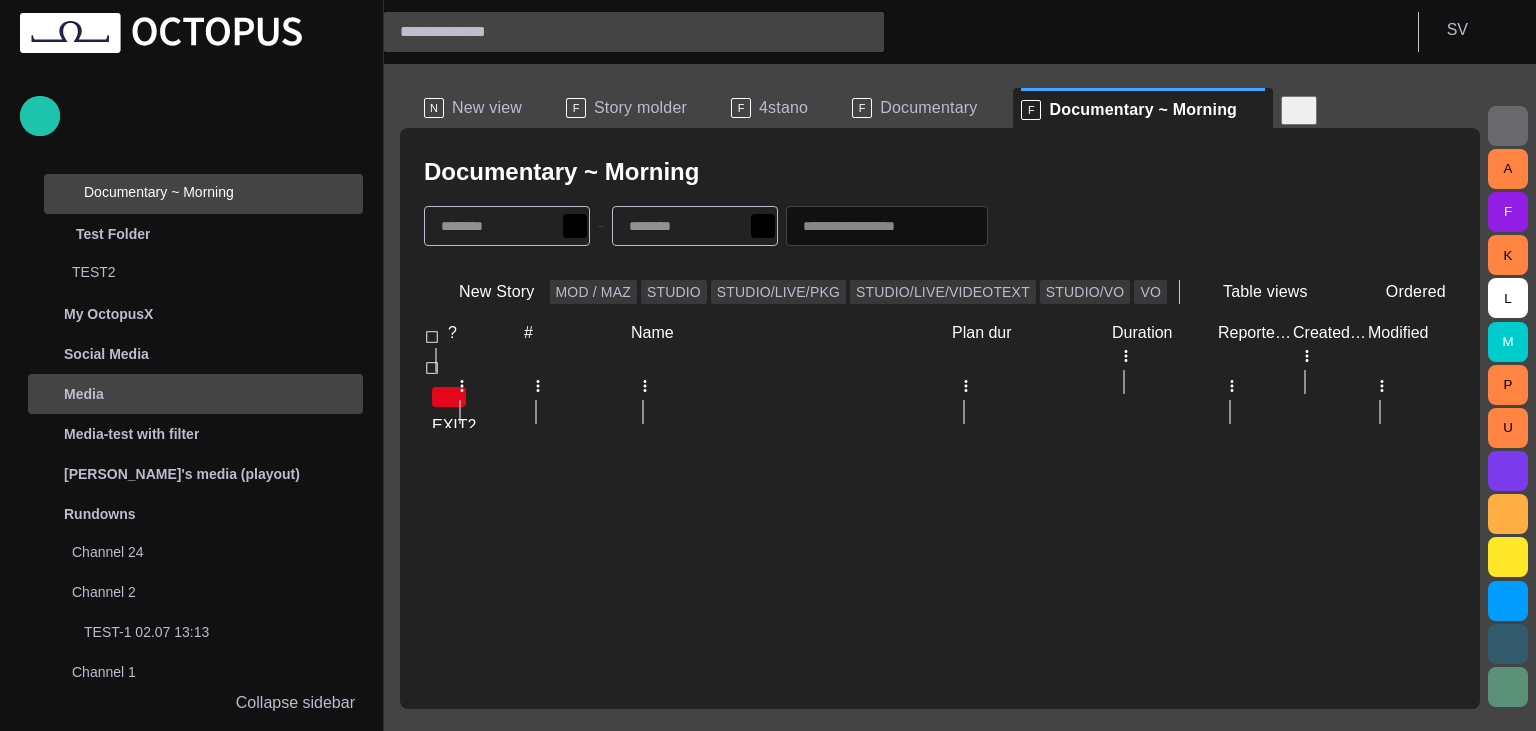 scroll, scrollTop: 800, scrollLeft: 0, axis: vertical 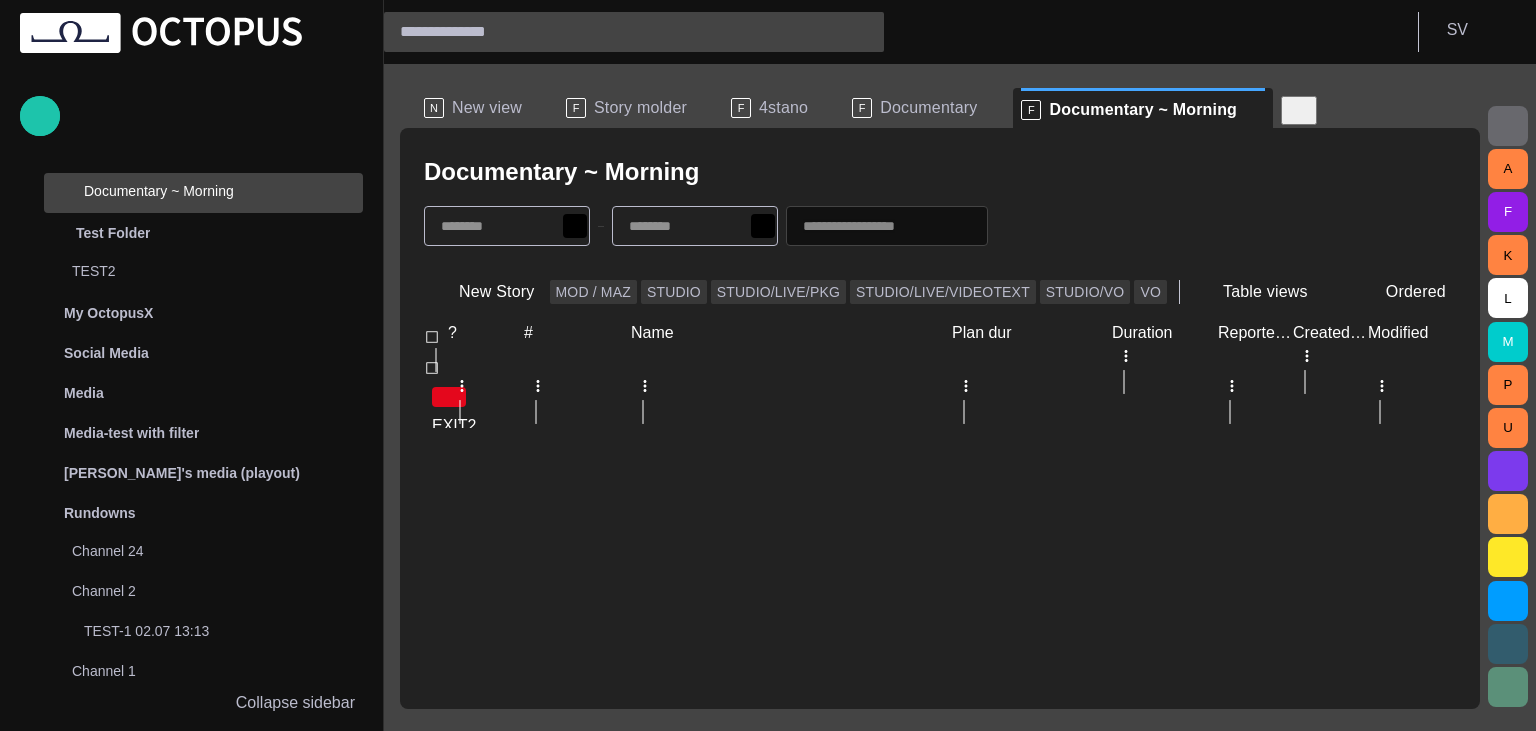 click at bounding box center [1317, 109] 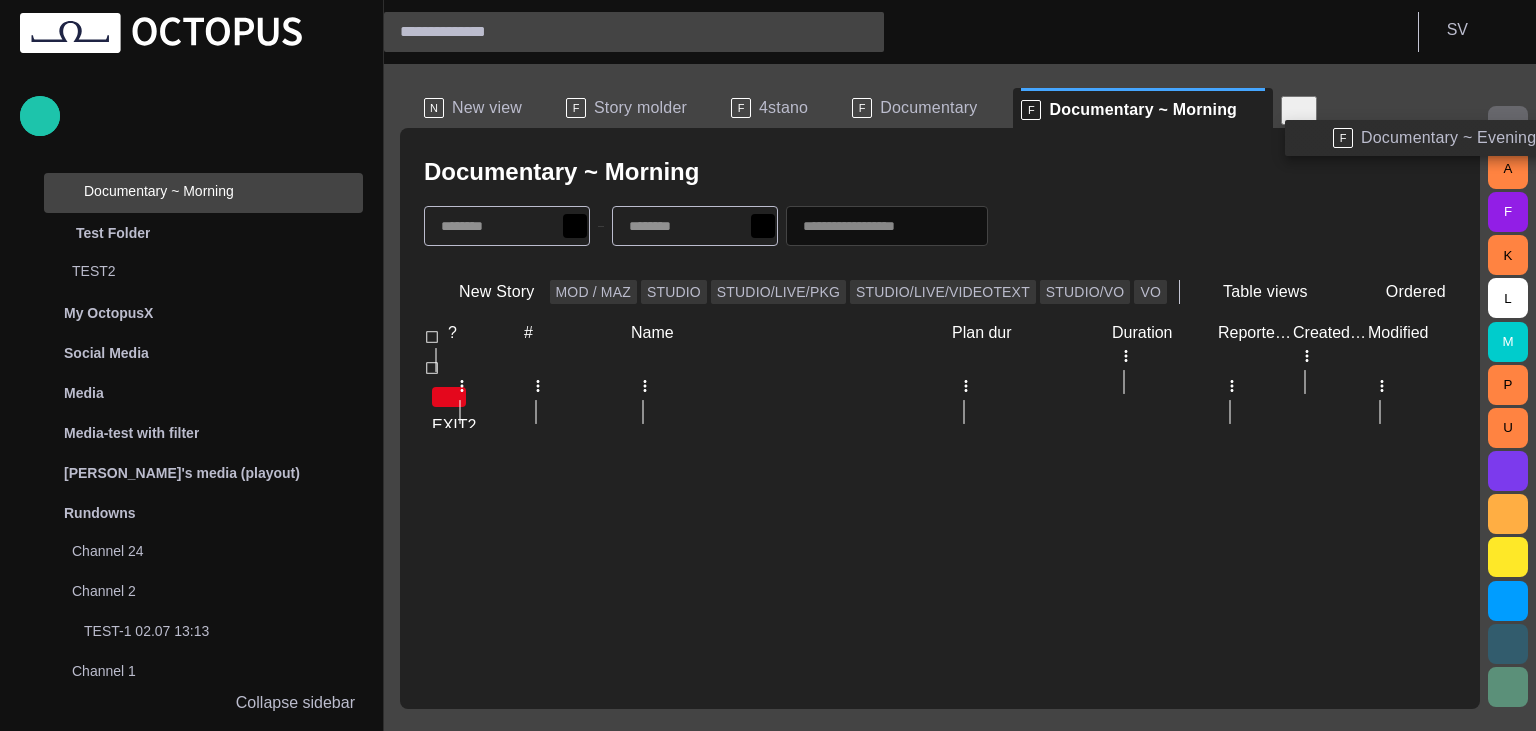 click on "F Documentary ~ Evening" at bounding box center [1448, 138] 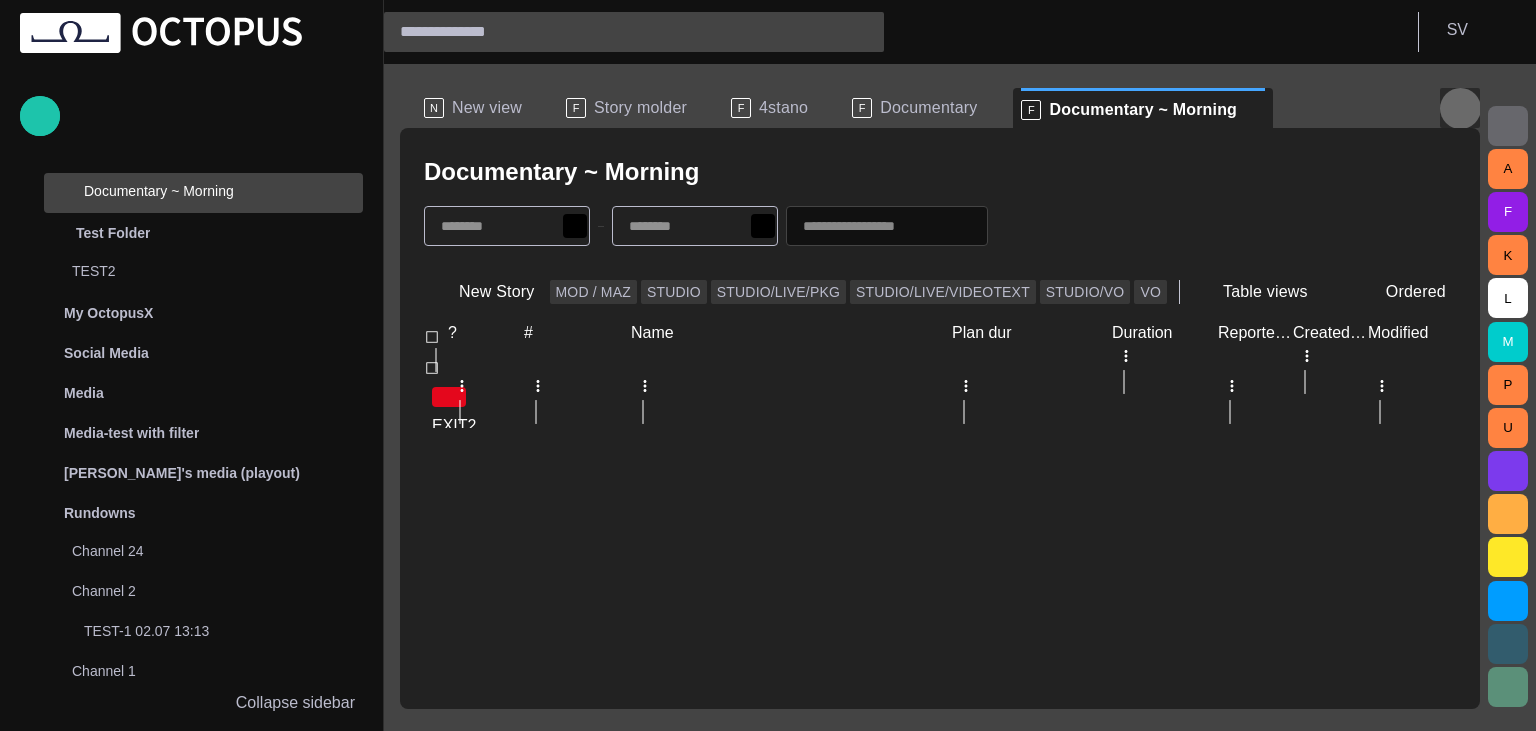click at bounding box center [1460, 108] 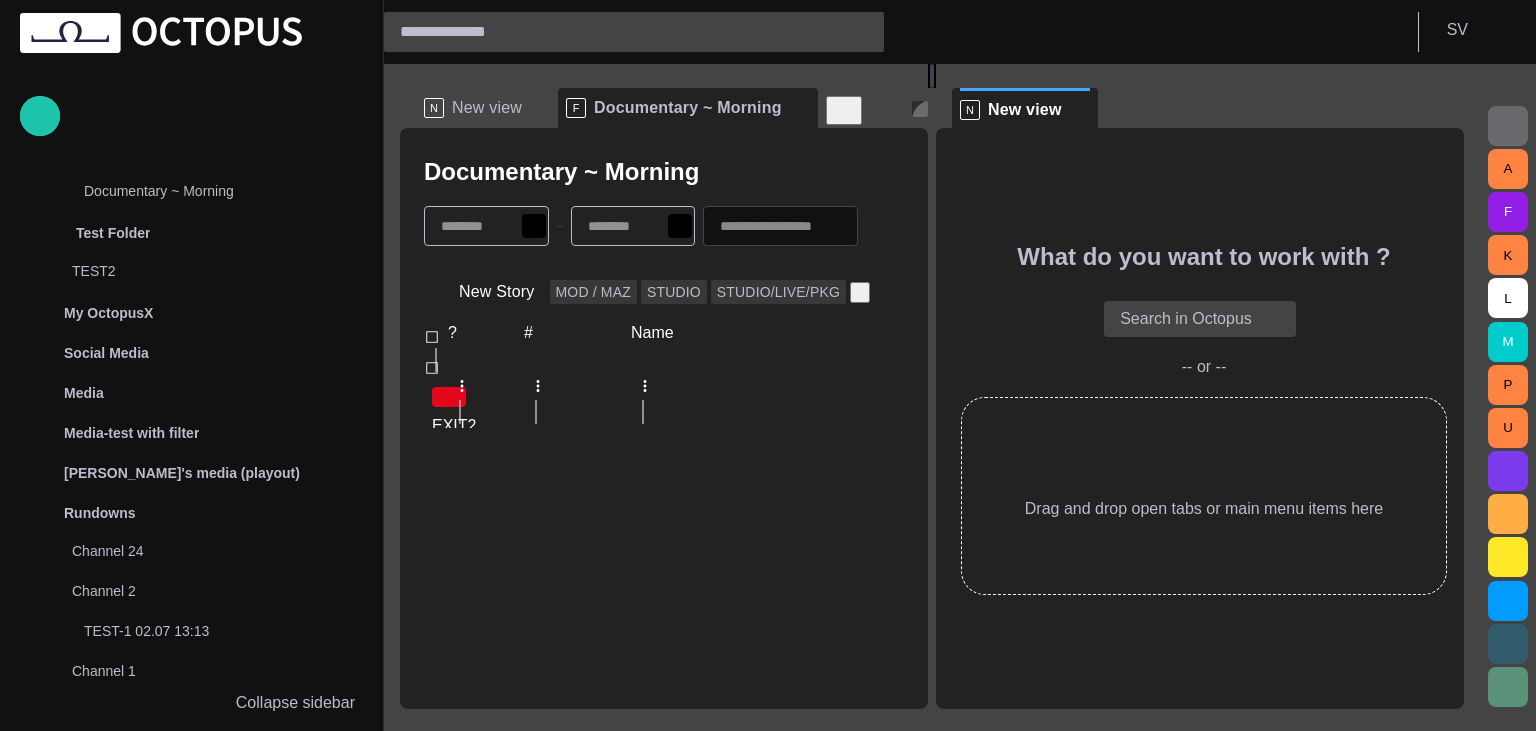 click at bounding box center [920, 109] 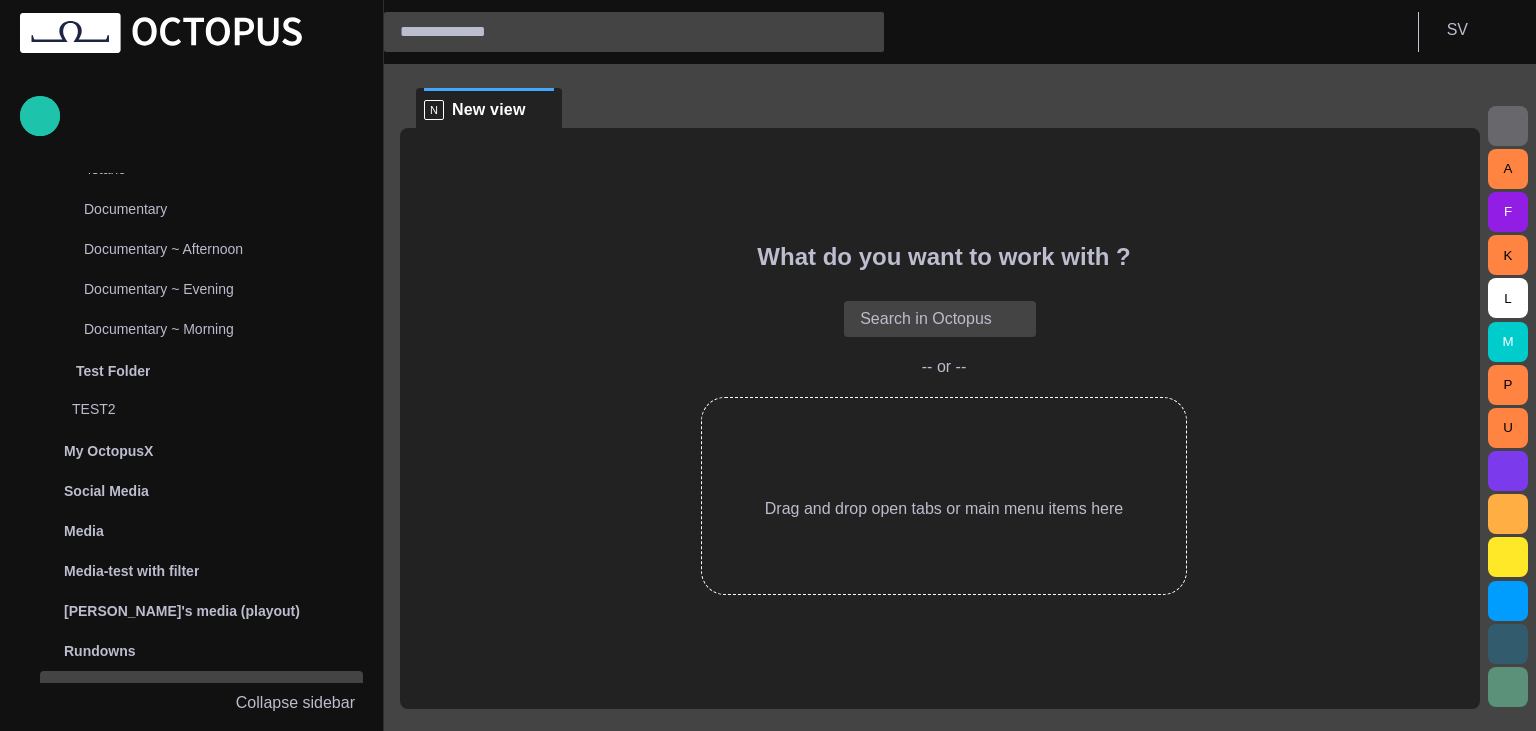 scroll, scrollTop: 497, scrollLeft: 0, axis: vertical 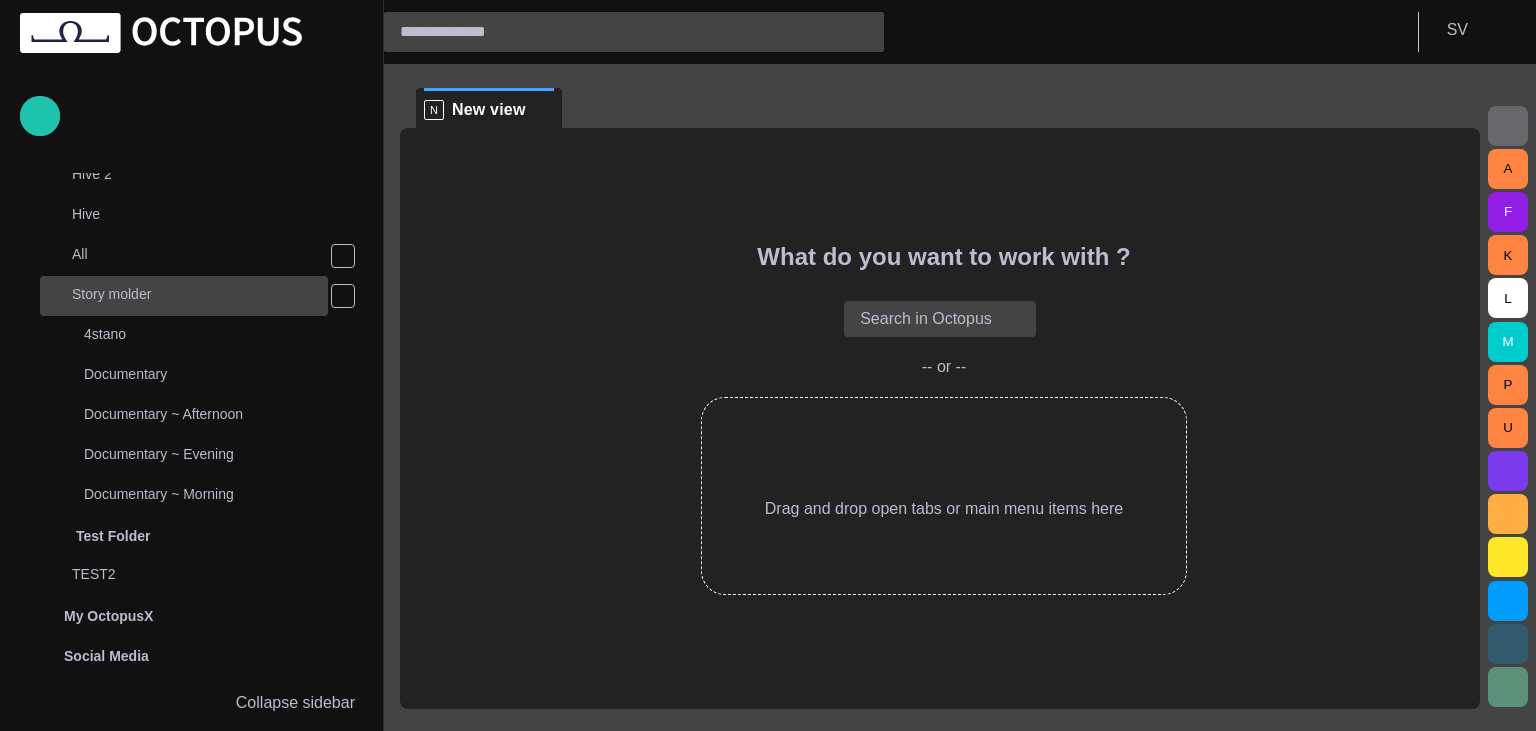 click on "Story molder" at bounding box center [200, 294] 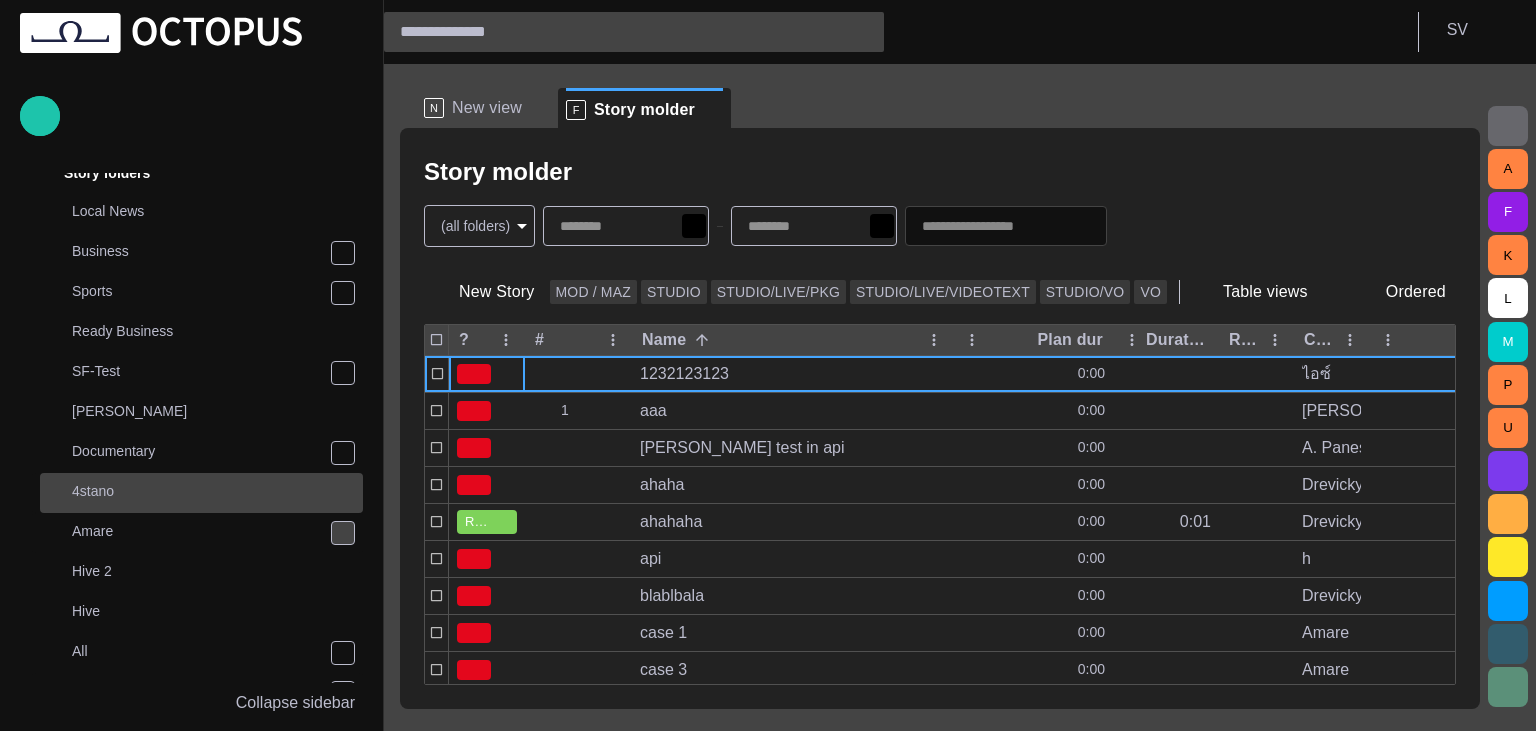 scroll, scrollTop: 290, scrollLeft: 0, axis: vertical 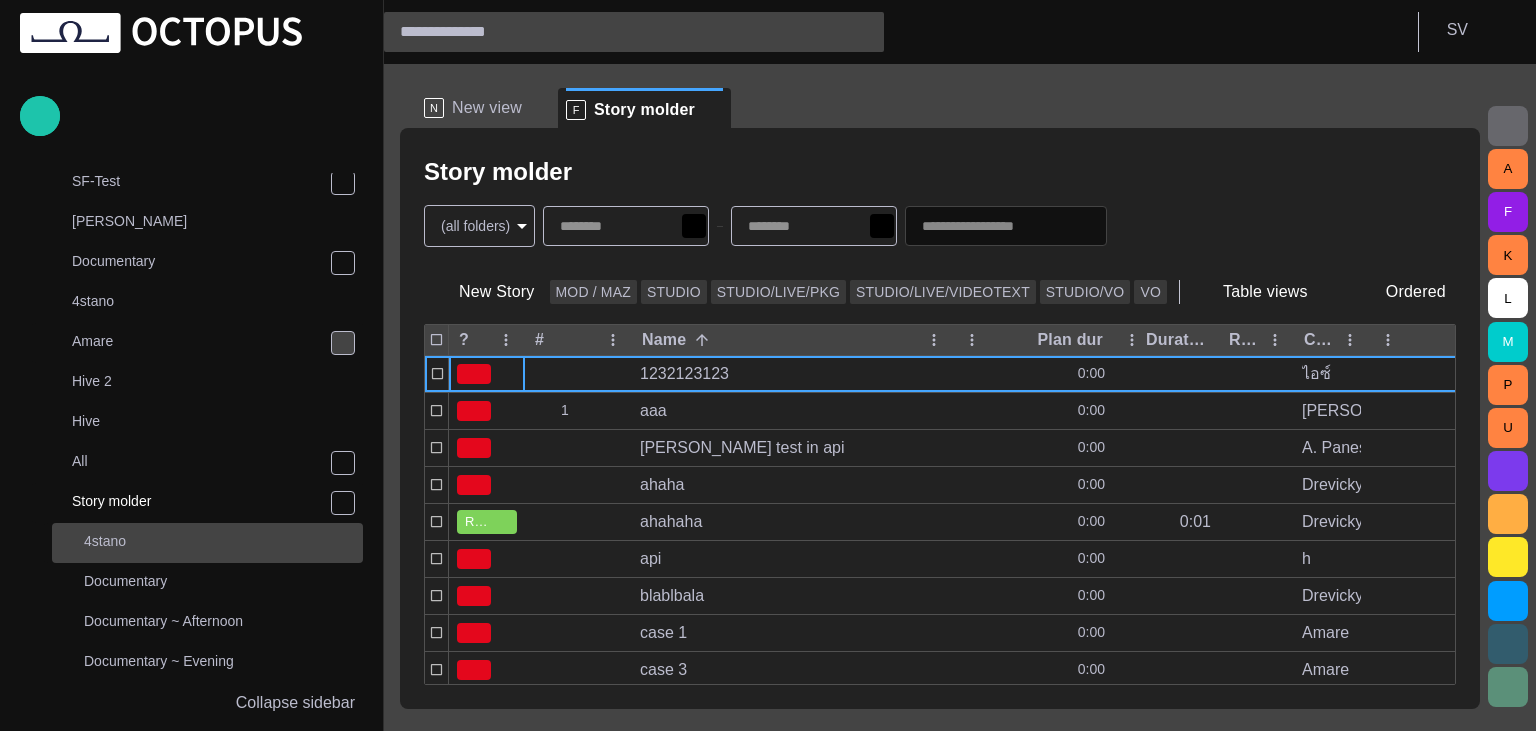 click on "4stano" at bounding box center [223, 541] 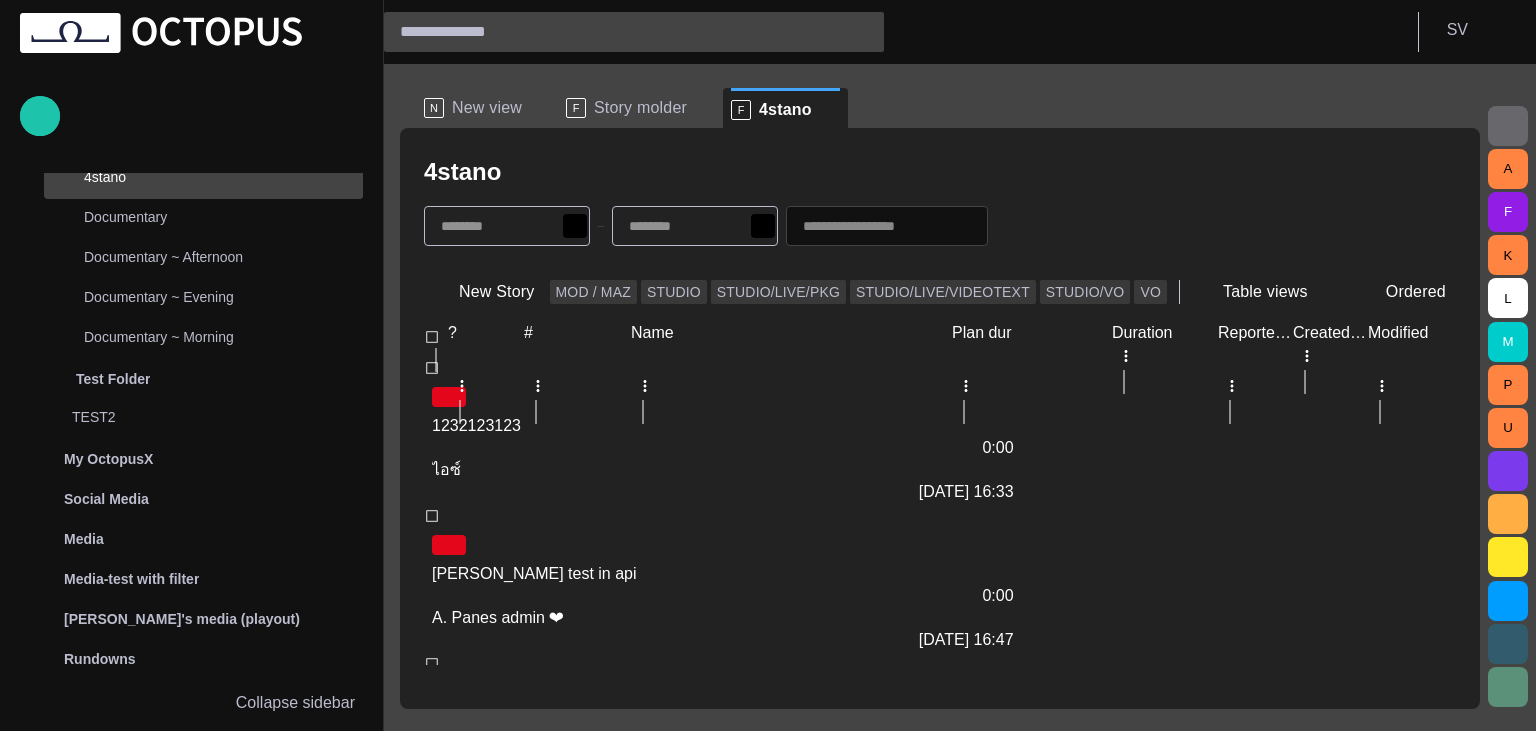 scroll, scrollTop: 623, scrollLeft: 0, axis: vertical 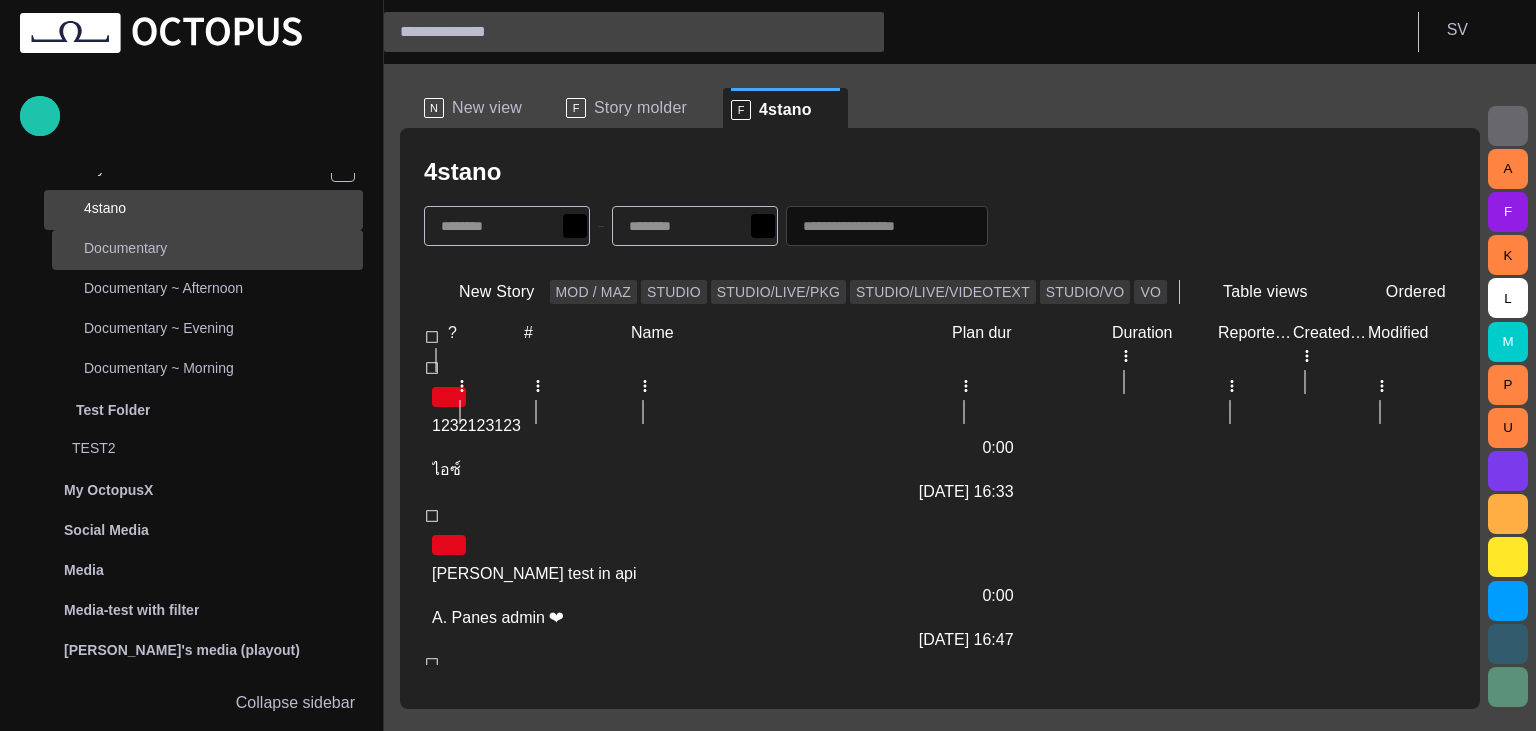 click on "Documentary" at bounding box center [207, 250] 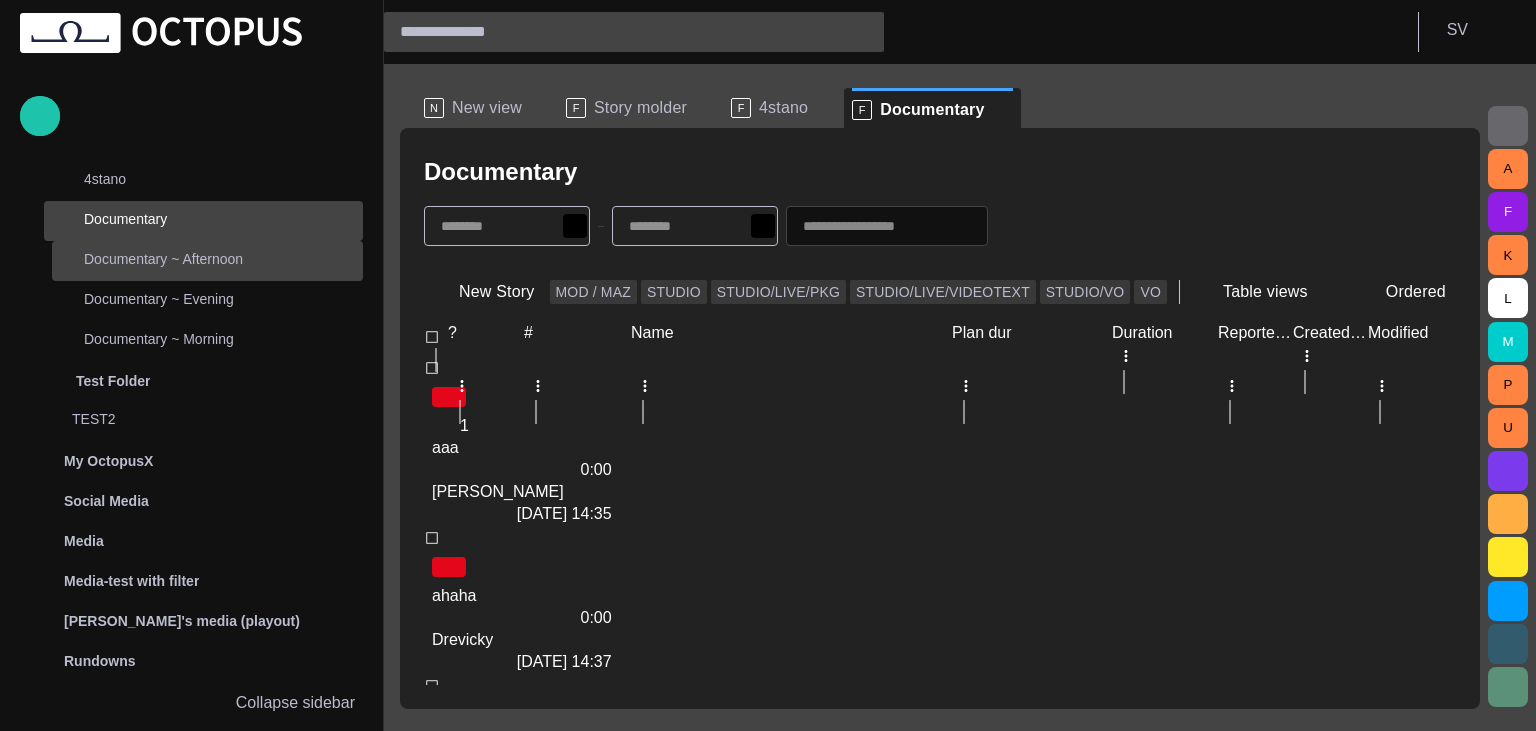 scroll, scrollTop: 680, scrollLeft: 0, axis: vertical 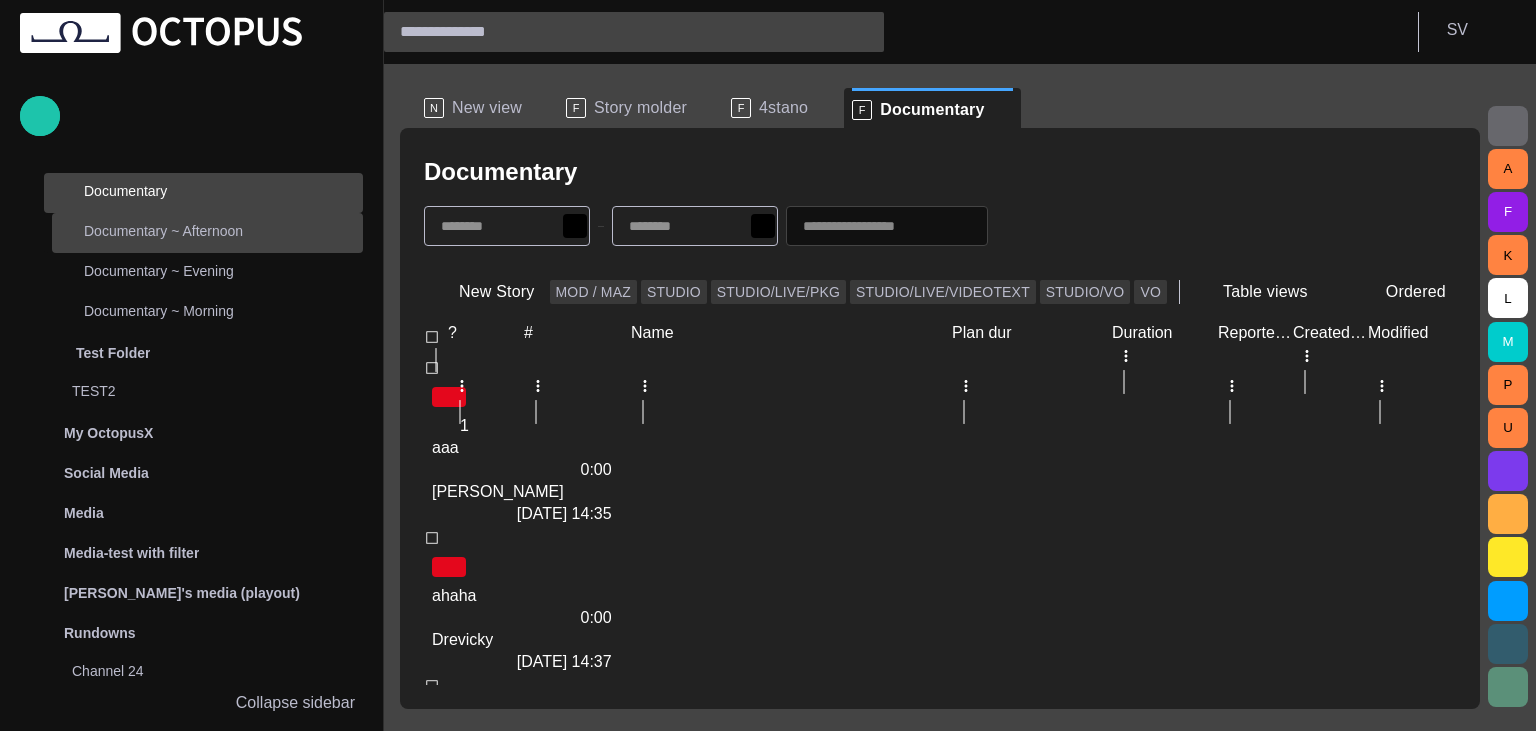 click on "Documentary ~ Afternoon" at bounding box center (223, 231) 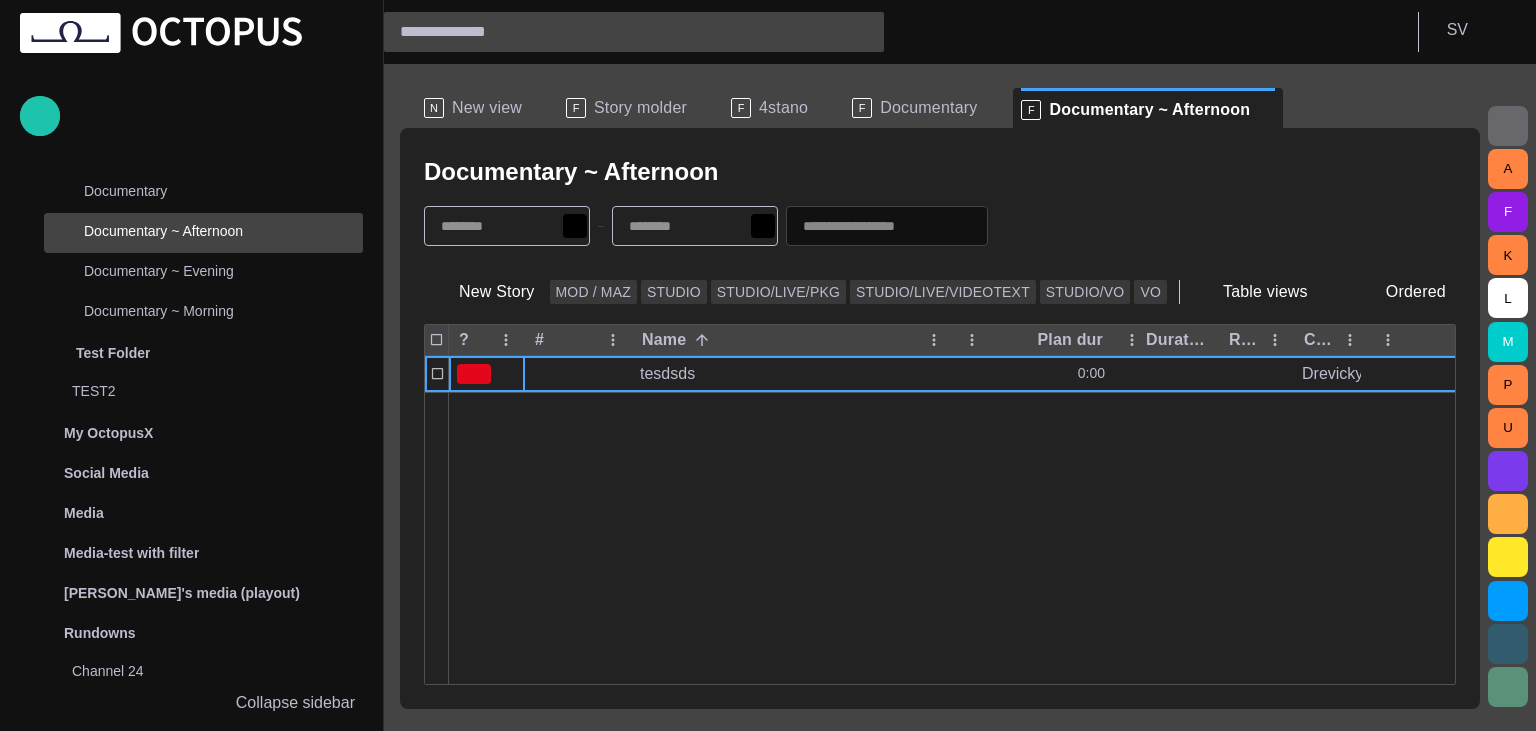 scroll, scrollTop: 720, scrollLeft: 0, axis: vertical 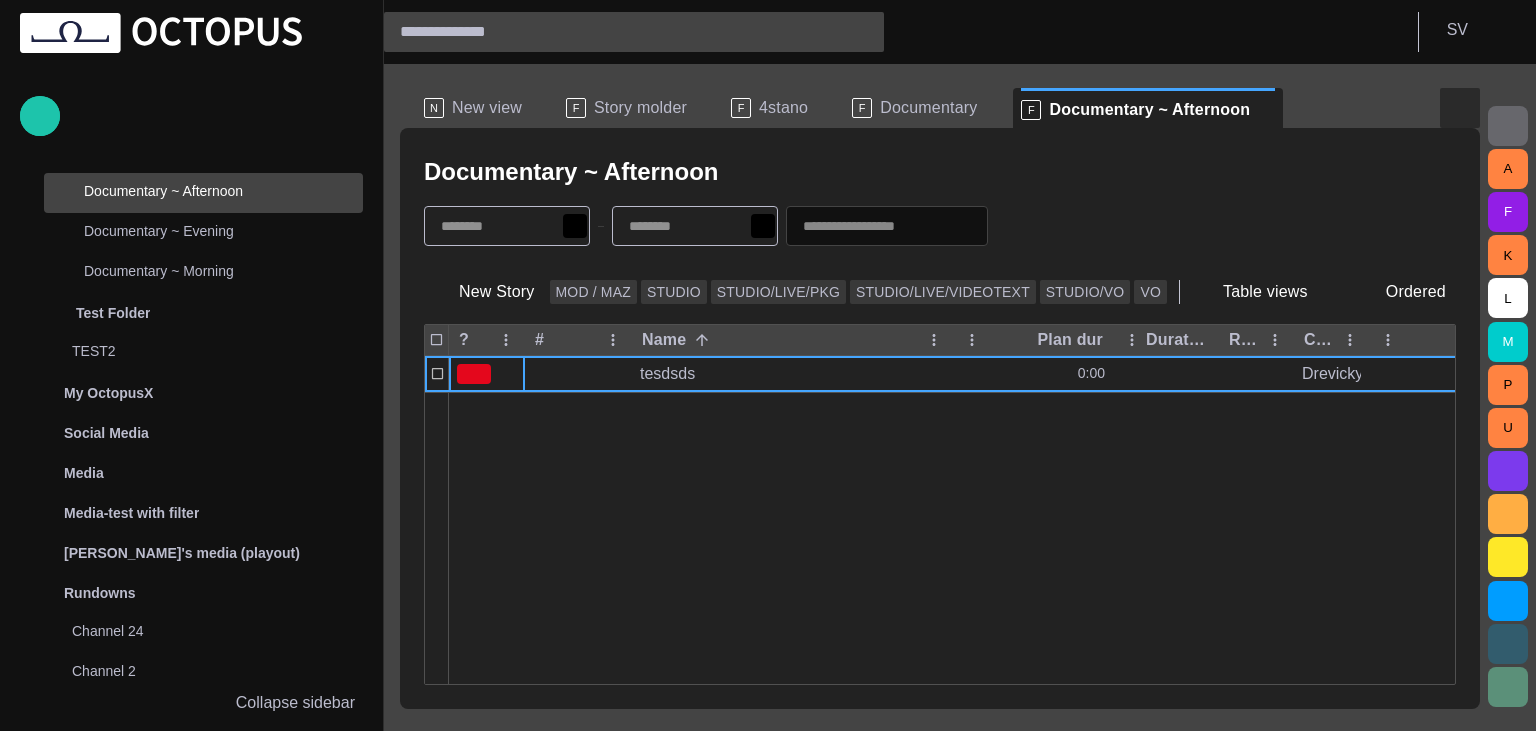 click at bounding box center (1460, 108) 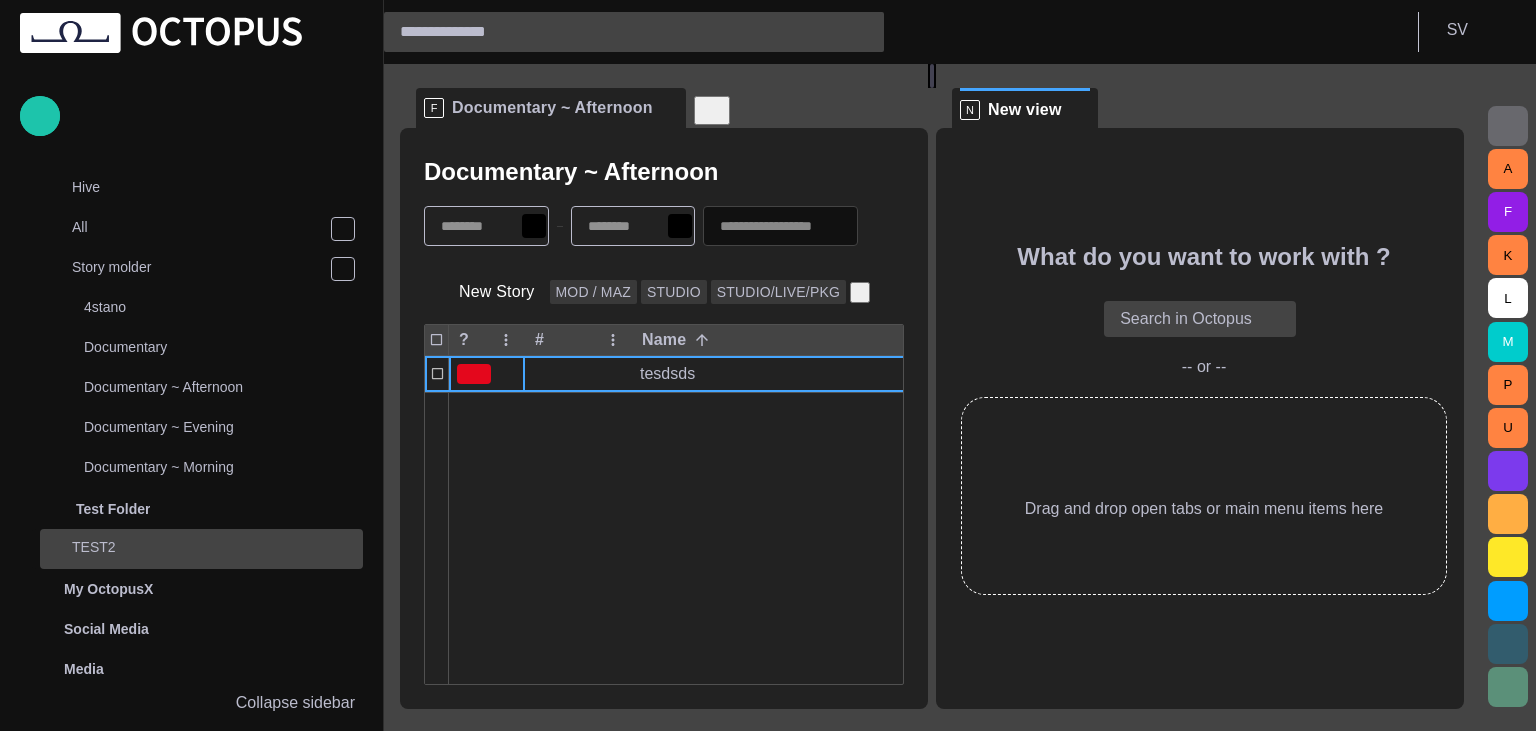 scroll, scrollTop: 515, scrollLeft: 0, axis: vertical 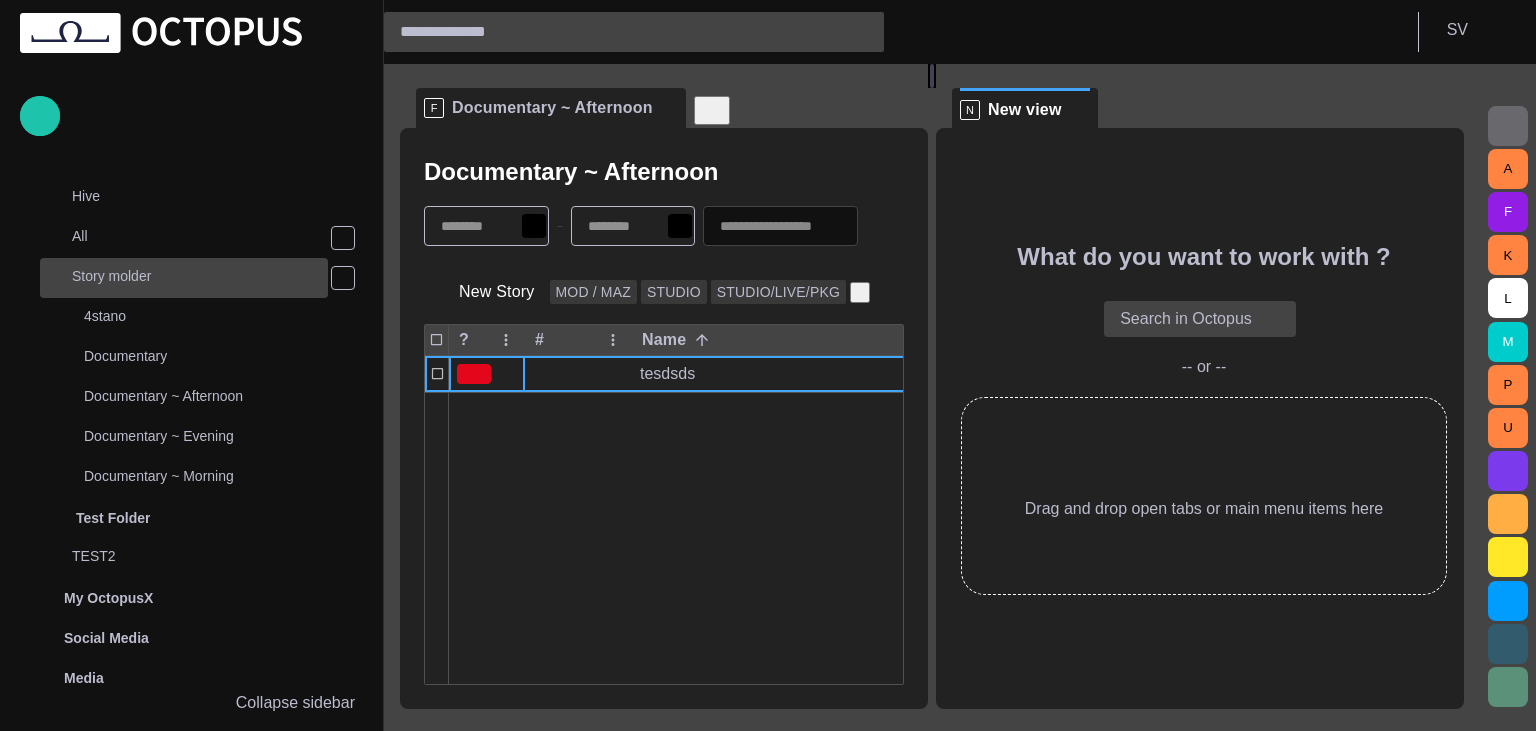 click on "Story molder" at bounding box center (184, 278) 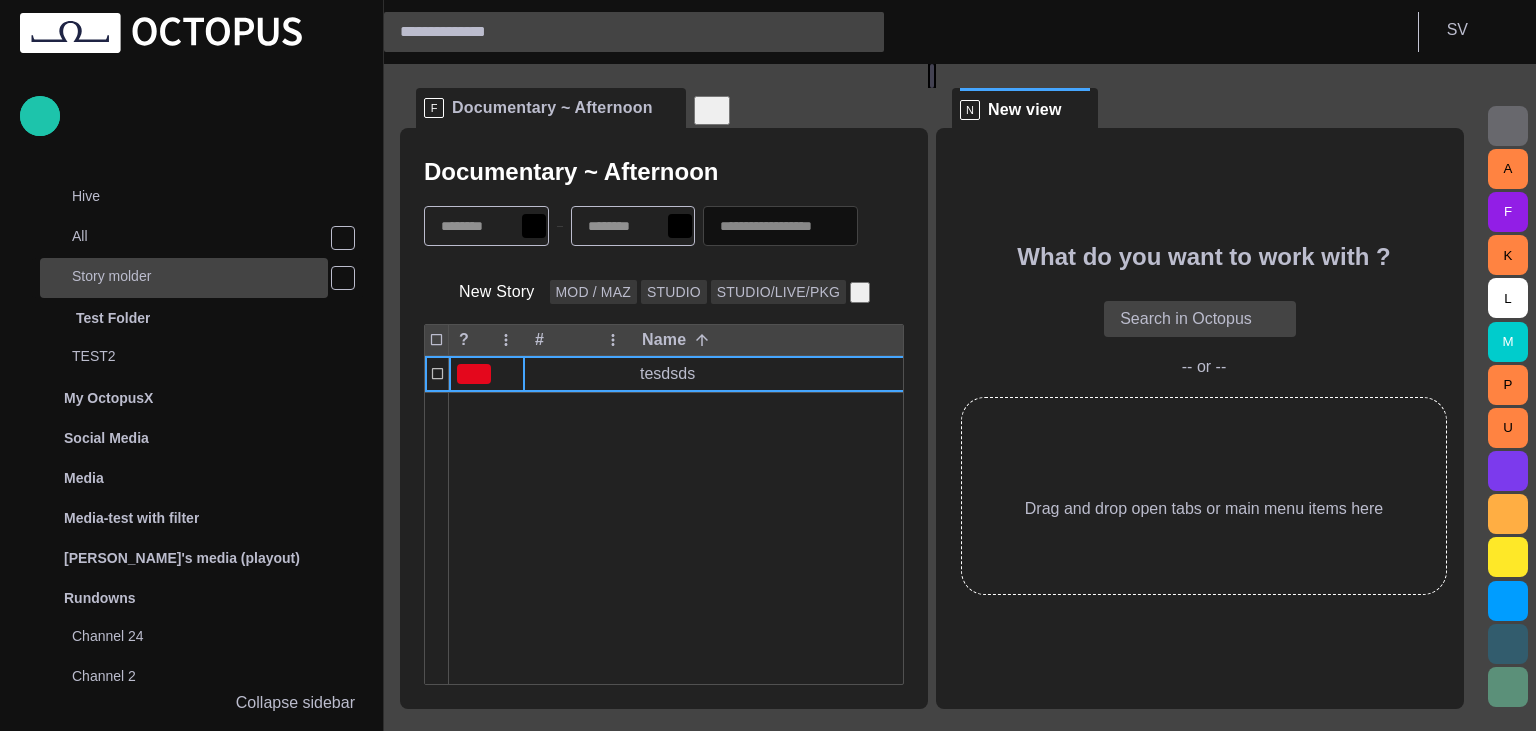 click on "Story molder" at bounding box center (184, 278) 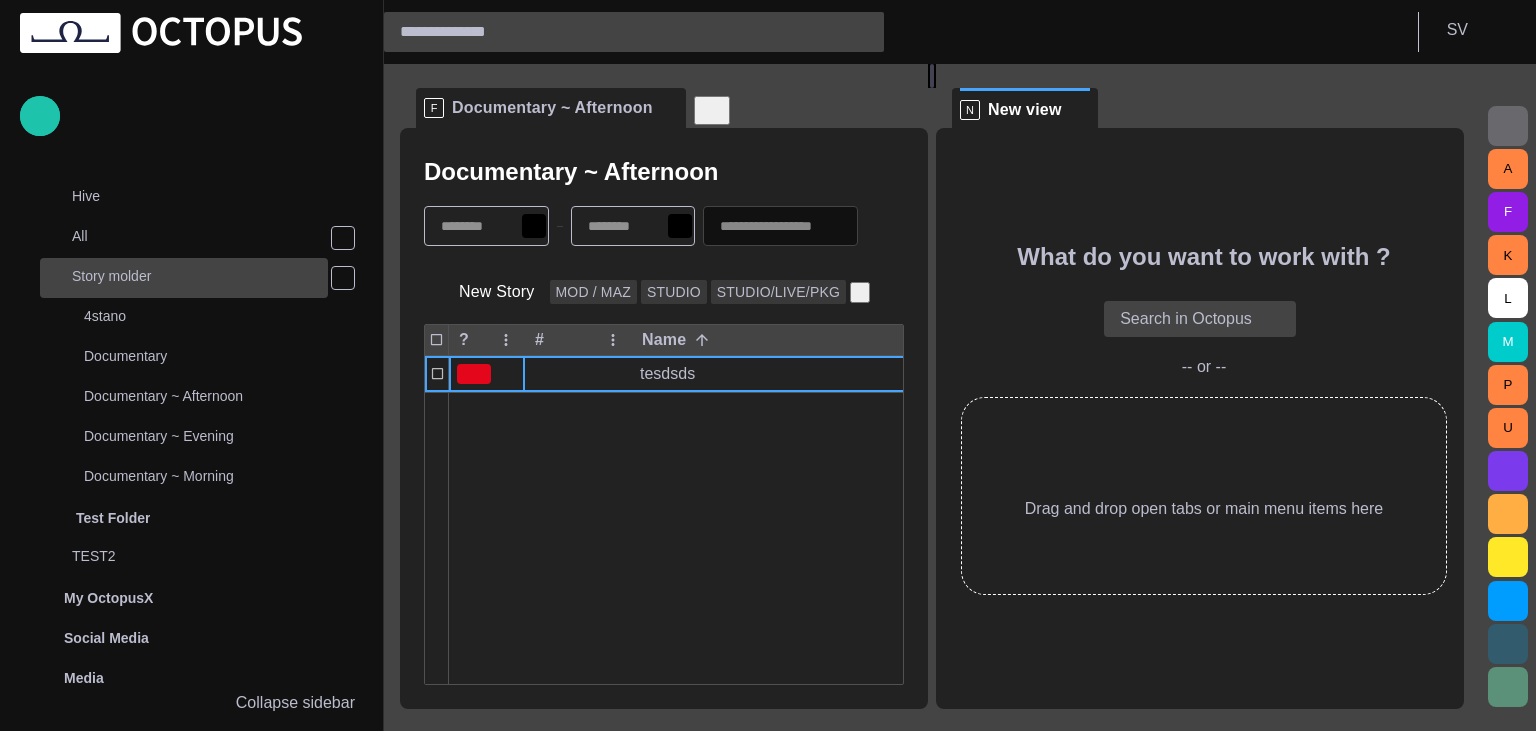 click on "Story molder" at bounding box center [200, 276] 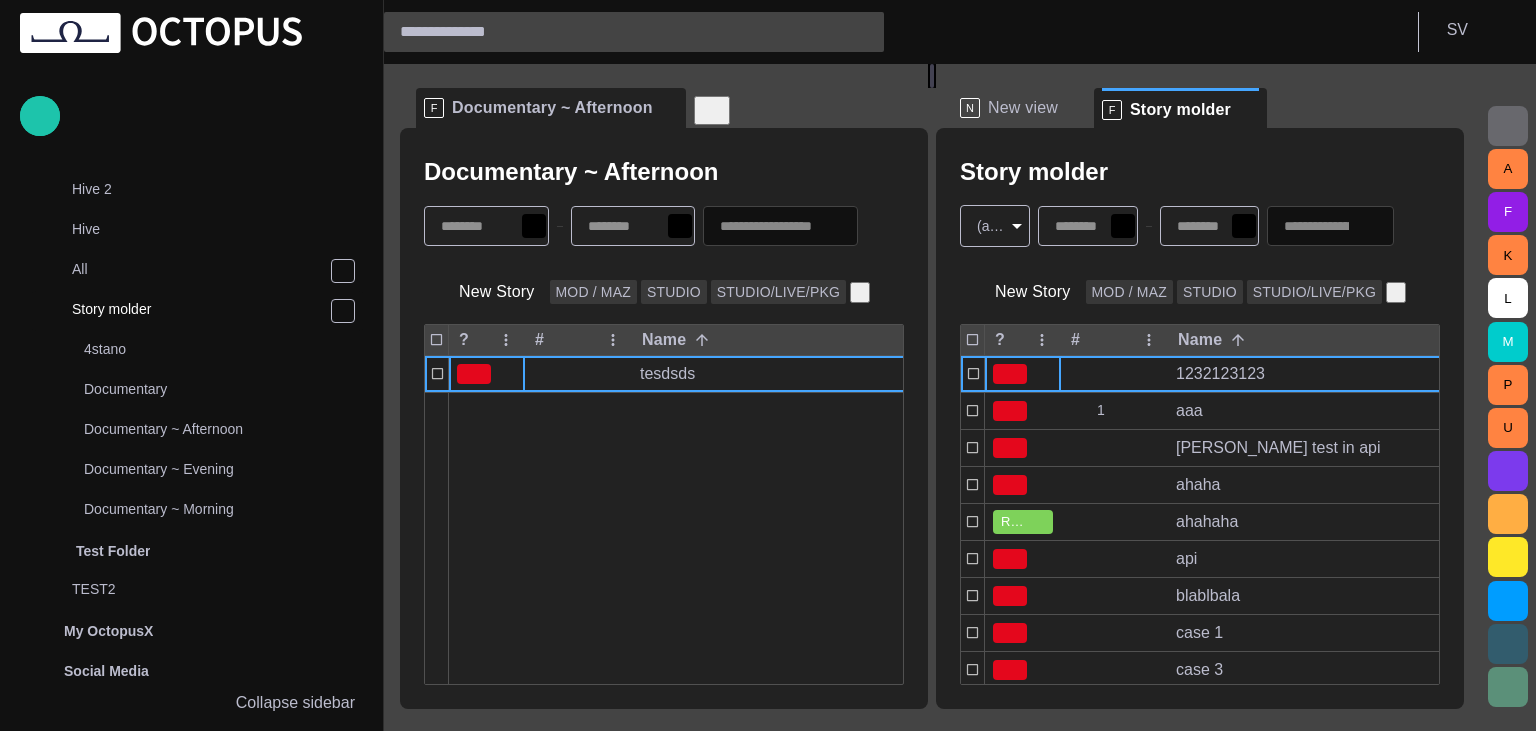 scroll, scrollTop: 483, scrollLeft: 0, axis: vertical 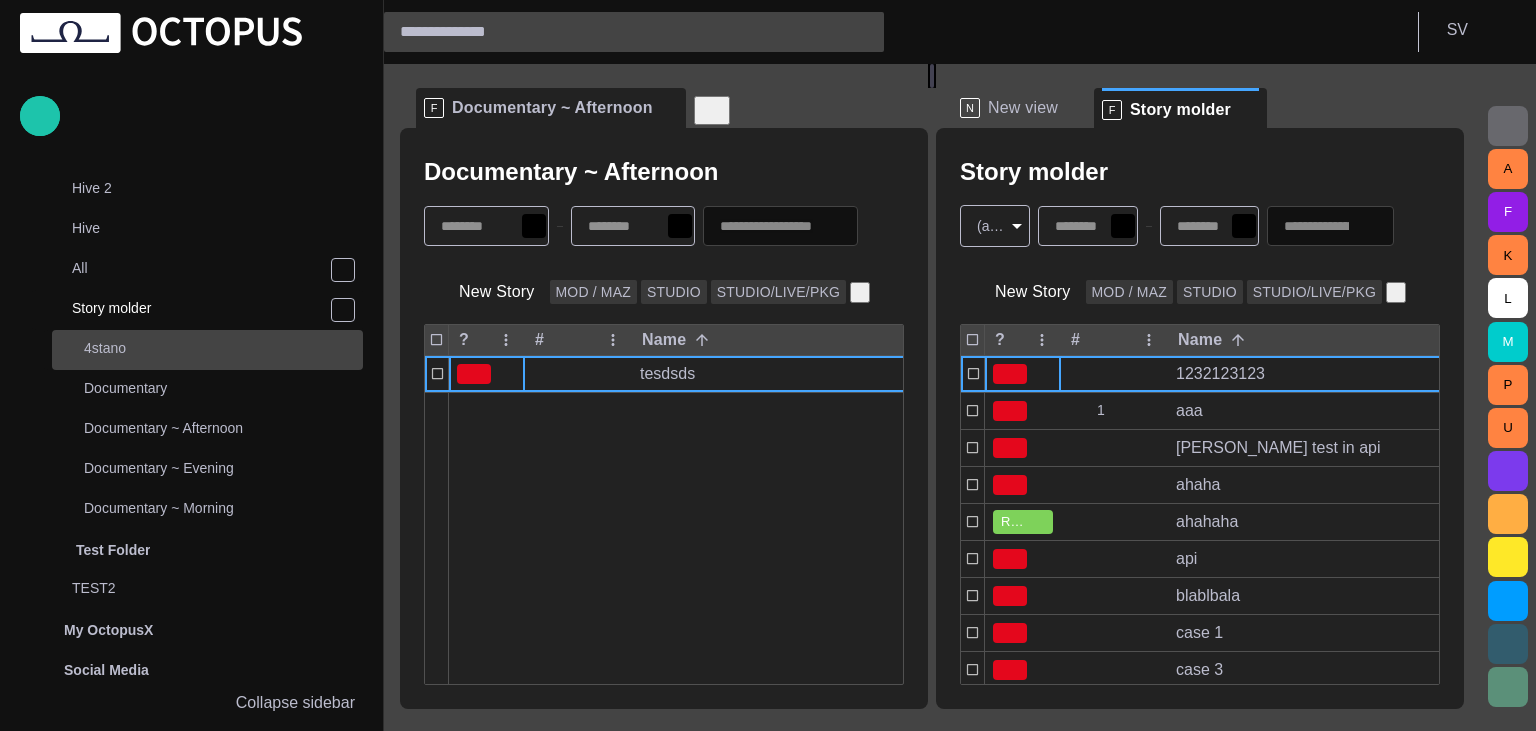 click on "4stano" at bounding box center (223, 348) 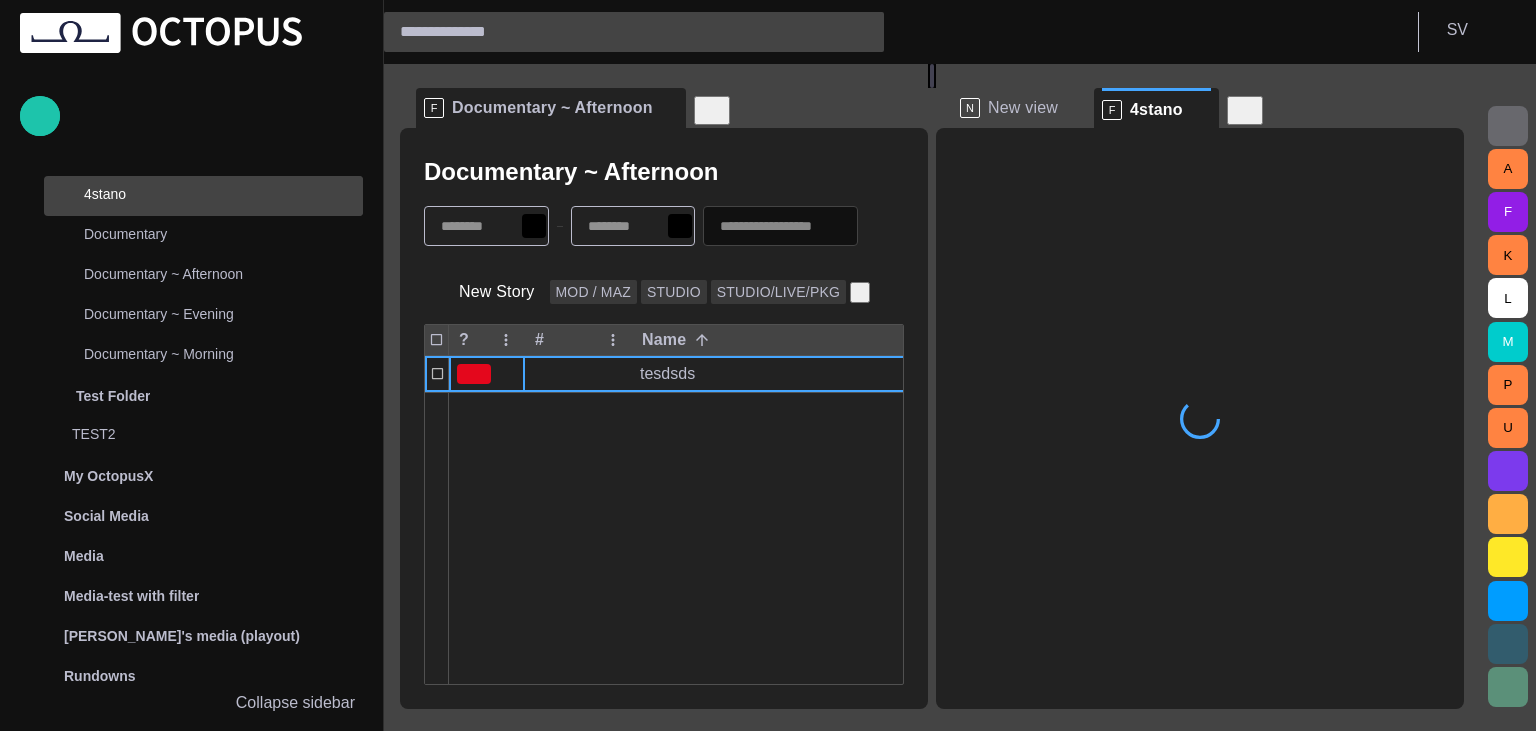 scroll, scrollTop: 640, scrollLeft: 0, axis: vertical 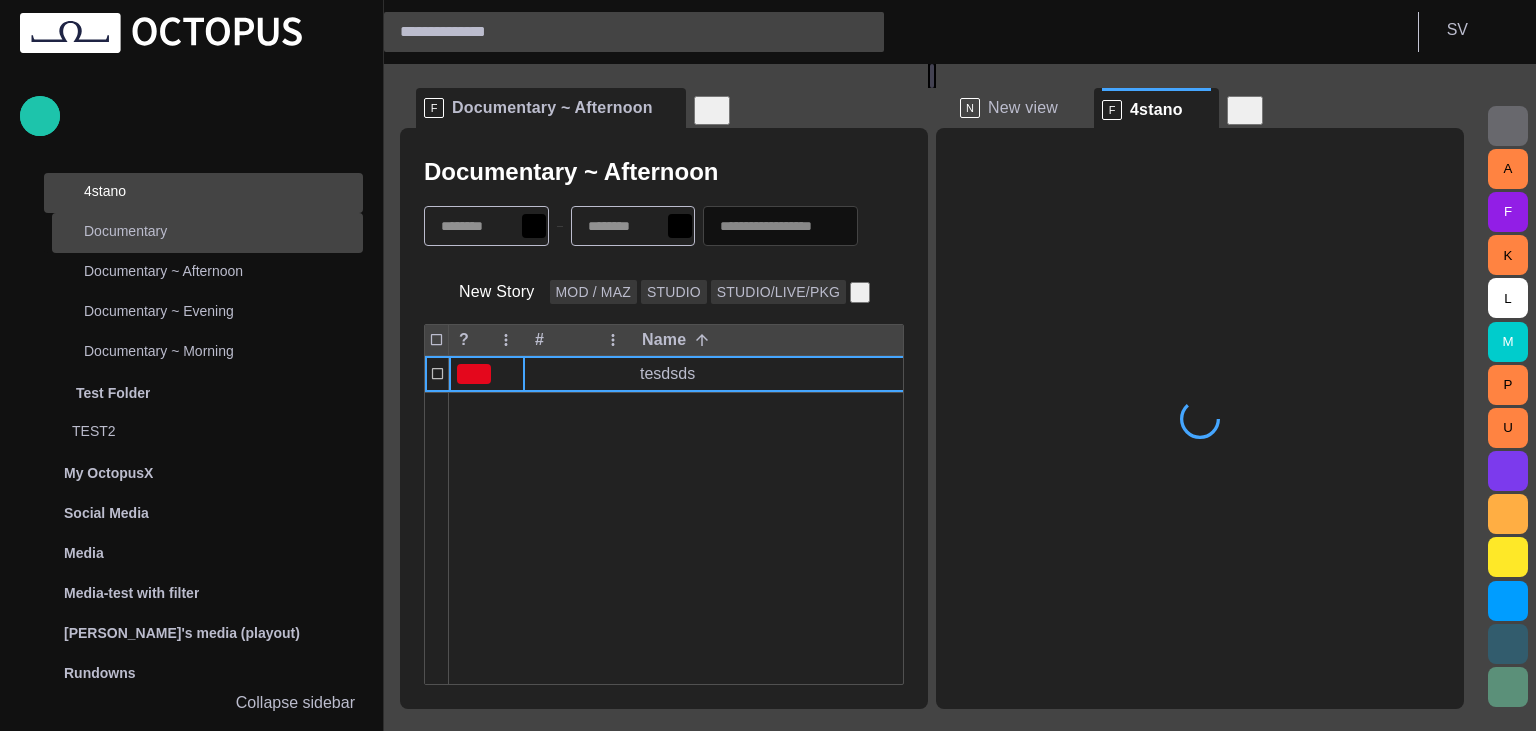 click on "Documentary" at bounding box center (223, 231) 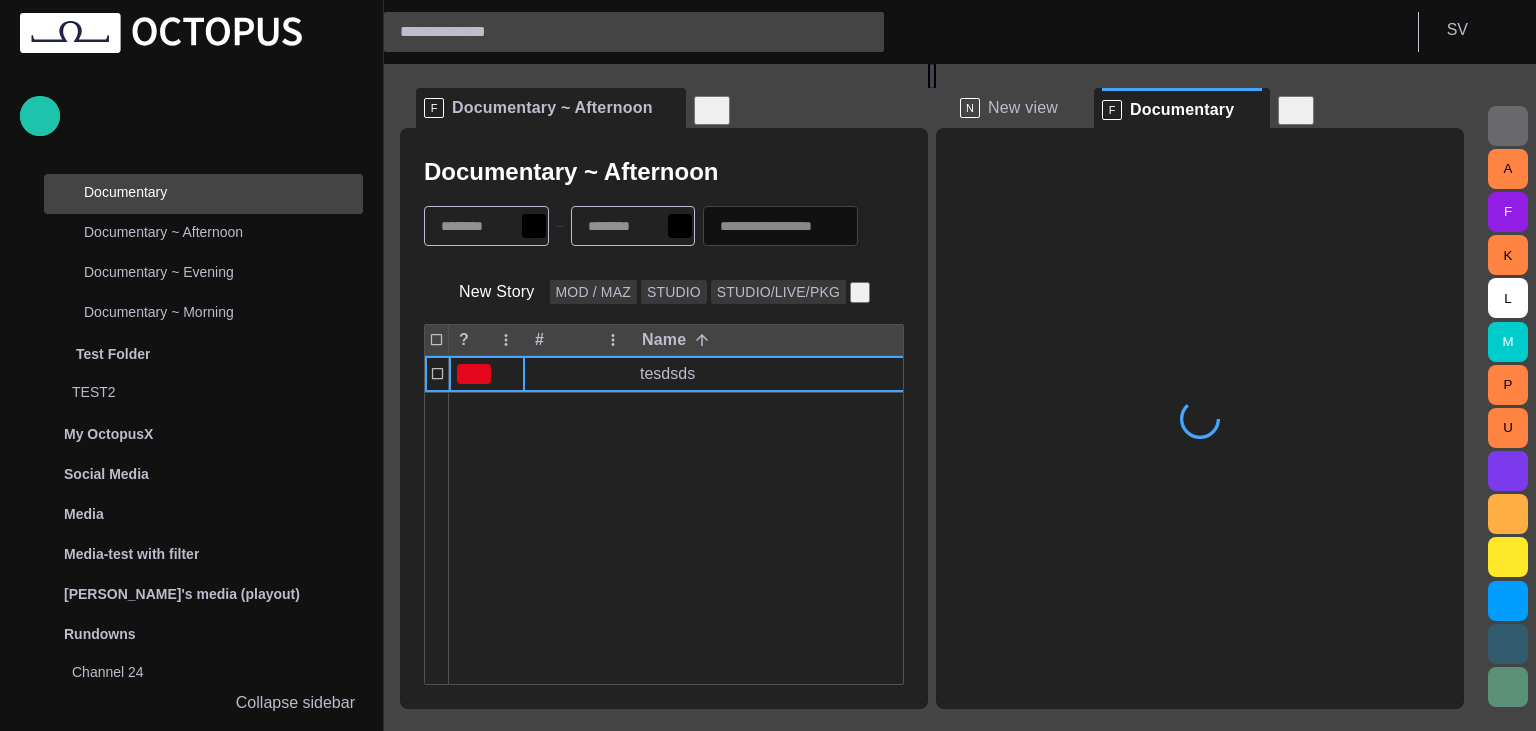 scroll, scrollTop: 680, scrollLeft: 0, axis: vertical 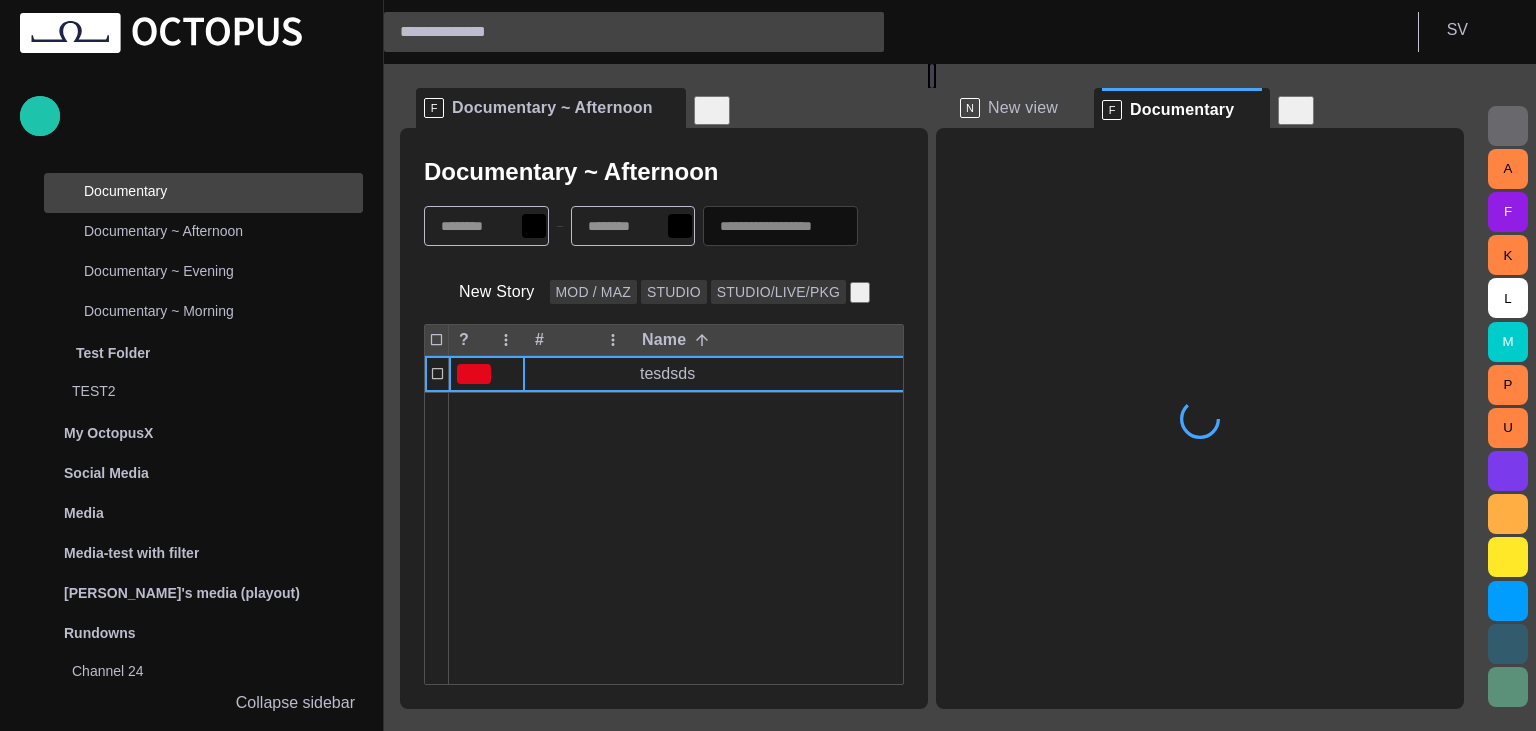 click on "Documentary ~ Afternoon" at bounding box center (223, 231) 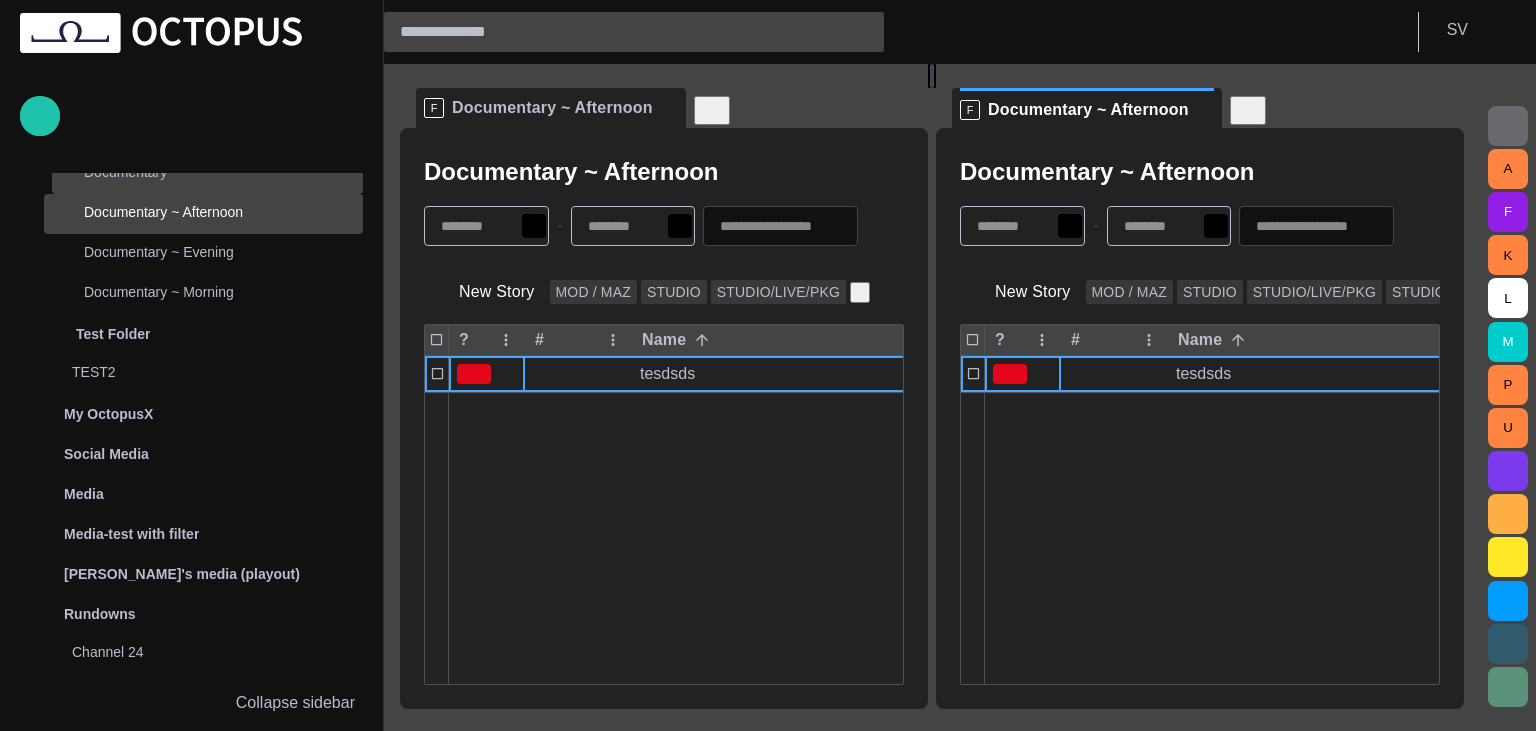 scroll, scrollTop: 720, scrollLeft: 0, axis: vertical 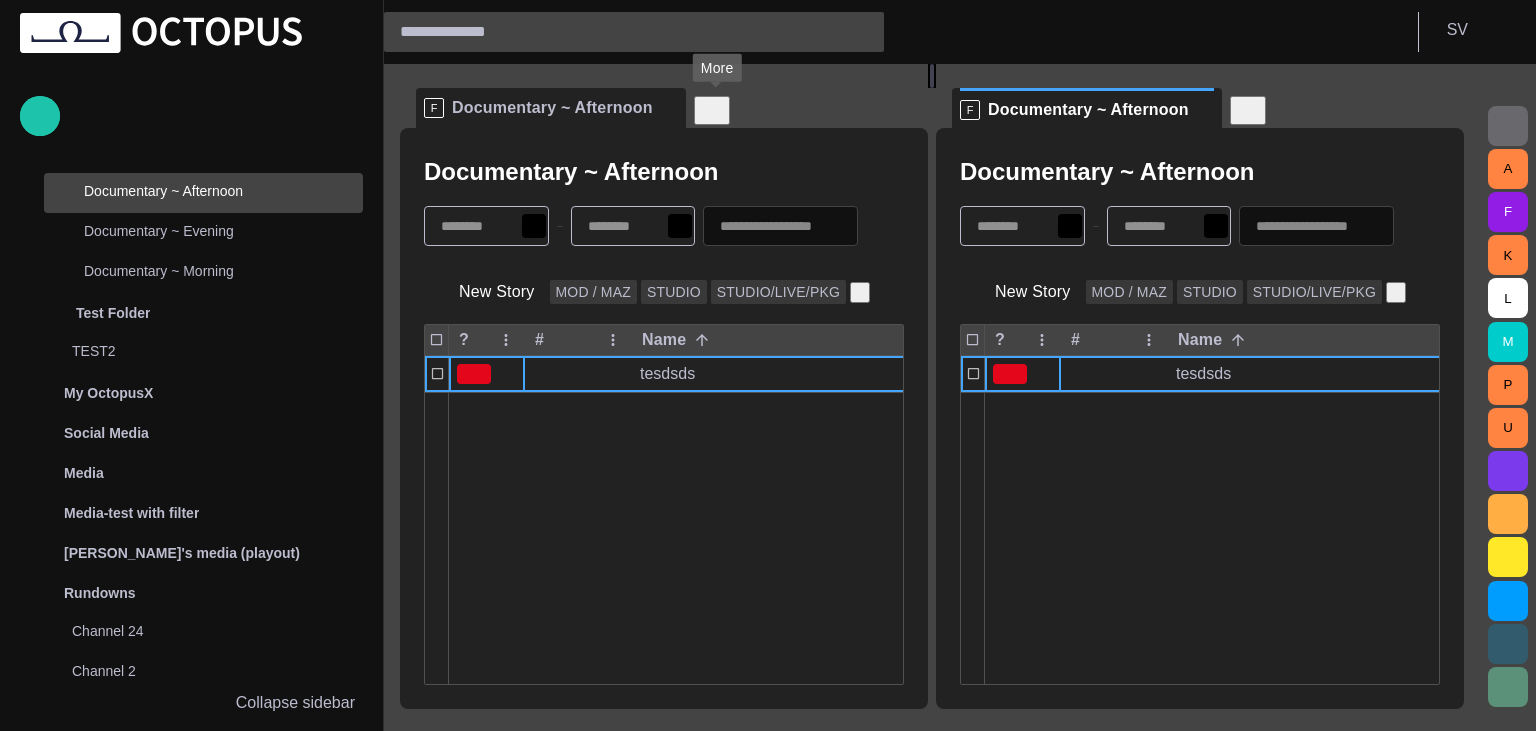 click at bounding box center [730, 109] 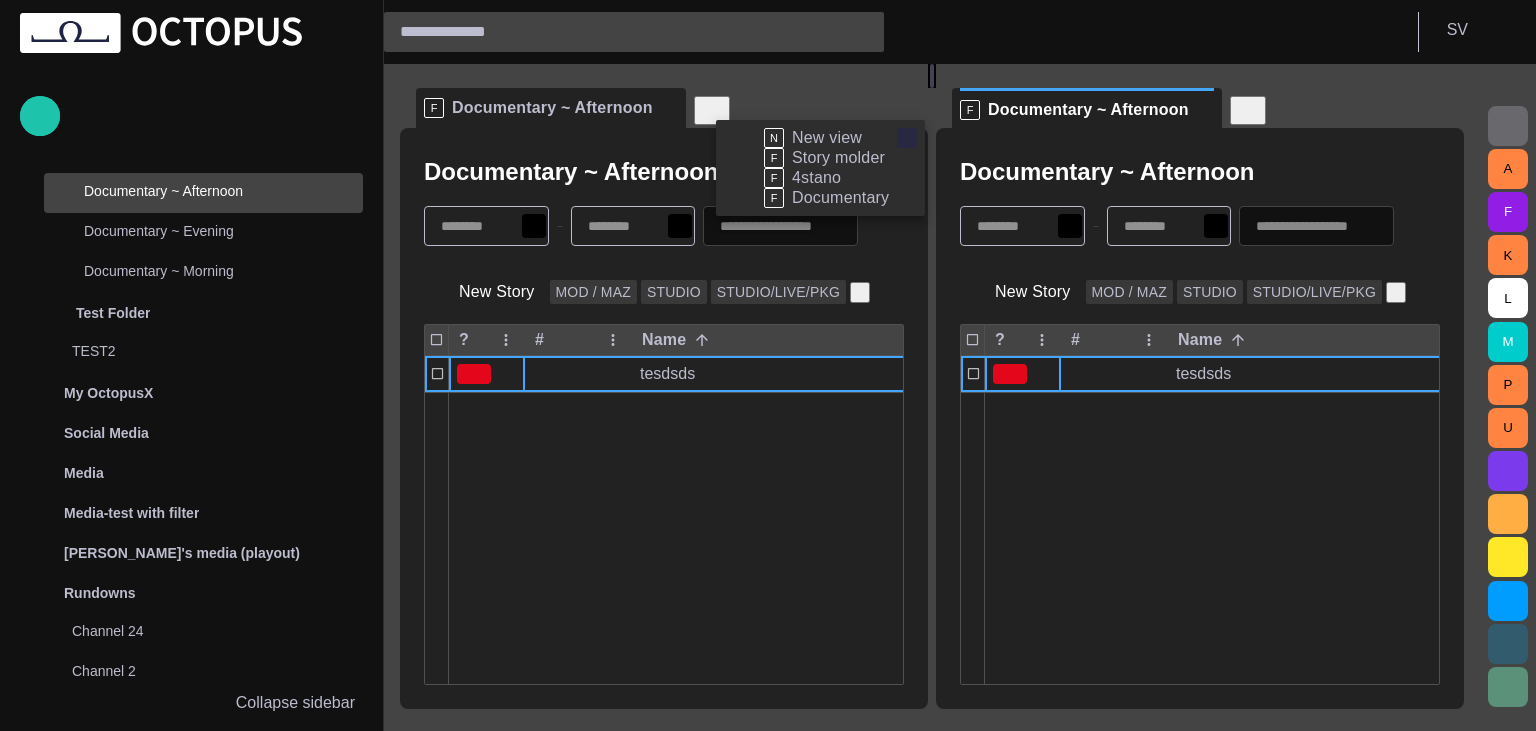 click at bounding box center [907, 138] 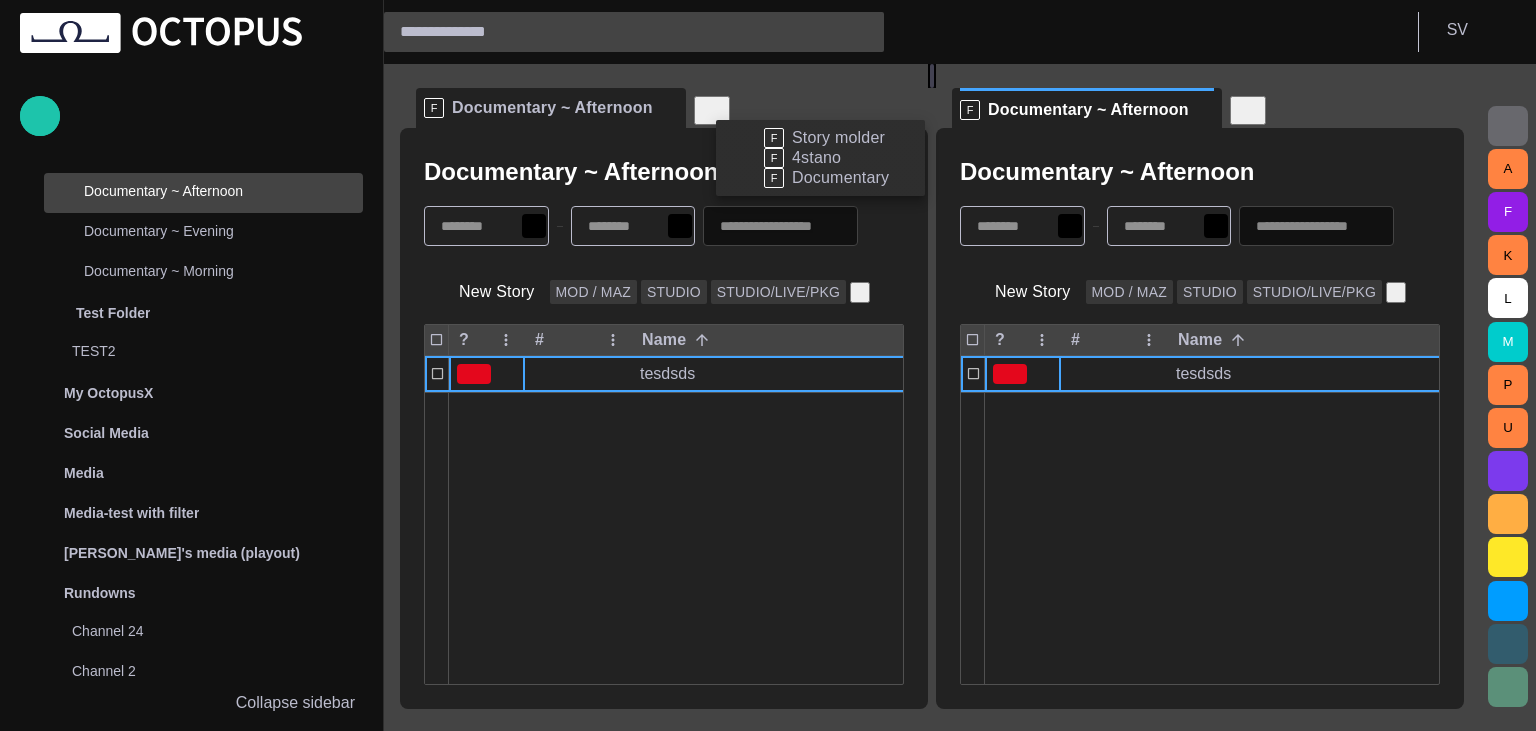 click at bounding box center [768, 365] 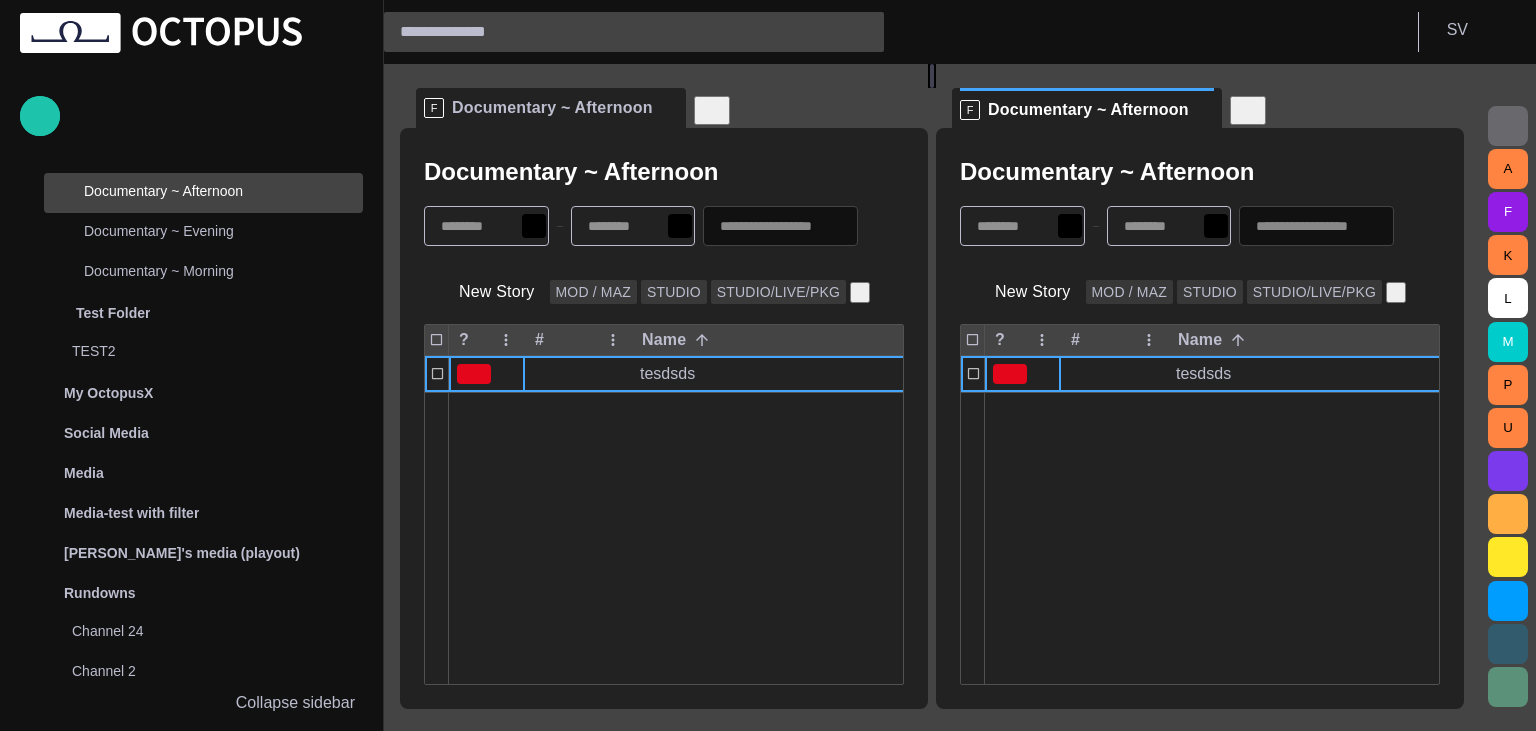 click at bounding box center [1266, 109] 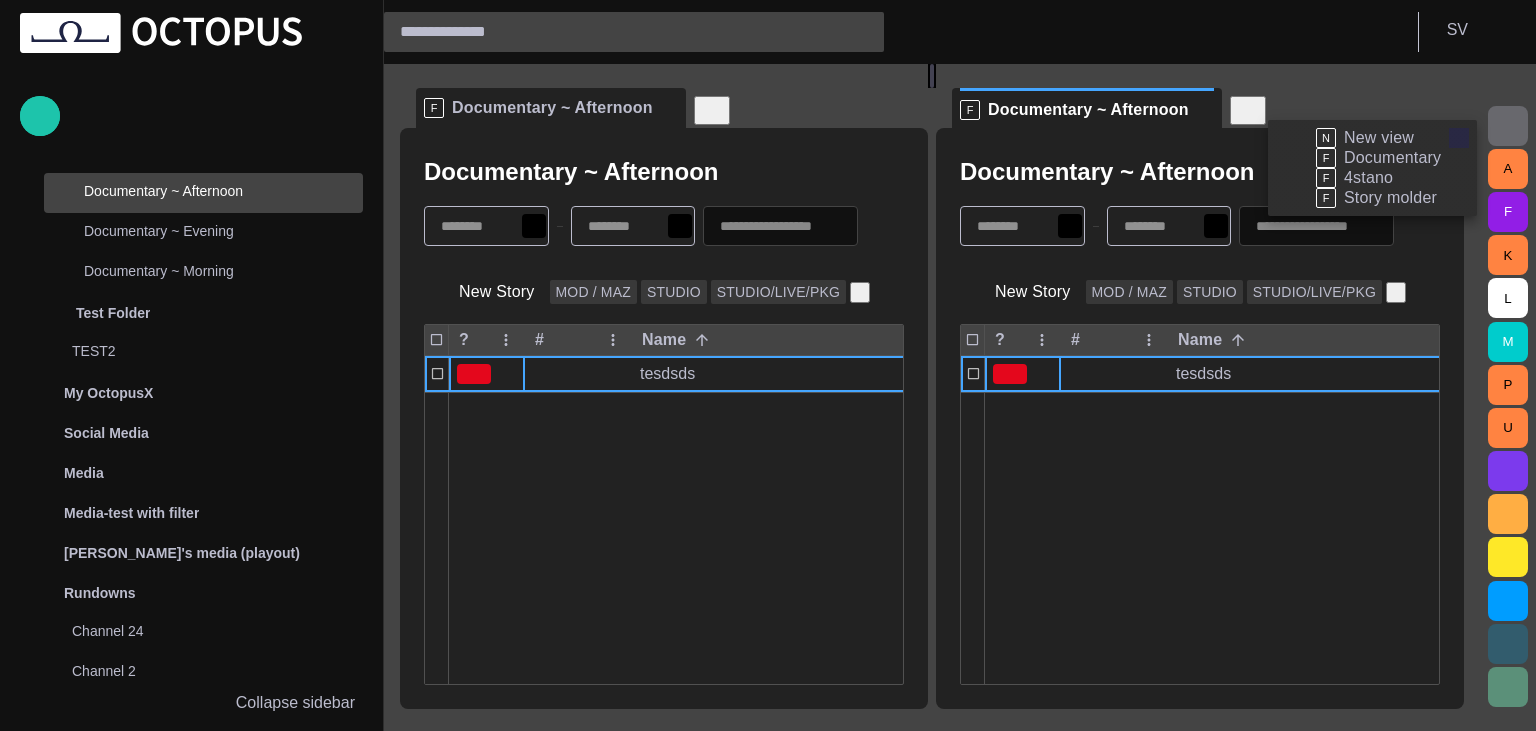 click at bounding box center [1459, 138] 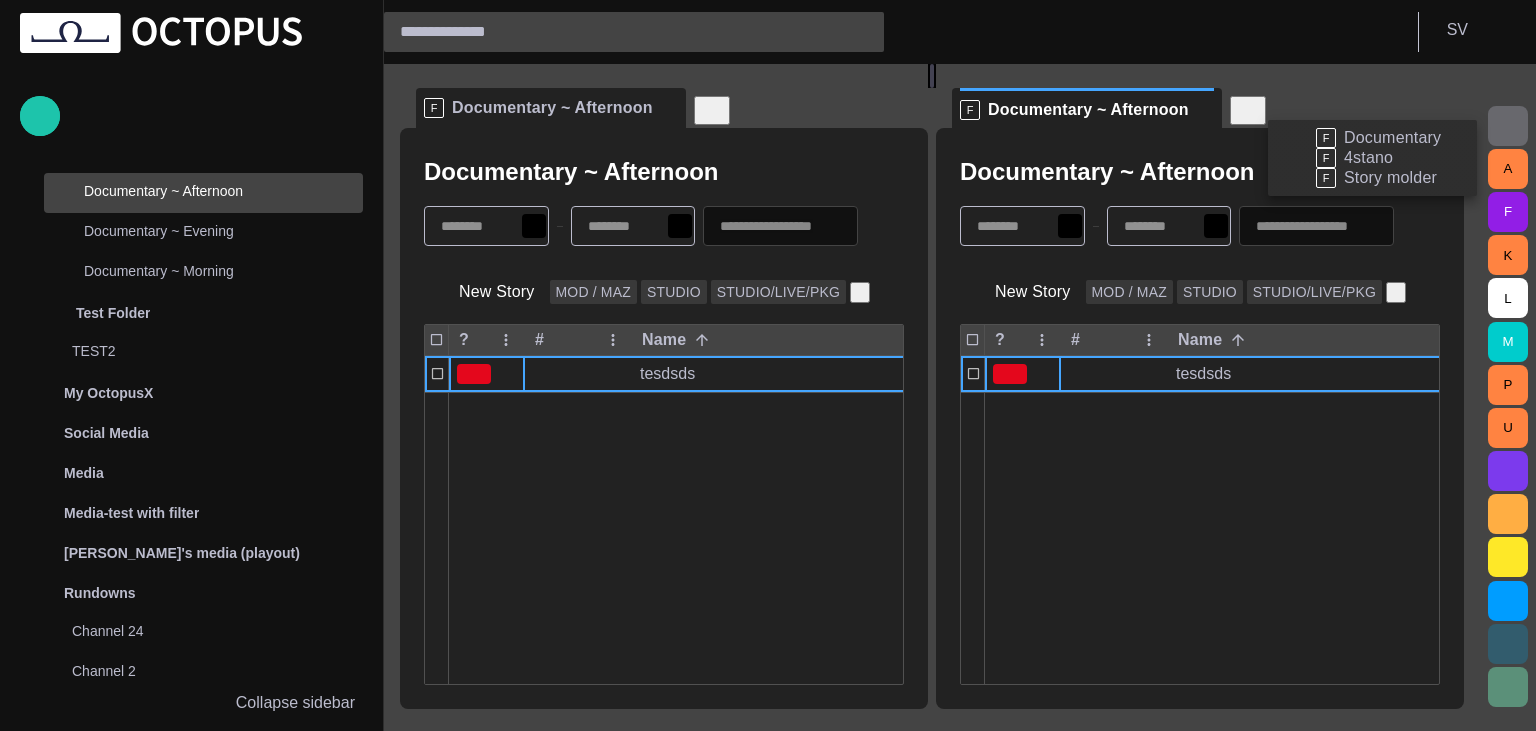 click at bounding box center [768, 365] 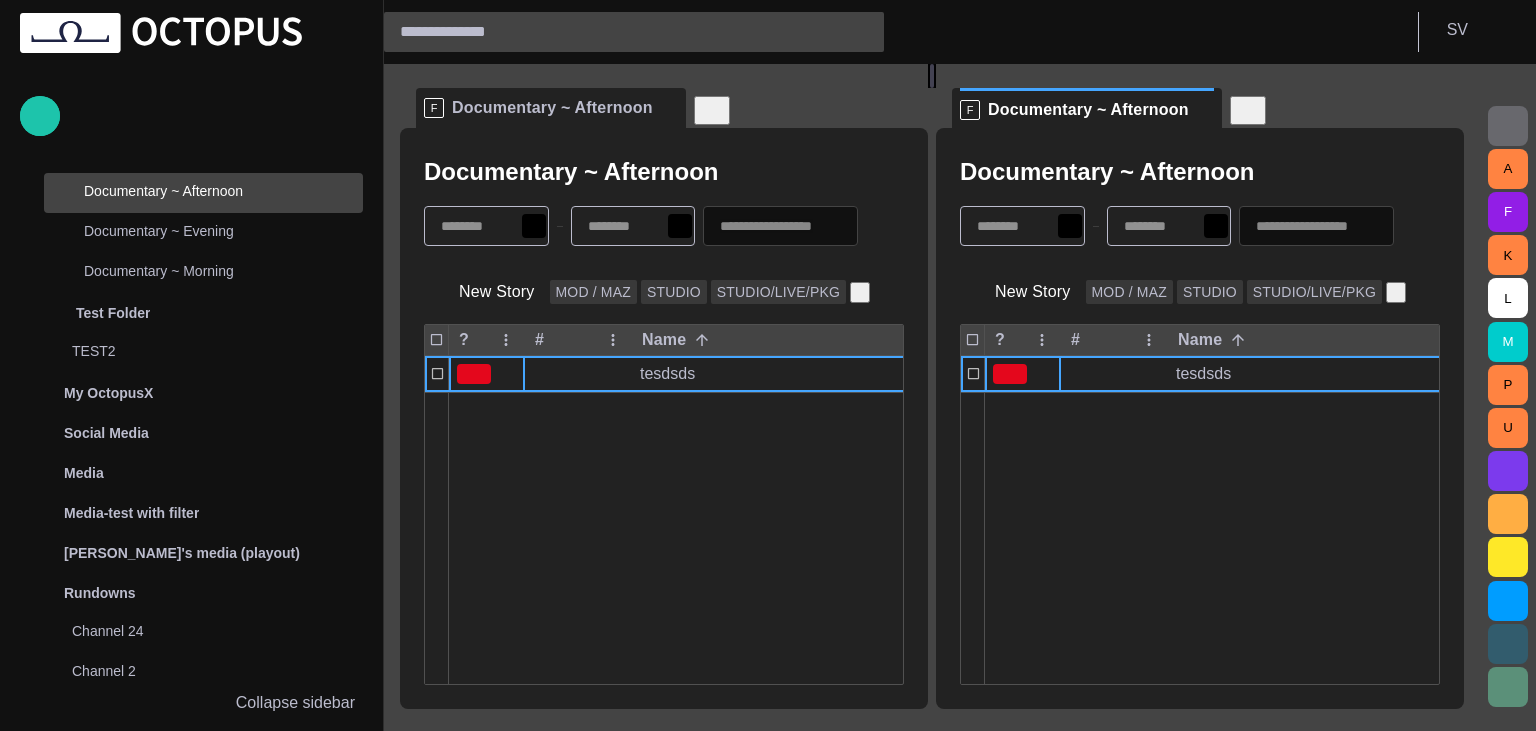 click on "Story Rundown Local News Publishing queue Story folders Local News Business Sports Ready Business SF-Test [PERSON_NAME] Documentary 4stano Amare Hive 2 Hive All Story molder 4stano Documentary Documentary ~ Afternoon Documentary ~ Evening Documentary ~ Morning Test Folder TEST2 My OctopusX Social Media Media Media-test with filter [PERSON_NAME]'s media (playout) Rundowns Channel 24 Channel 2 TEST-1 02.07 13:13 Channel 1 Not scheduled List Rundown -NAMED CHINESE ALT SCRIPT TEST  [PERSON_NAME]  Ticker  Rundowns 2 Editorial Admin Administration [URL][DOMAIN_NAME] AI Assistant Octopus Collapse sidebar S V F Documentary ~ Afternoon Documentary ~ Afternoon New Story MOD / MAZ STUDIO STUDIO/LIVE/PKG ? # Name Plan dur Duration Reporters names Created by Modified tesdsds 0:00 Drevicky [DATE] 16:44 F Documentary ~ Afternoon Documentary ~ Afternoon New Story MOD / MAZ STUDIO STUDIO/LIVE/PKG ? # Name Plan dur tesdsds 0:00 A F K L M P U
F Story molder F 4stano F Documentary F Documentary F 4stano F Story molder" at bounding box center (768, 365) 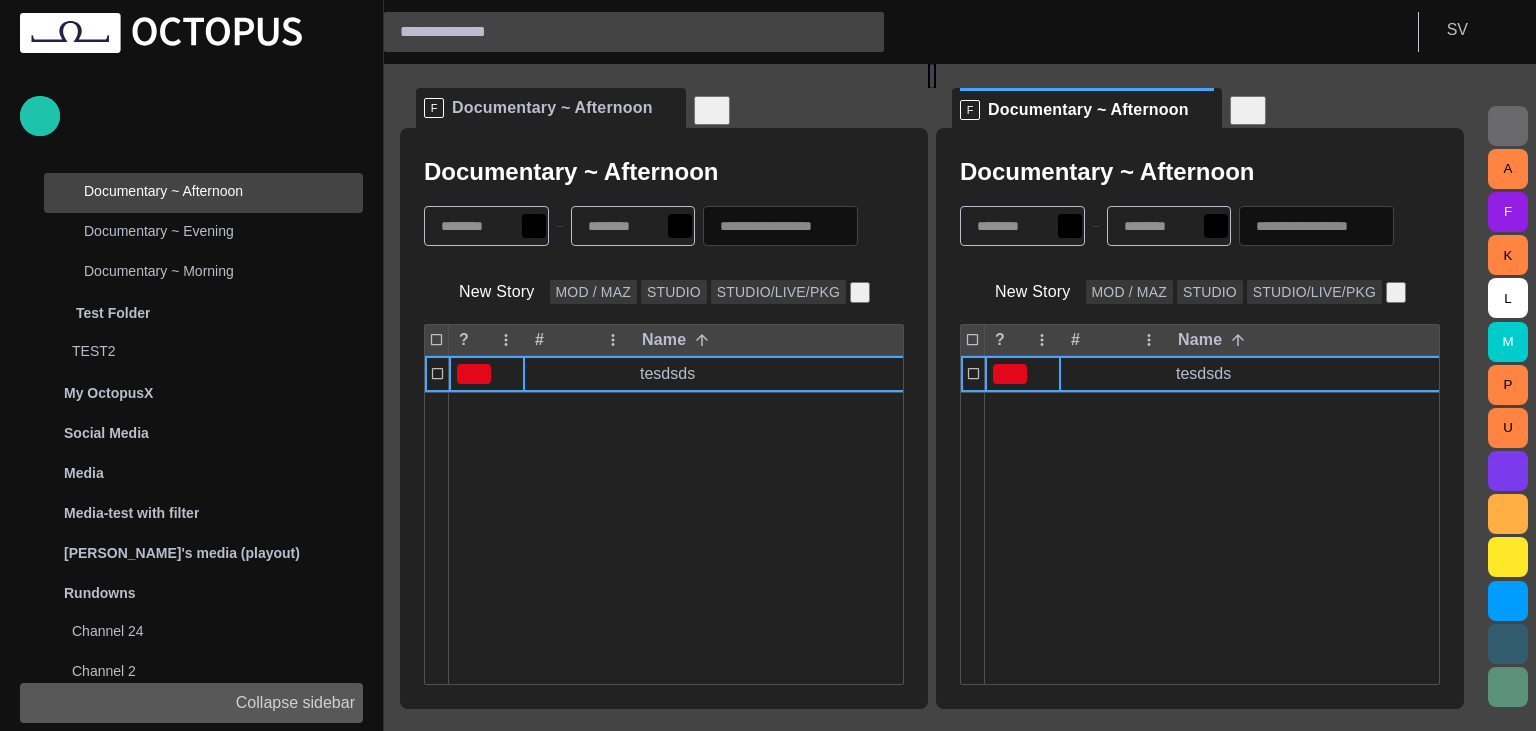 click on "Collapse sidebar" at bounding box center (295, 703) 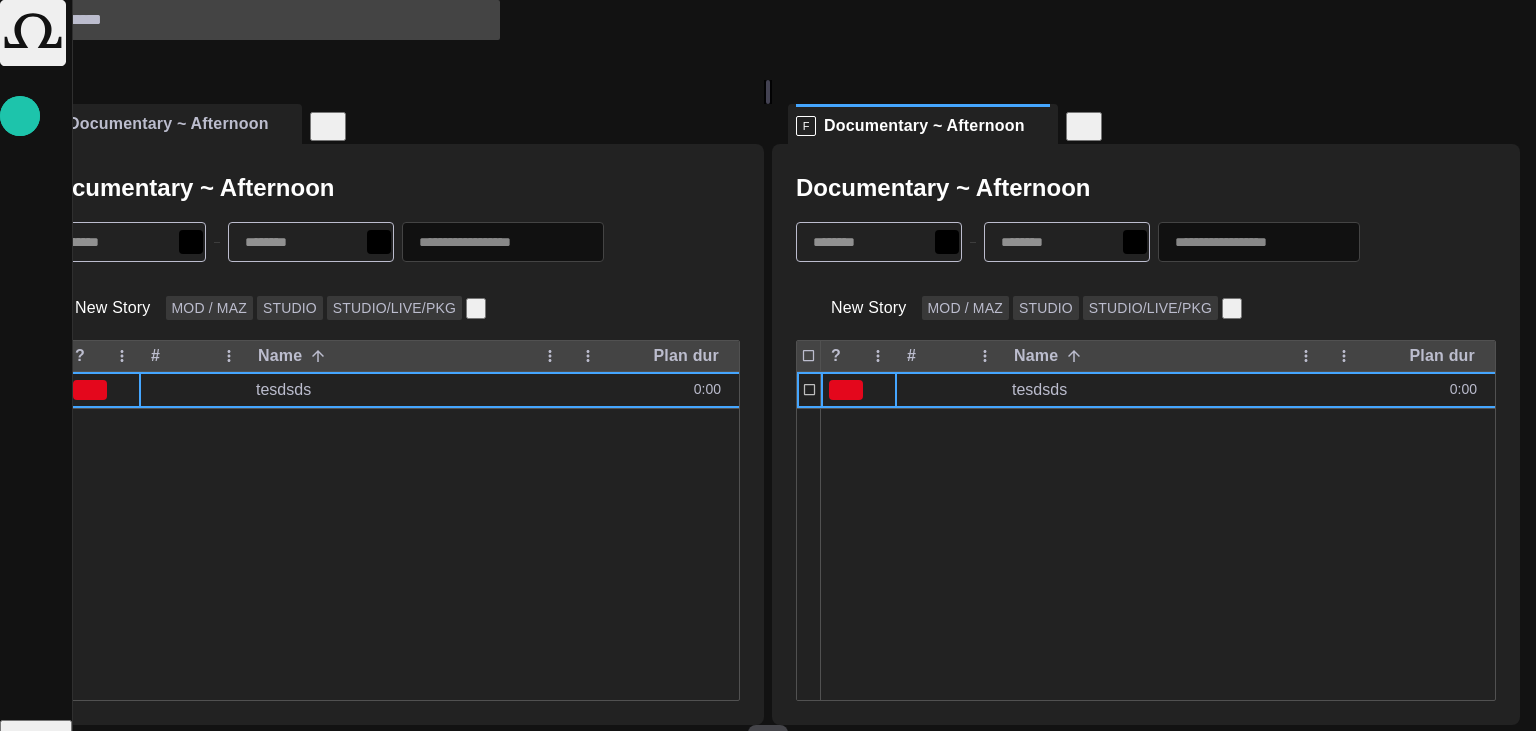 scroll, scrollTop: 90, scrollLeft: 0, axis: vertical 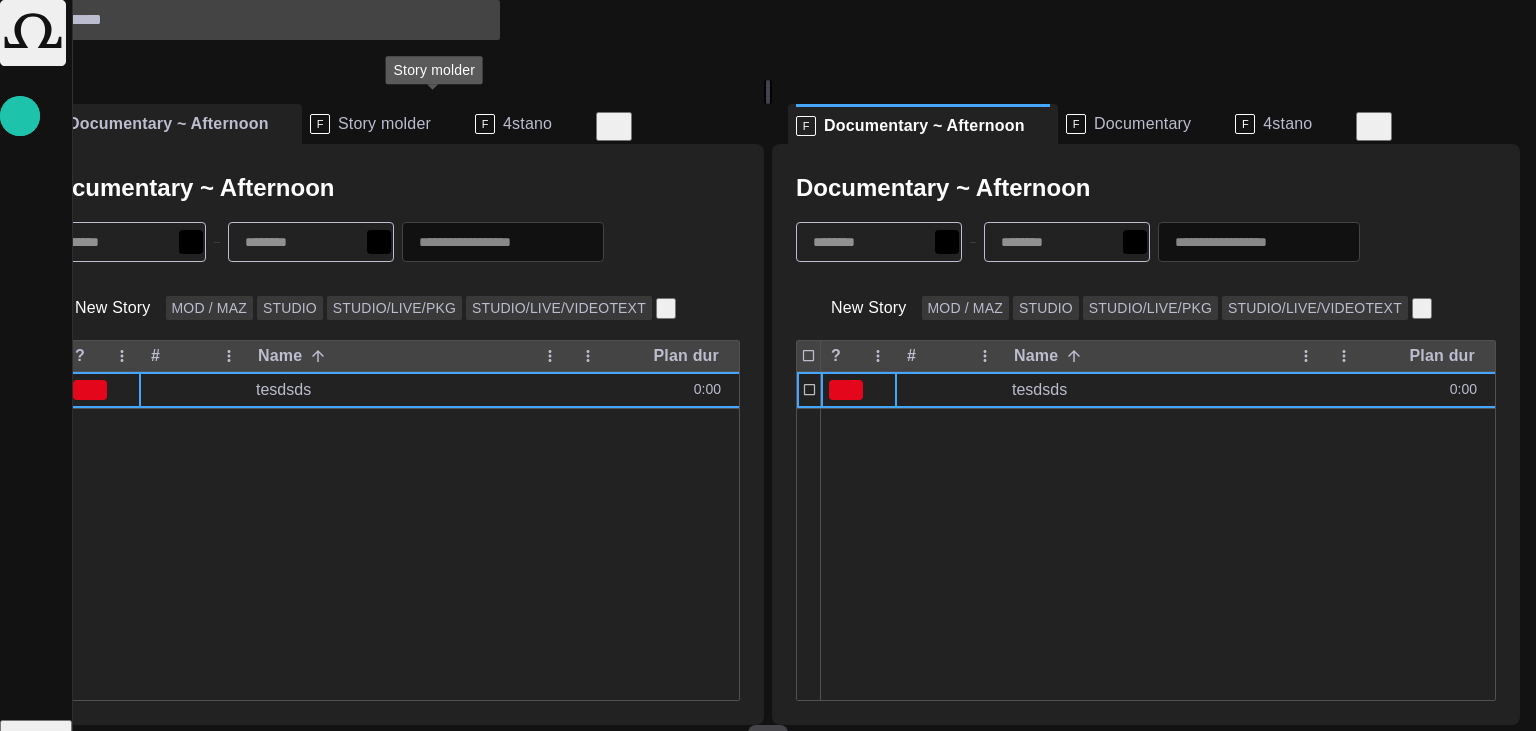 click on "Story molder" at bounding box center (384, 124) 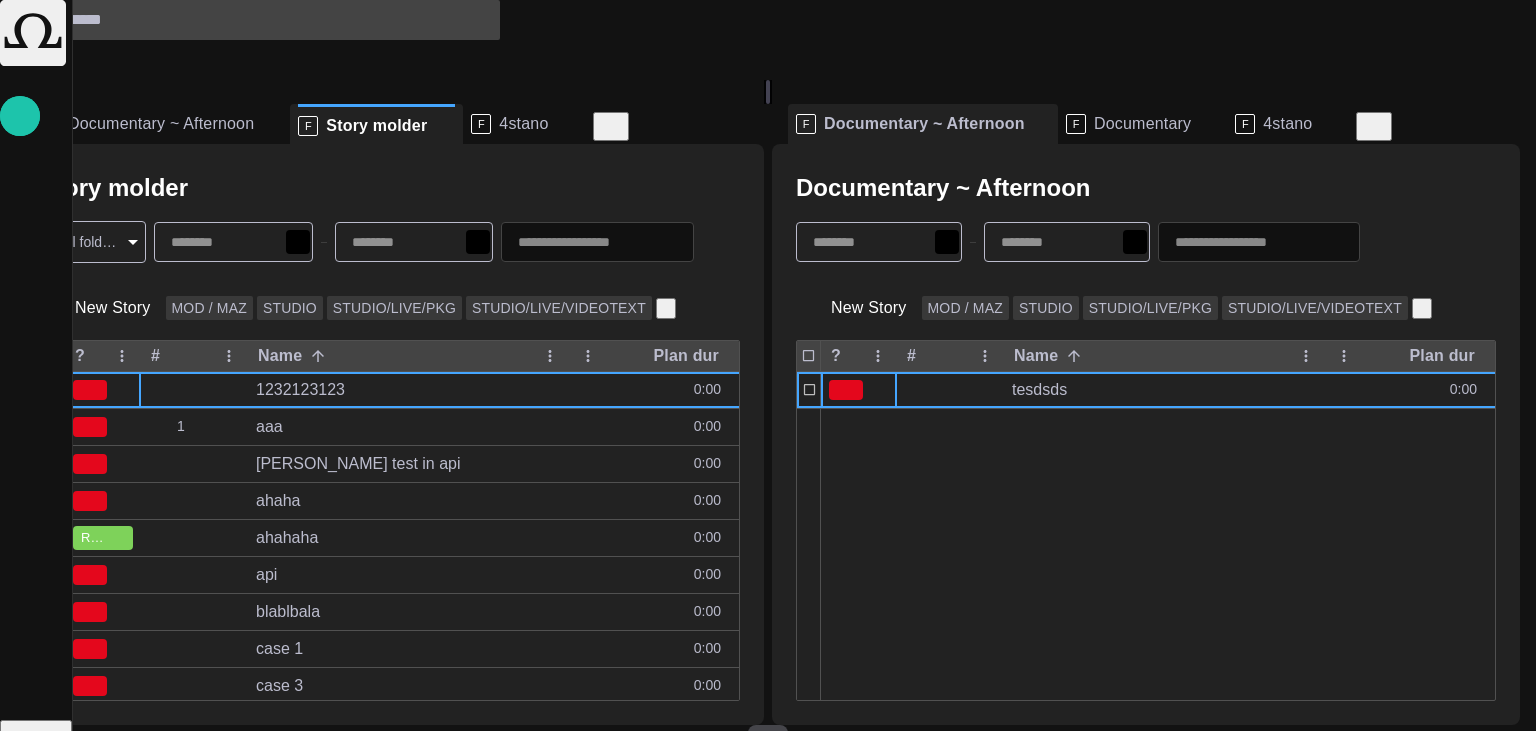 click at bounding box center (1392, 125) 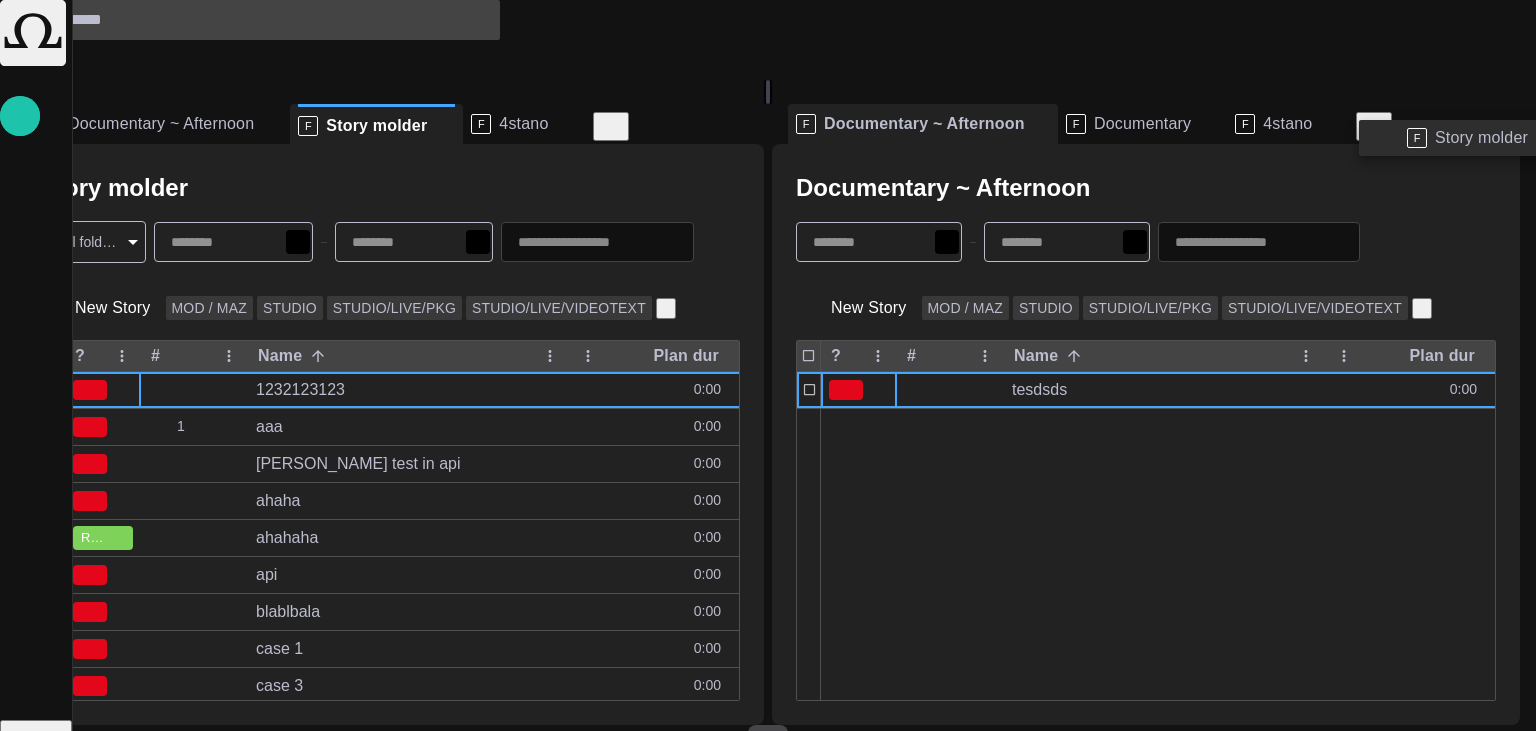 click on "Story molder" at bounding box center (1481, 138) 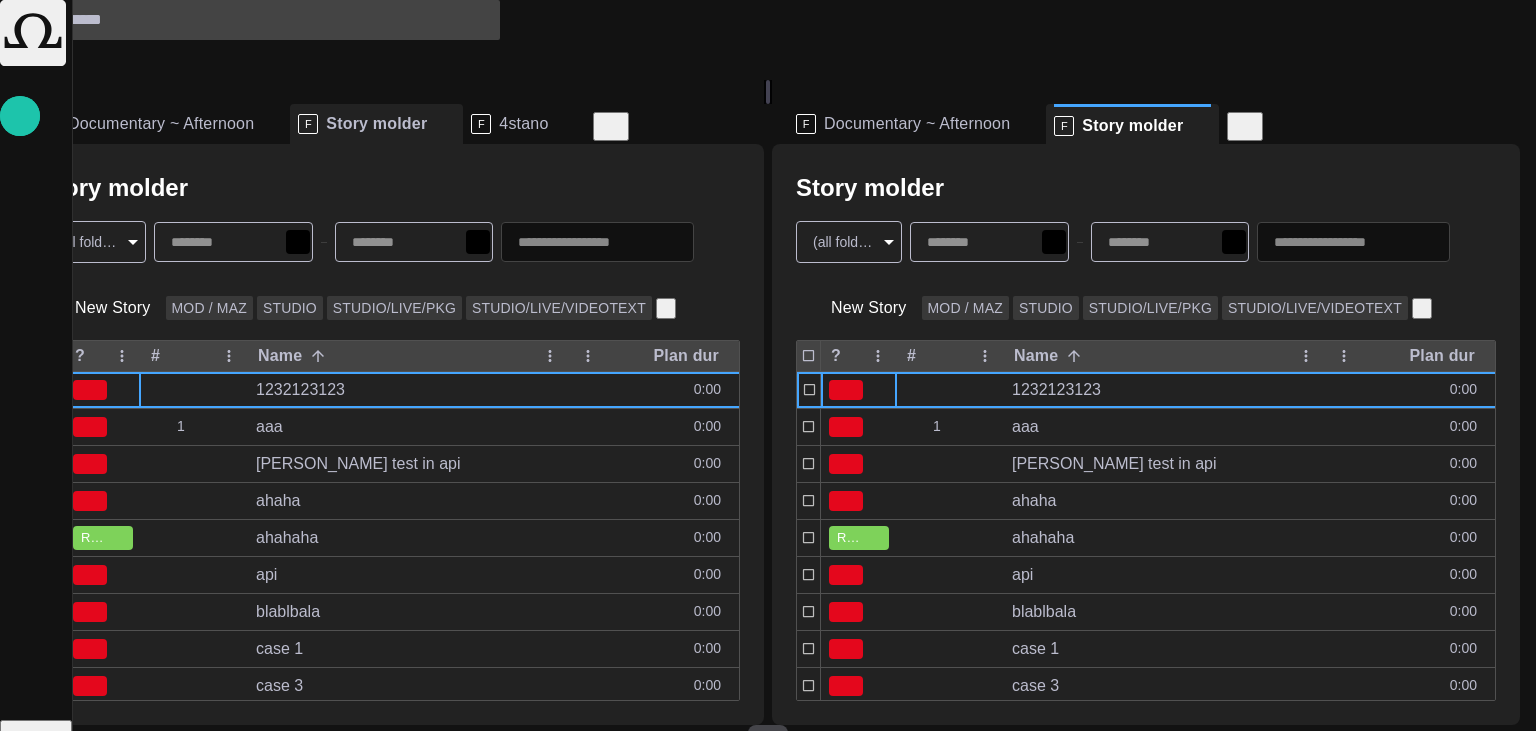 click on "4stano" at bounding box center [523, 124] 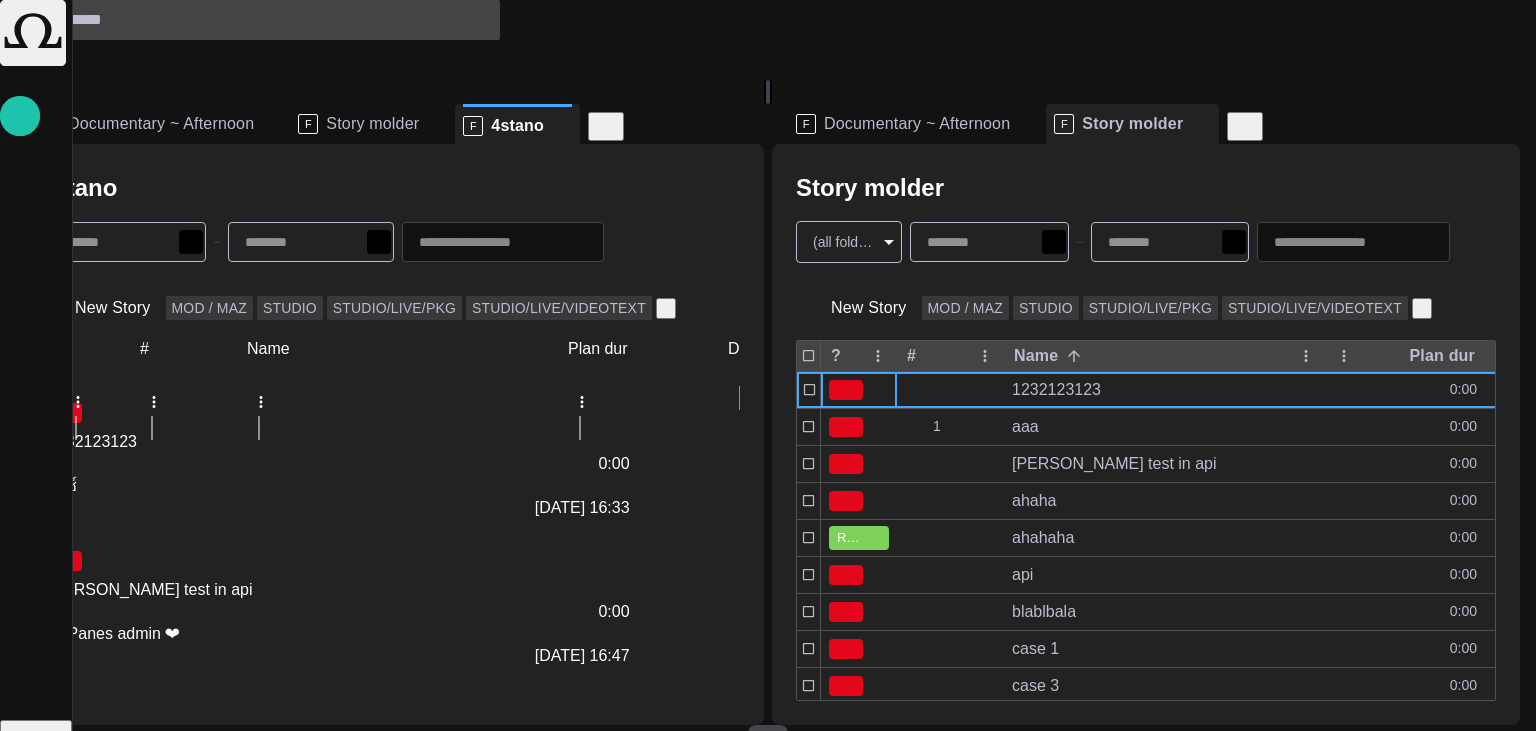 click at bounding box center (1263, 125) 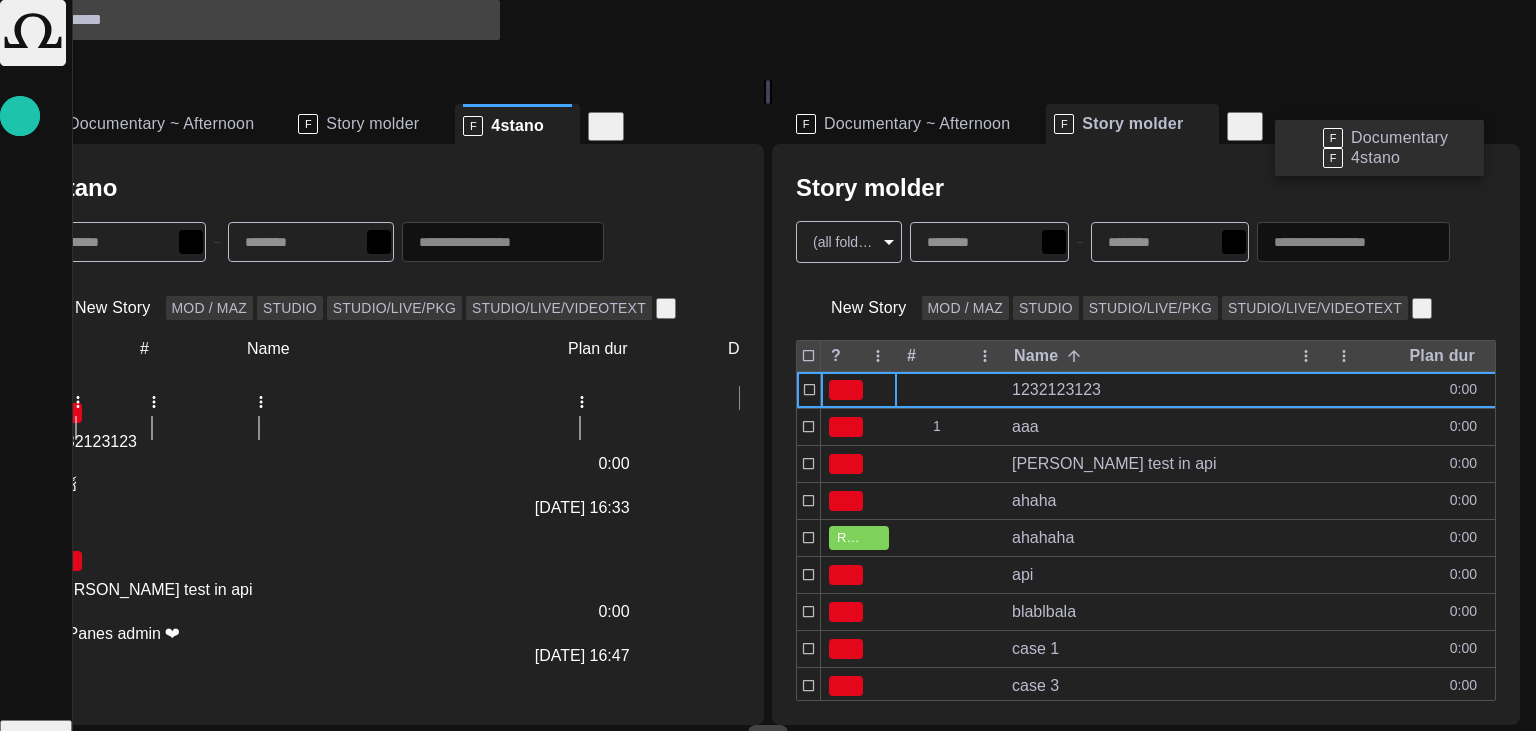 click on "4stano" at bounding box center (1375, 158) 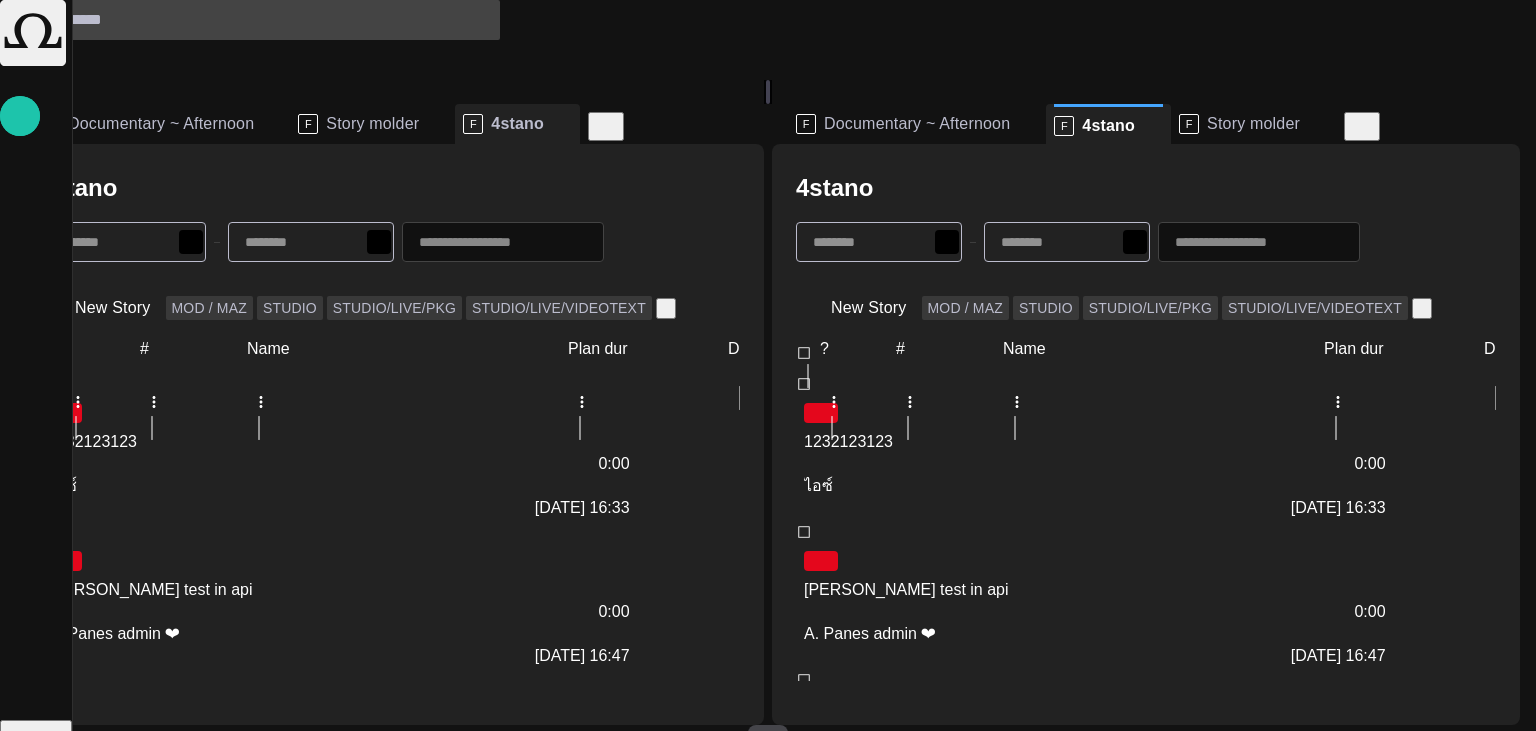 click at bounding box center (1380, 125) 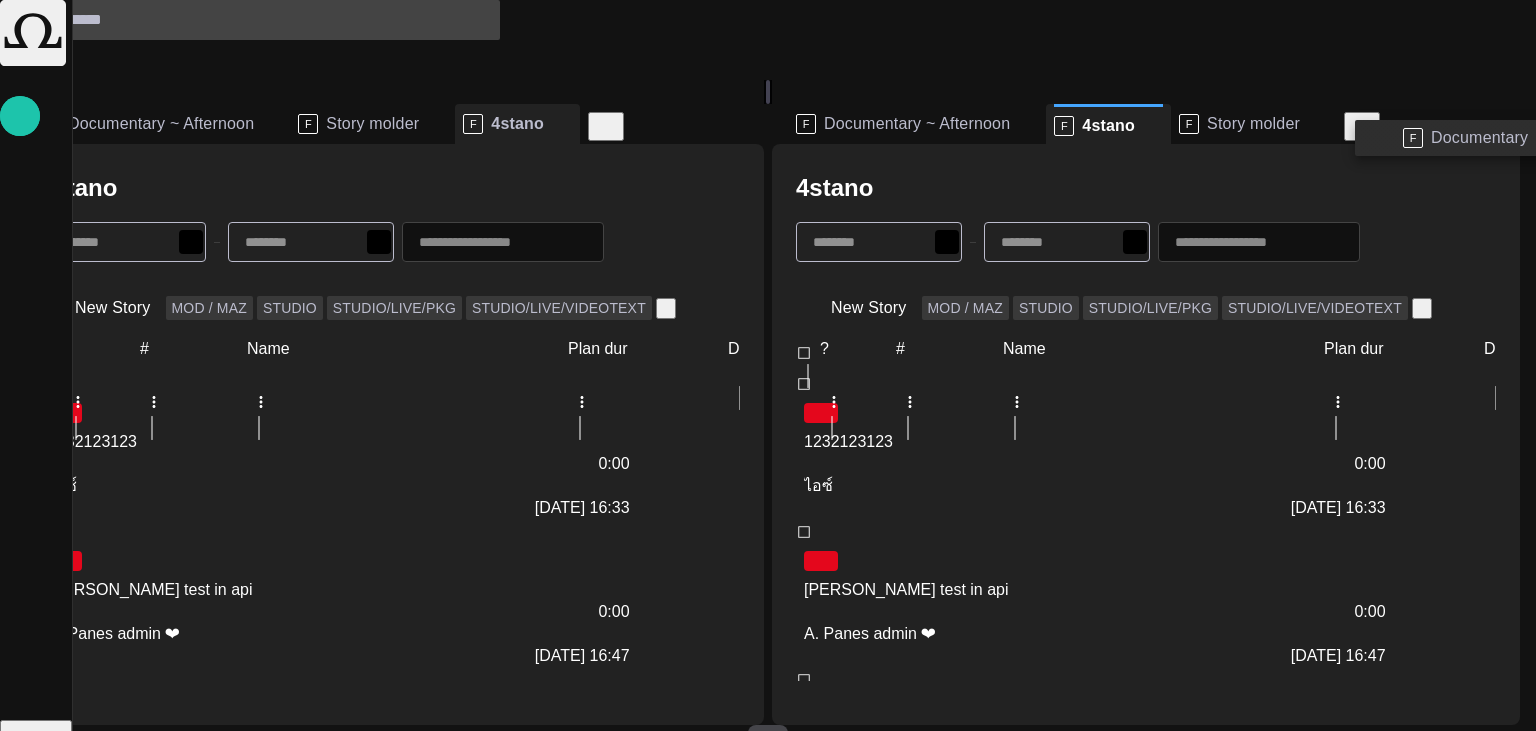 click on "F Documentary" at bounding box center (1479, 138) 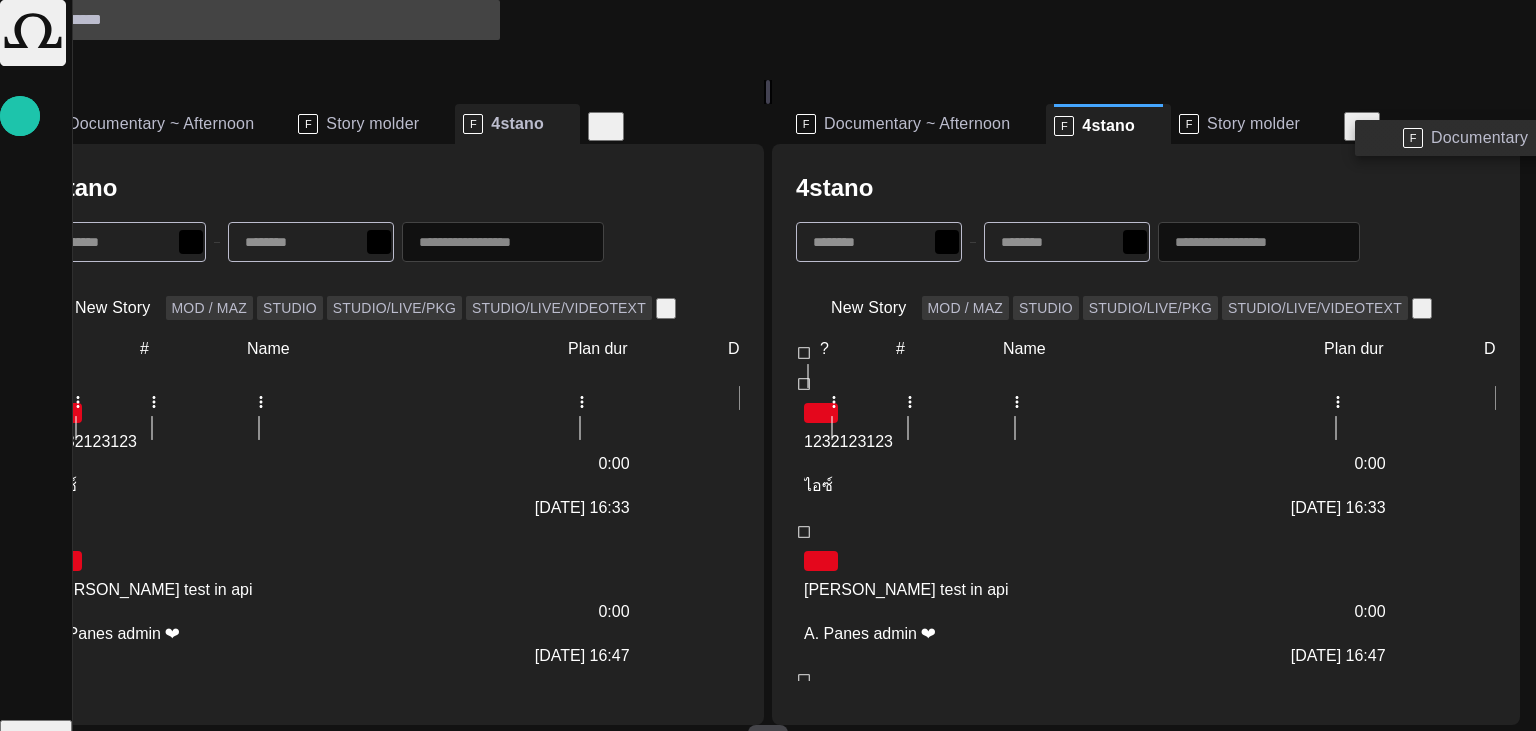 click on "Documentary" at bounding box center [1479, 138] 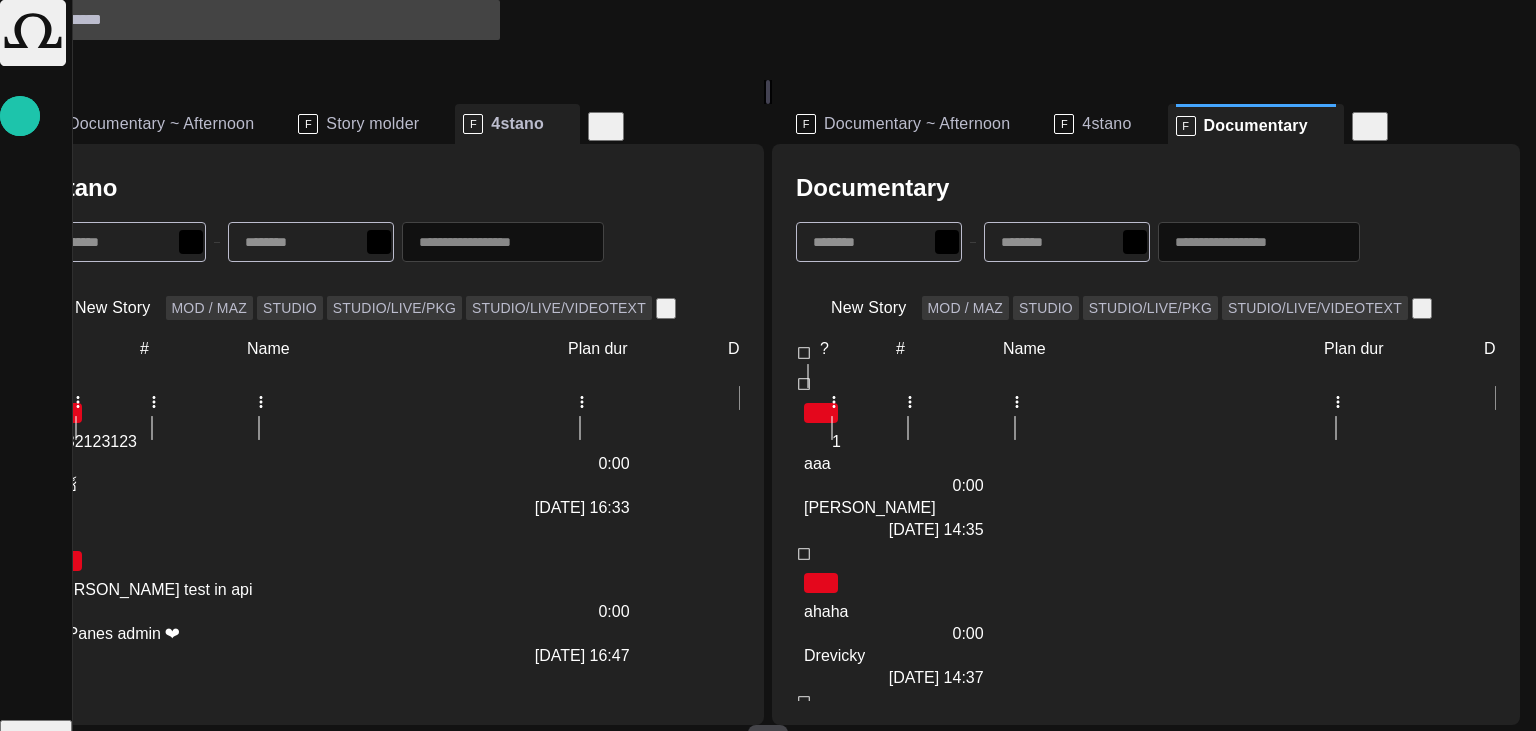 click at bounding box center [624, 125] 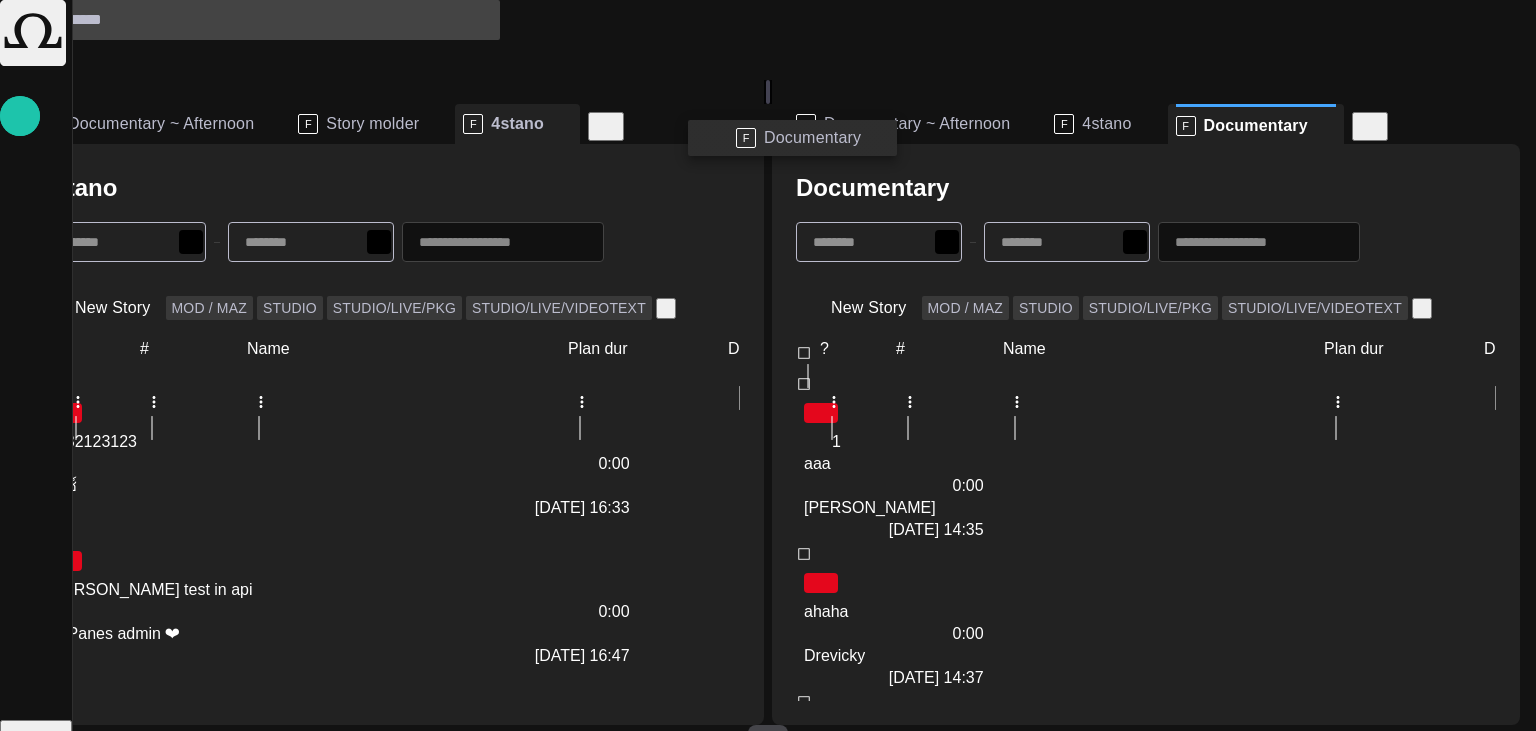 click on "F Documentary" at bounding box center (798, 138) 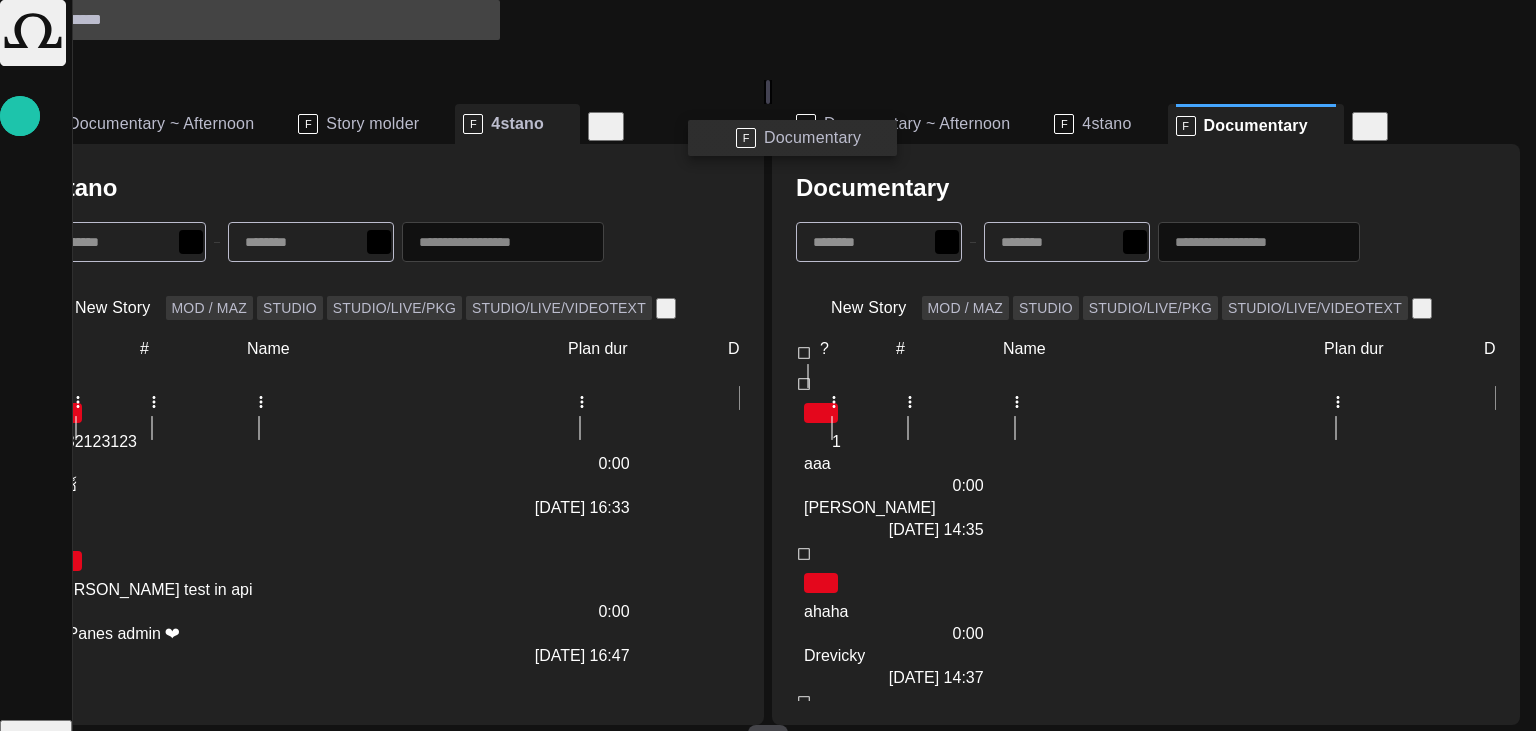click on "Documentary" at bounding box center (812, 138) 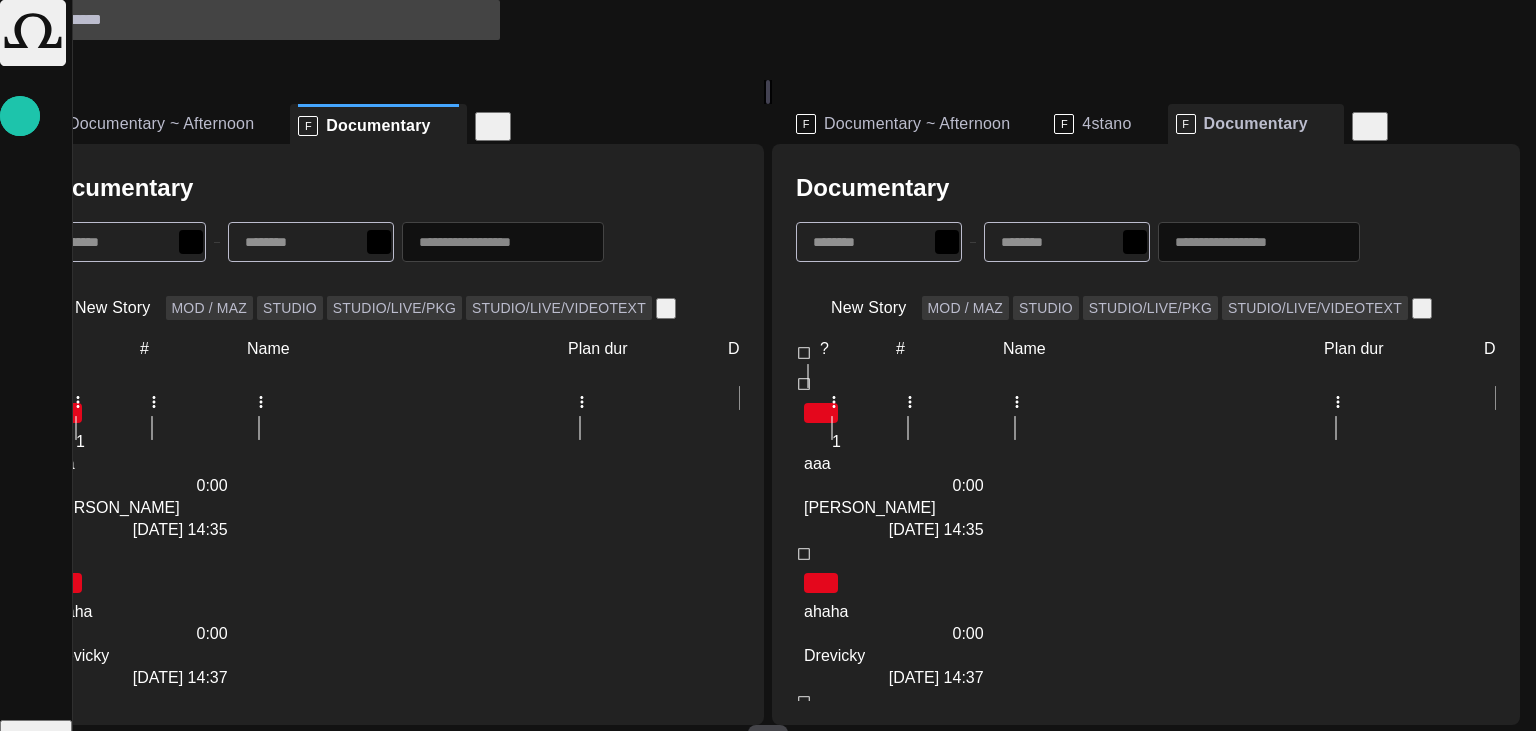 click on "Documentary" at bounding box center (1146, 188) 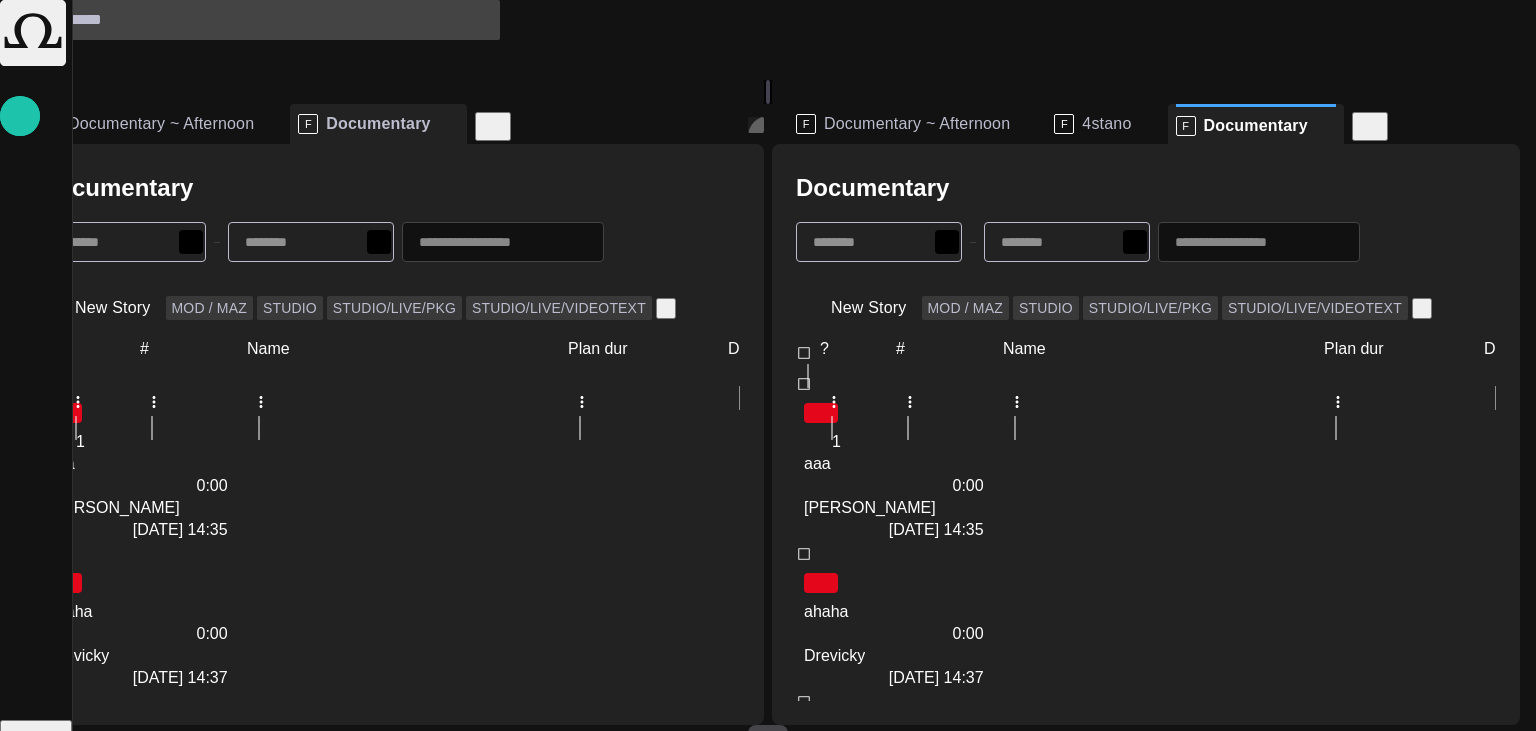 click at bounding box center (756, 125) 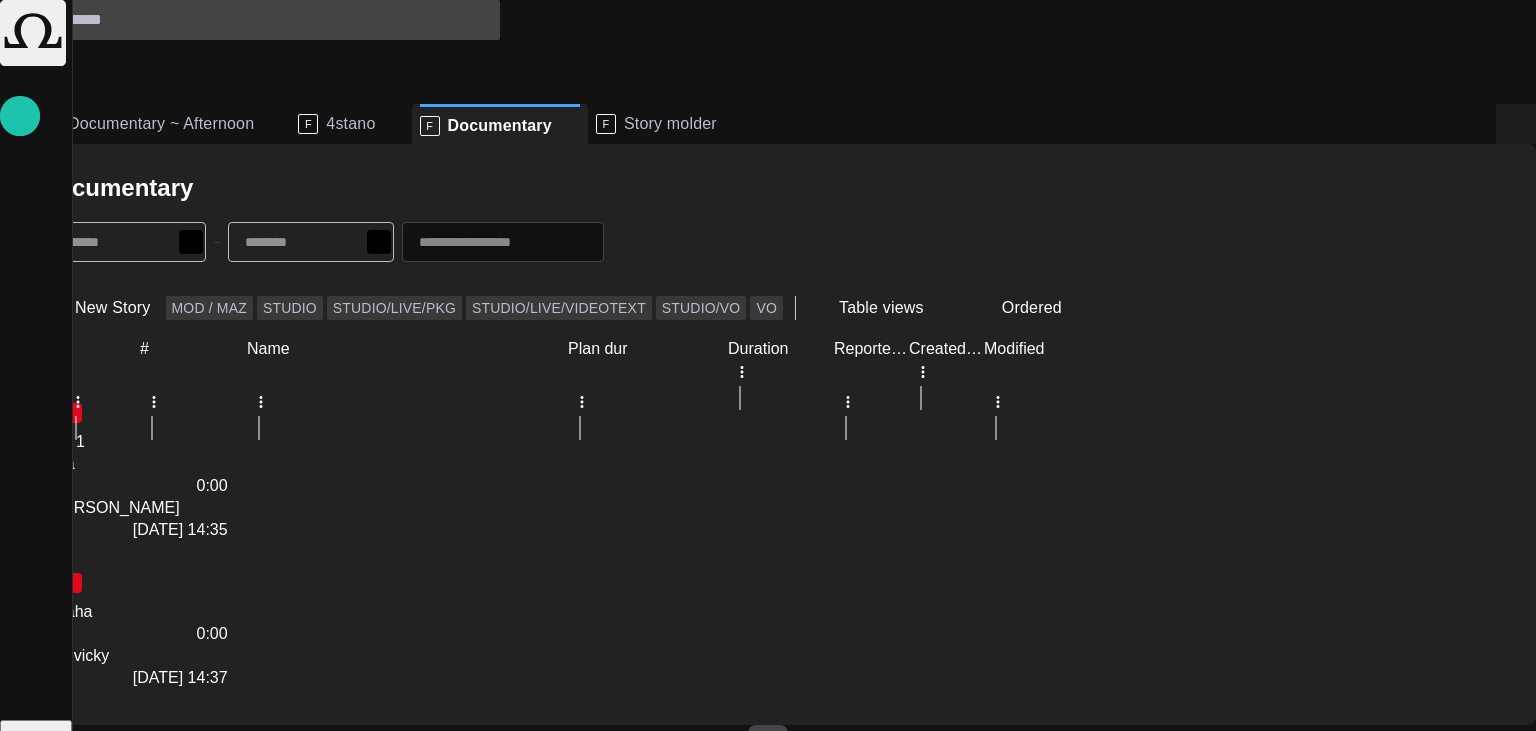 click at bounding box center (1516, 124) 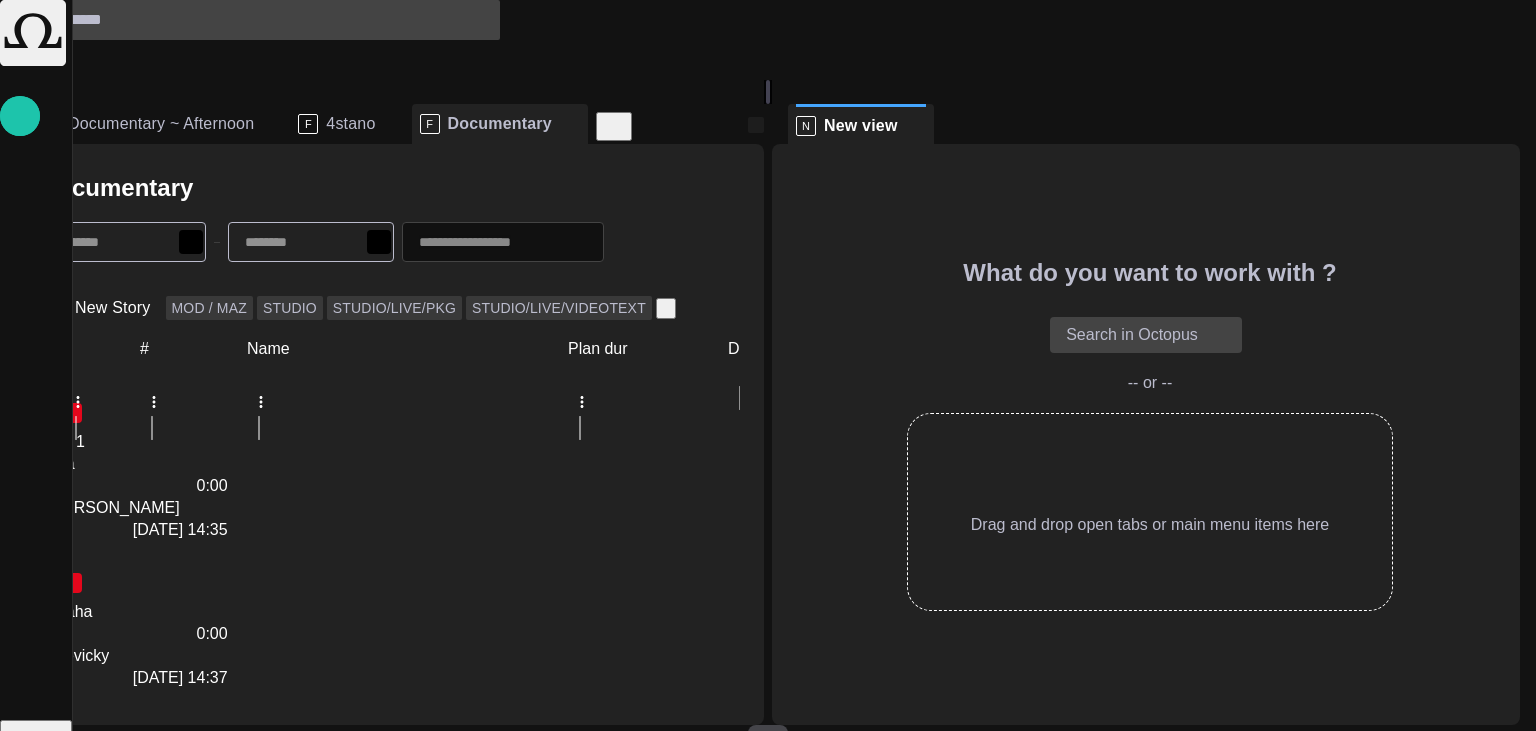 click at bounding box center [756, 125] 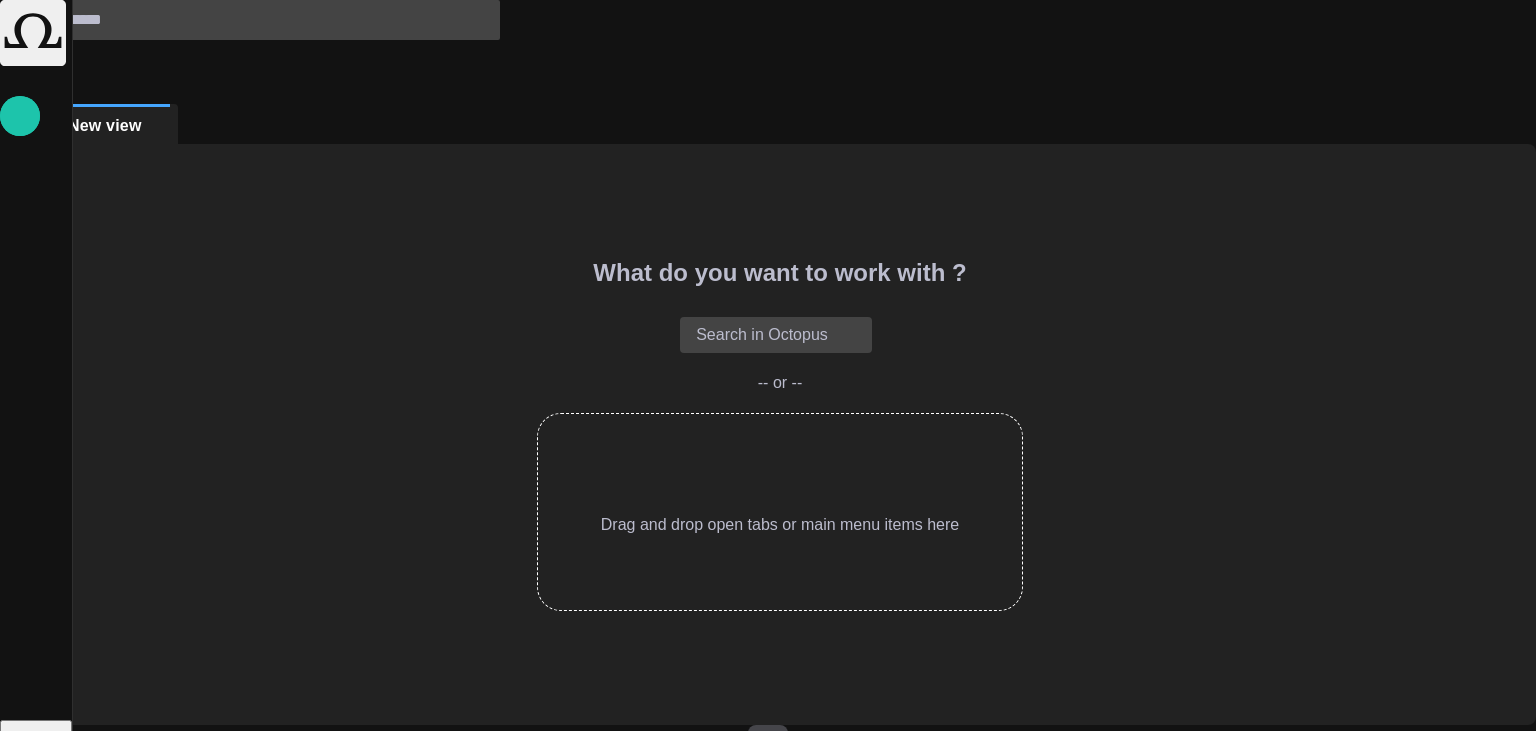 click at bounding box center (28, 743) 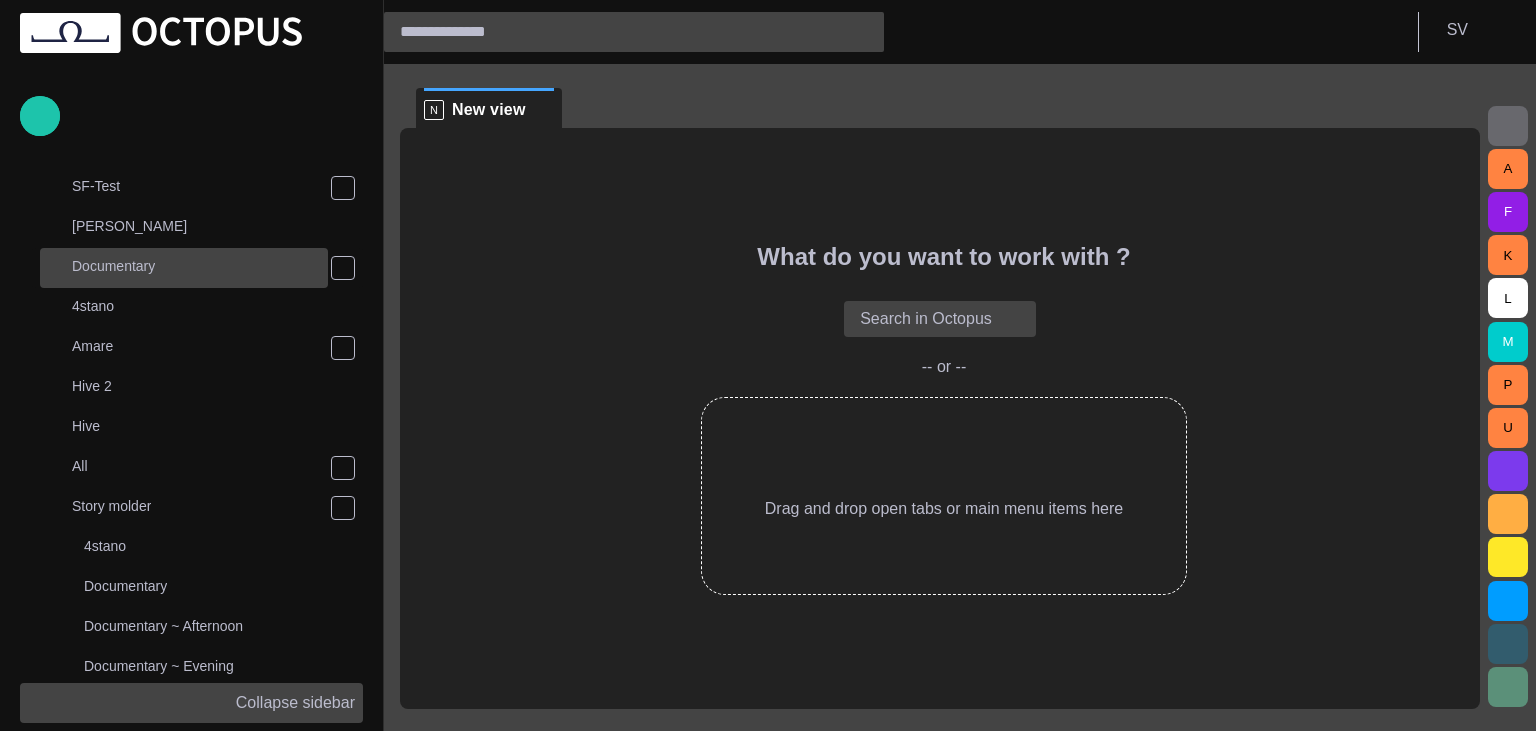 scroll, scrollTop: 330, scrollLeft: 0, axis: vertical 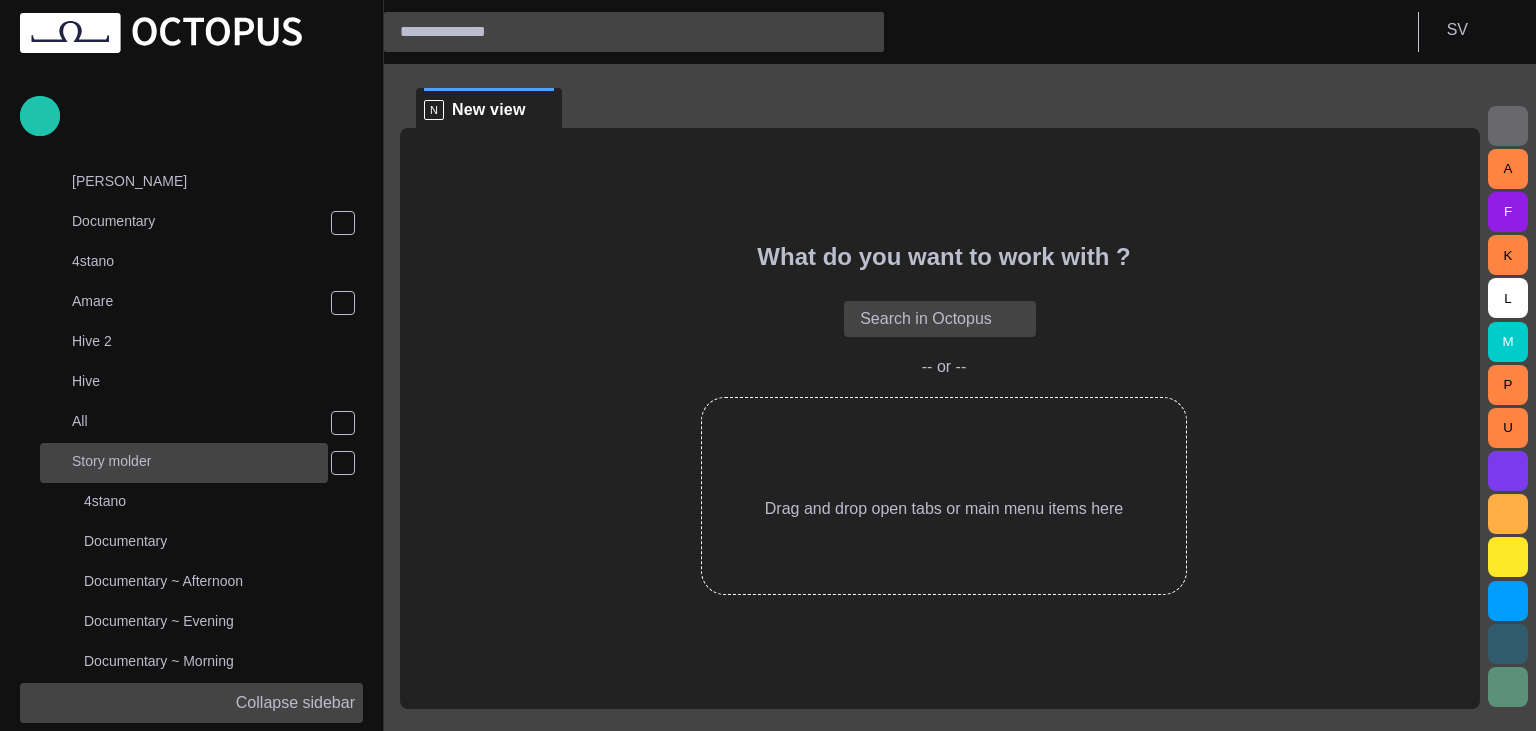 click on "Story molder" at bounding box center [186, 461] 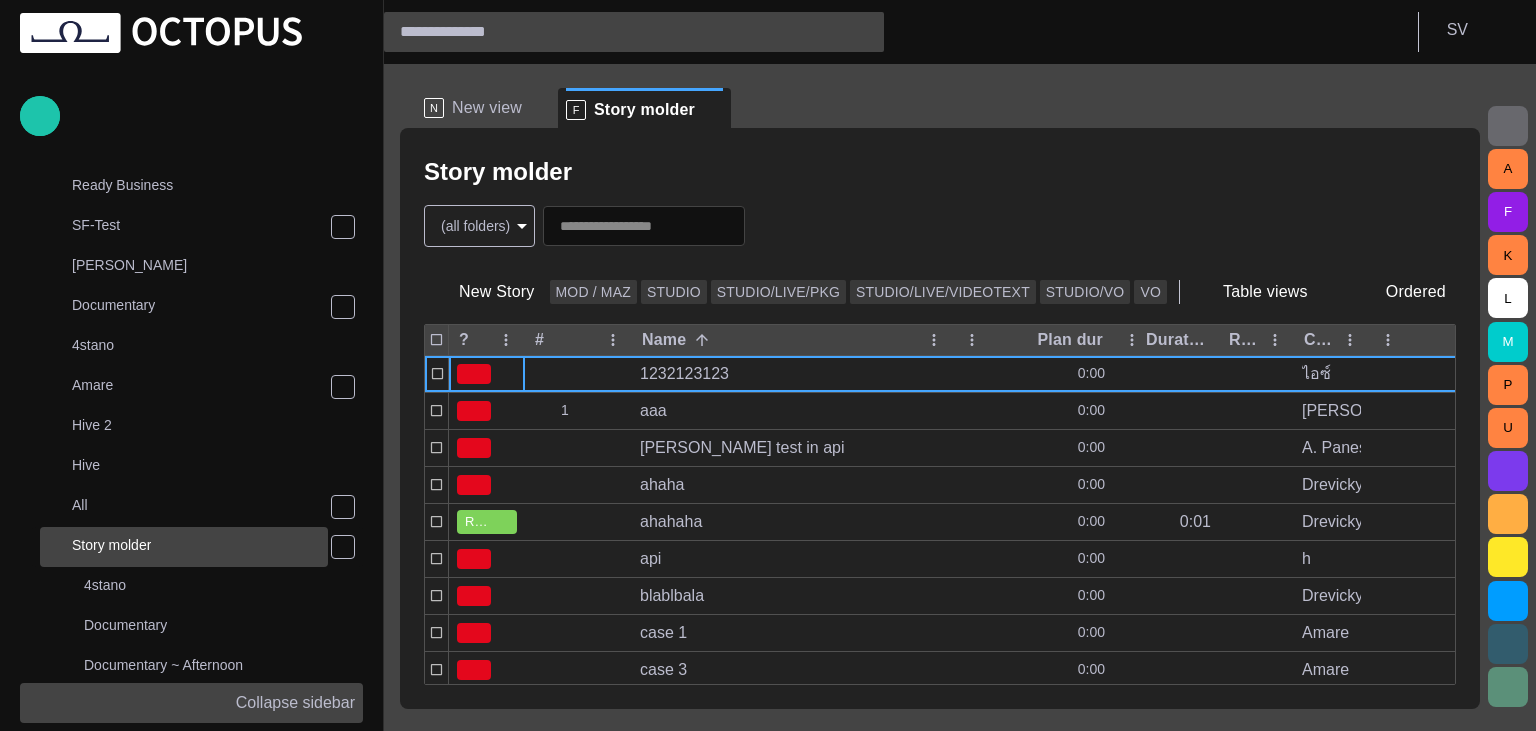 scroll, scrollTop: 80, scrollLeft: 0, axis: vertical 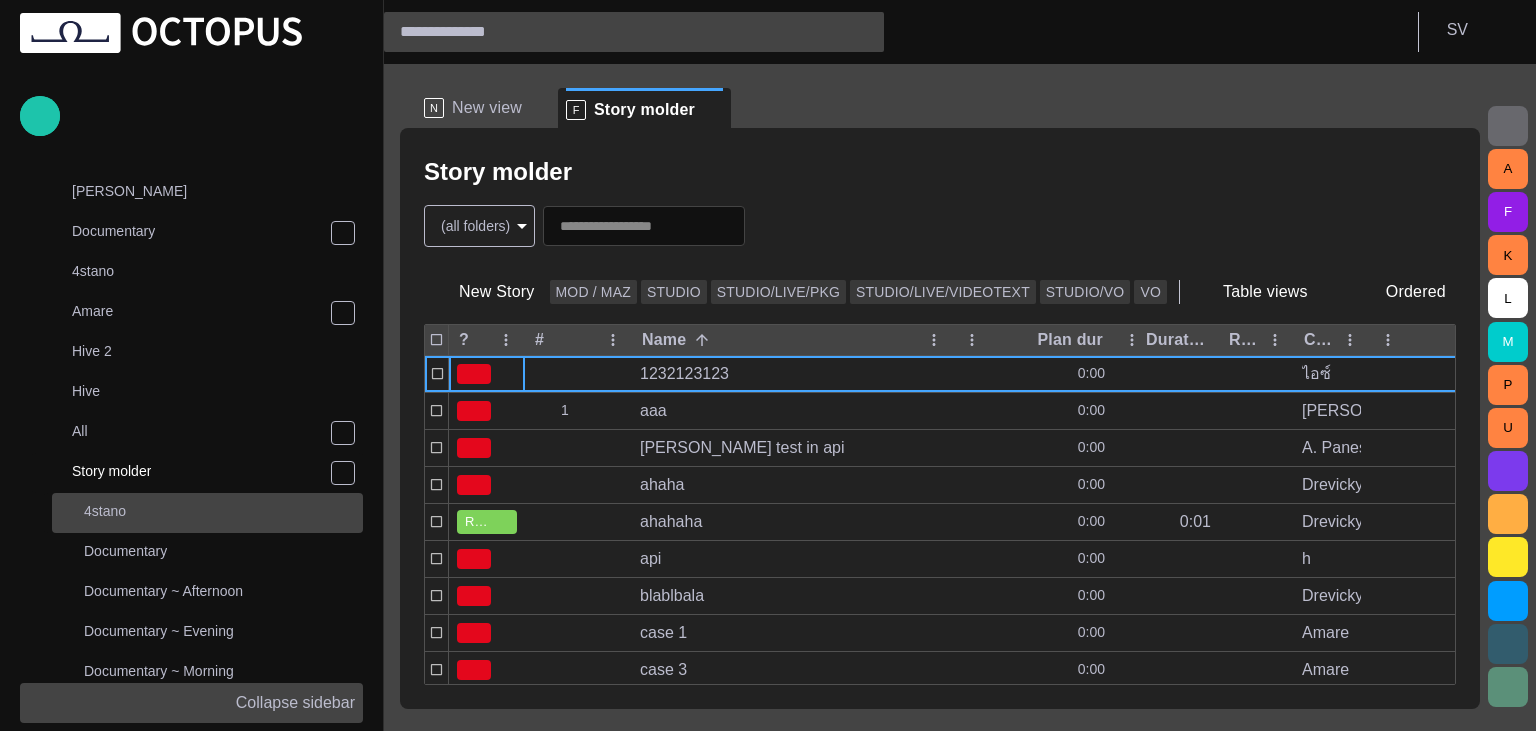 click on "4stano" at bounding box center (209, 511) 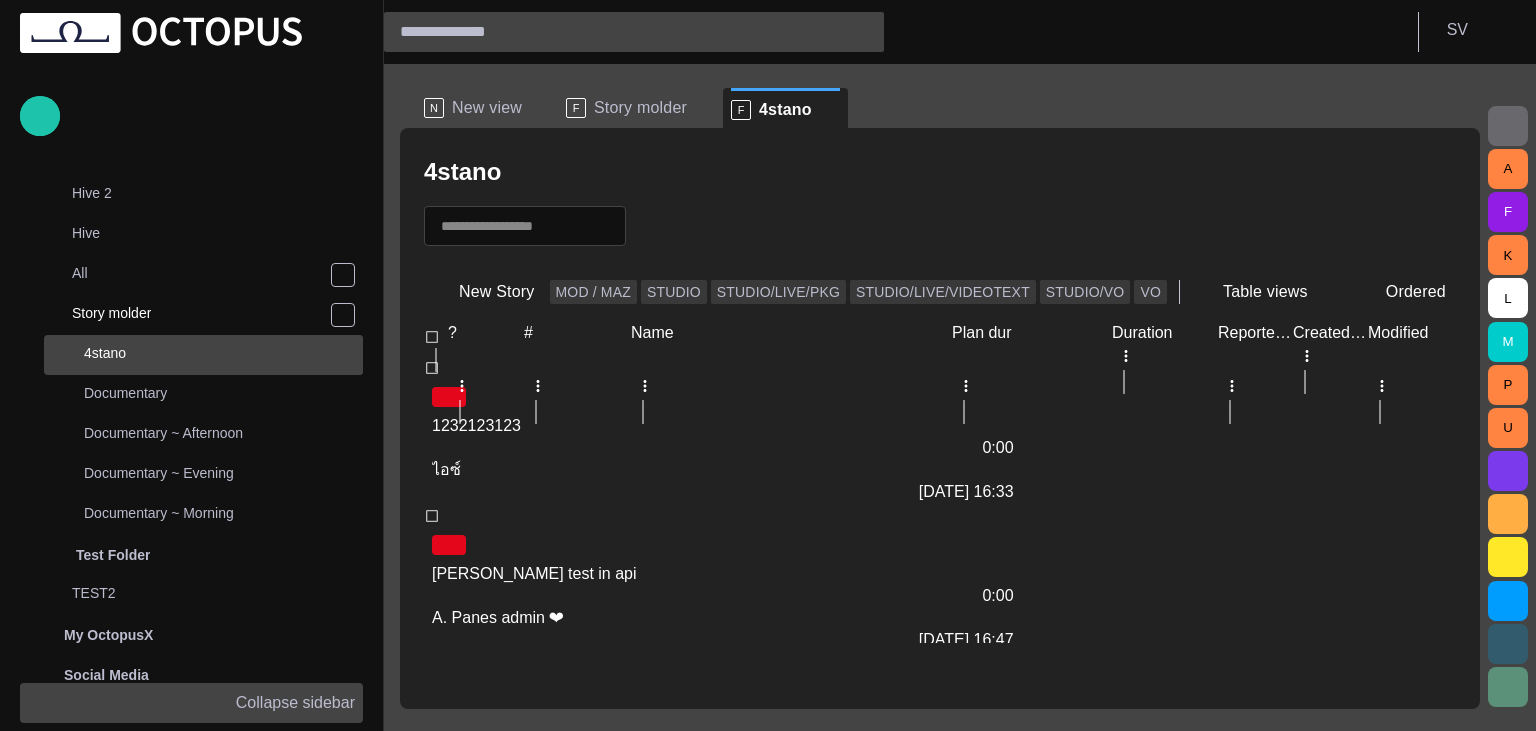 scroll, scrollTop: 640, scrollLeft: 0, axis: vertical 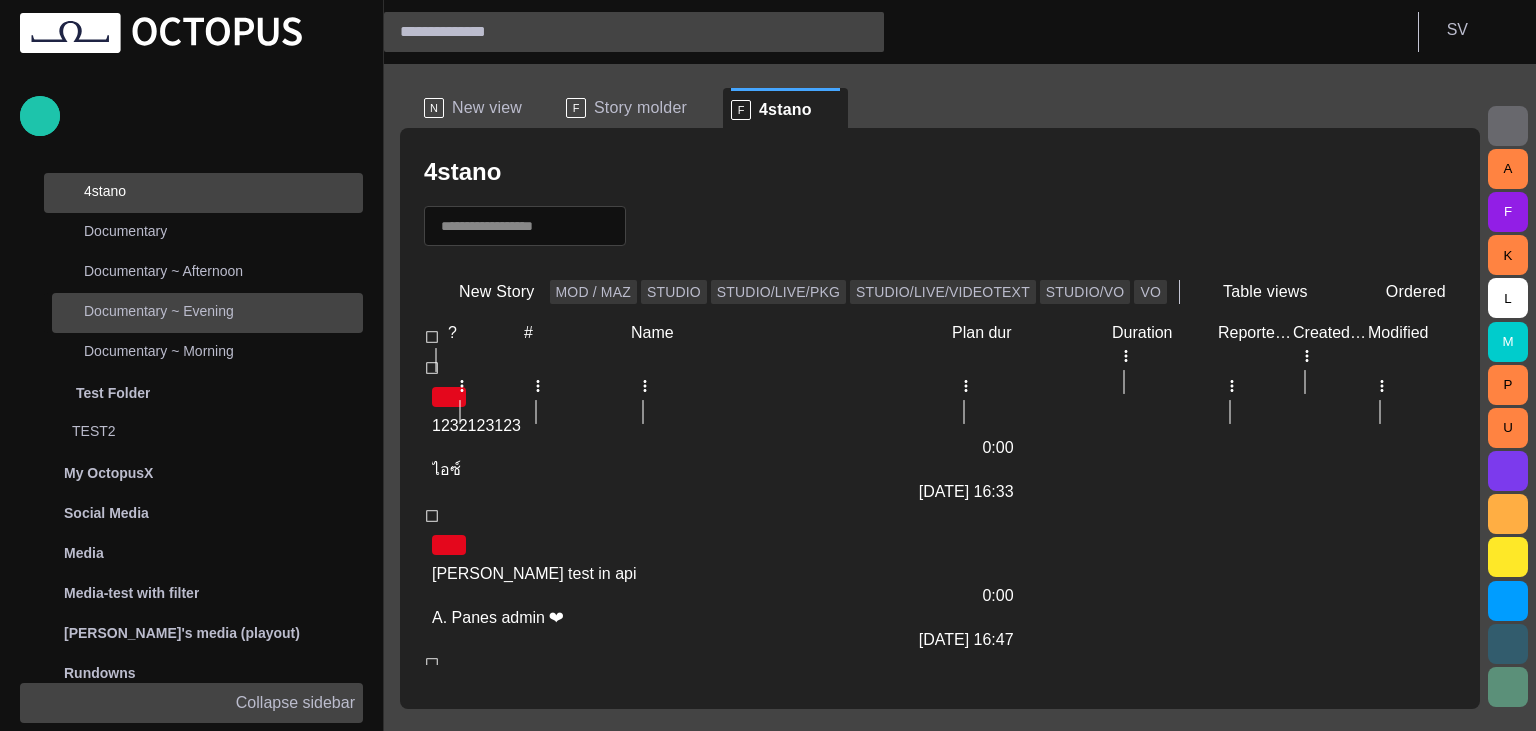click on "Documentary ~ Evening" at bounding box center (209, 311) 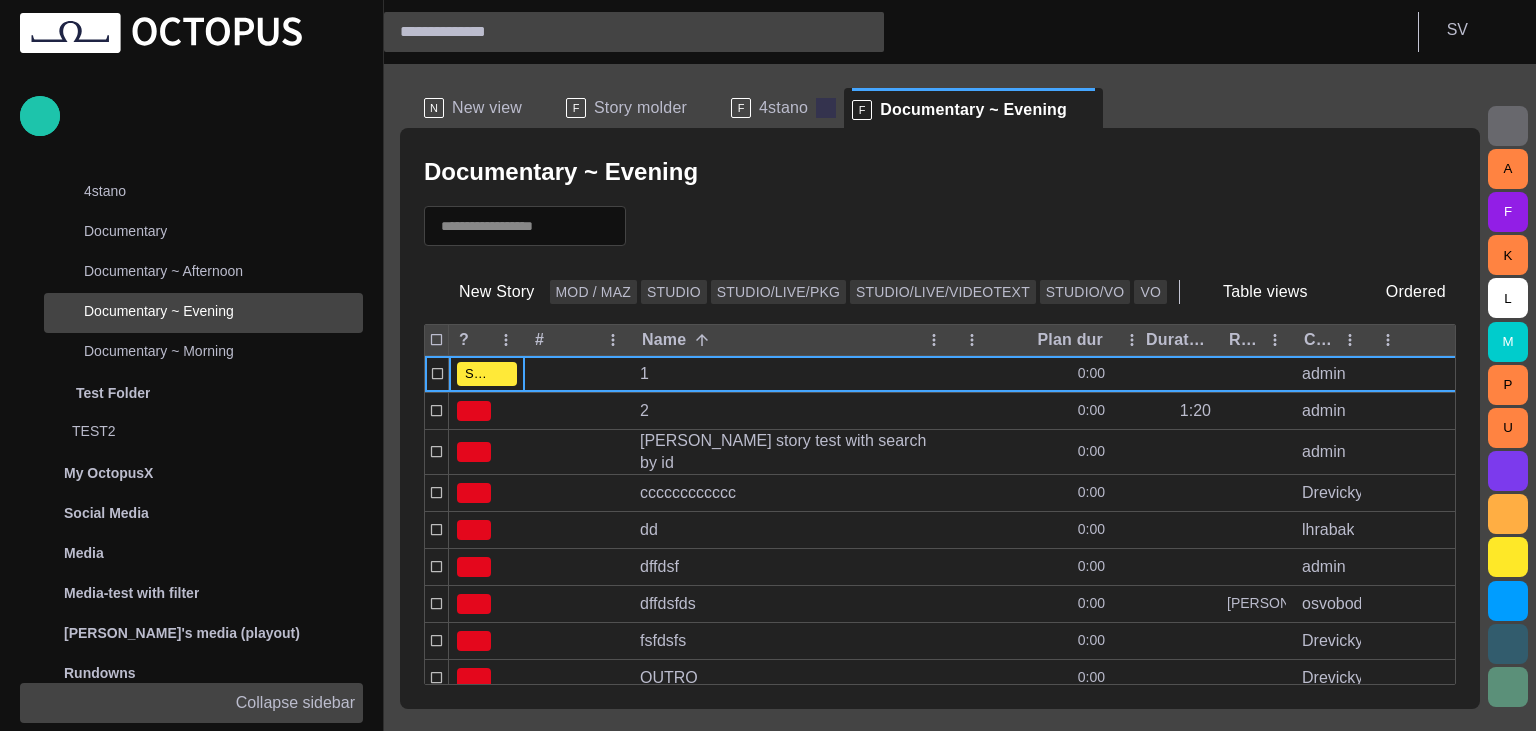 scroll, scrollTop: 760, scrollLeft: 0, axis: vertical 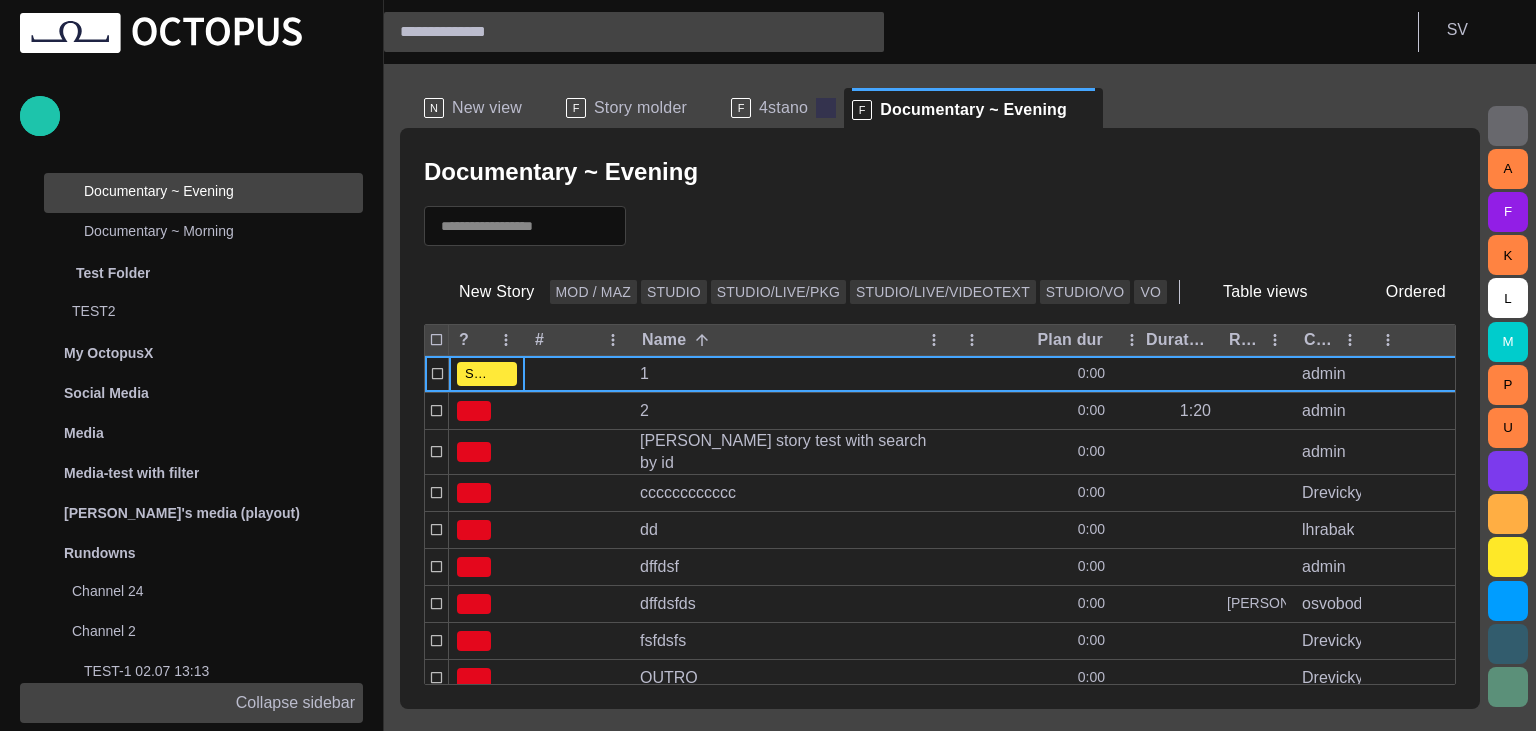 click at bounding box center [826, 108] 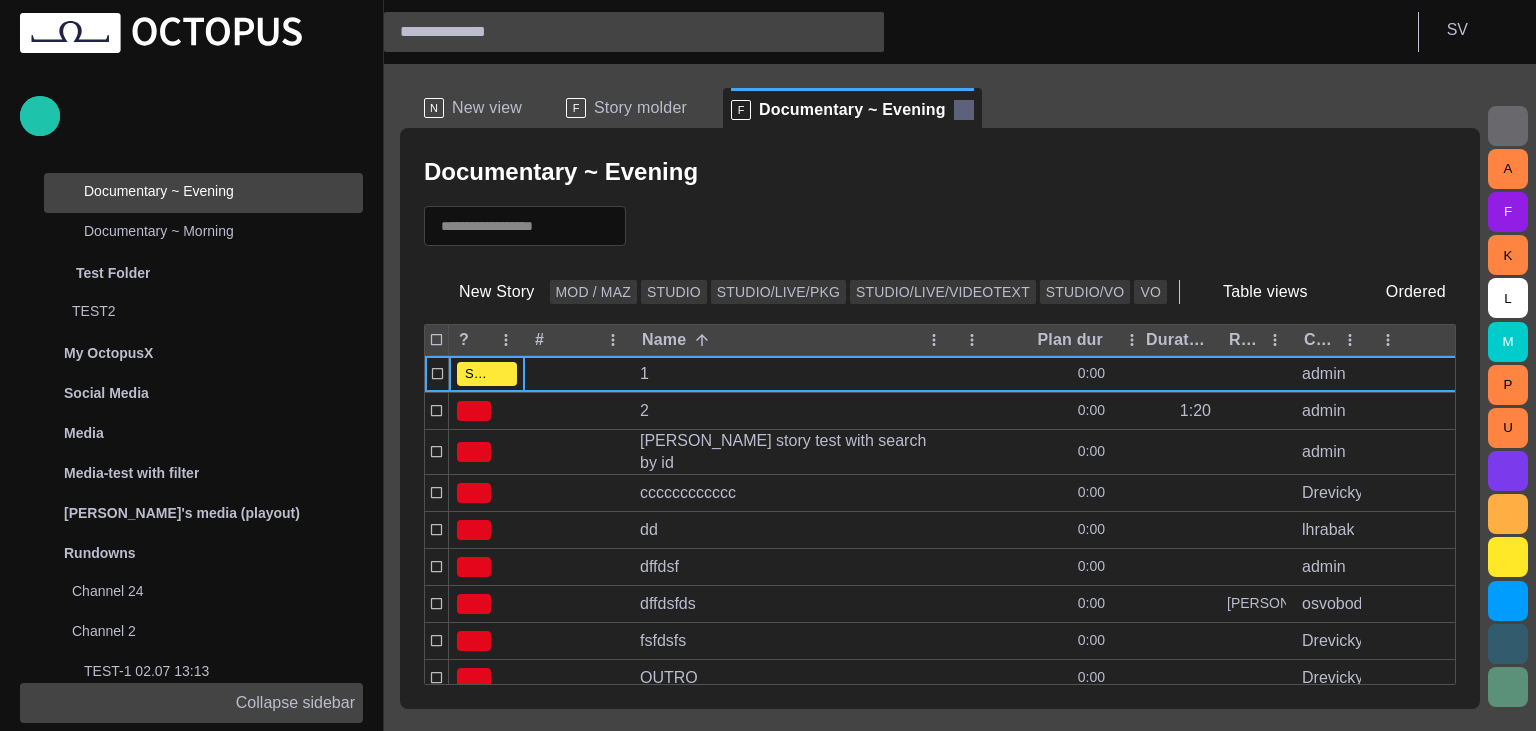 click at bounding box center (964, 110) 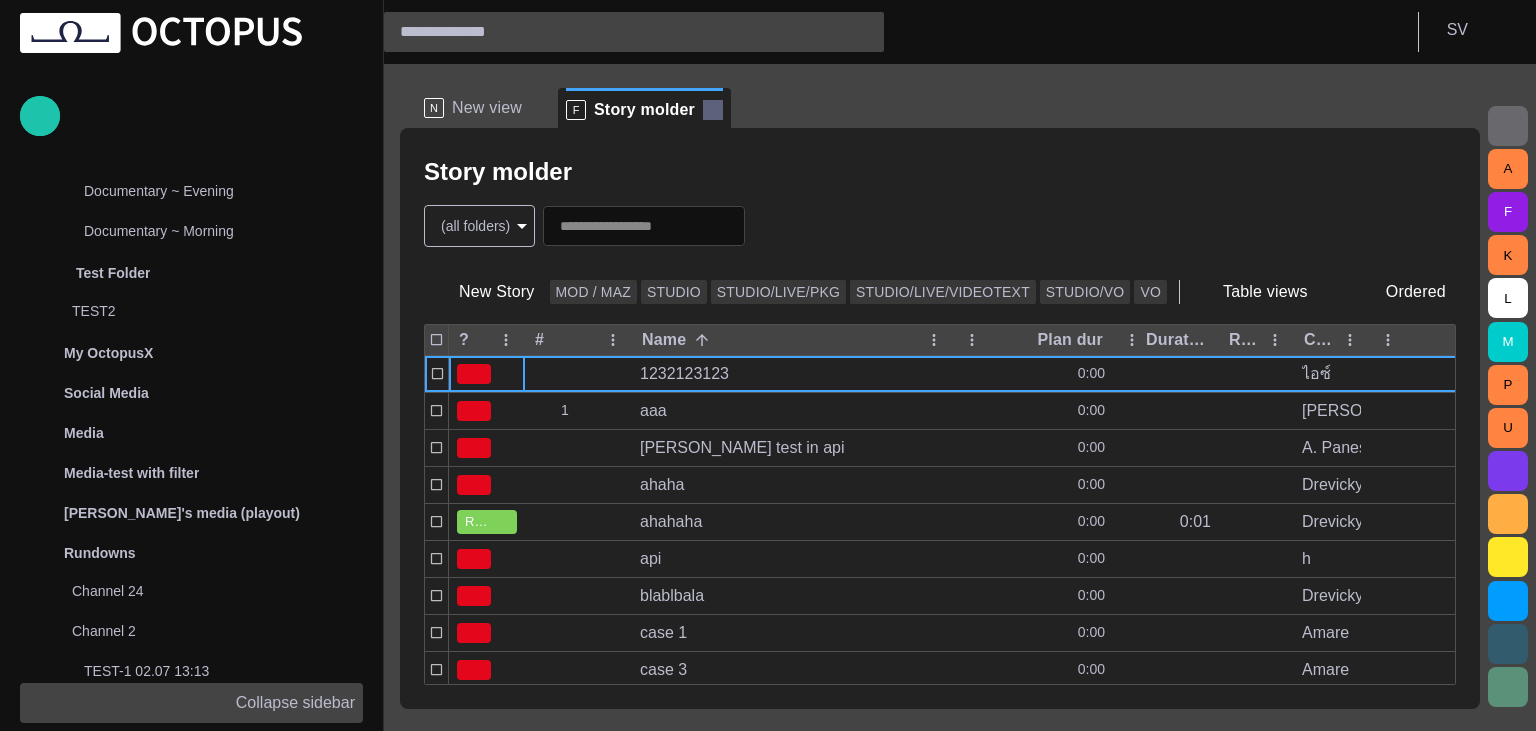 click at bounding box center (713, 110) 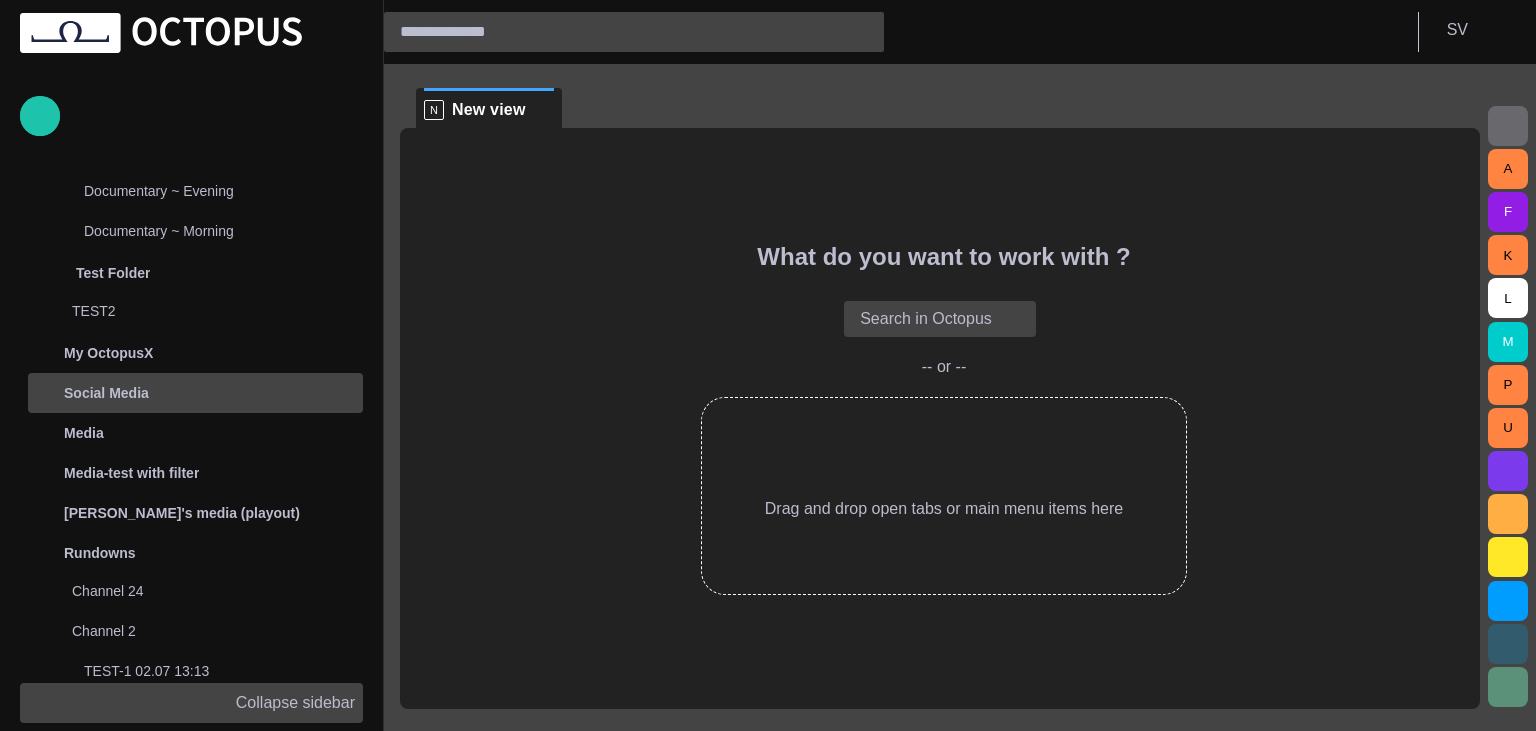 scroll, scrollTop: 520, scrollLeft: 0, axis: vertical 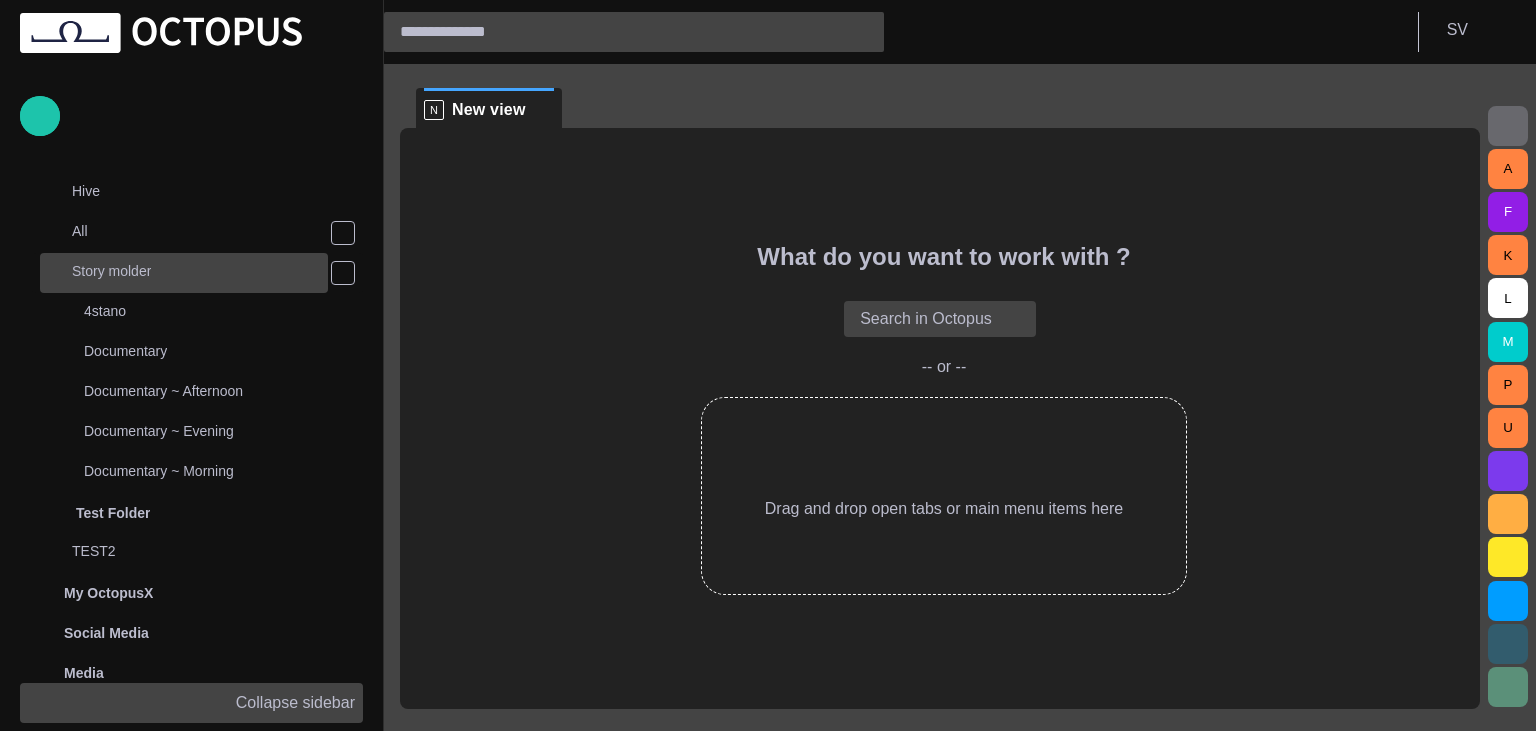 click on "Story molder" at bounding box center (186, 271) 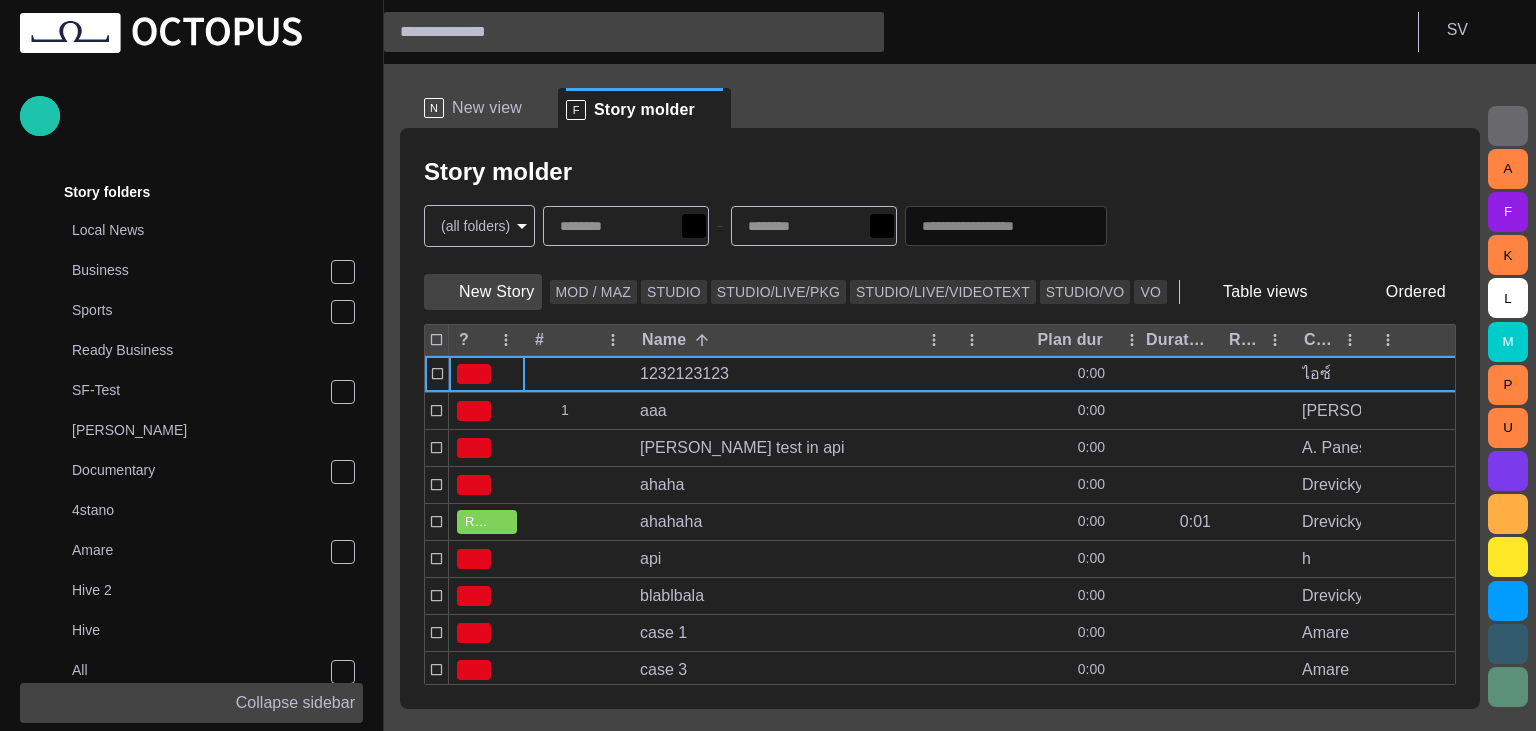 scroll, scrollTop: 80, scrollLeft: 0, axis: vertical 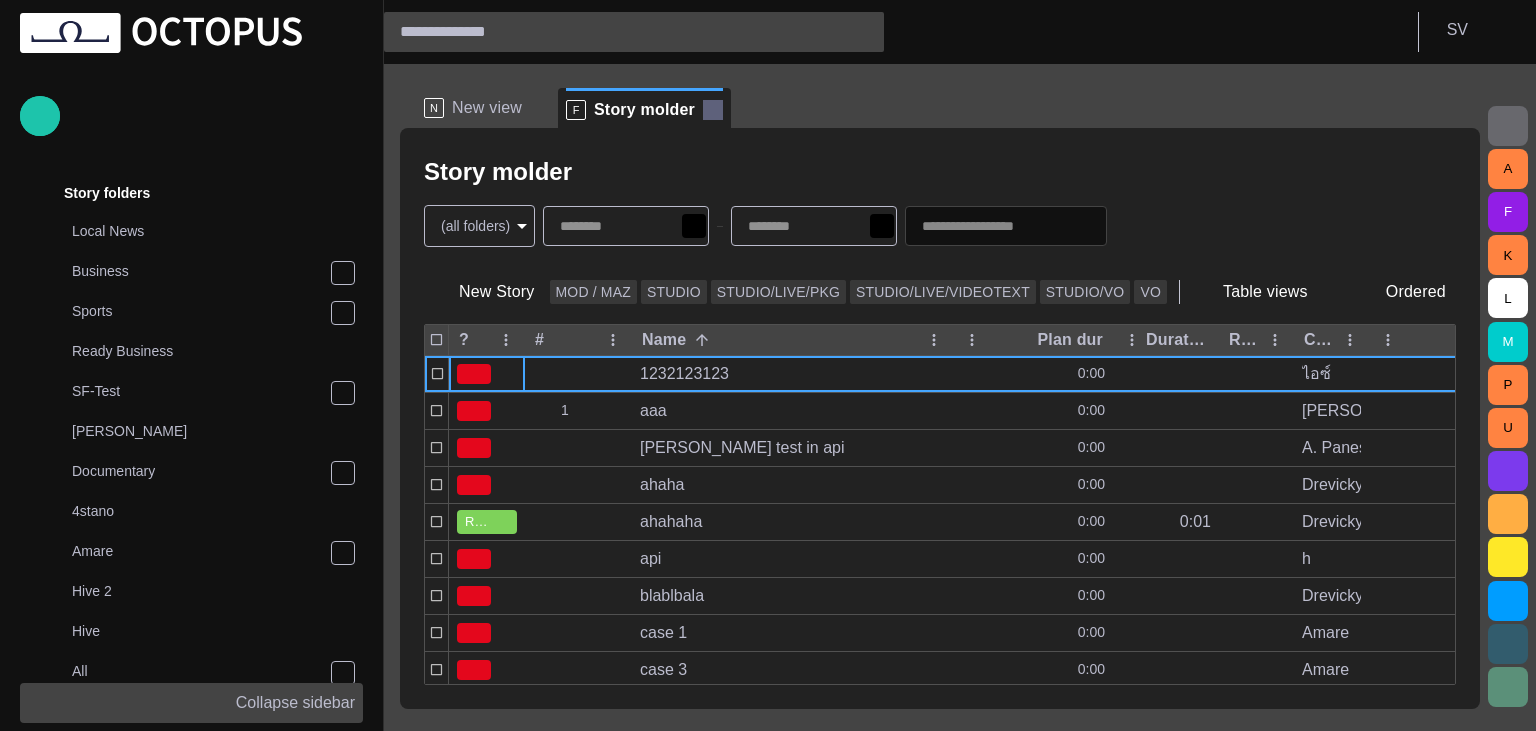 click at bounding box center [713, 110] 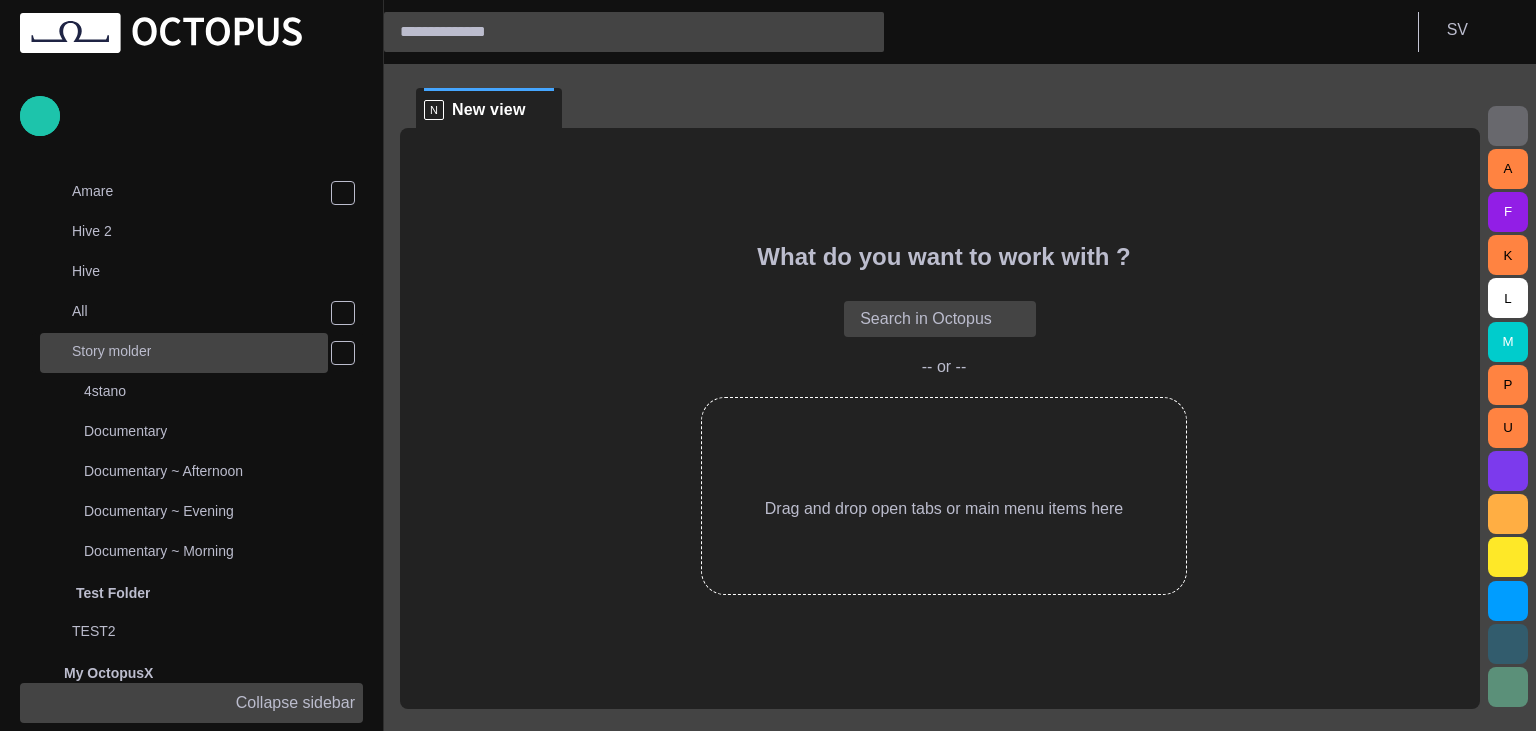 click on "Story molder" at bounding box center (186, 351) 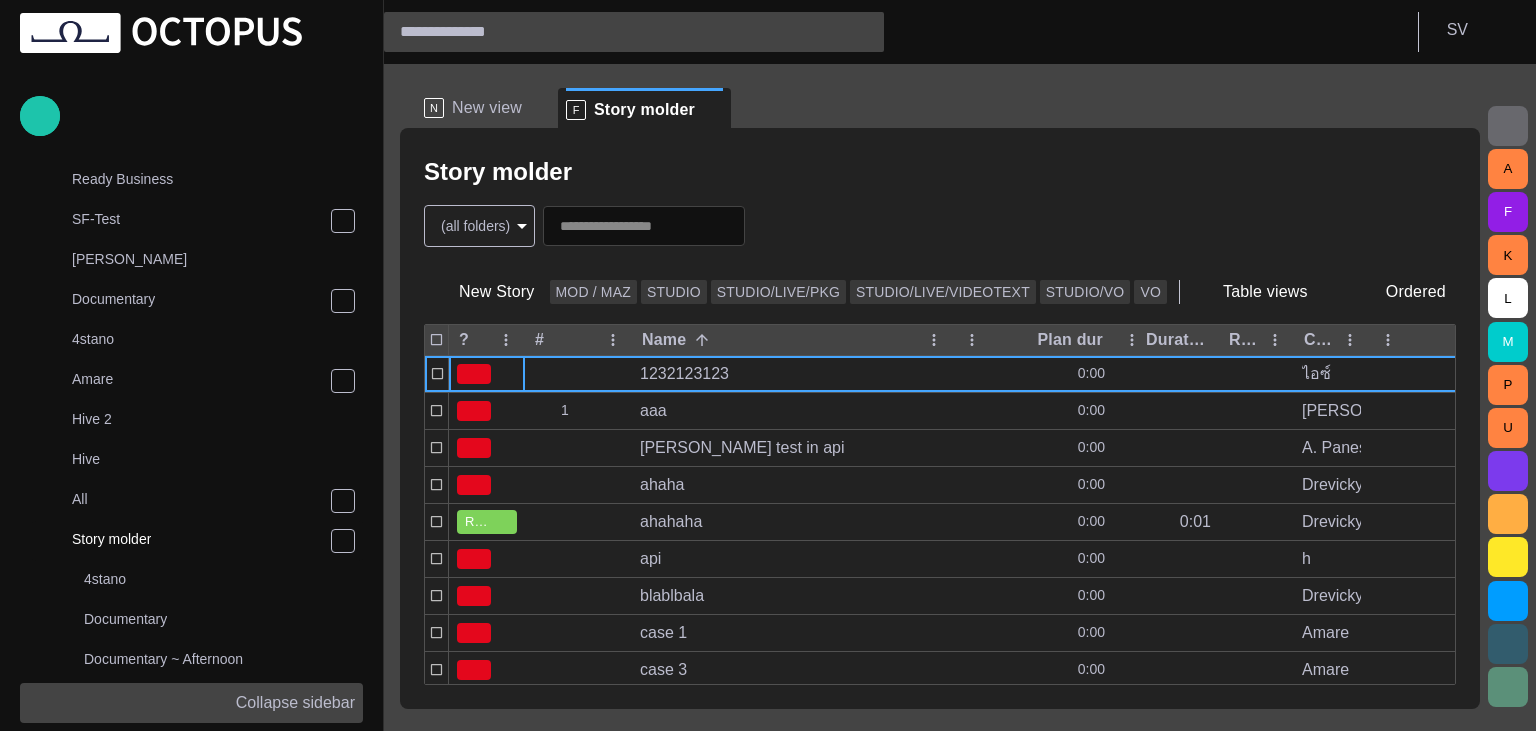 scroll, scrollTop: 80, scrollLeft: 0, axis: vertical 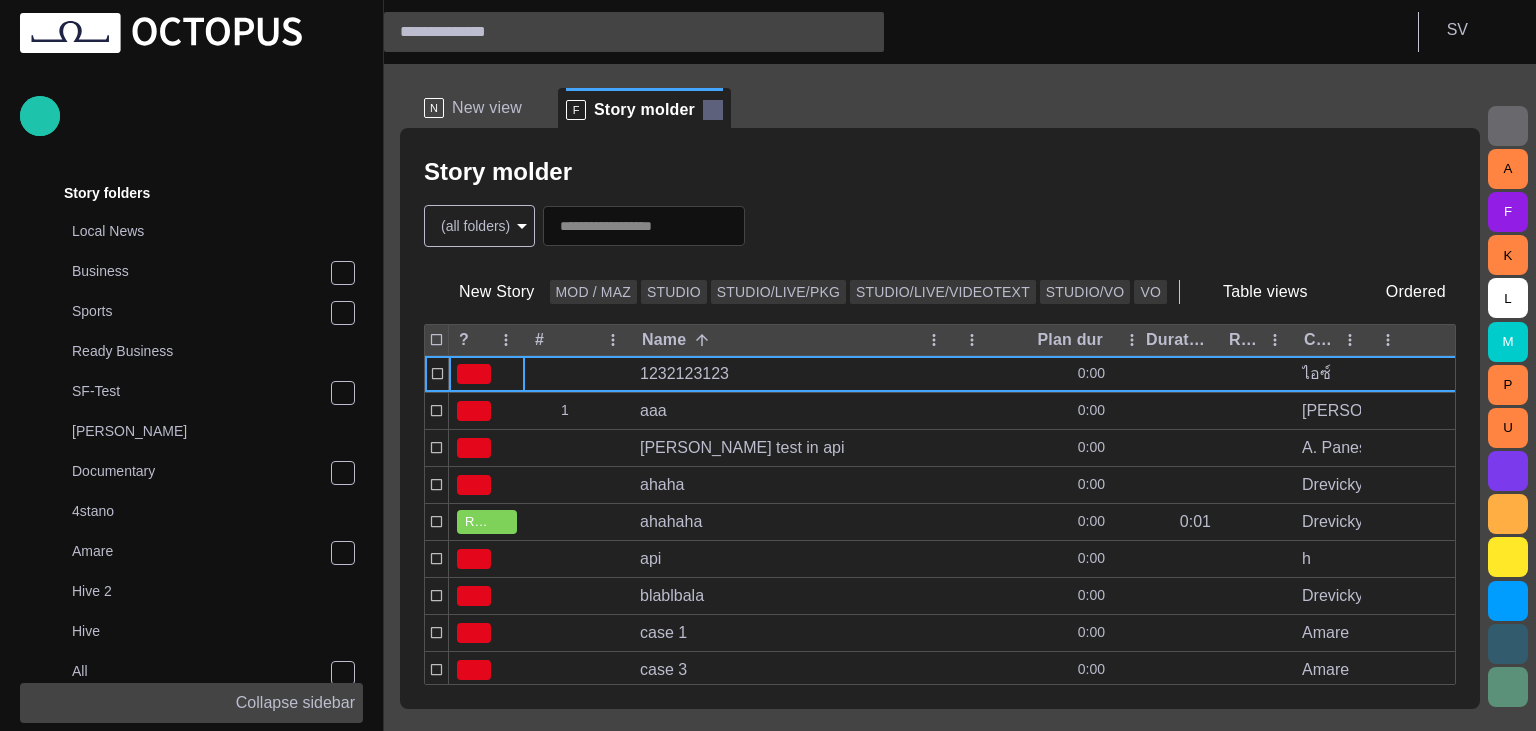 click at bounding box center [713, 110] 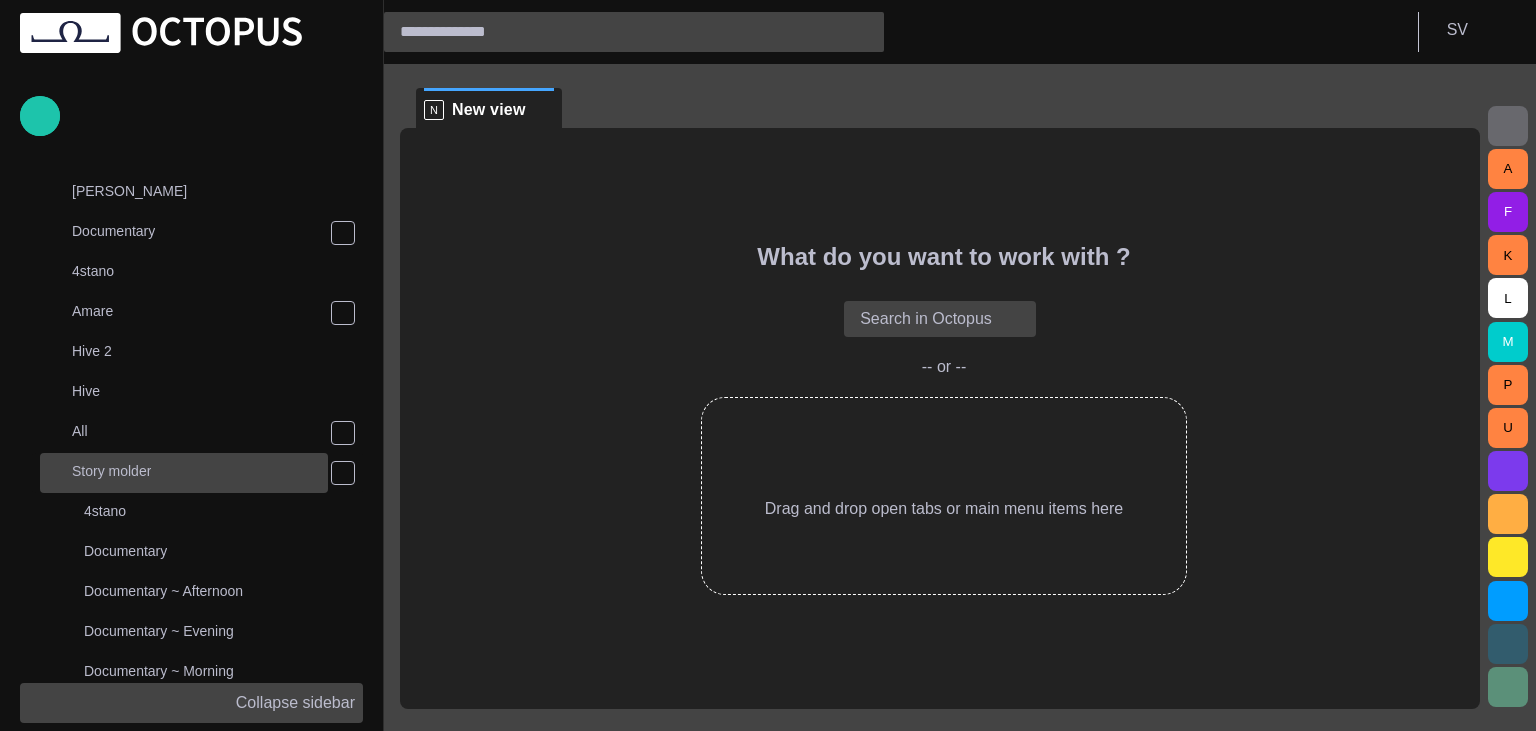 click on "Story molder" at bounding box center [186, 471] 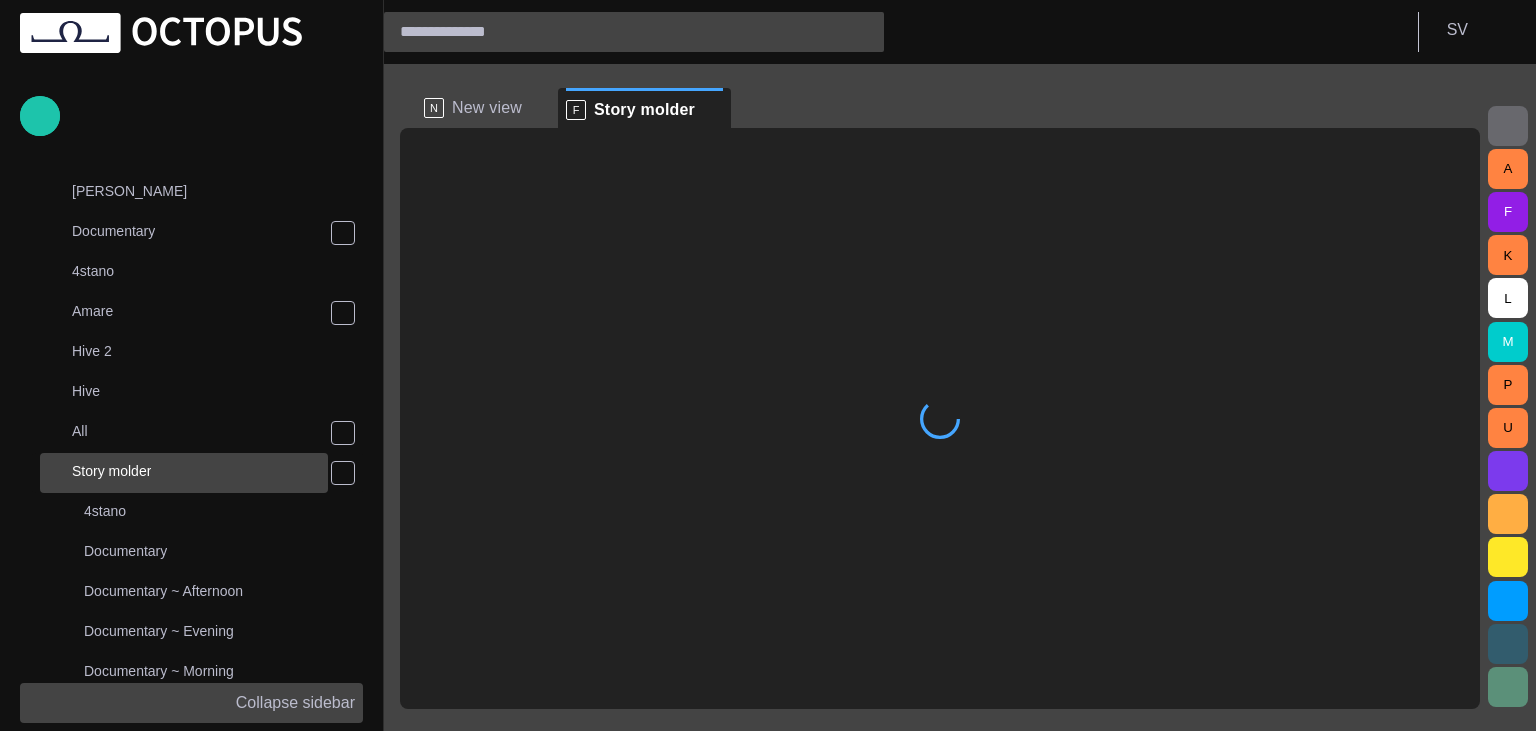 scroll, scrollTop: 80, scrollLeft: 0, axis: vertical 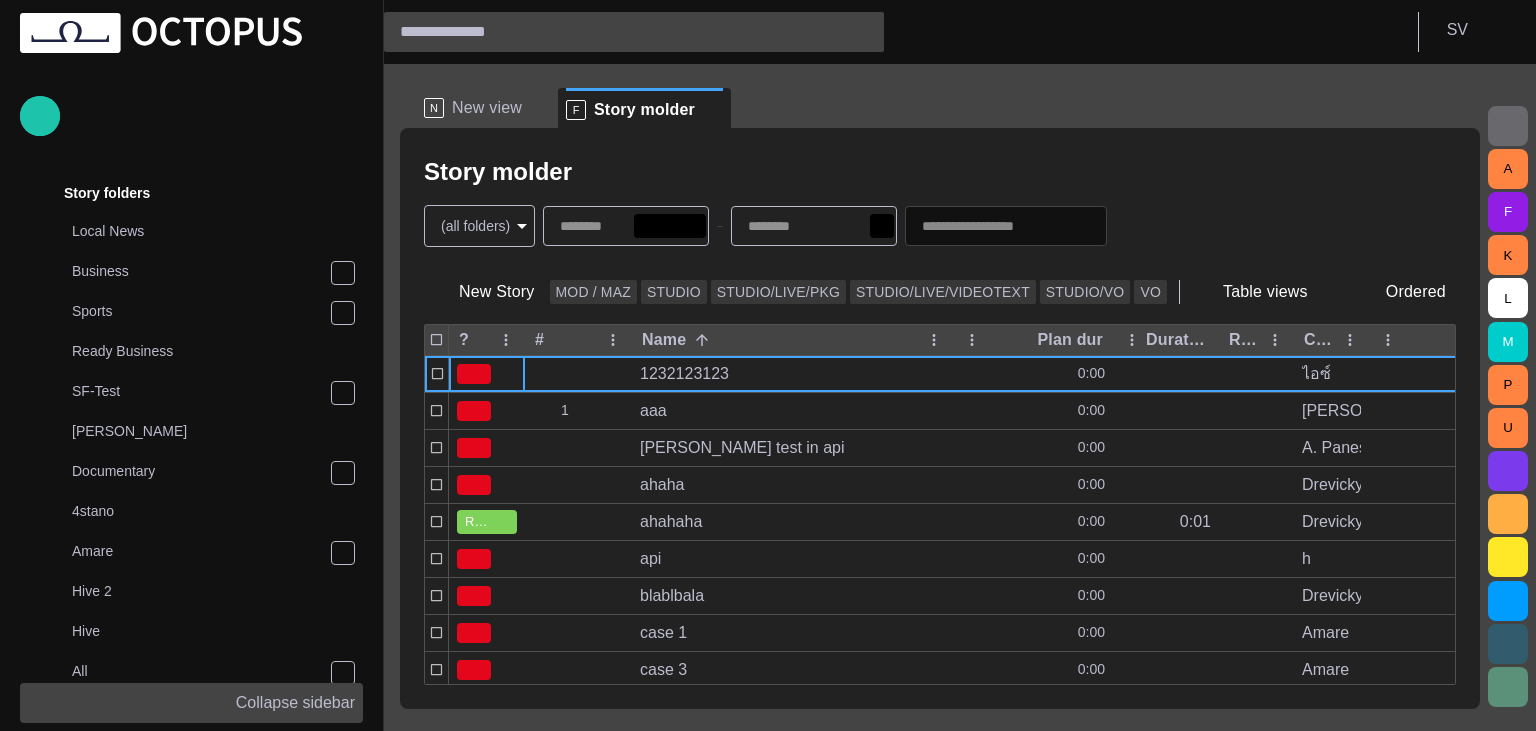 click at bounding box center (630, 226) 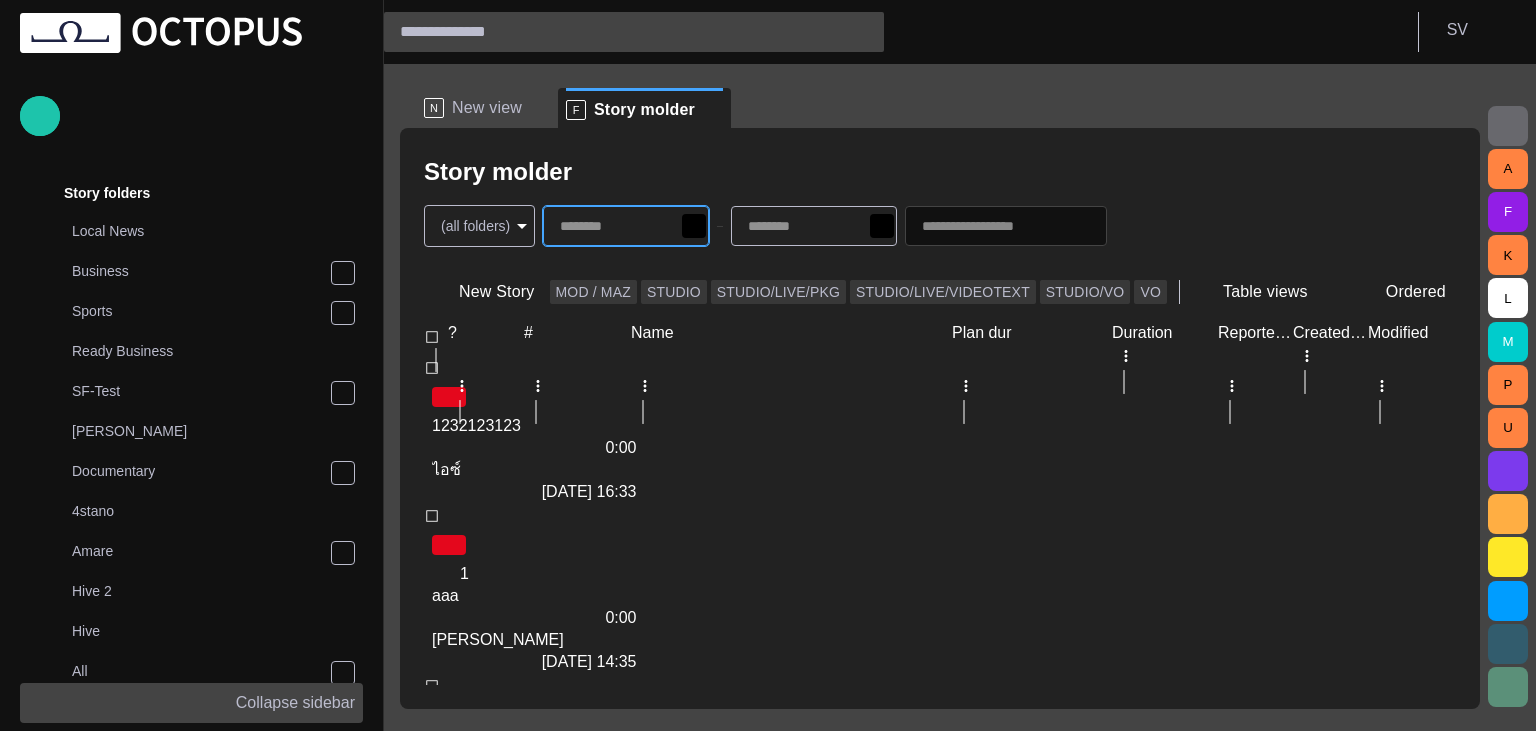 click at bounding box center (607, 429) 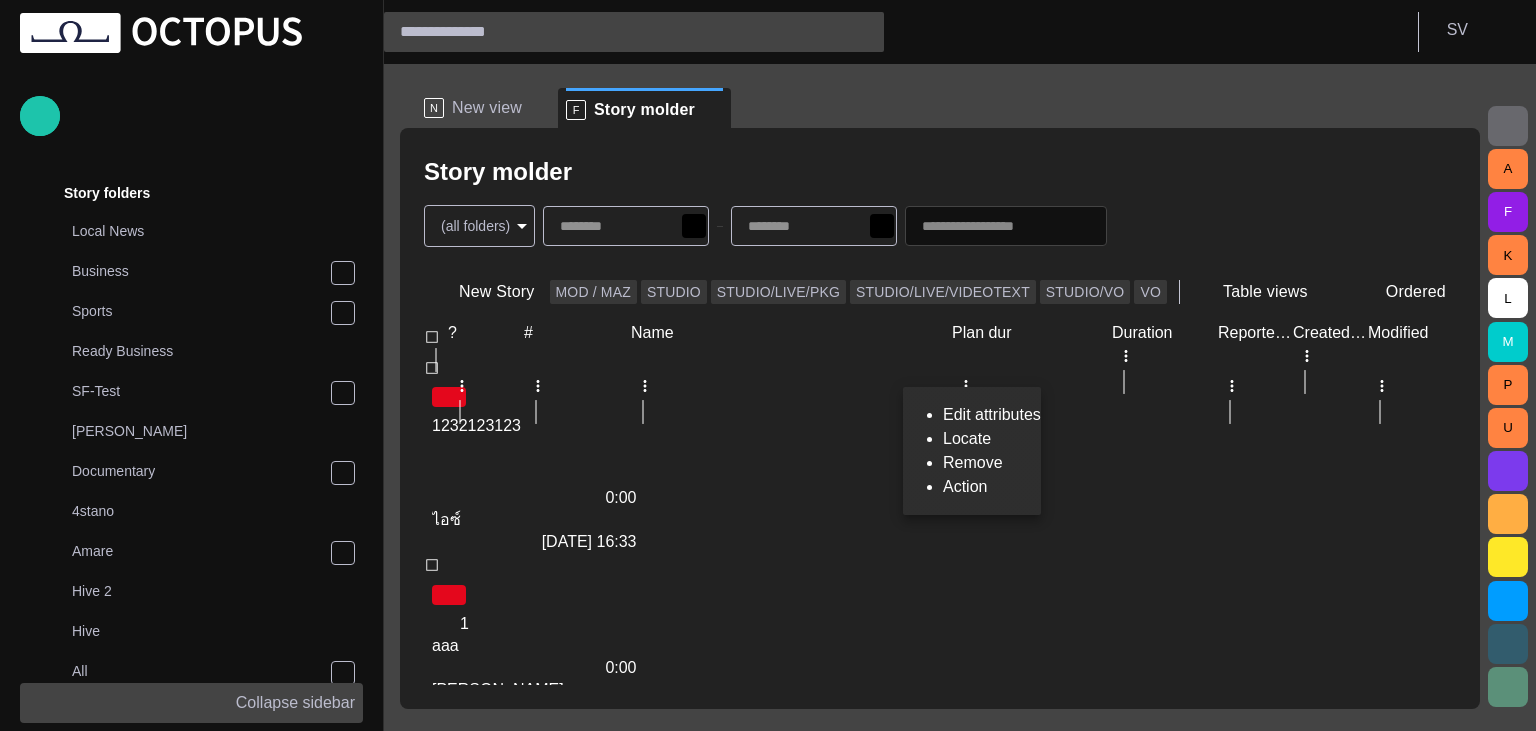 click on "Edit attributes" at bounding box center (992, 415) 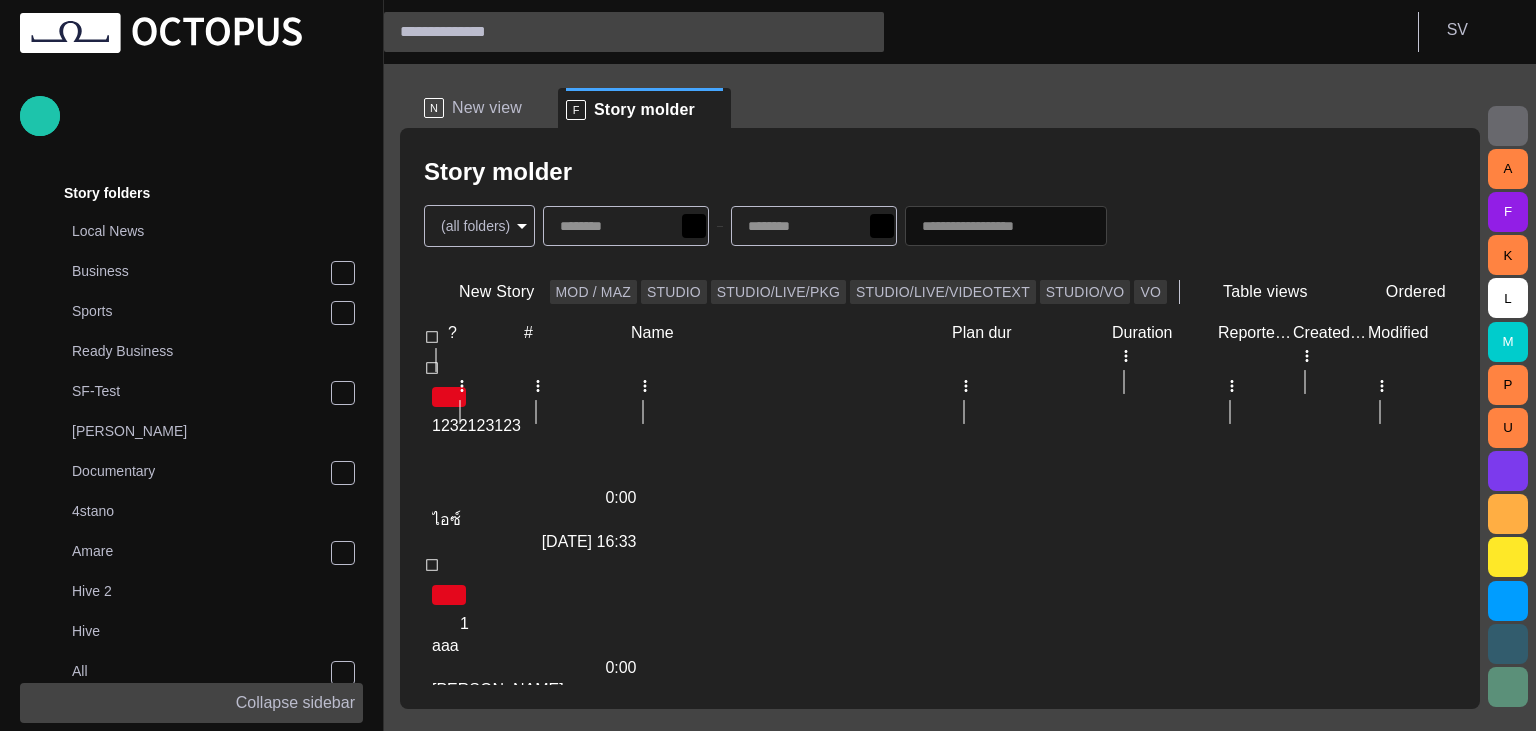 click on "Cancel" at bounding box center (83, 1216) 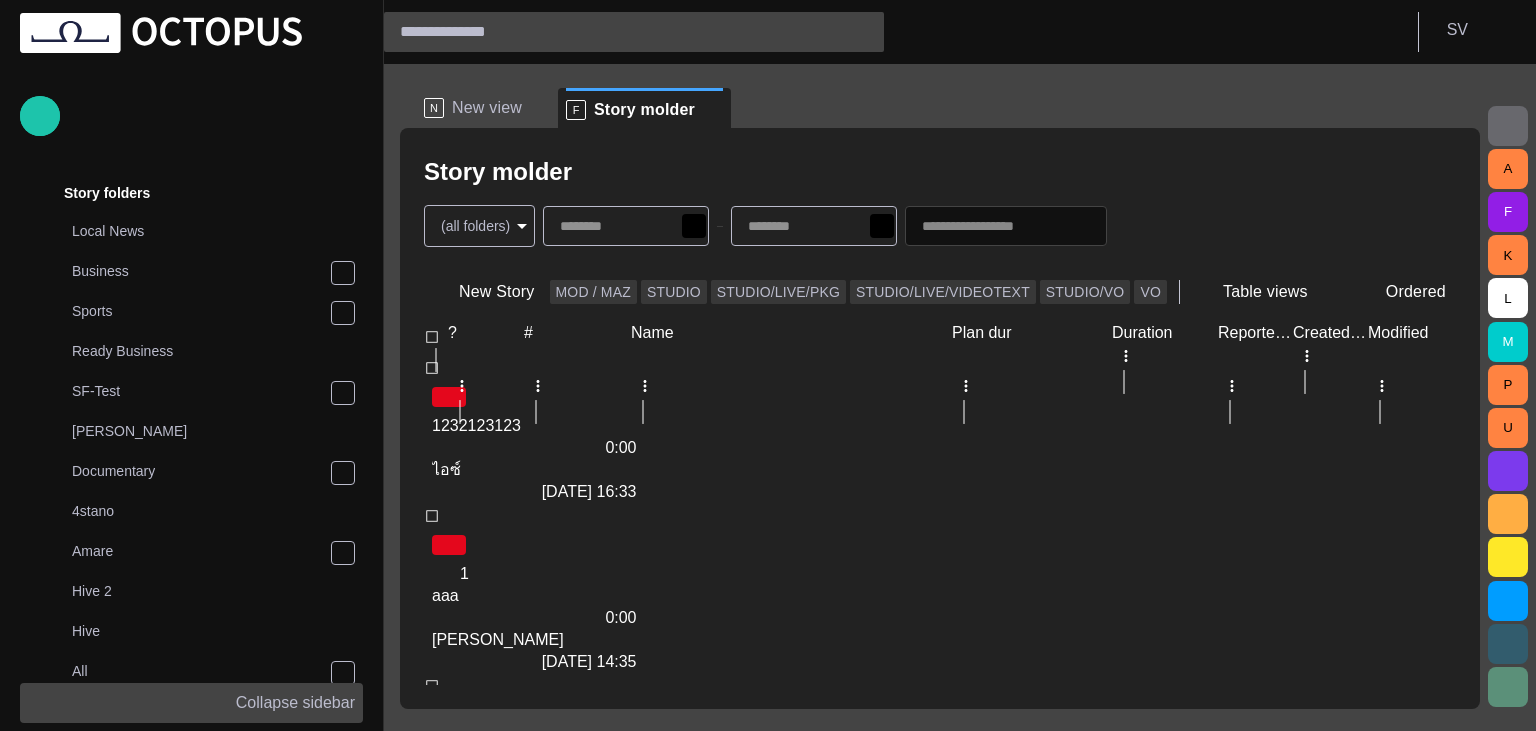 click on "Story Rundown Local News Publishing queue Story folders Local News Business Sports Ready Business SF-Test [PERSON_NAME] Documentary 4stano Amare Hive 2 Hive All Story molder 4stano Documentary Documentary ~ Afternoon Documentary ~ Evening Documentary ~ Morning Test Folder TEST2 My OctopusX Social Media Media Media-test with filter [PERSON_NAME]'s media (playout) Rundowns Channel 24 Channel 2 TEST-1 02.07 13:13 Channel 1 Not scheduled List Rundown -NAMED CHINESE ALT SCRIPT TEST  [PERSON_NAME]  Ticker  Rundowns 2 Editorial Admin Administration [URL][DOMAIN_NAME] AI Assistant Octopus Collapse sidebar S V N New view F Story molder Story molder (all folders) * New Story MOD / MAZ STUDIO STUDIO/LIVE/PKG STUDIO/LIVE/VIDEOTEXT STUDIO/[PERSON_NAME] Table views Ordered ? # Name Plan dur Duration Reporters names Created by Modified 1232123123 0:00 ไอซ์ [DATE] 16:33 1 aaa 0:00 [PERSON_NAME] [DATE] 14:35 [PERSON_NAME] test in api 0:00 A. Panes admin ❤ [DATE] 16:47 ahaha 0:00 Drevicky [DATE] 14:37 READY ahahaha 0:00 0:01 Drevicky [DATE] 14:29 api 0:00 h 0:00" at bounding box center [768, 365] 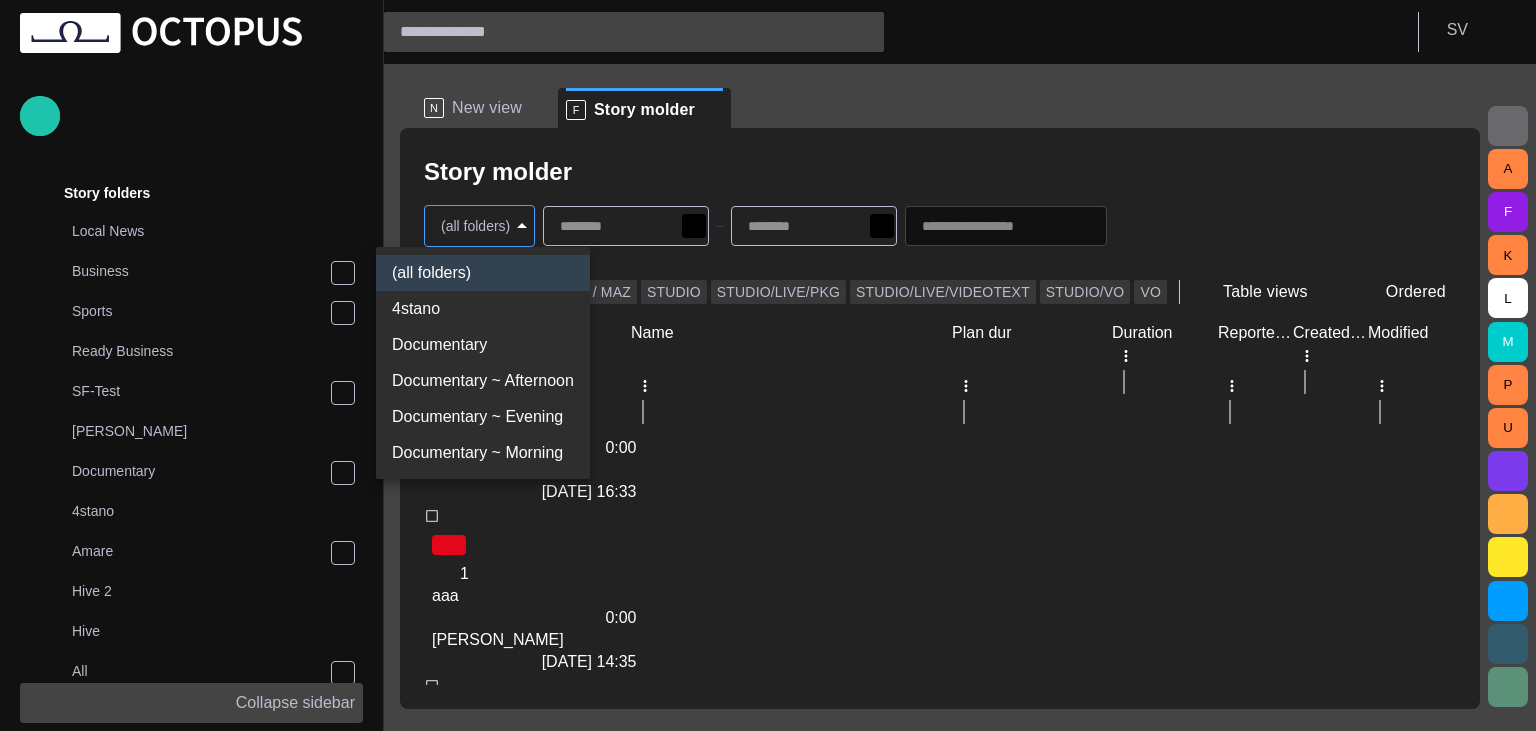 click on "(all folders)" at bounding box center [483, 273] 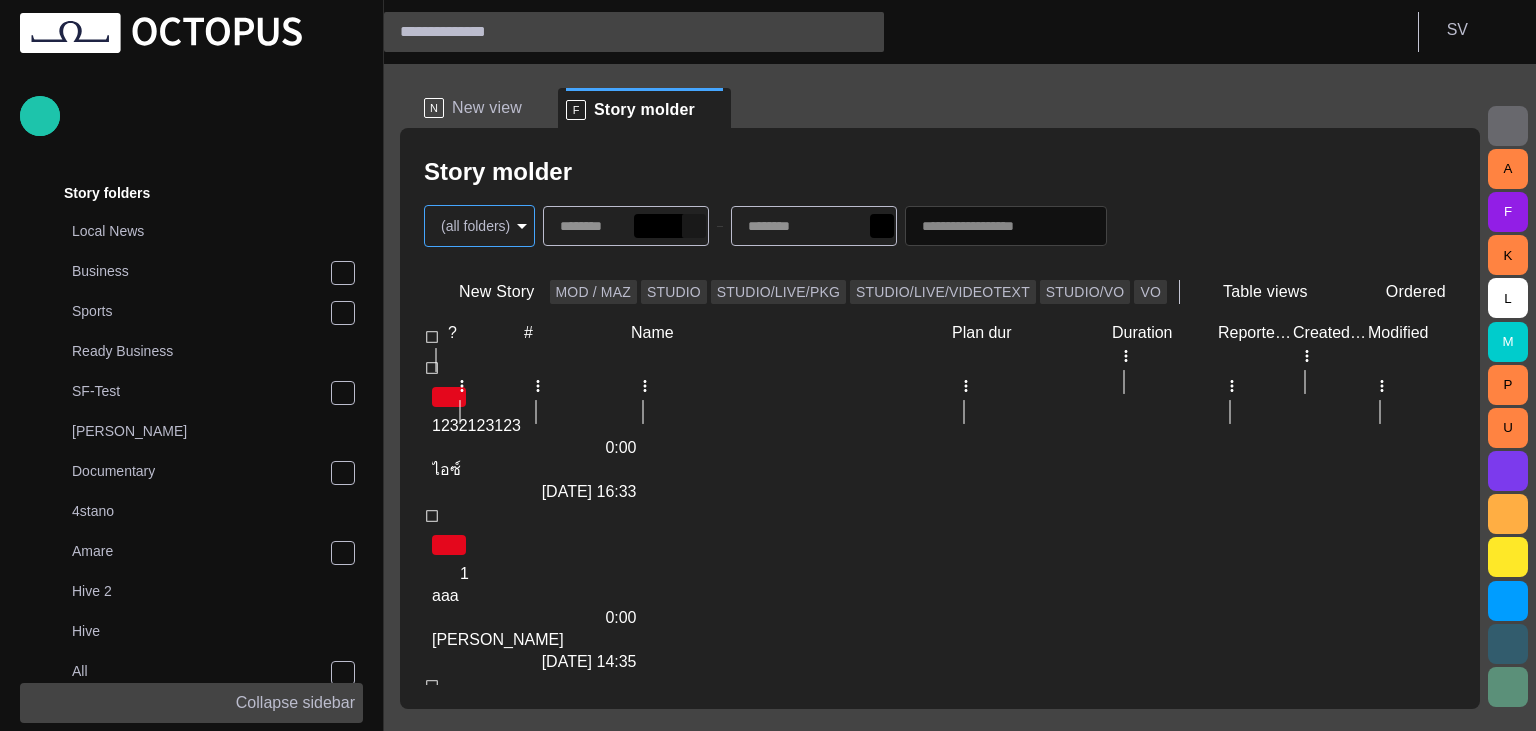 click at bounding box center (694, 226) 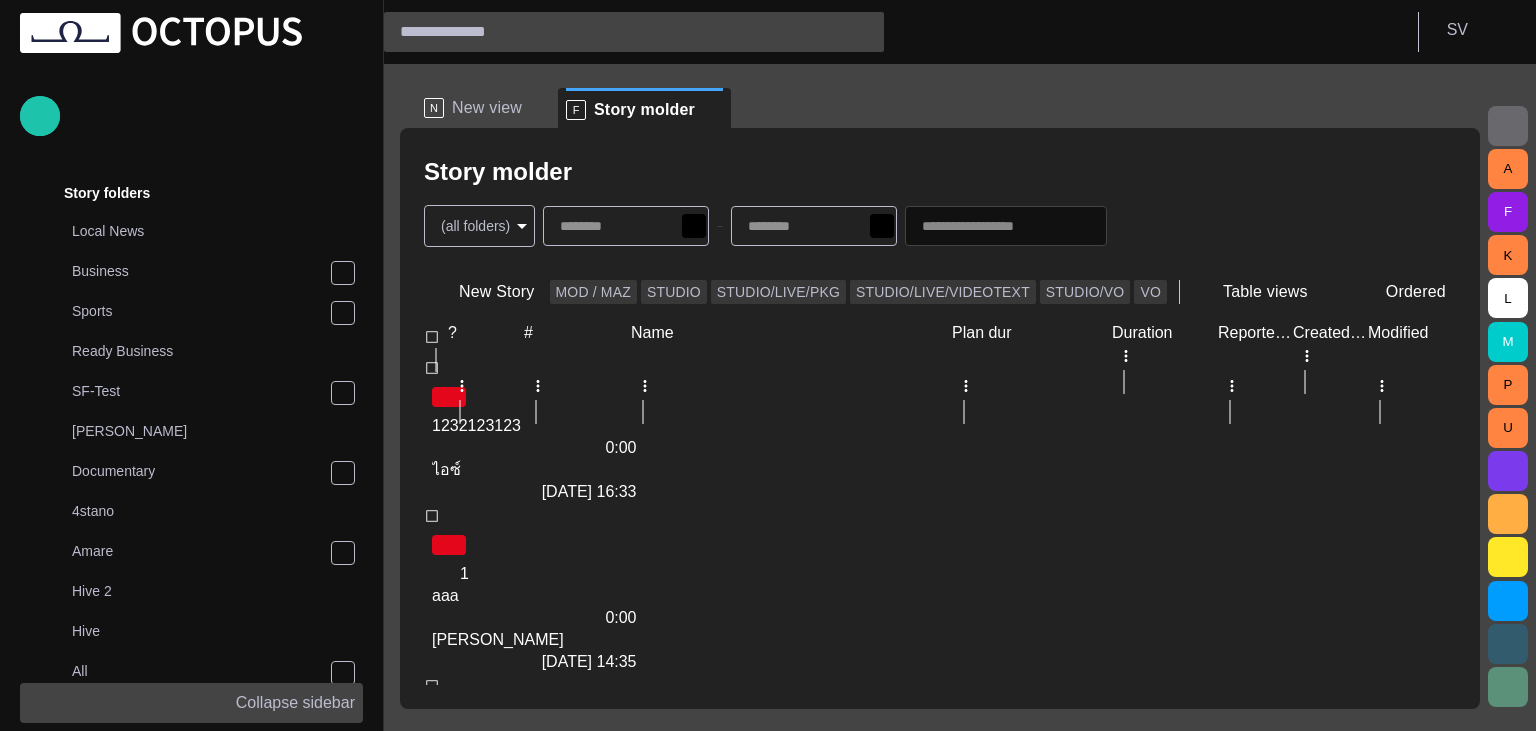 click 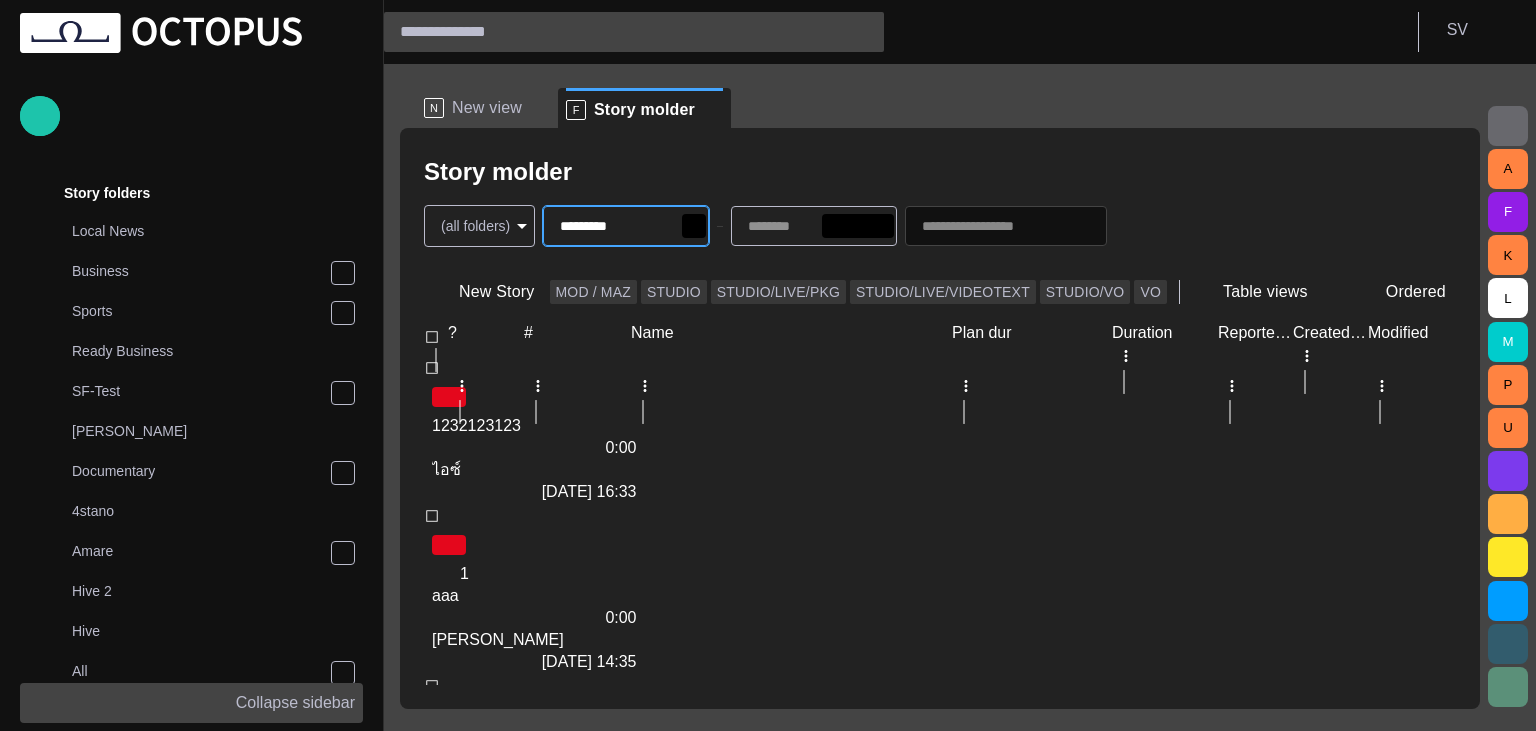 click at bounding box center [818, 226] 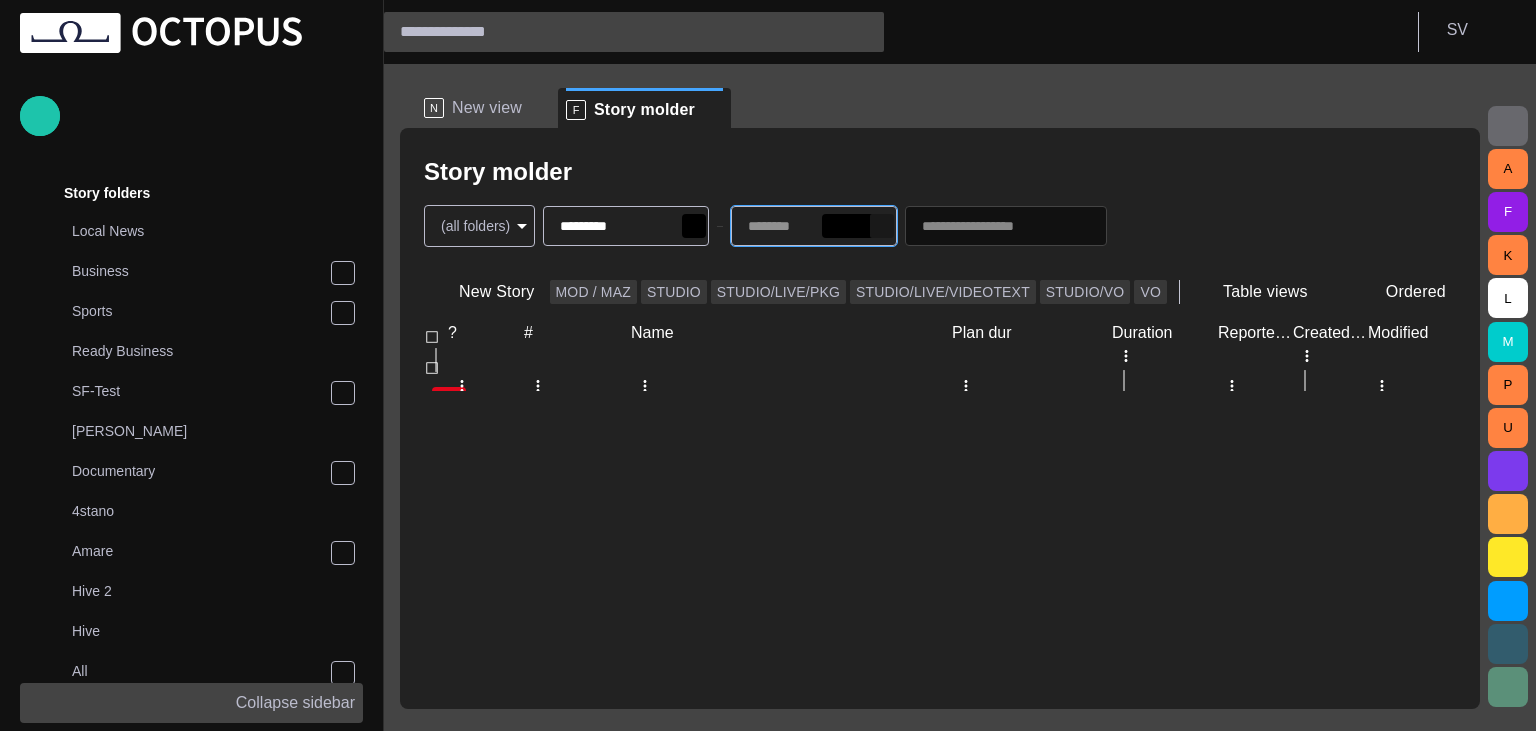 click at bounding box center [882, 226] 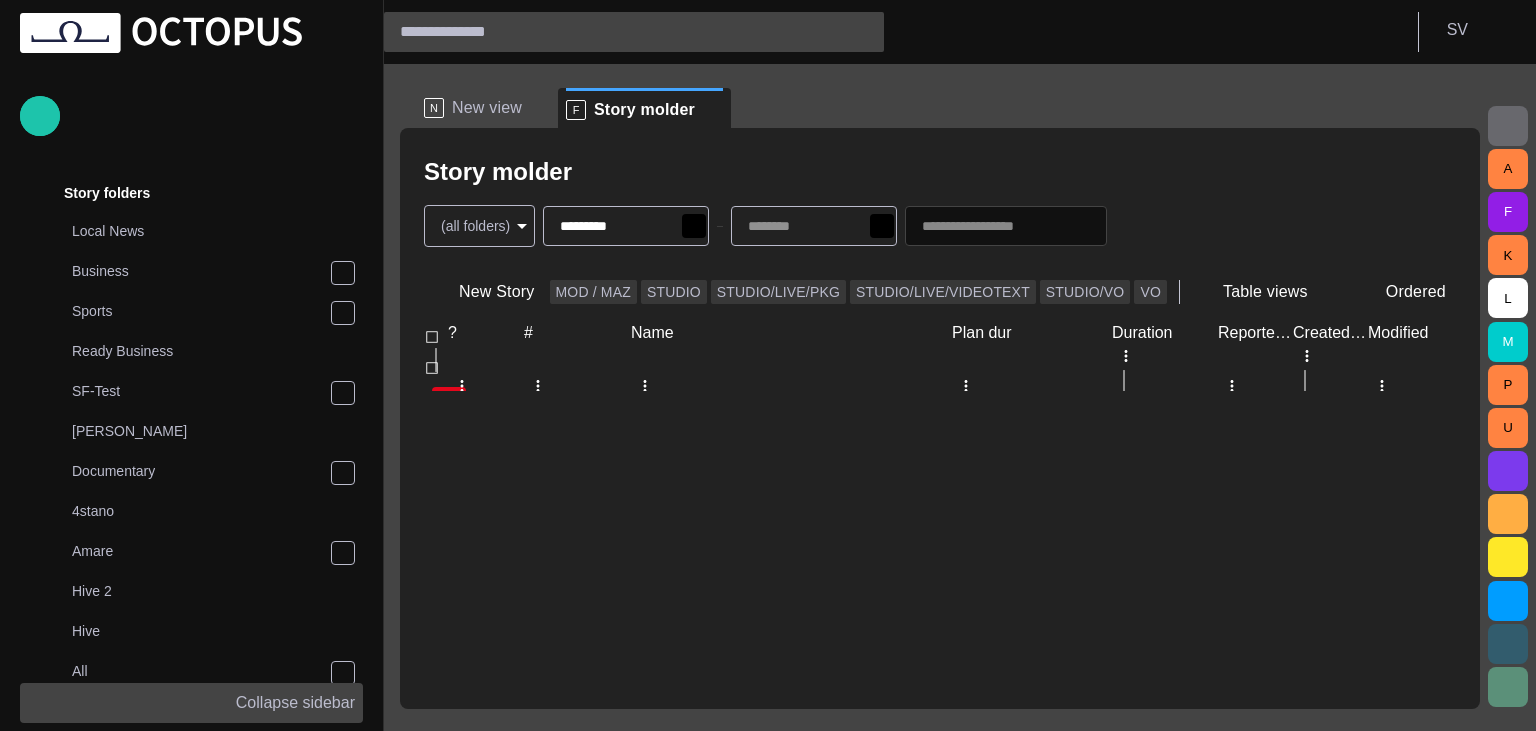 click 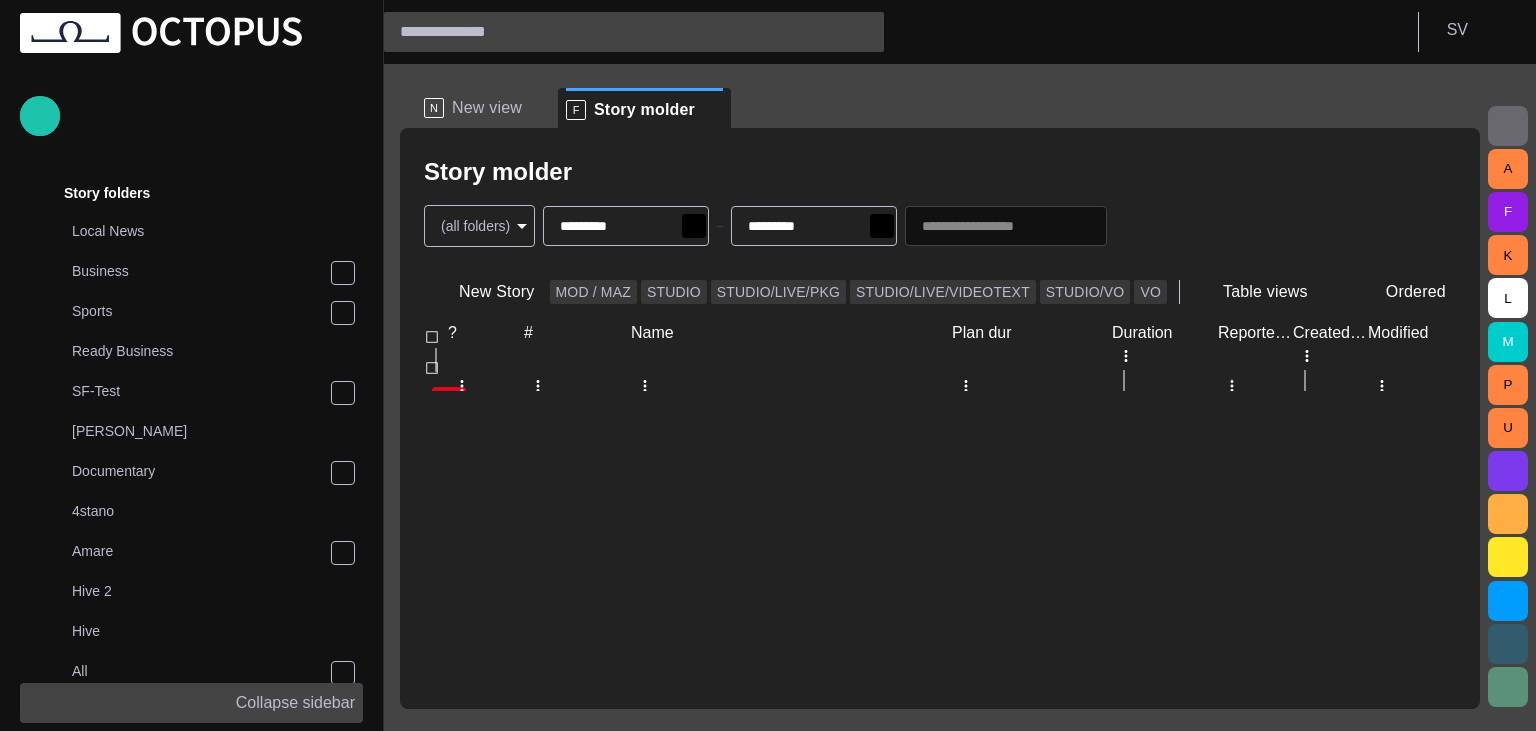 drag, startPoint x: 1017, startPoint y: 488, endPoint x: 986, endPoint y: 443, distance: 54.644306 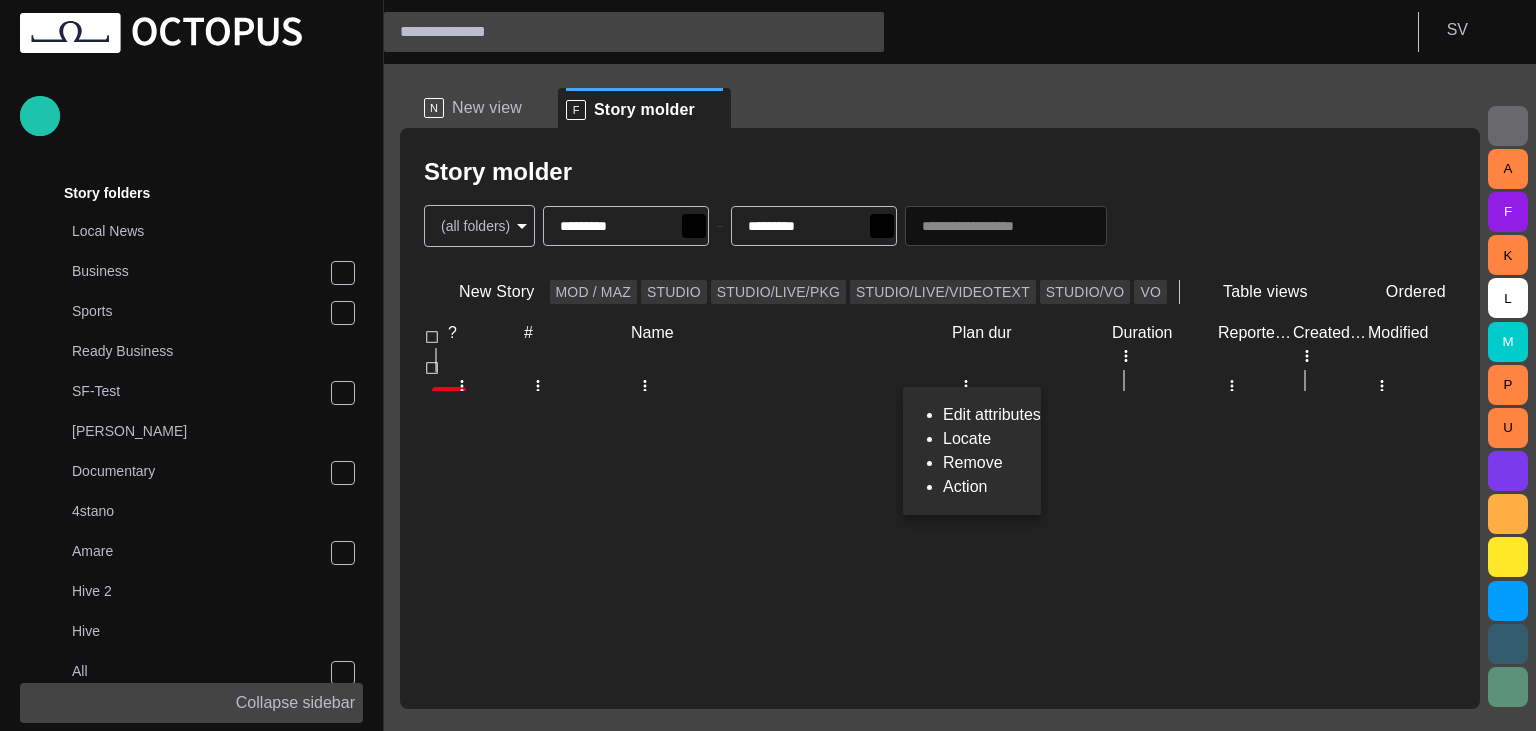click on "Edit attributes" at bounding box center [992, 415] 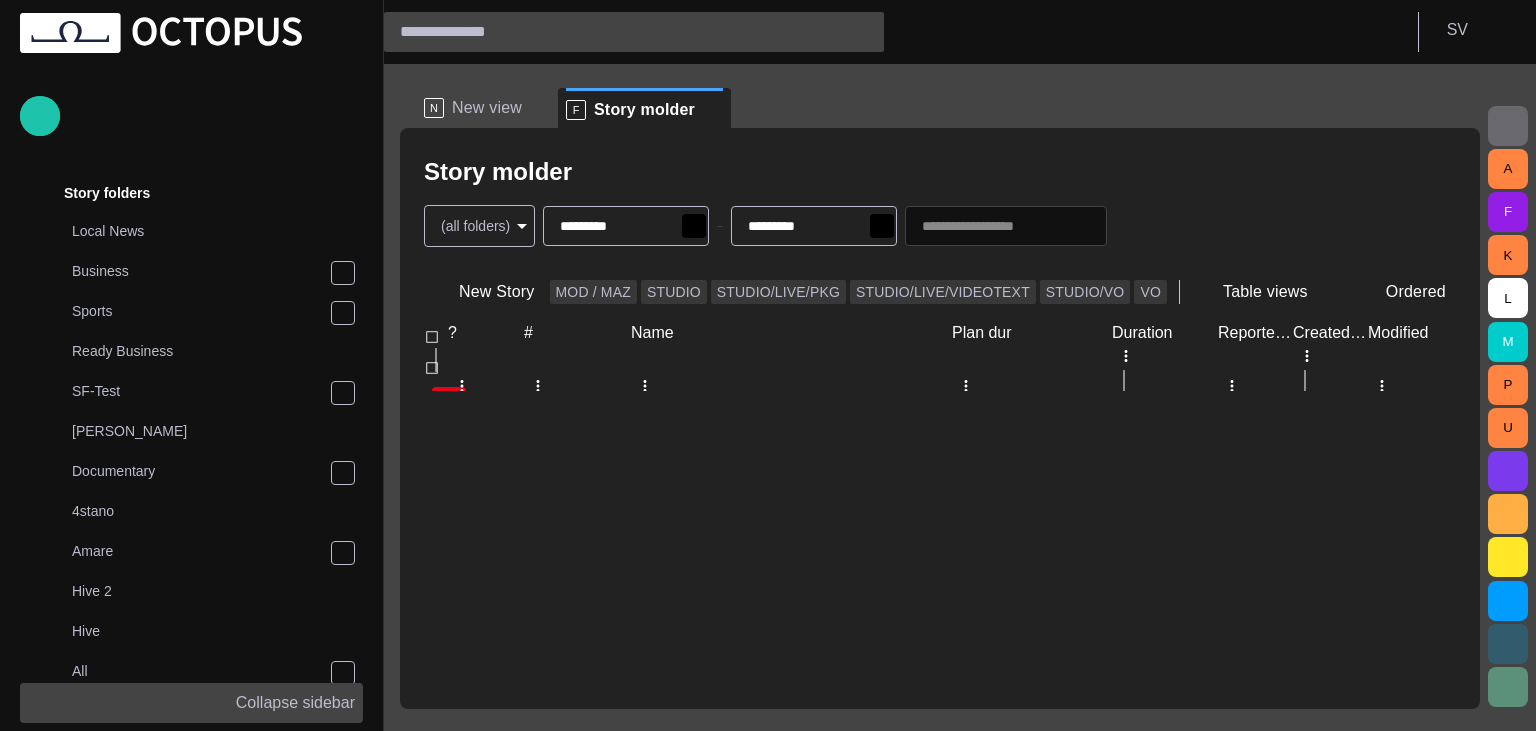 click on "Cancel" at bounding box center [83, 1216] 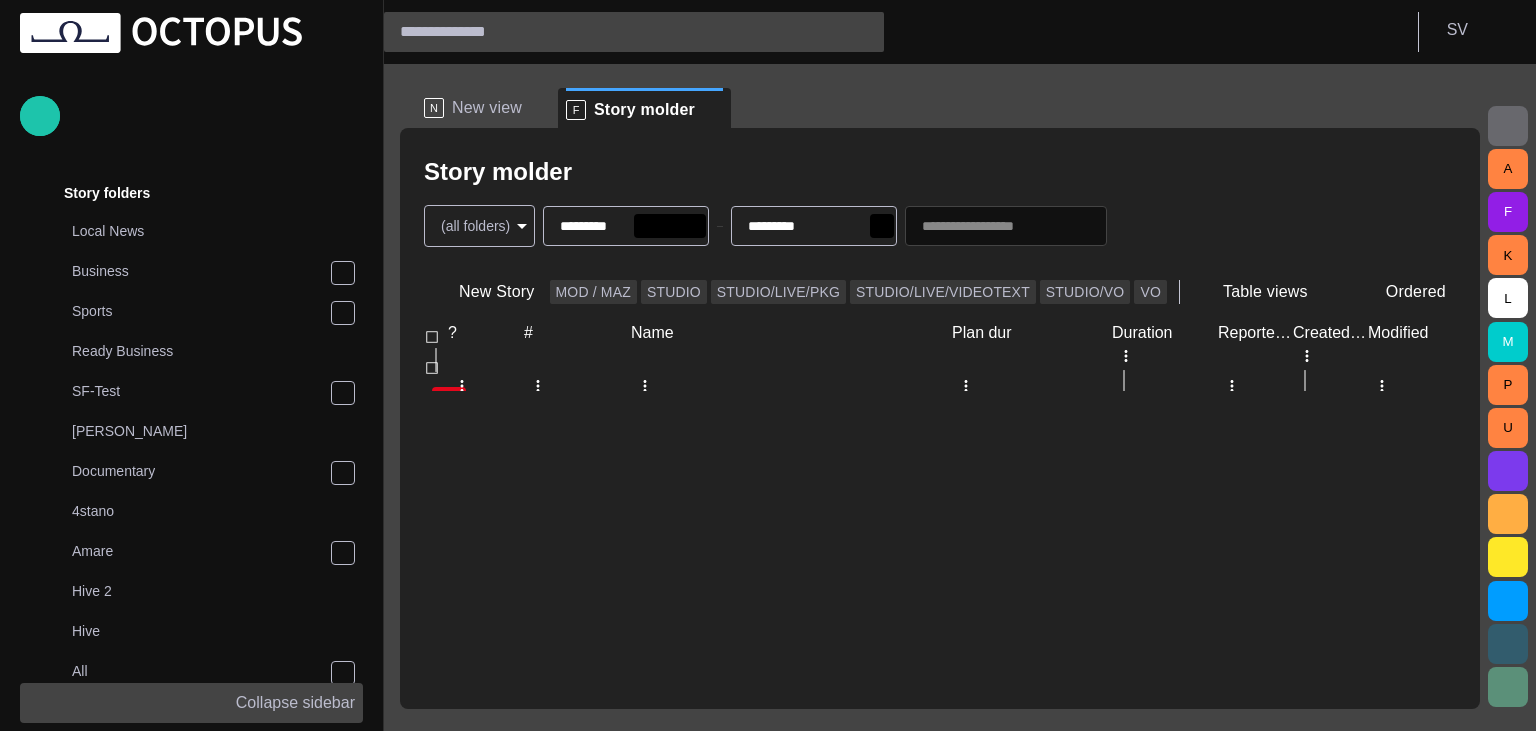 click on "*********" at bounding box center (630, 226) 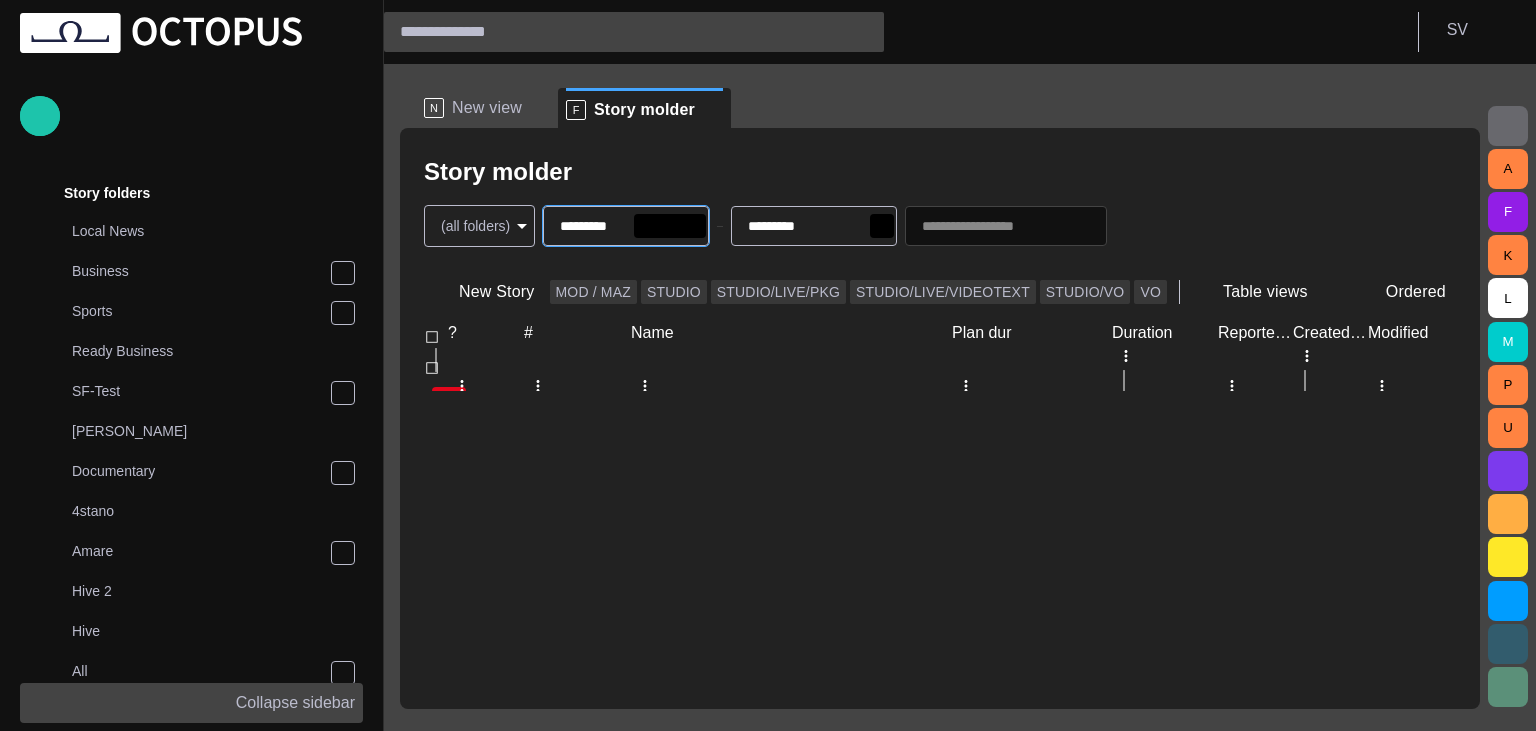 click on "*********" at bounding box center (630, 226) 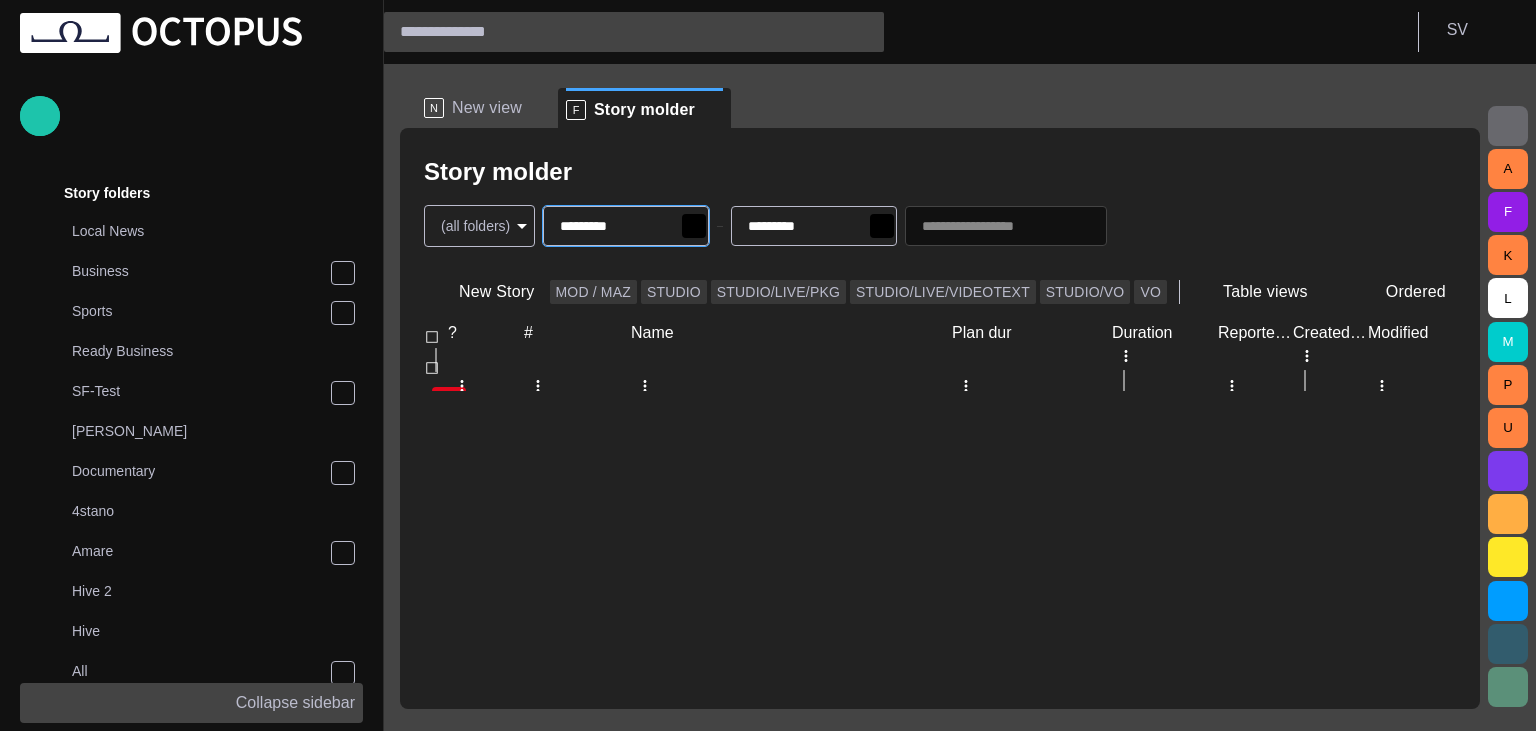 type on "*********" 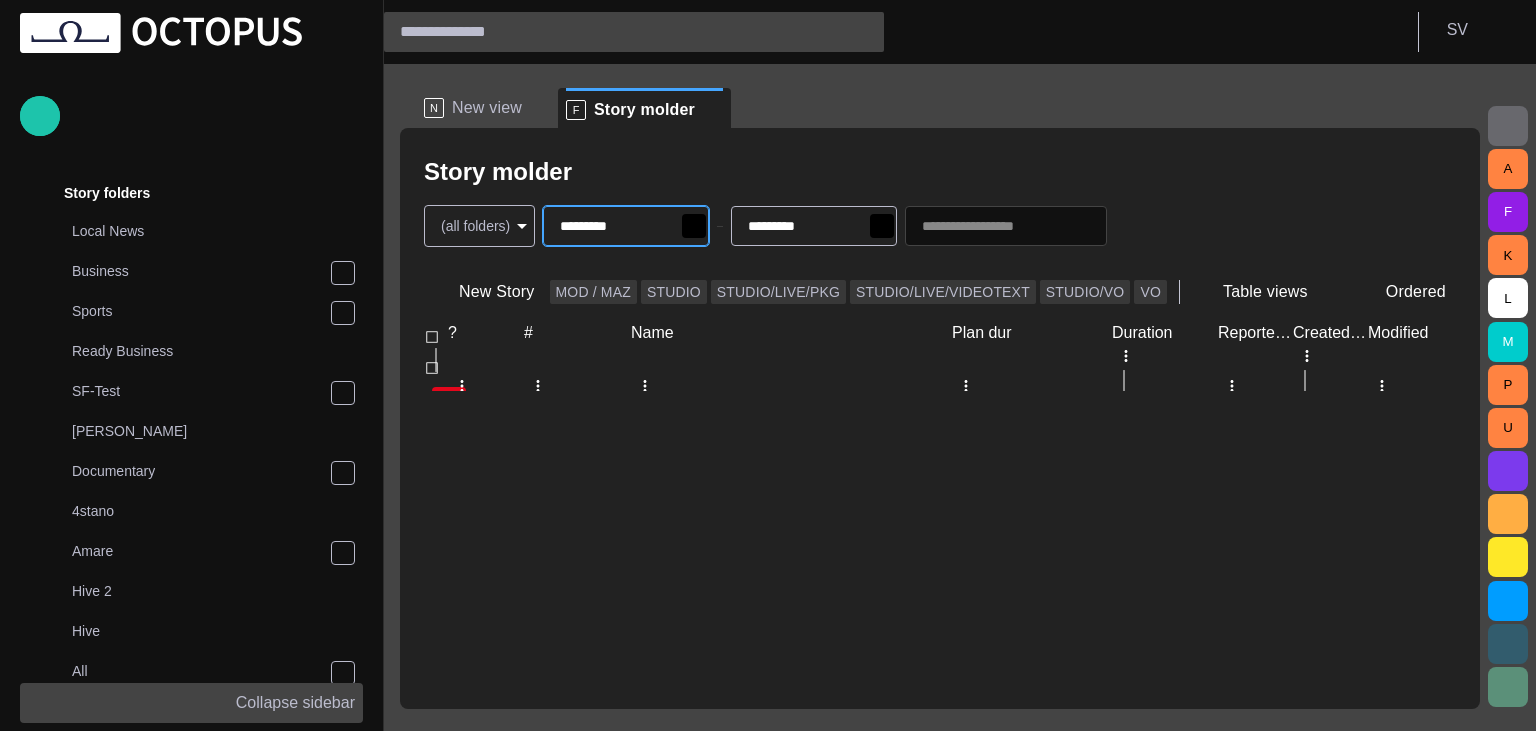 click on "Story molder" at bounding box center (940, 172) 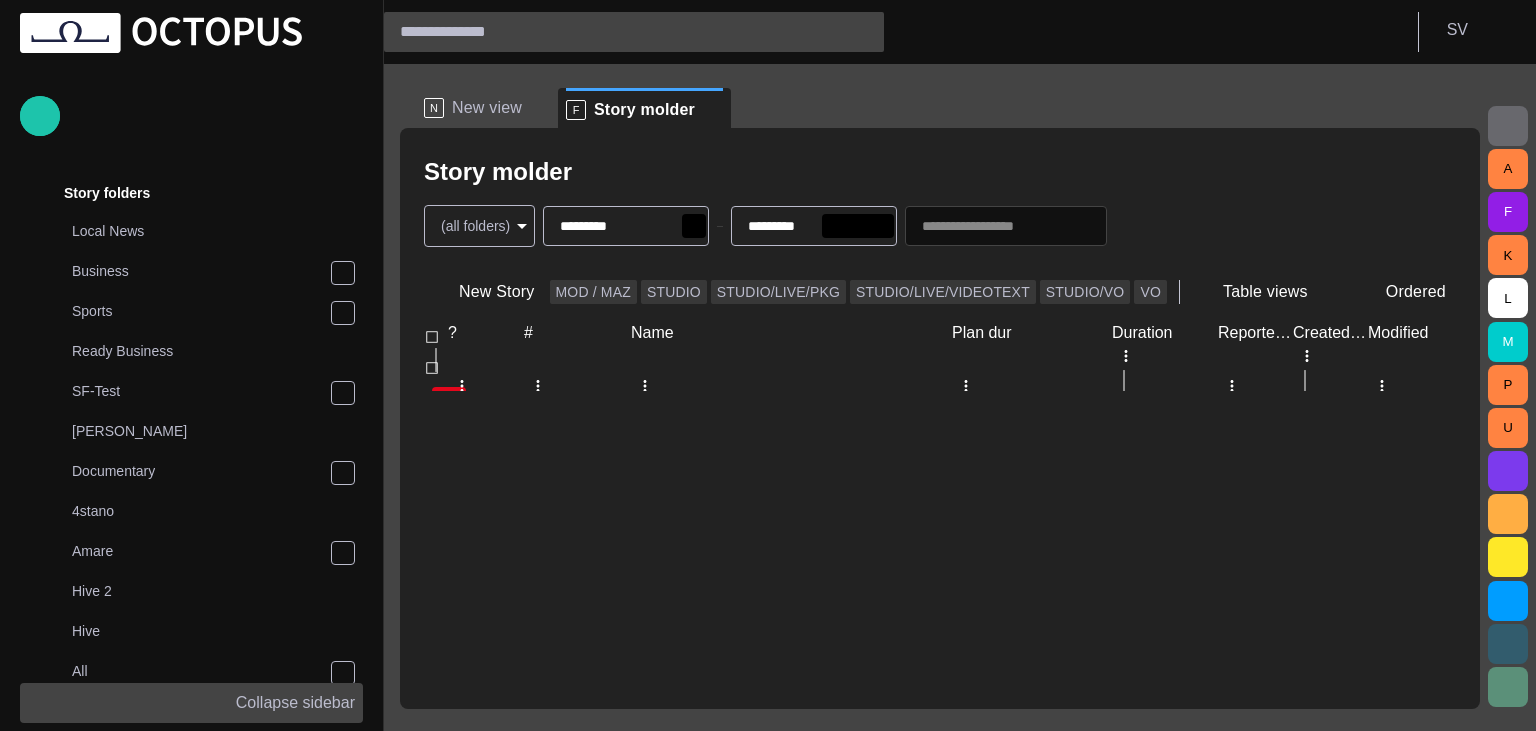 click on "*********" at bounding box center (818, 226) 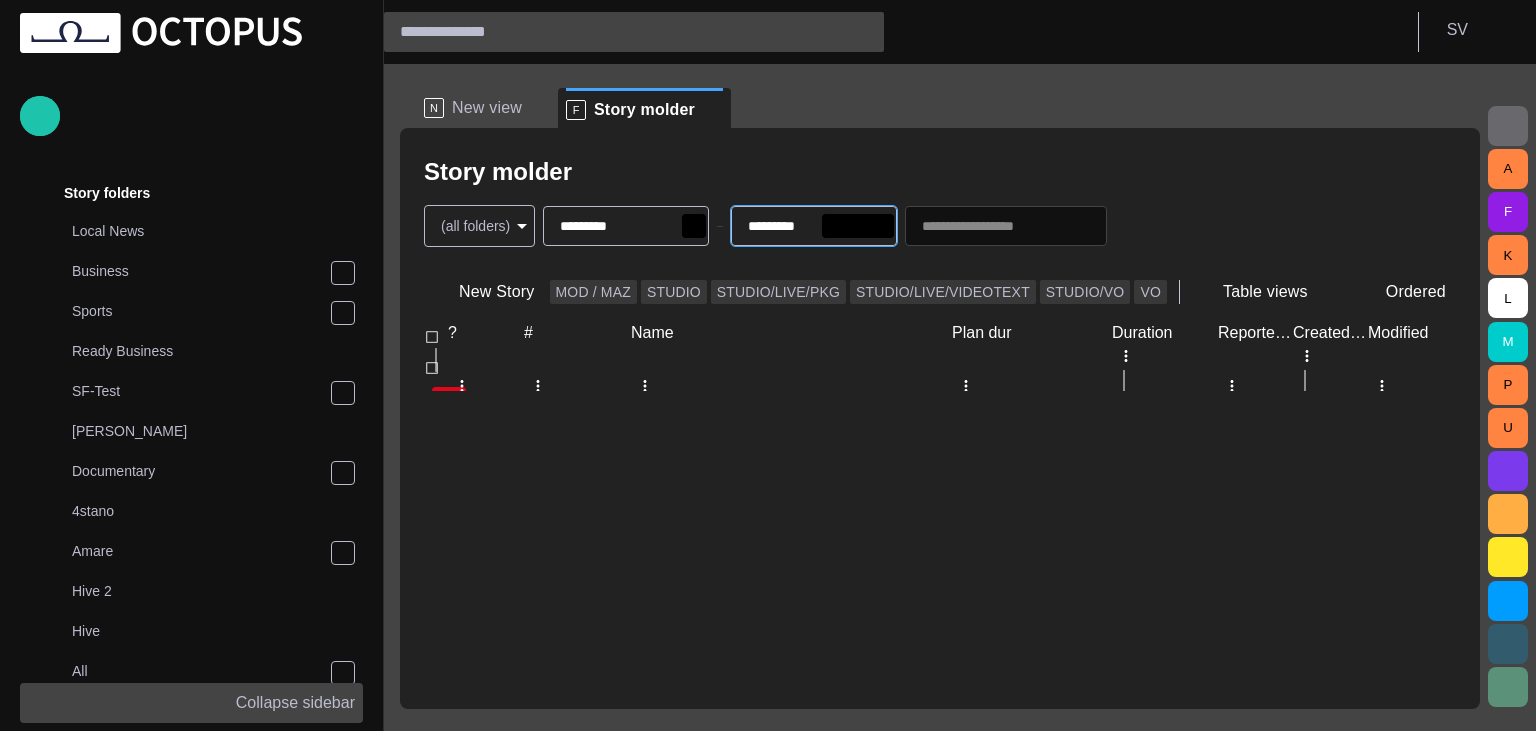 click on "*********" at bounding box center (818, 226) 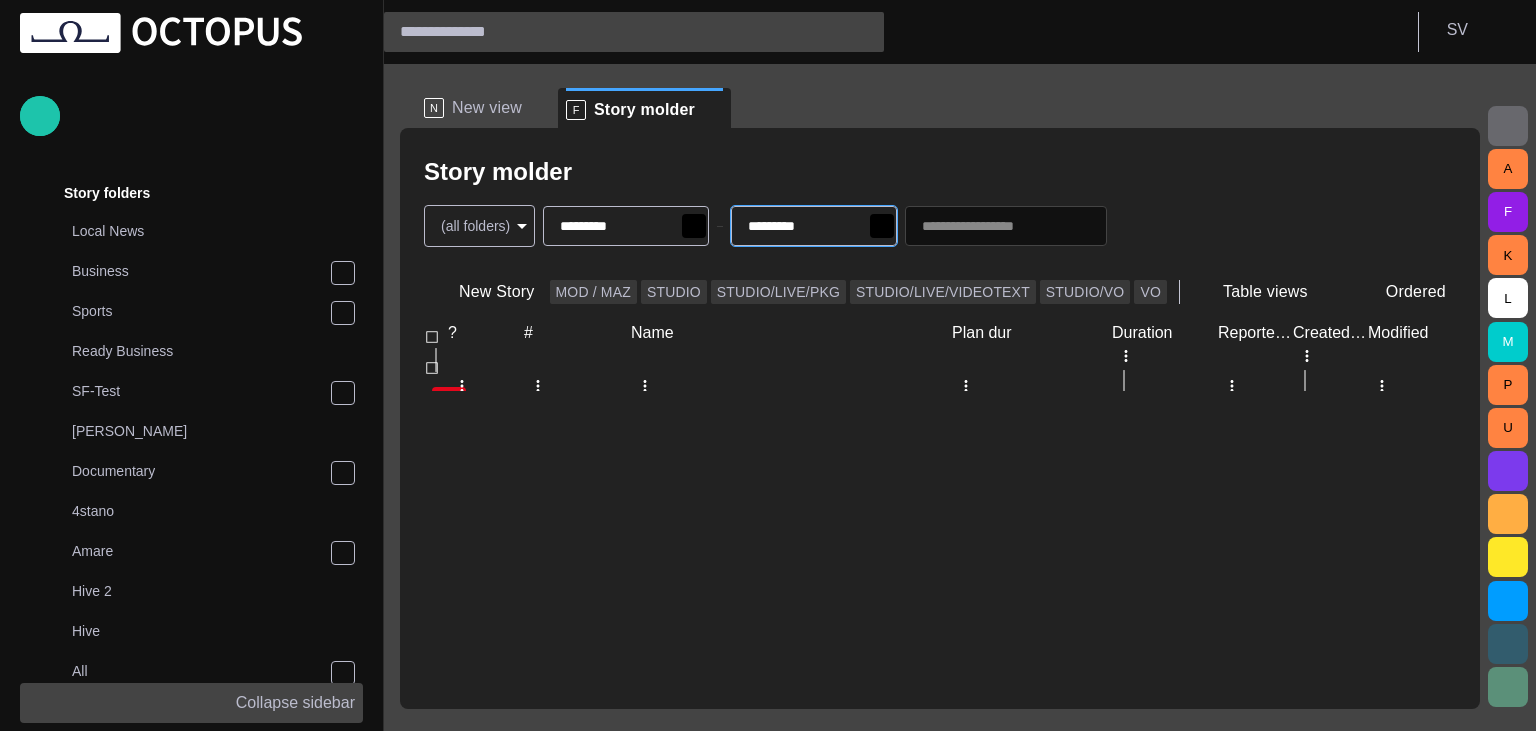 type on "*********" 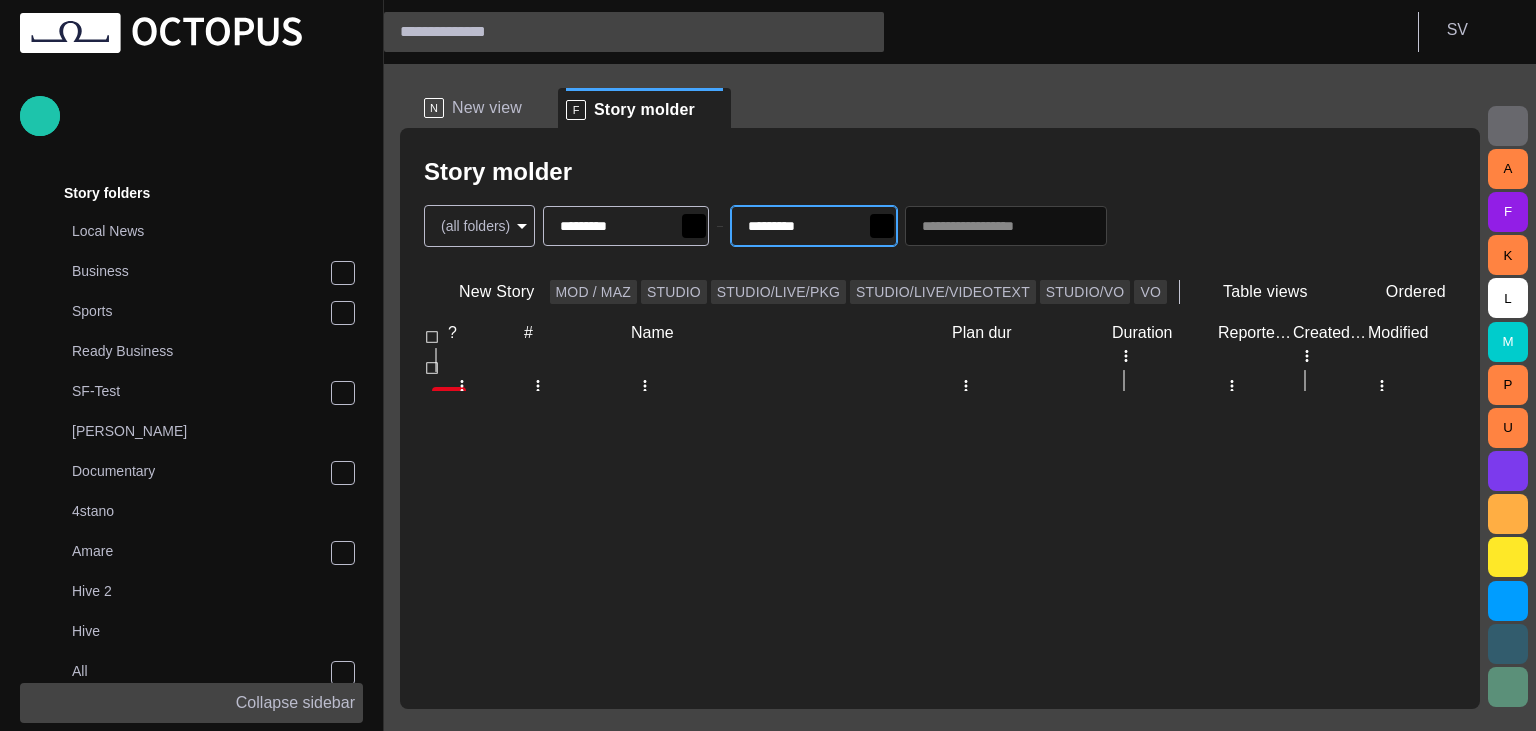 click on "Story molder (all folders) * ********* ********* New Story MOD / MAZ STUDIO STUDIO/LIVE/PKG STUDIO/LIVE/VIDEOTEXT STUDIO/[PERSON_NAME] Table views Ordered ? # Name Plan dur Duration Reporters names Created by Modified New story 1 0:00 [PERSON_NAME] [DATE] 14:04" at bounding box center [940, 418] 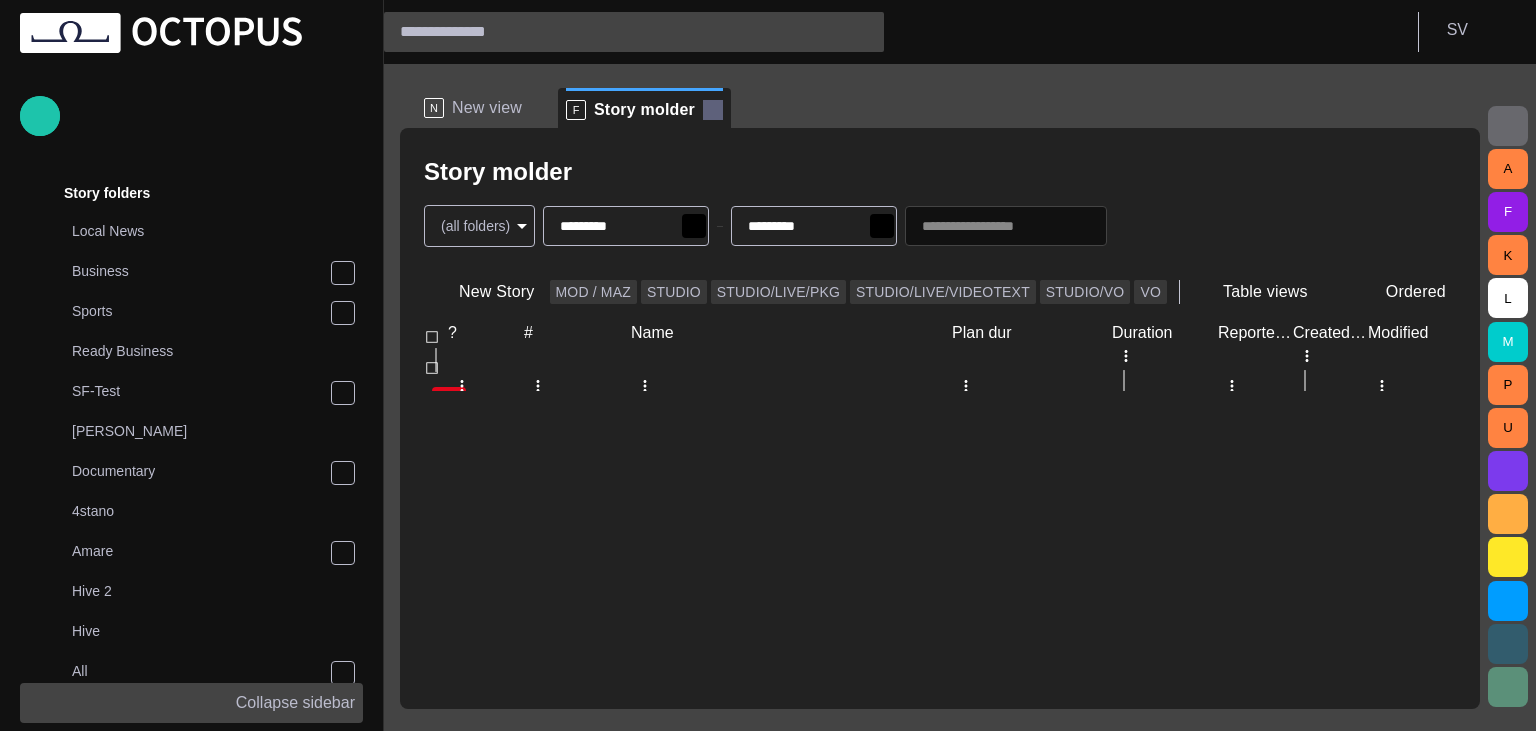 click at bounding box center [713, 110] 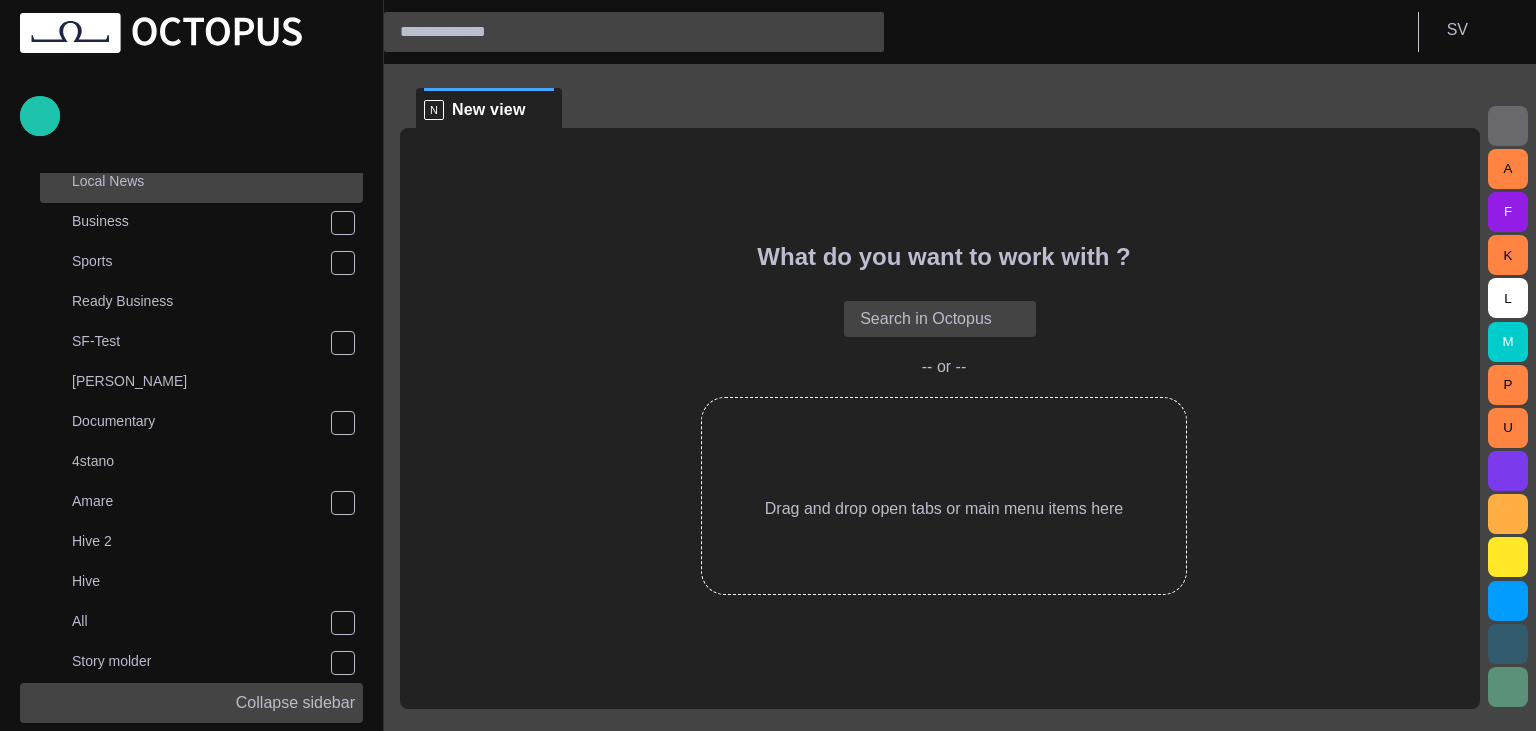 scroll, scrollTop: 240, scrollLeft: 0, axis: vertical 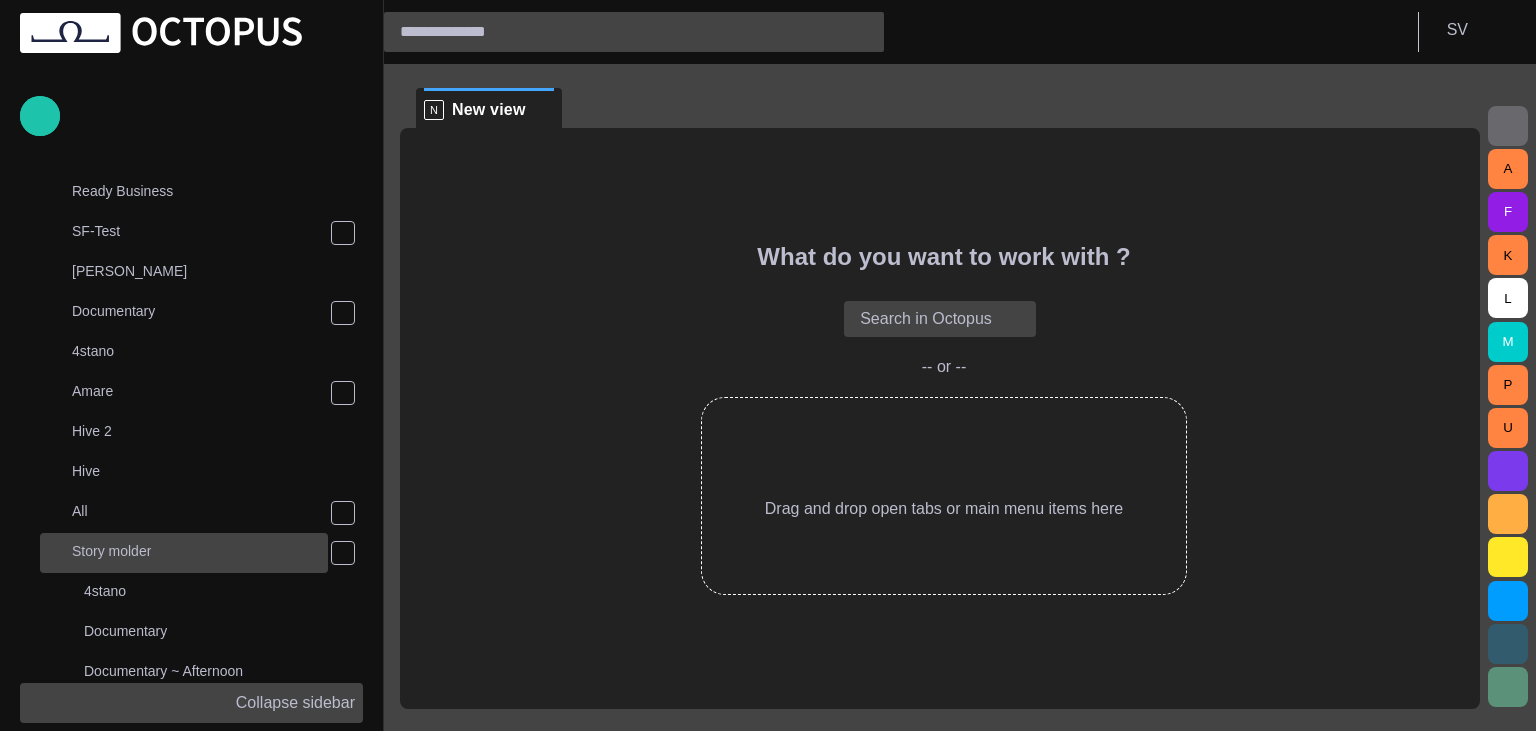 click on "Story molder" at bounding box center [186, 551] 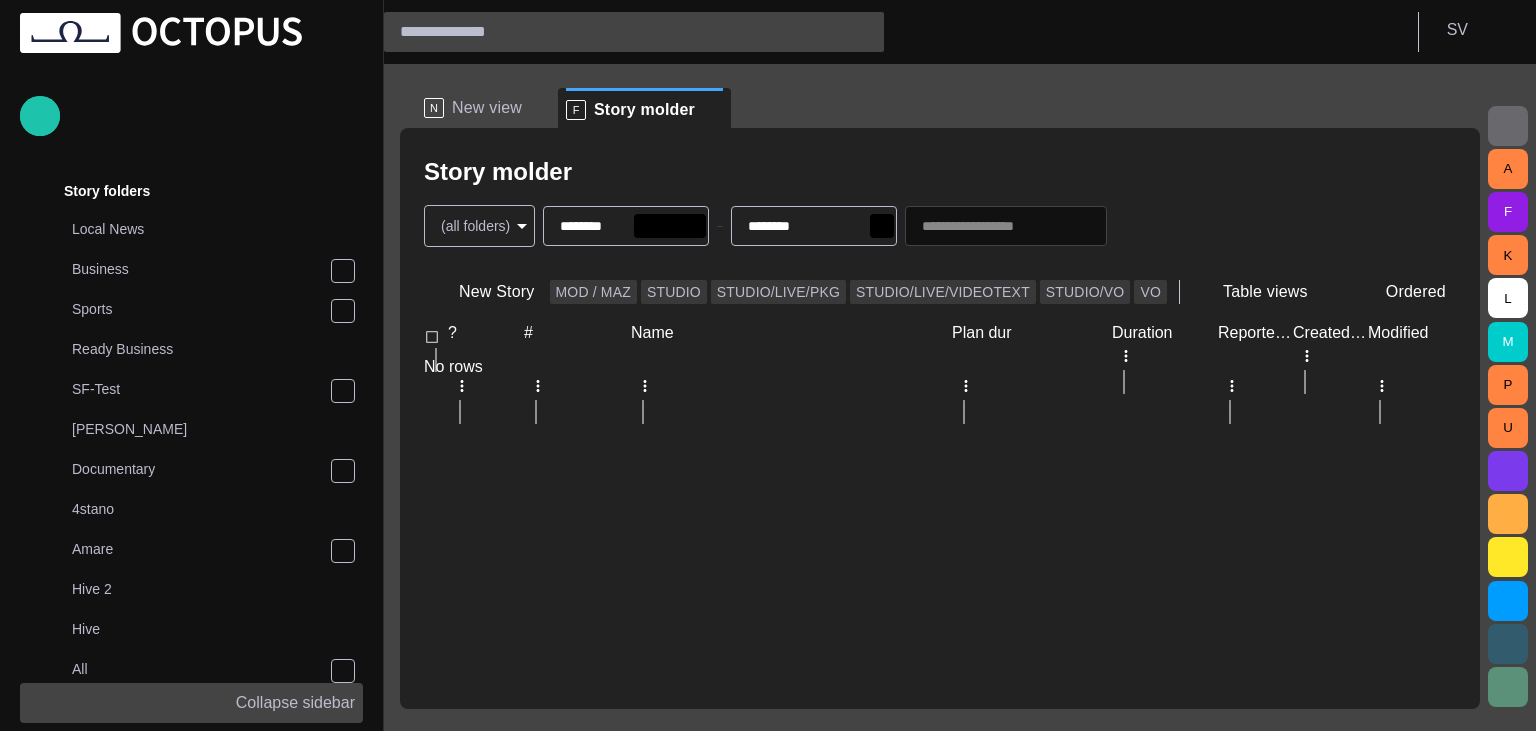 scroll, scrollTop: 80, scrollLeft: 0, axis: vertical 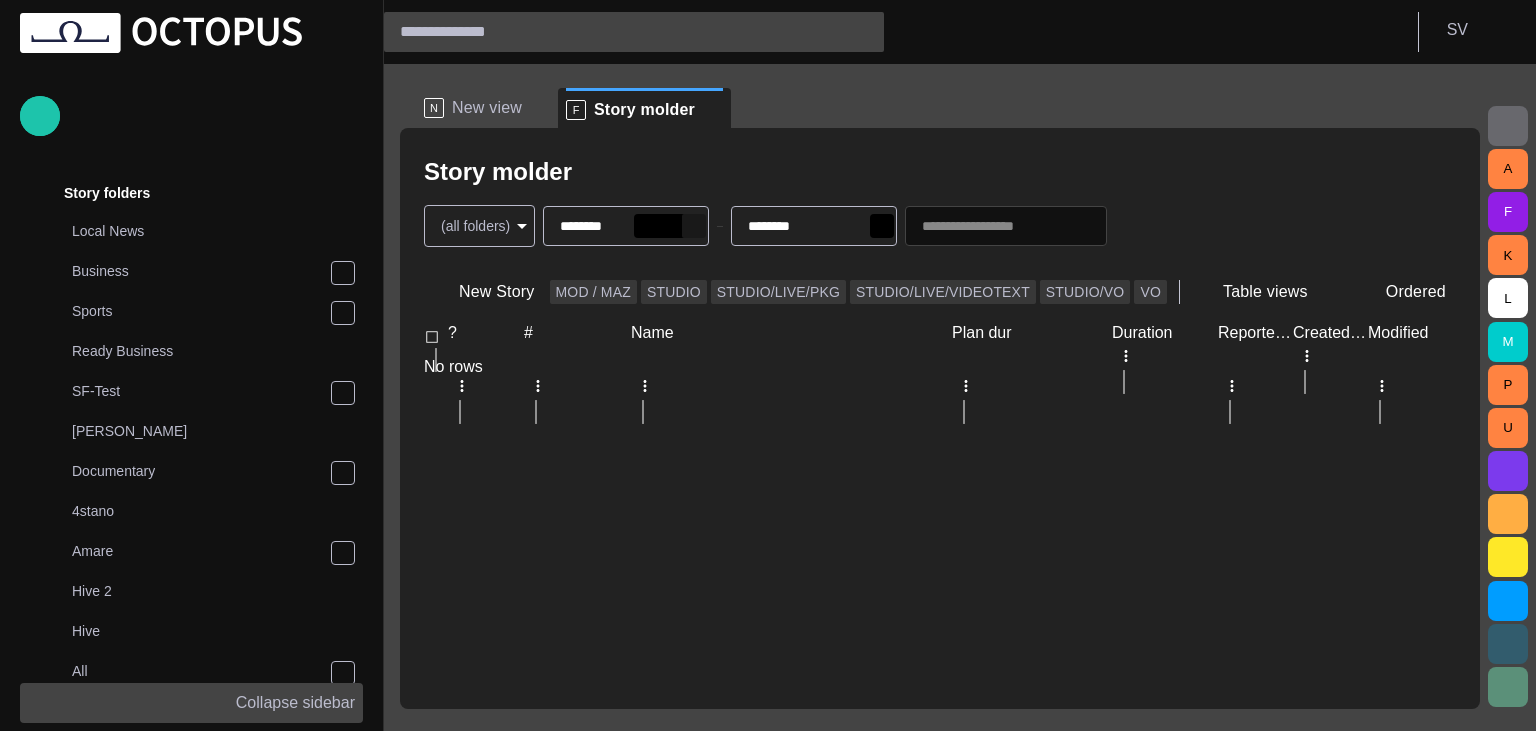 click at bounding box center [694, 226] 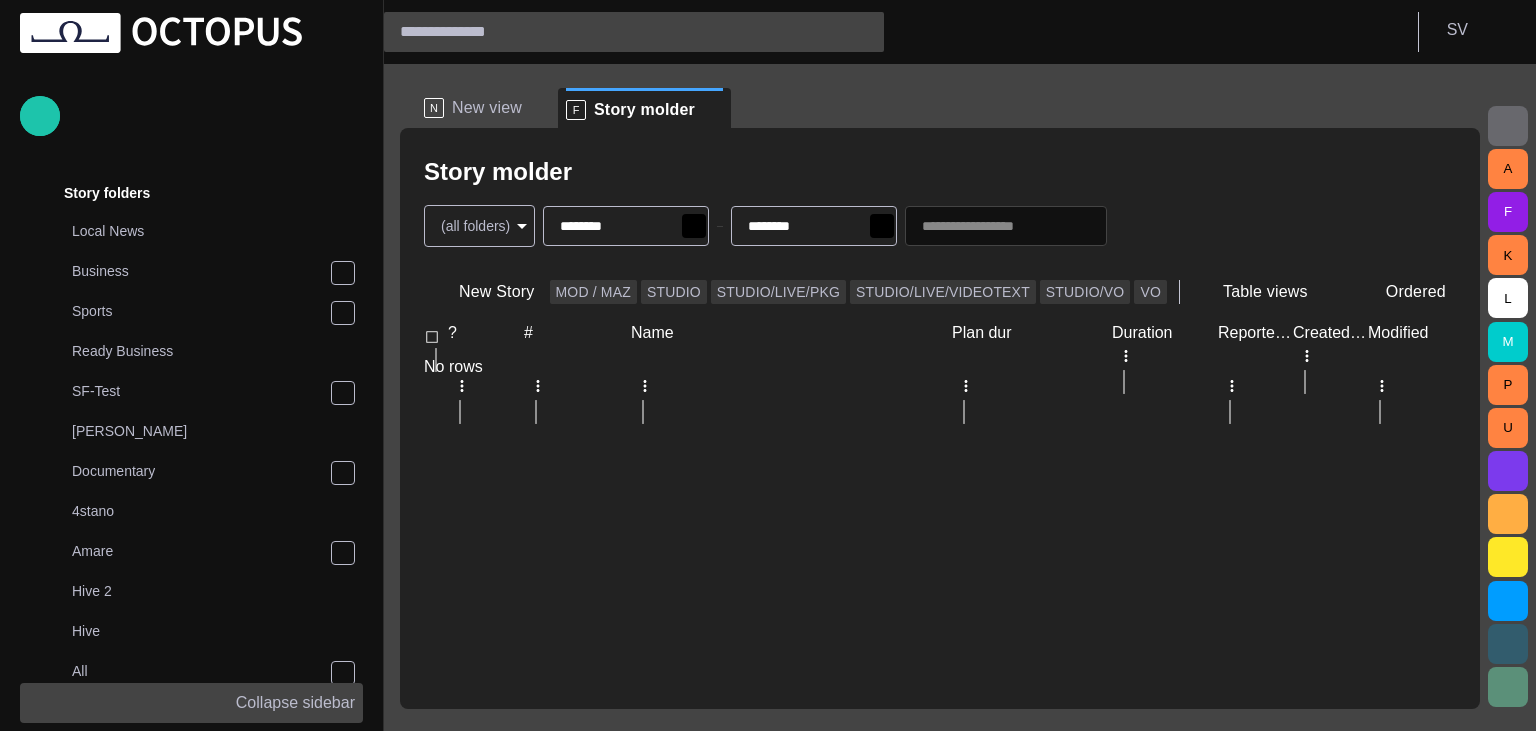click 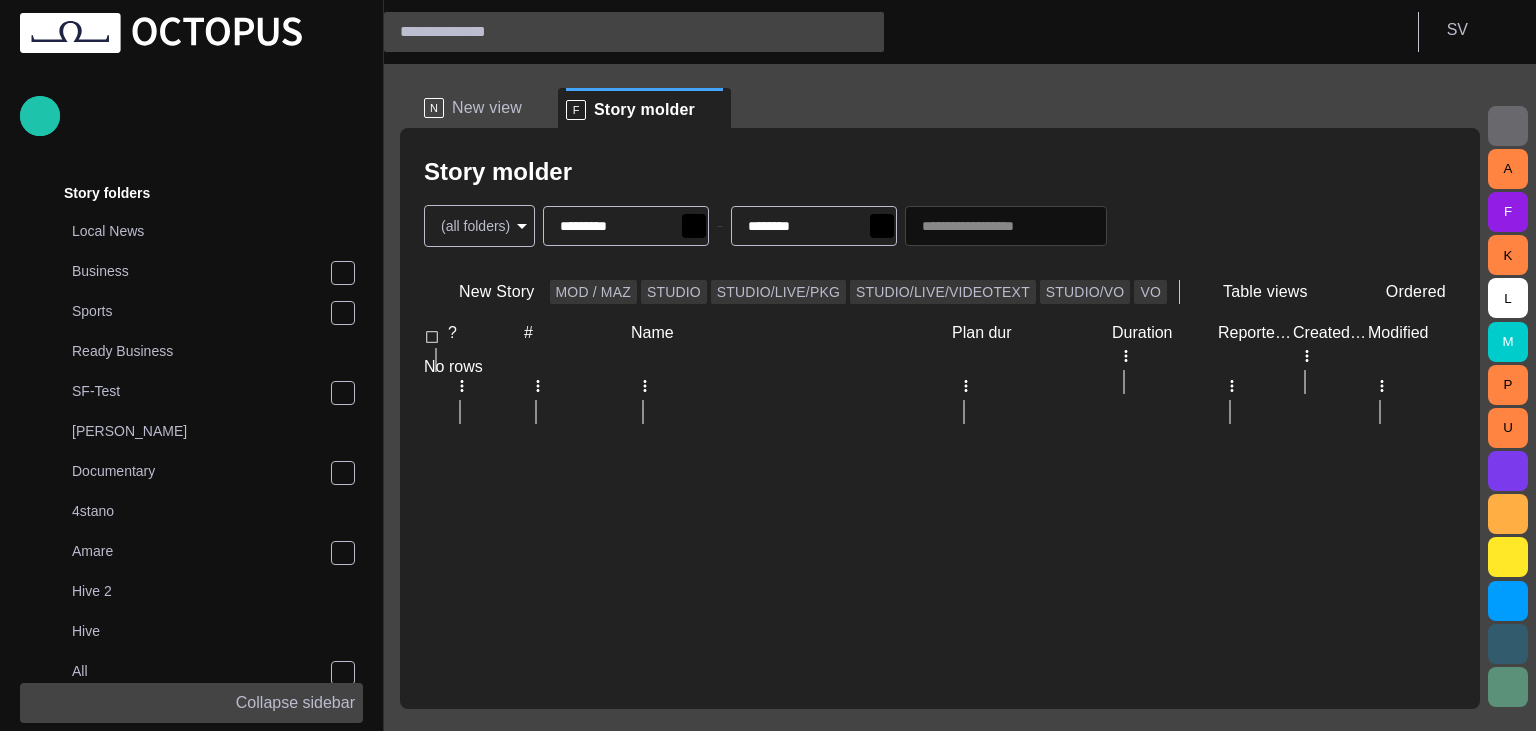 type on "*********" 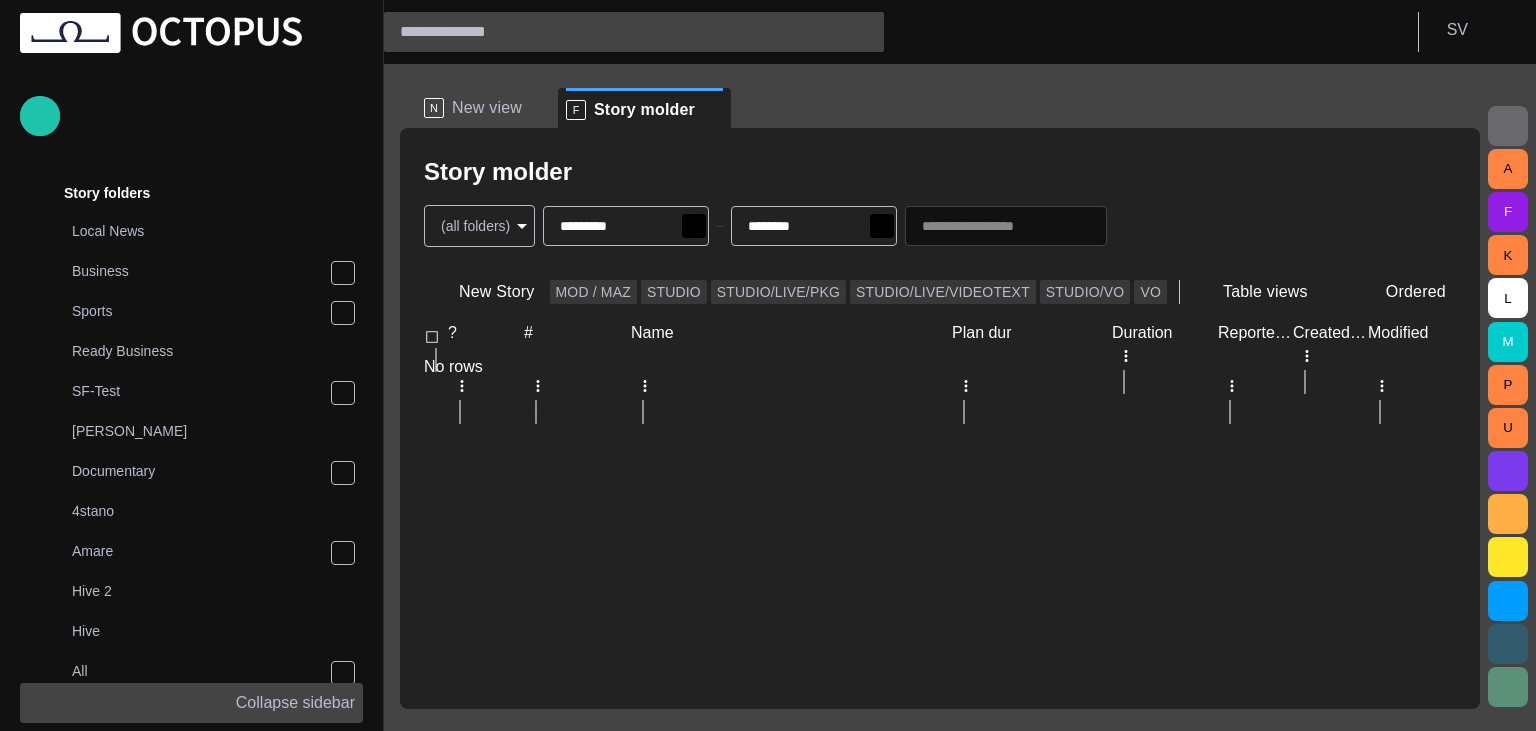 click on "No rows" at bounding box center (939, 367) 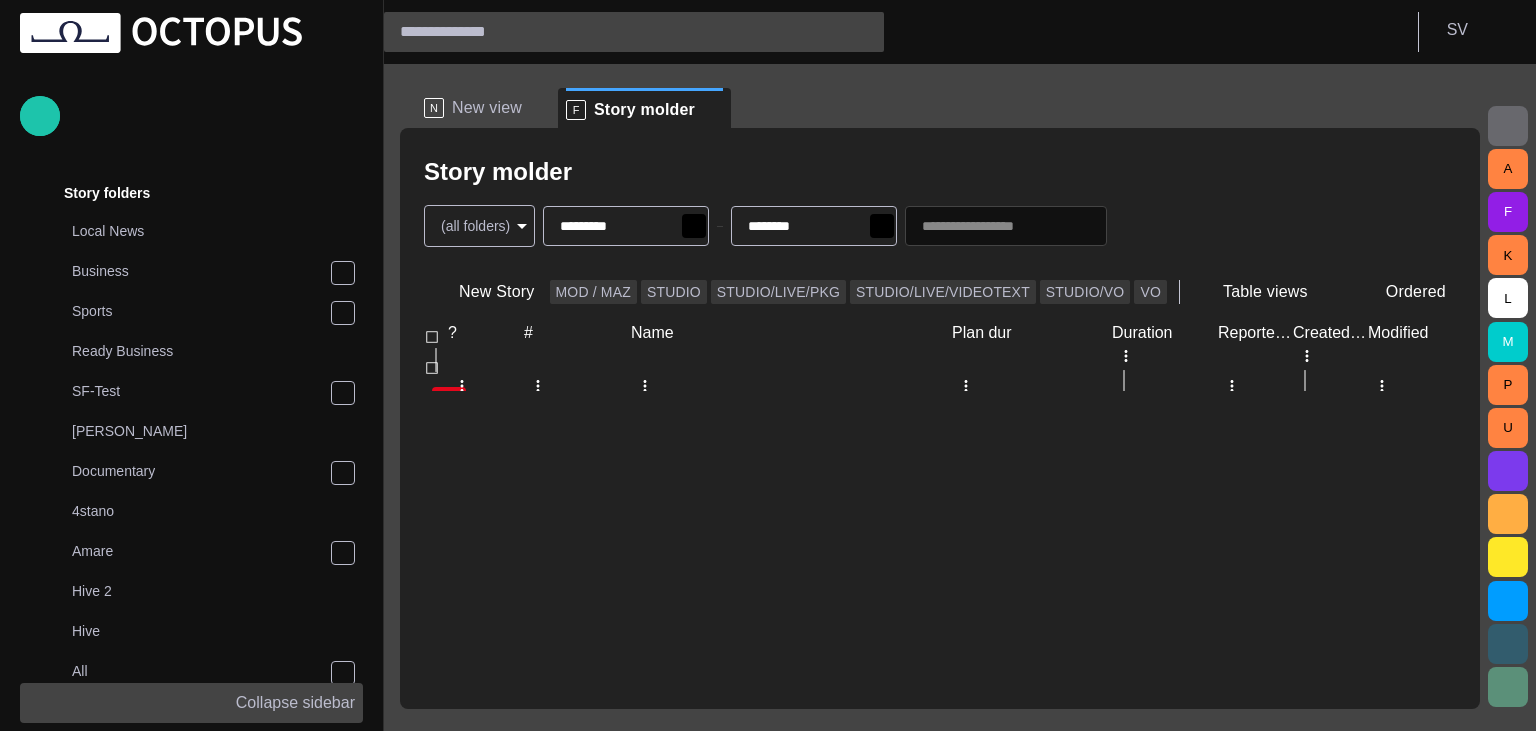 click at bounding box center [1018, 391] 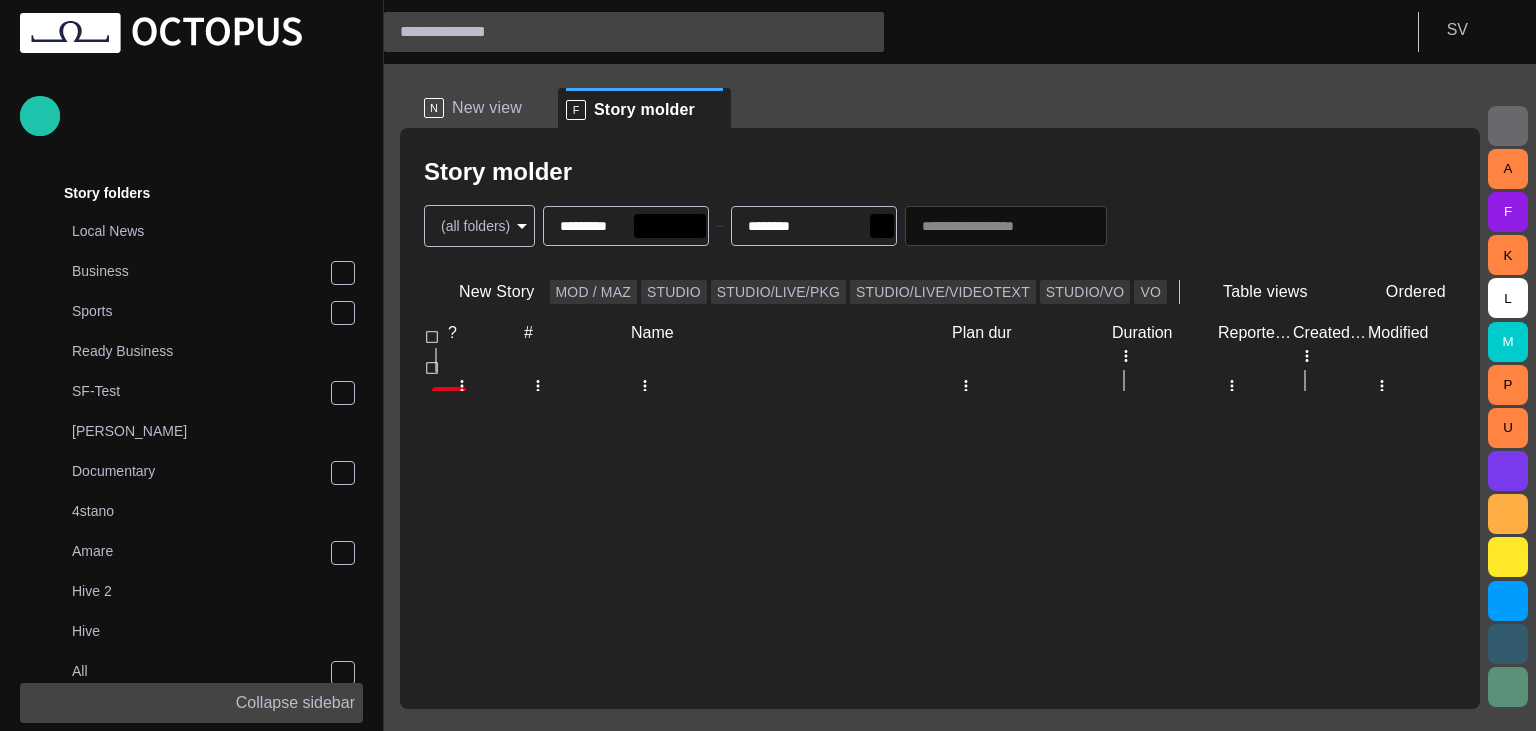 click on "*********" at bounding box center (630, 226) 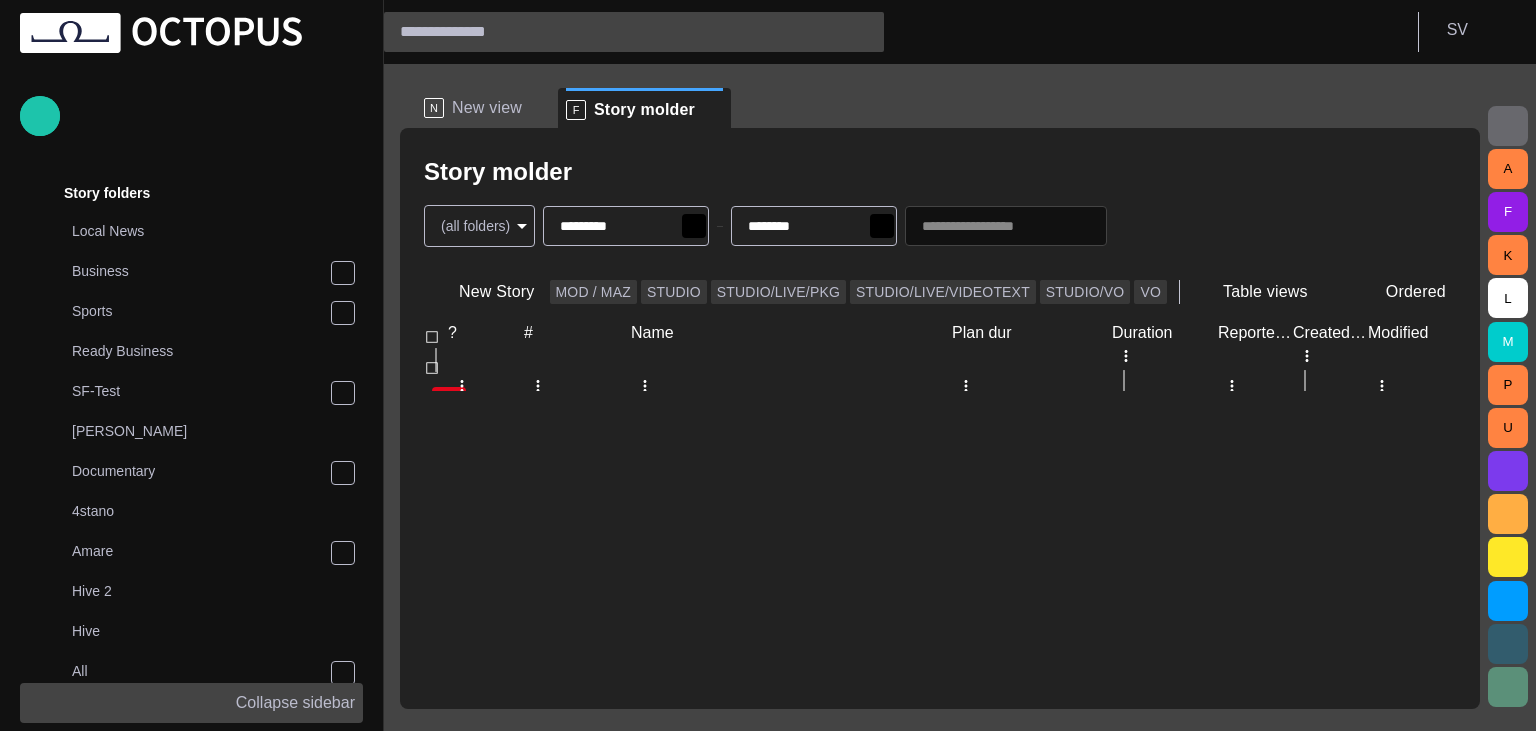 click at bounding box center [1018, 391] 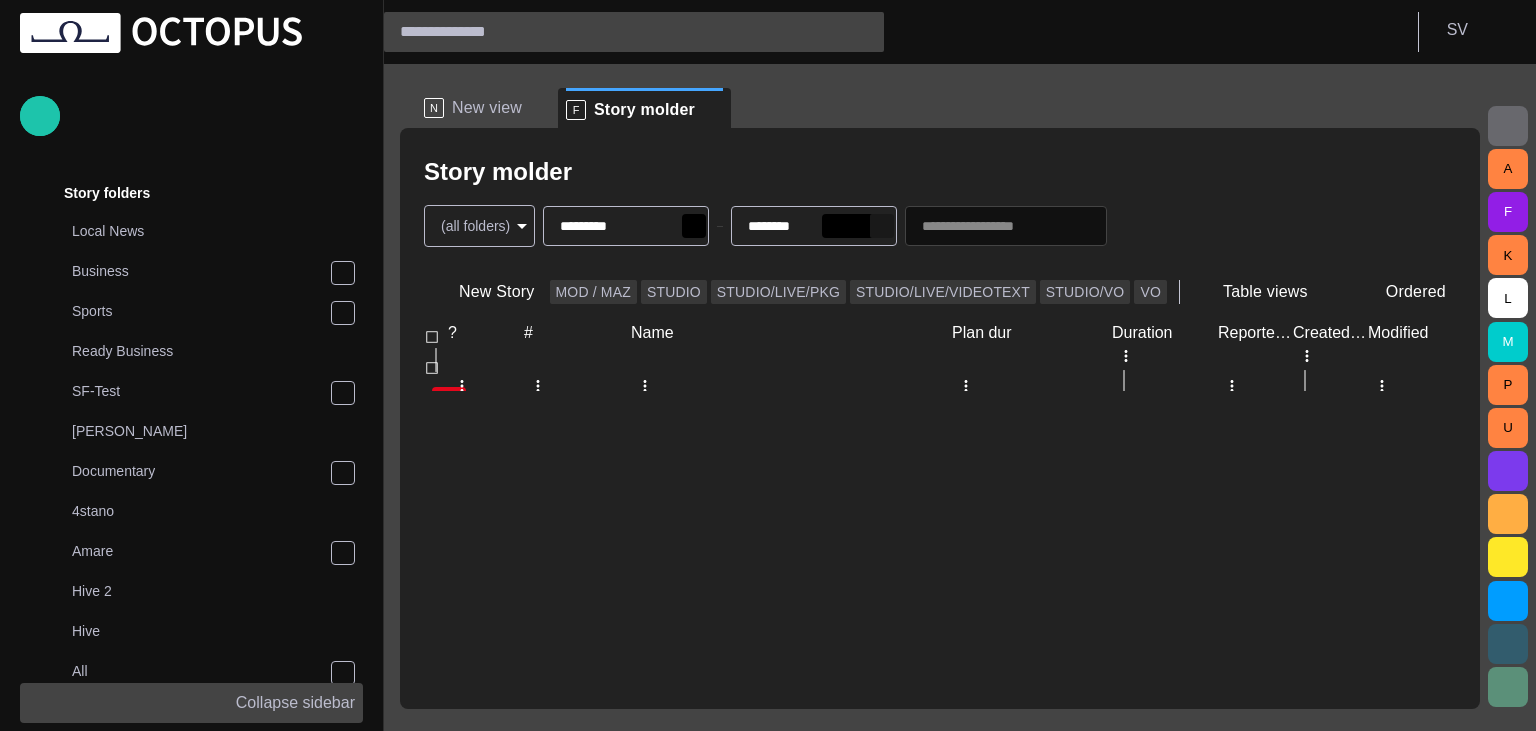 click at bounding box center [882, 226] 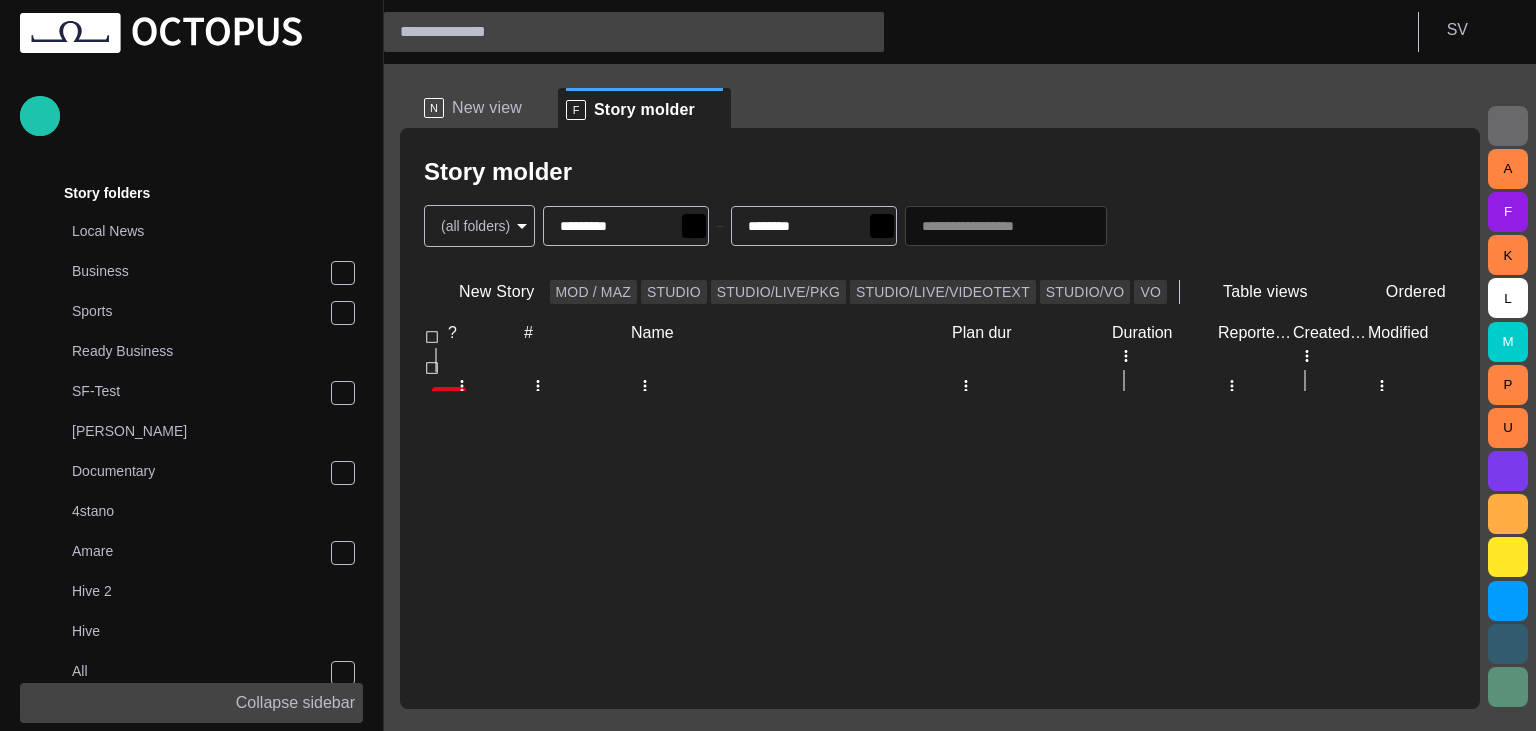 click at bounding box center (14, 790) 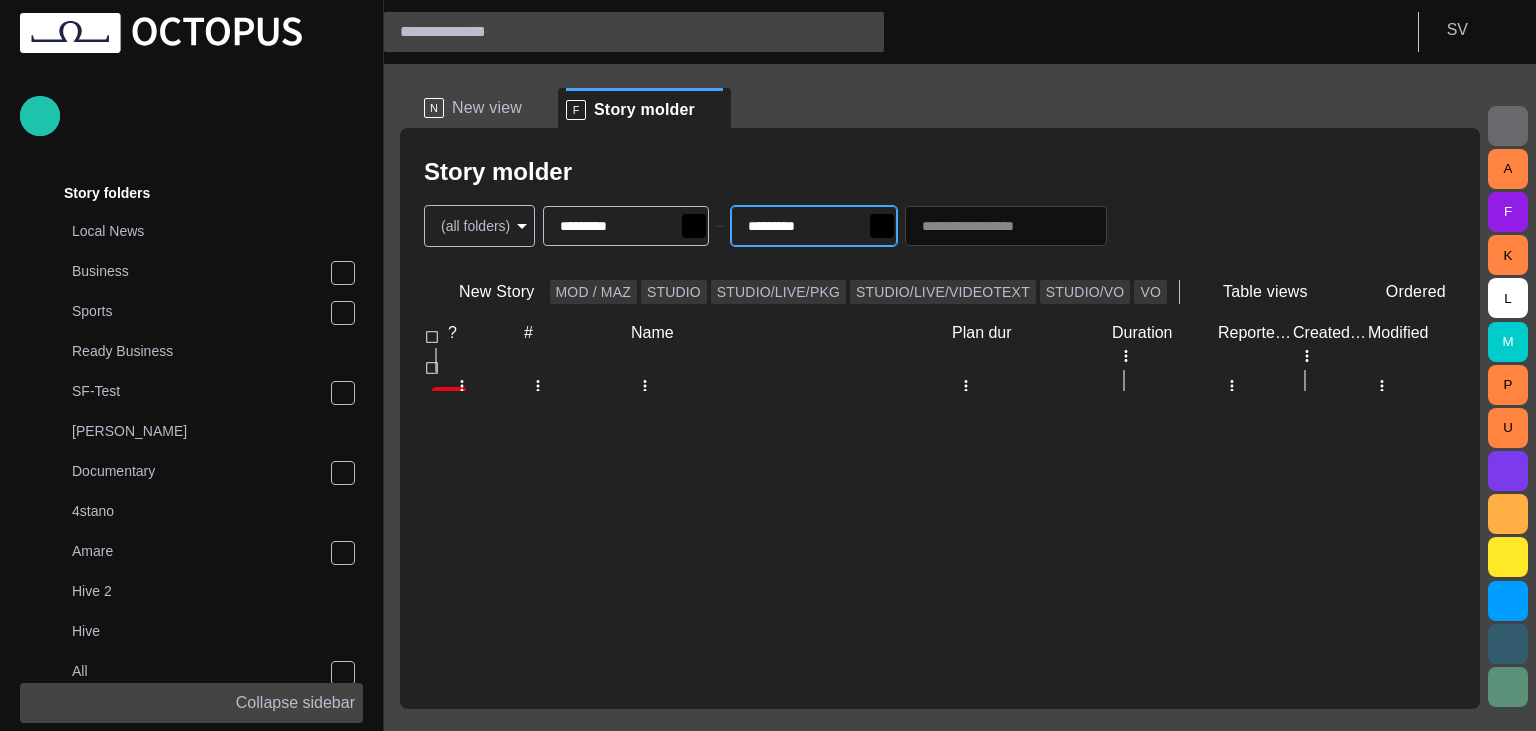 click at bounding box center (1018, 391) 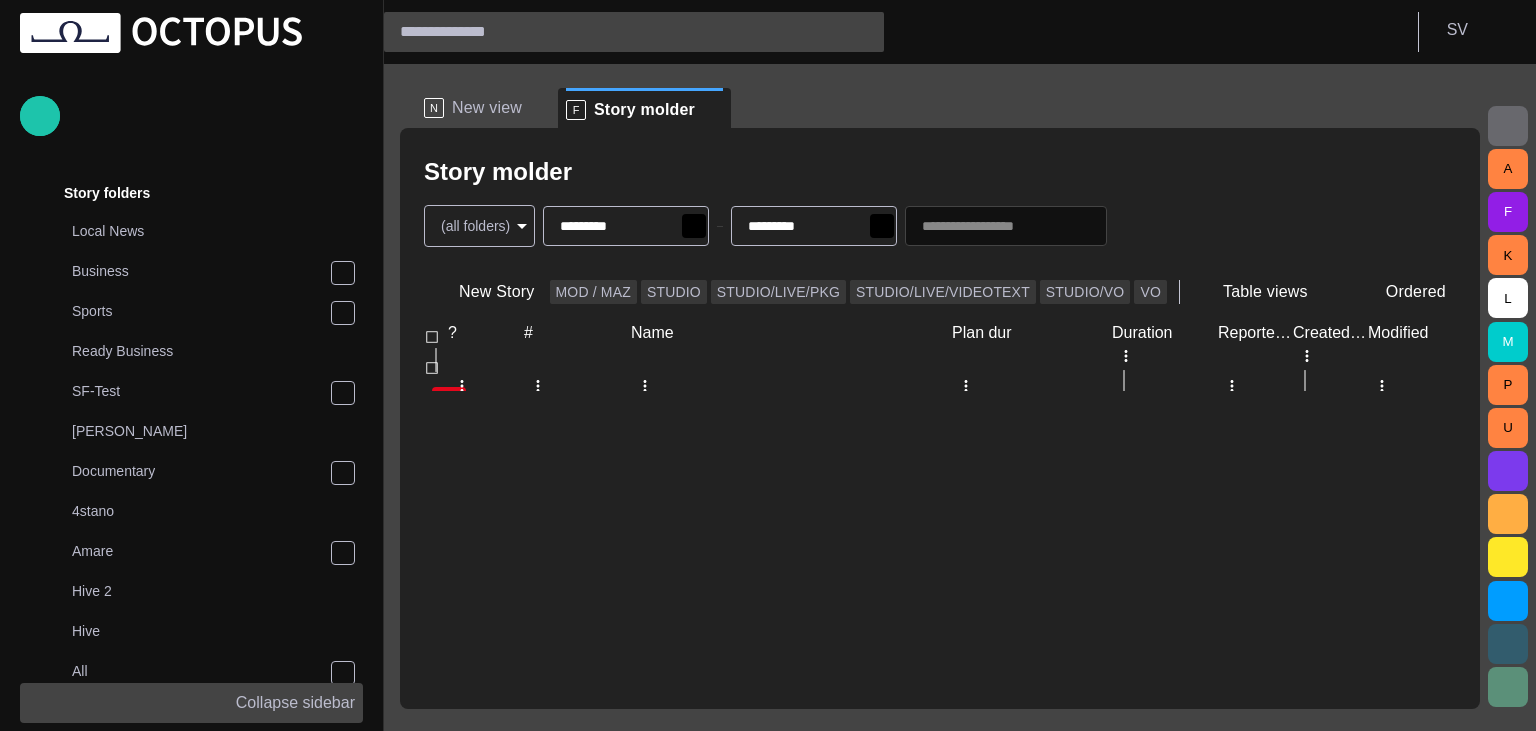 click at bounding box center [497, 429] 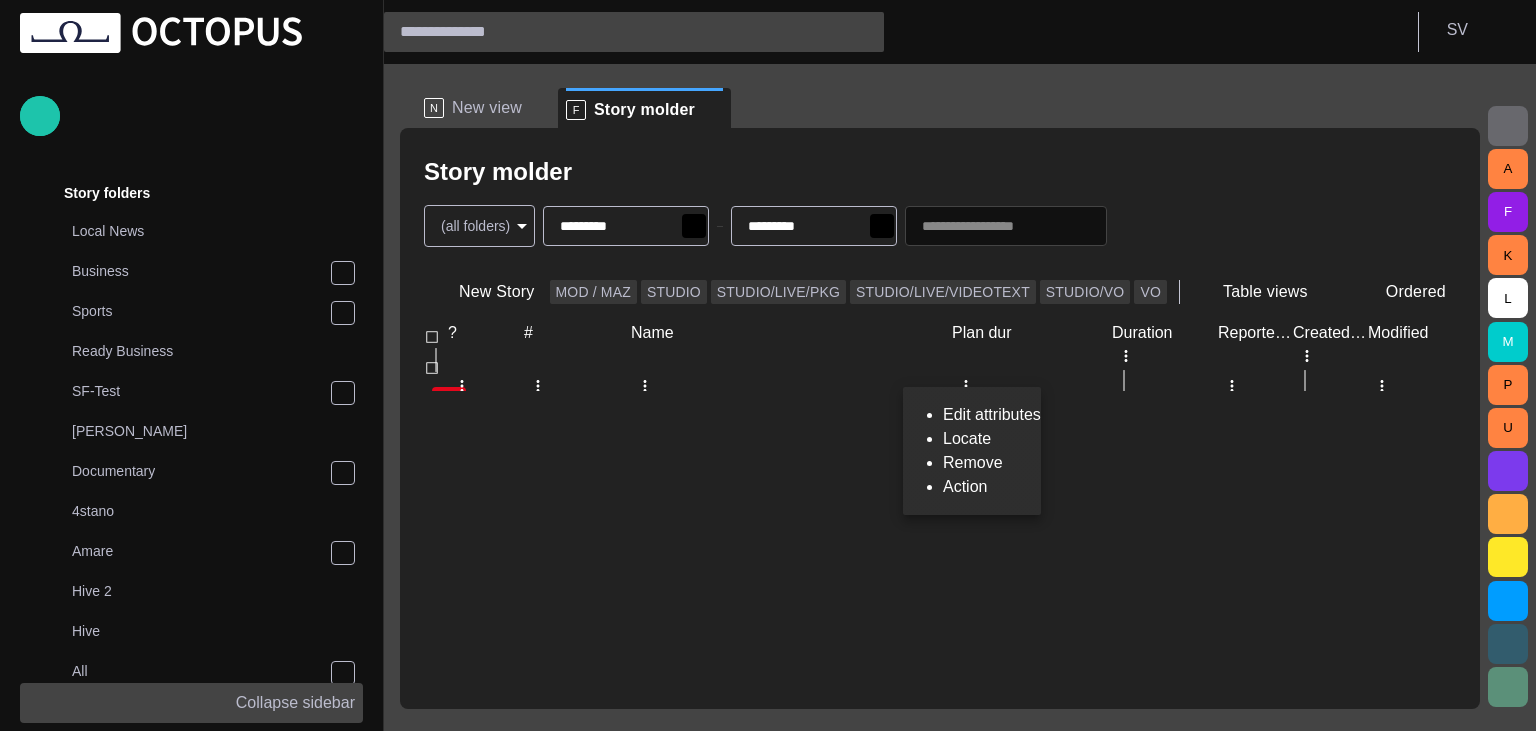 click on "Edit attributes" at bounding box center [992, 415] 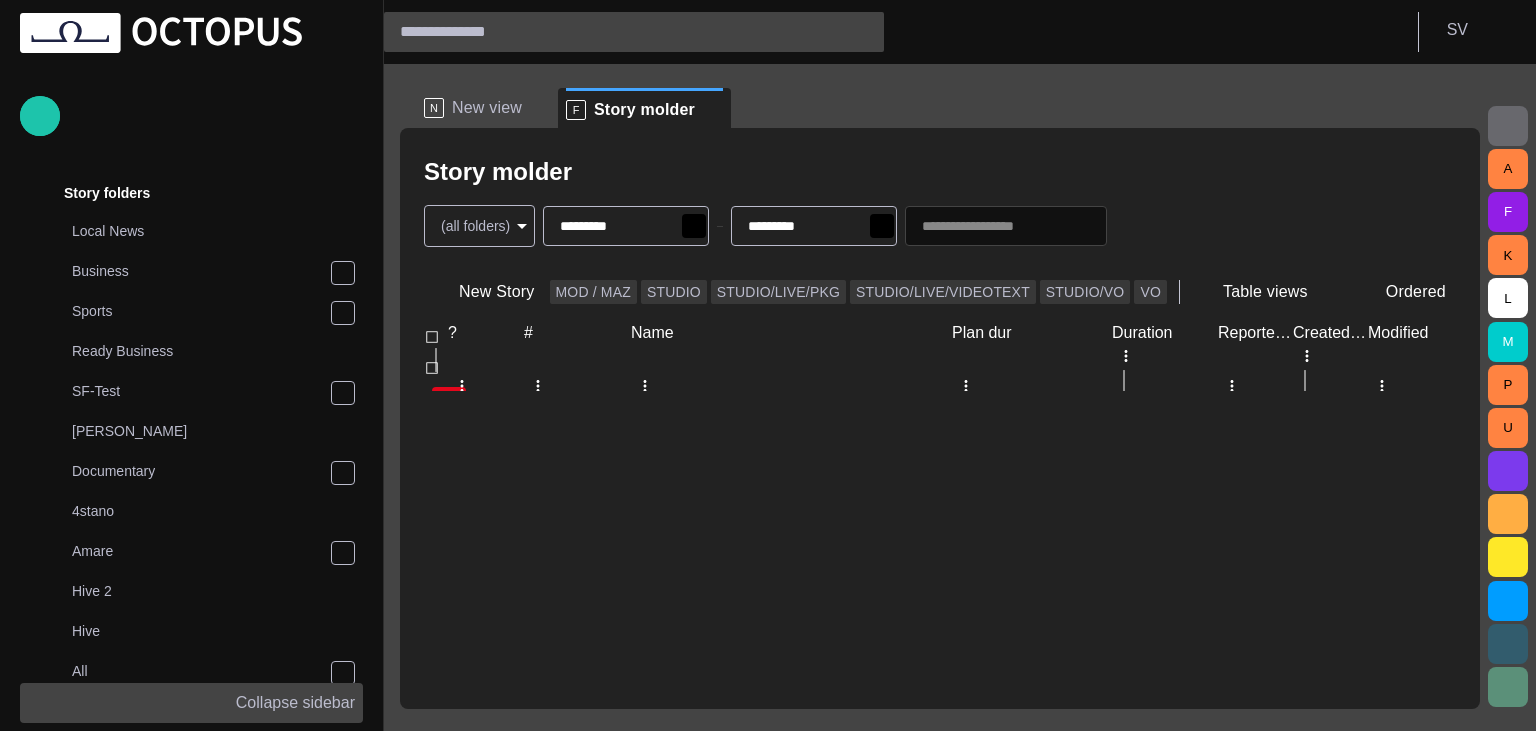 click at bounding box center [62, 1215] 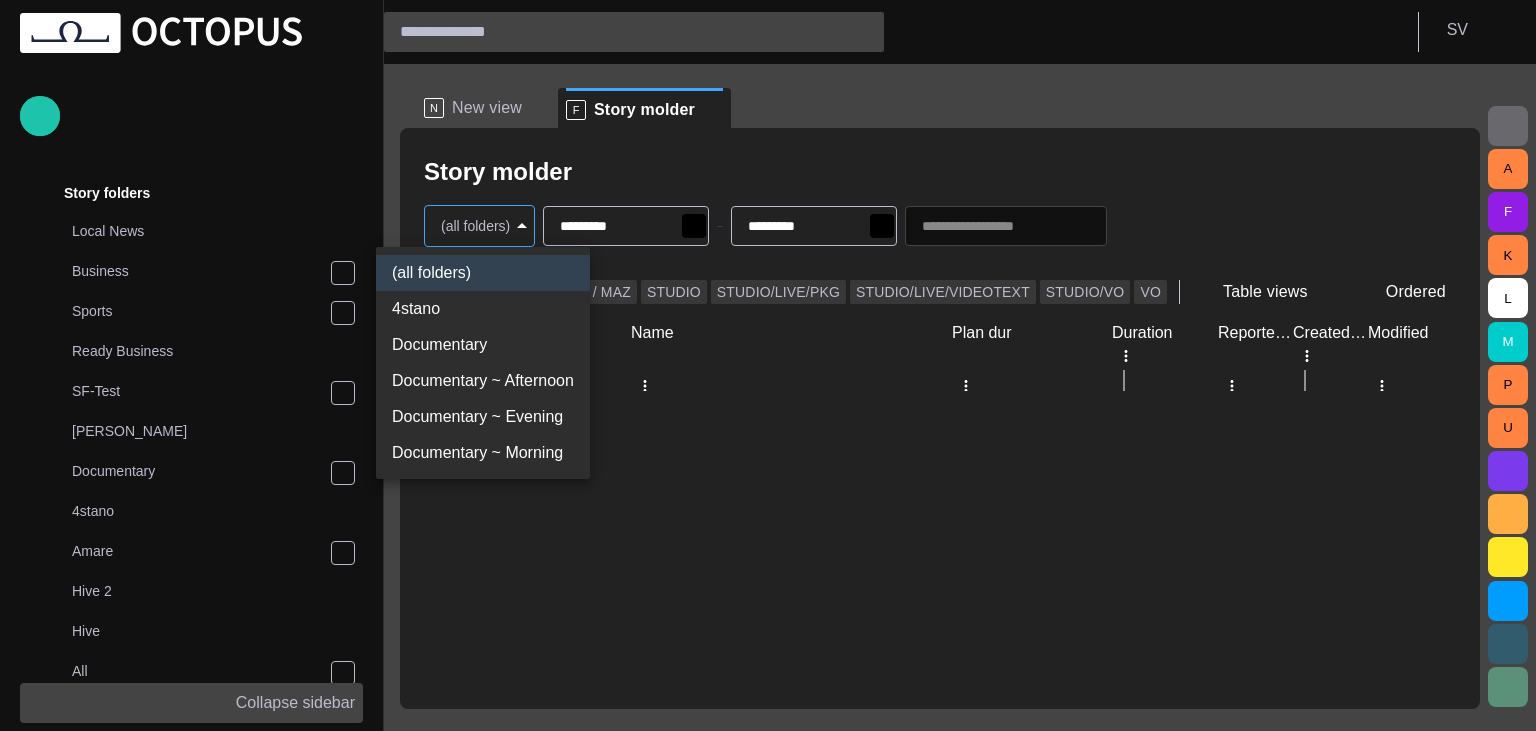 click on "Documentary ~ Morning" at bounding box center (483, 453) 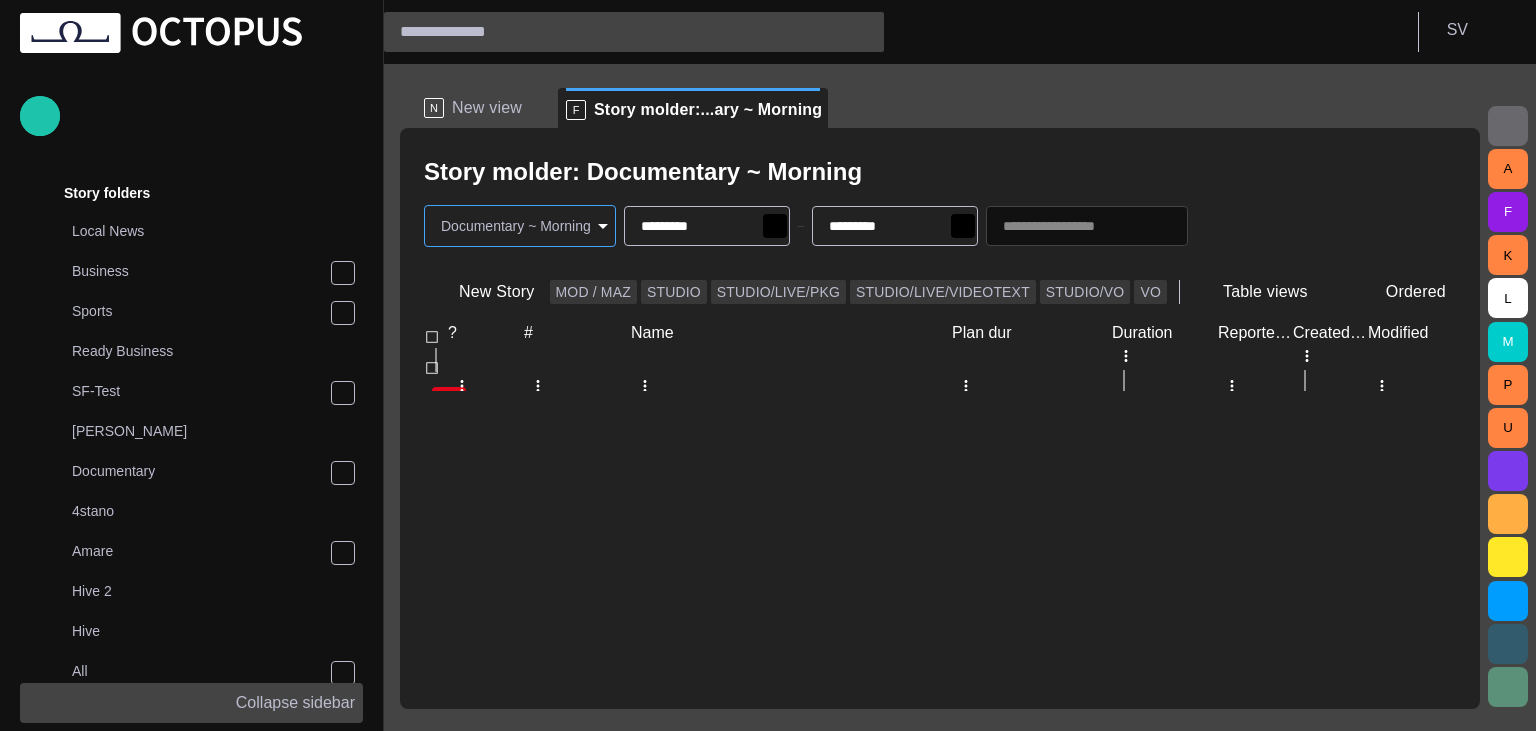 click on "Story Rundown Local News Publishing queue Story folders Local News Business Sports Ready Business SF-Test [PERSON_NAME] Documentary 4stano Amare Hive 2 Hive All Story molder 4stano Documentary Documentary ~ Afternoon Documentary ~ Evening Documentary ~ Morning Test Folder TEST2 My OctopusX Social Media Media Media-test with filter [PERSON_NAME]'s media (playout) Rundowns Channel 24 Channel 2 TEST-1 02.07 13:13 Channel 1 Not scheduled List Rundown -NAMED CHINESE ALT SCRIPT TEST  [PERSON_NAME]  Ticker  Rundowns 2 Editorial Admin Administration [URL][DOMAIN_NAME] AI Assistant Octopus Collapse sidebar S V N New view F Story molder:...ary ~ Morning Story molder: Documentary ~ Morning Documentary ~ Morning ******** ********* ********* New Story MOD / MAZ STUDIO STUDIO/LIVE/PKG STUDIO/LIVE/VIDEOTEXT STUDIO/[PERSON_NAME] Table views Ordered ? # Name Plan dur Duration Reporters names Created by Modified New story 2 0:00 Drevicky [DATE] 14:04 A F K L M P U" at bounding box center [768, 365] 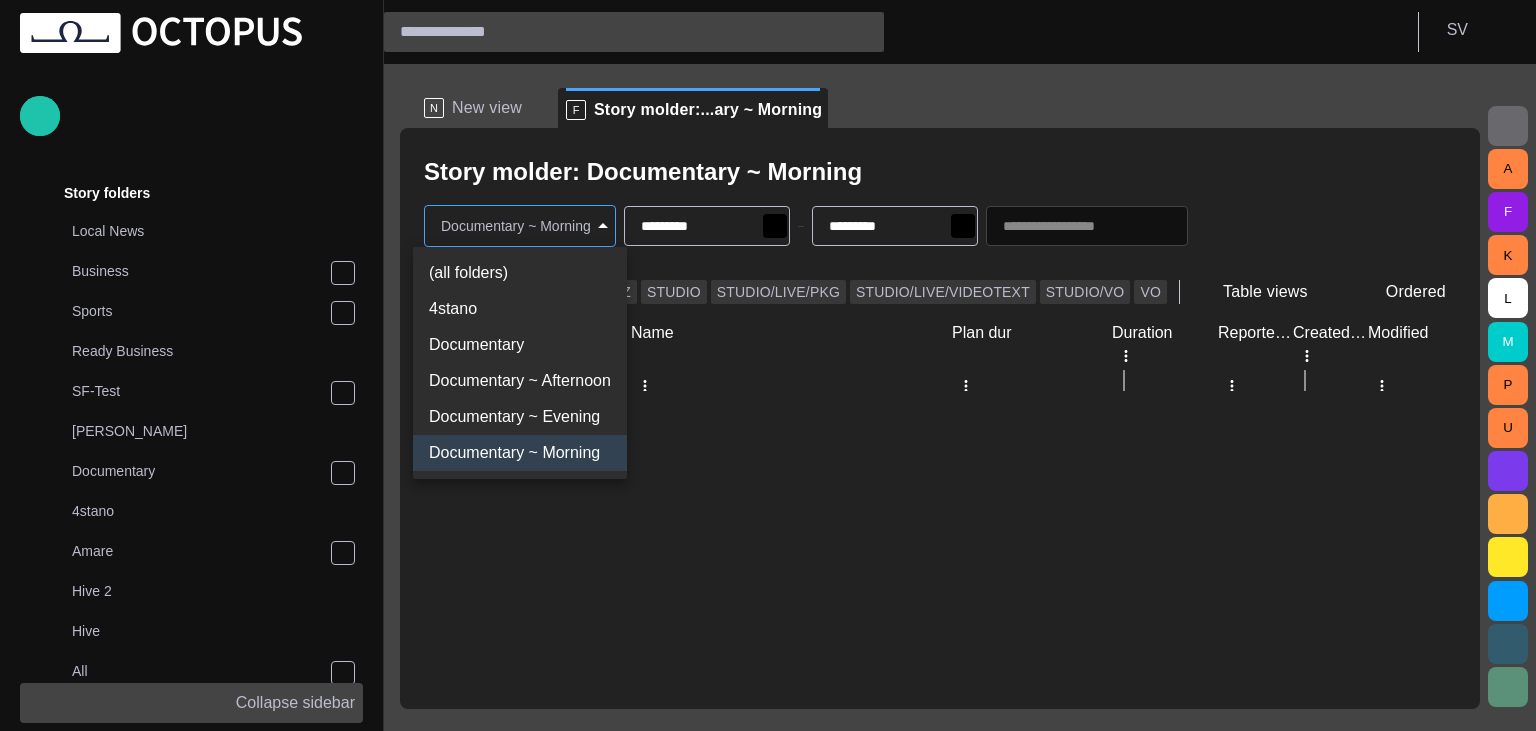 click on "(all folders)" at bounding box center [520, 273] 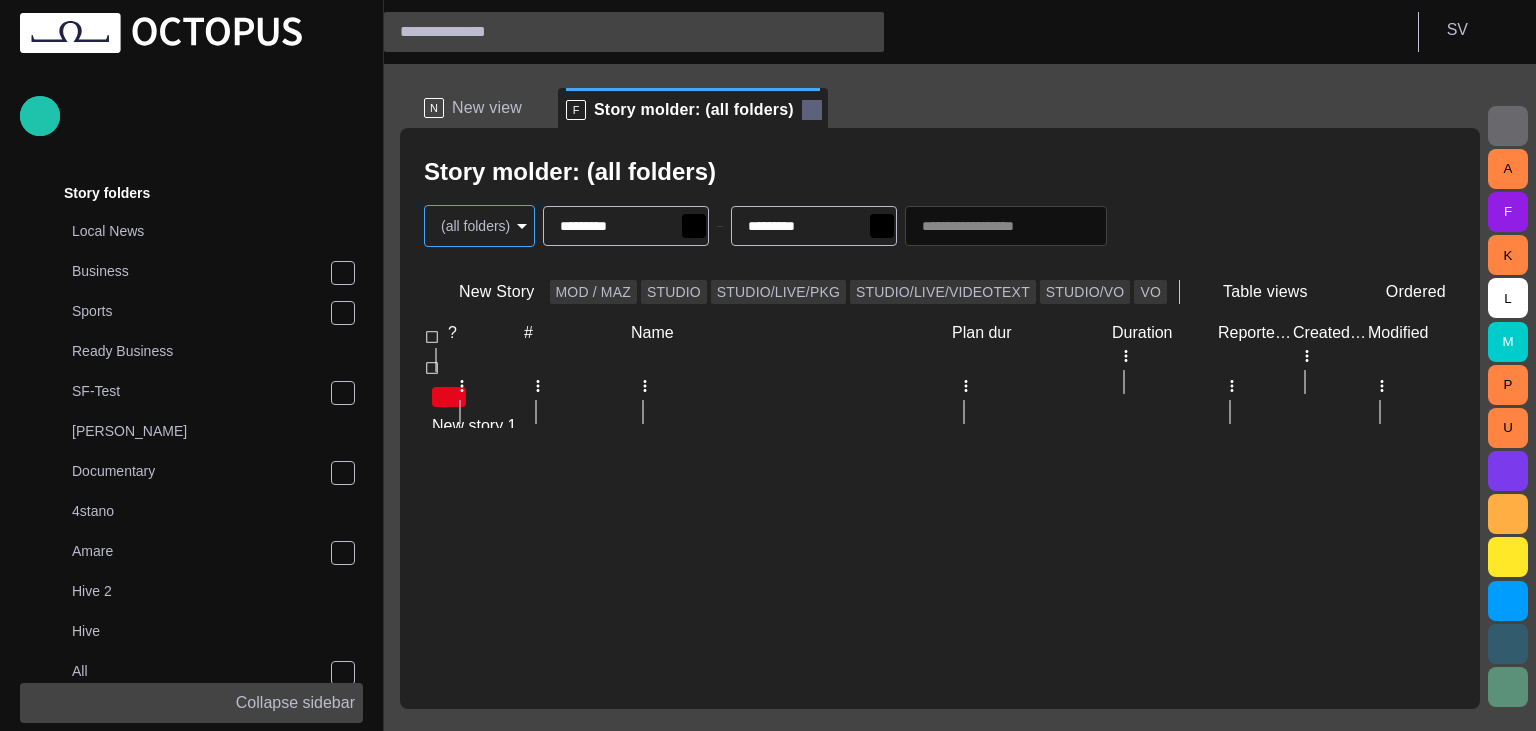 click at bounding box center (812, 110) 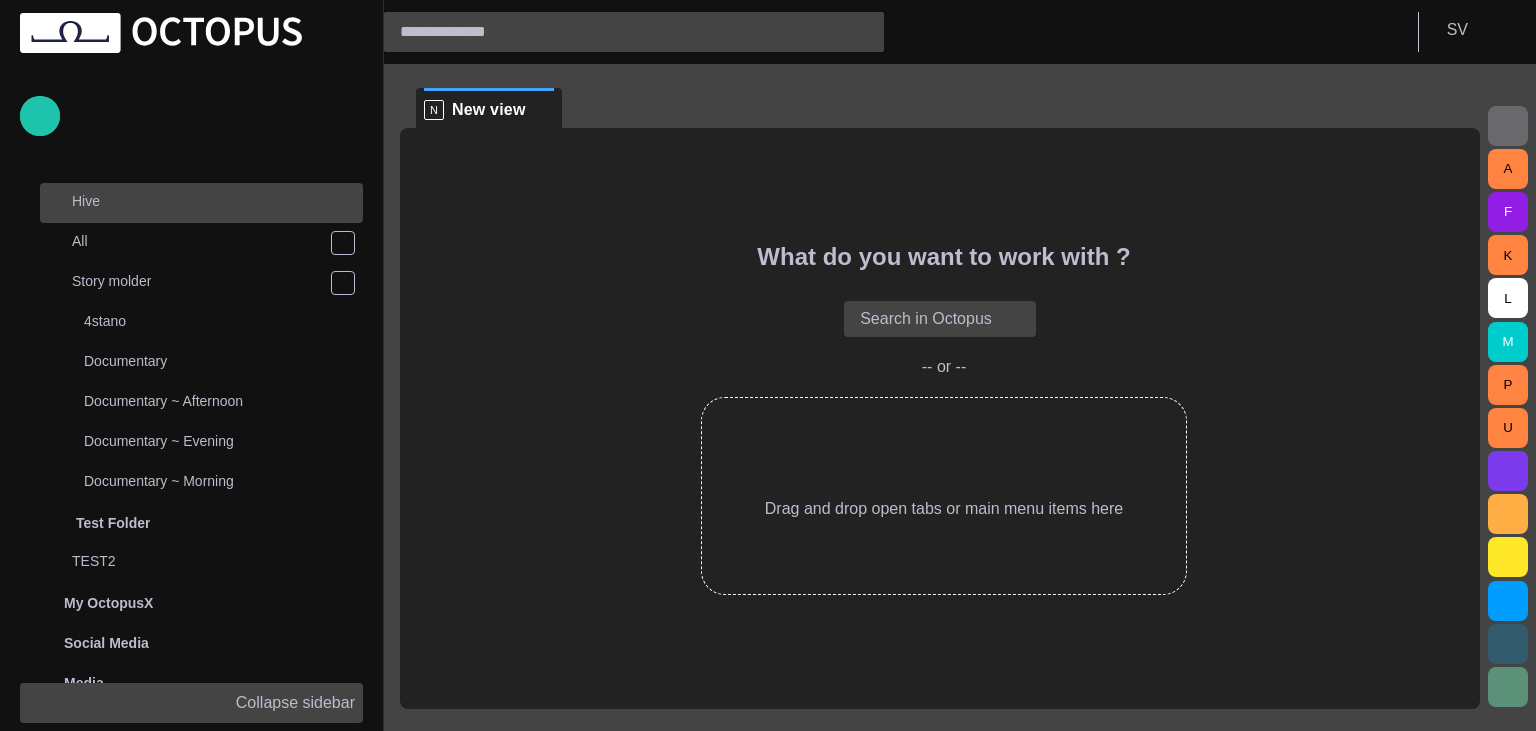 scroll, scrollTop: 560, scrollLeft: 0, axis: vertical 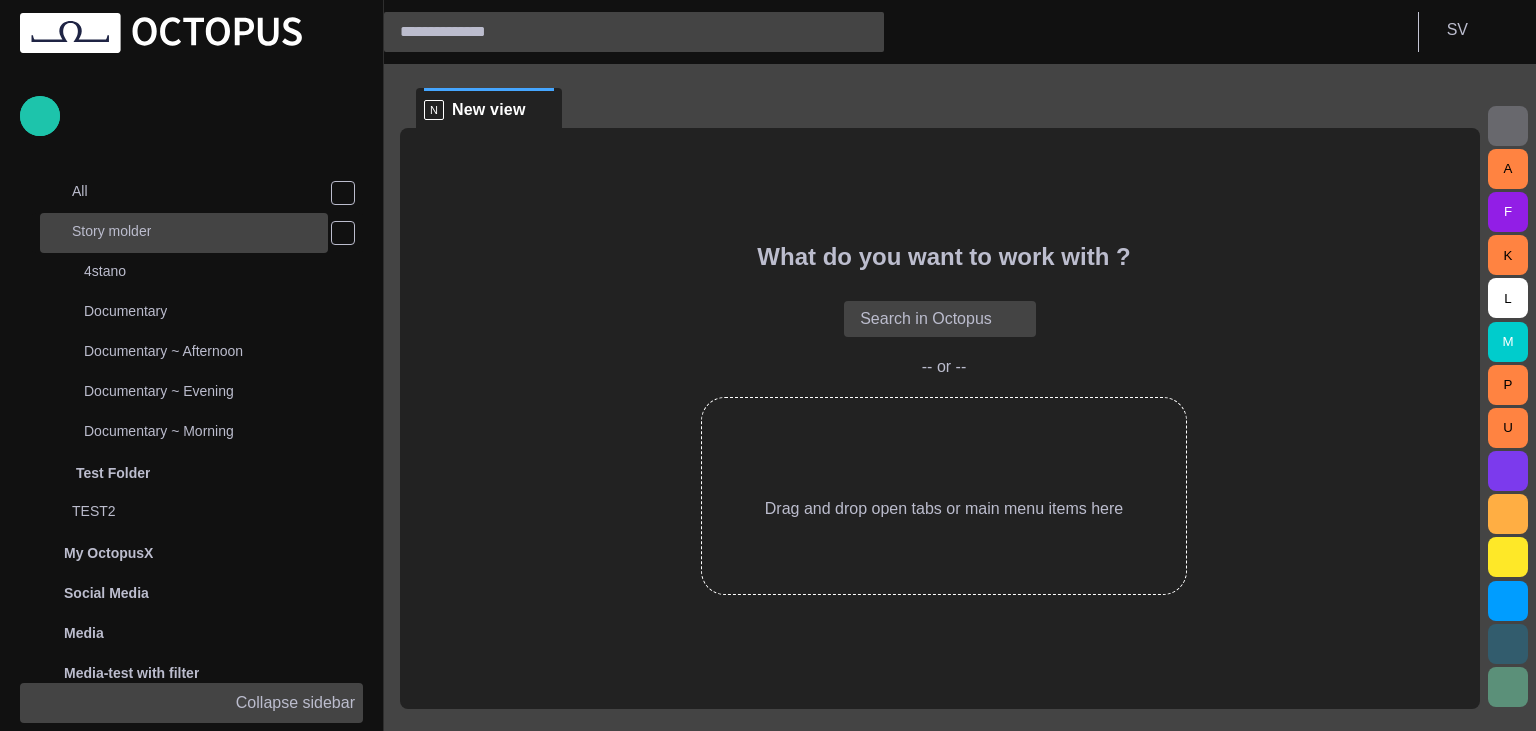 click on "Story molder" at bounding box center (186, 231) 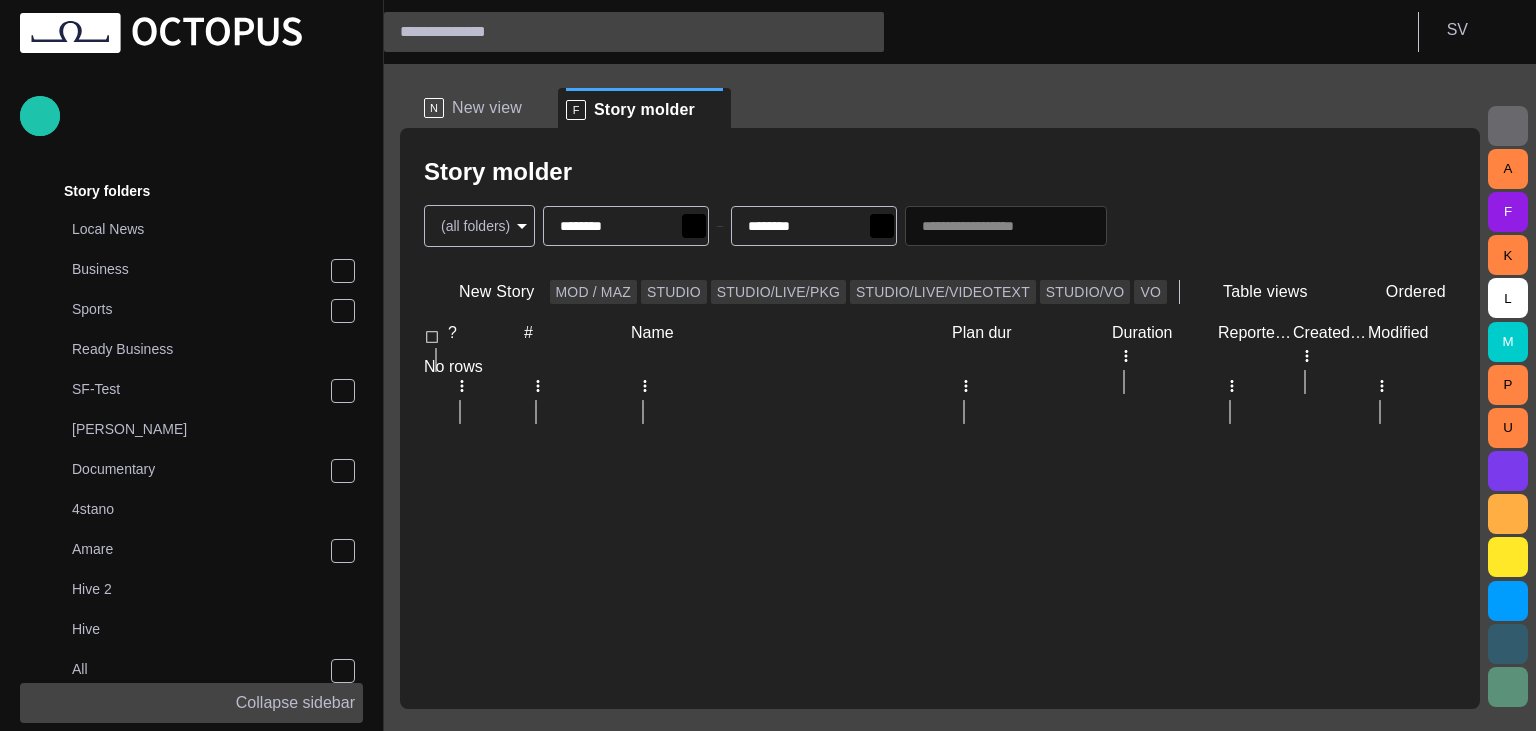scroll, scrollTop: 80, scrollLeft: 0, axis: vertical 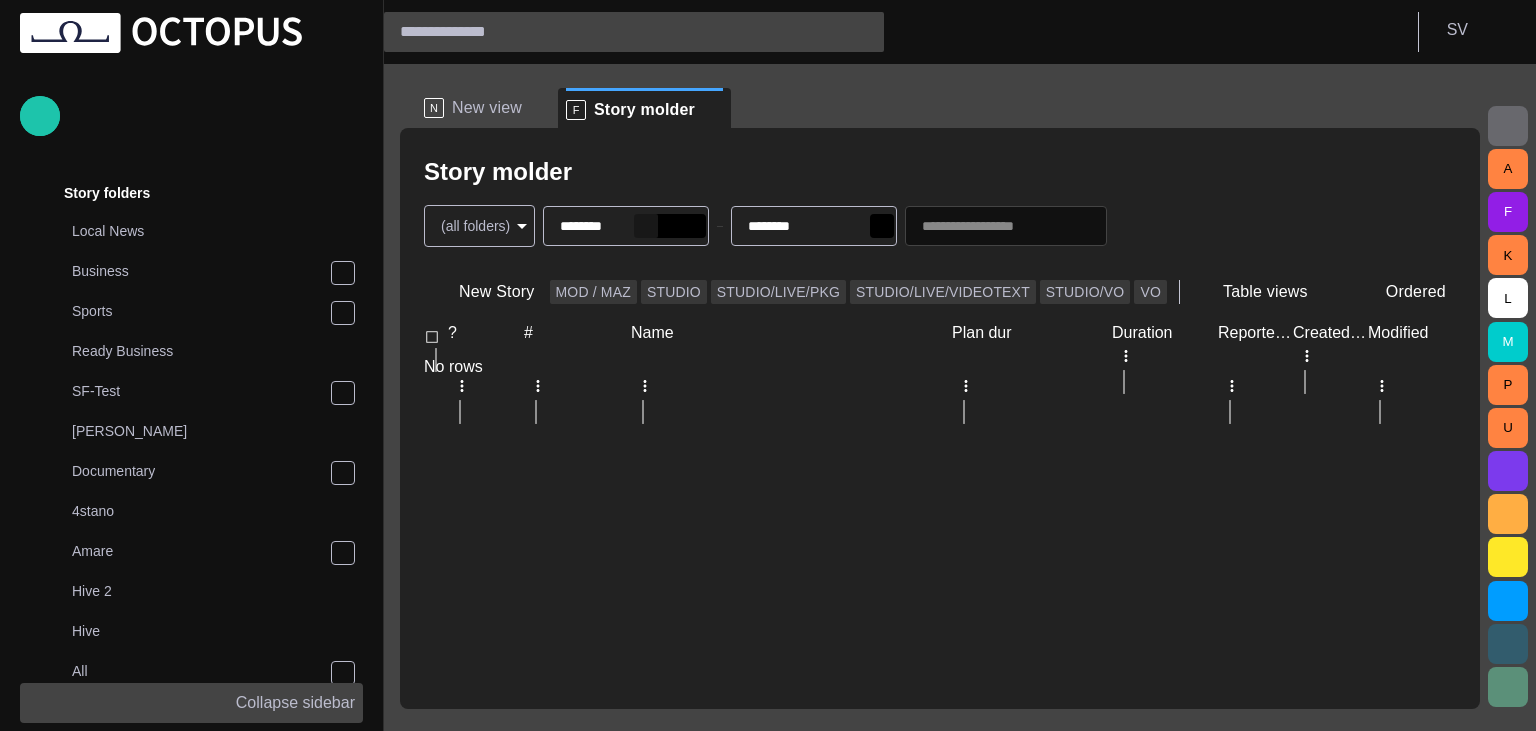 click at bounding box center (646, 226) 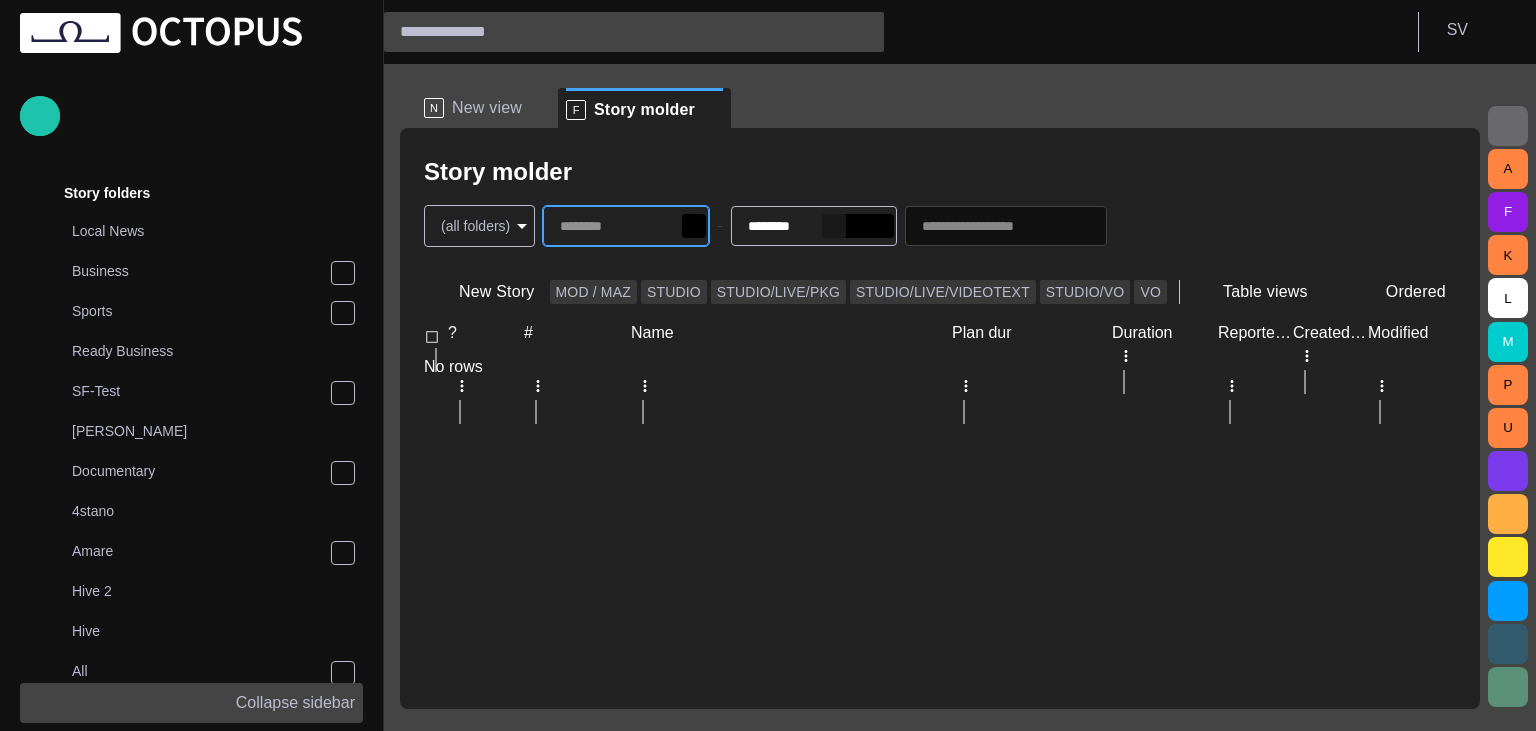 click at bounding box center (834, 226) 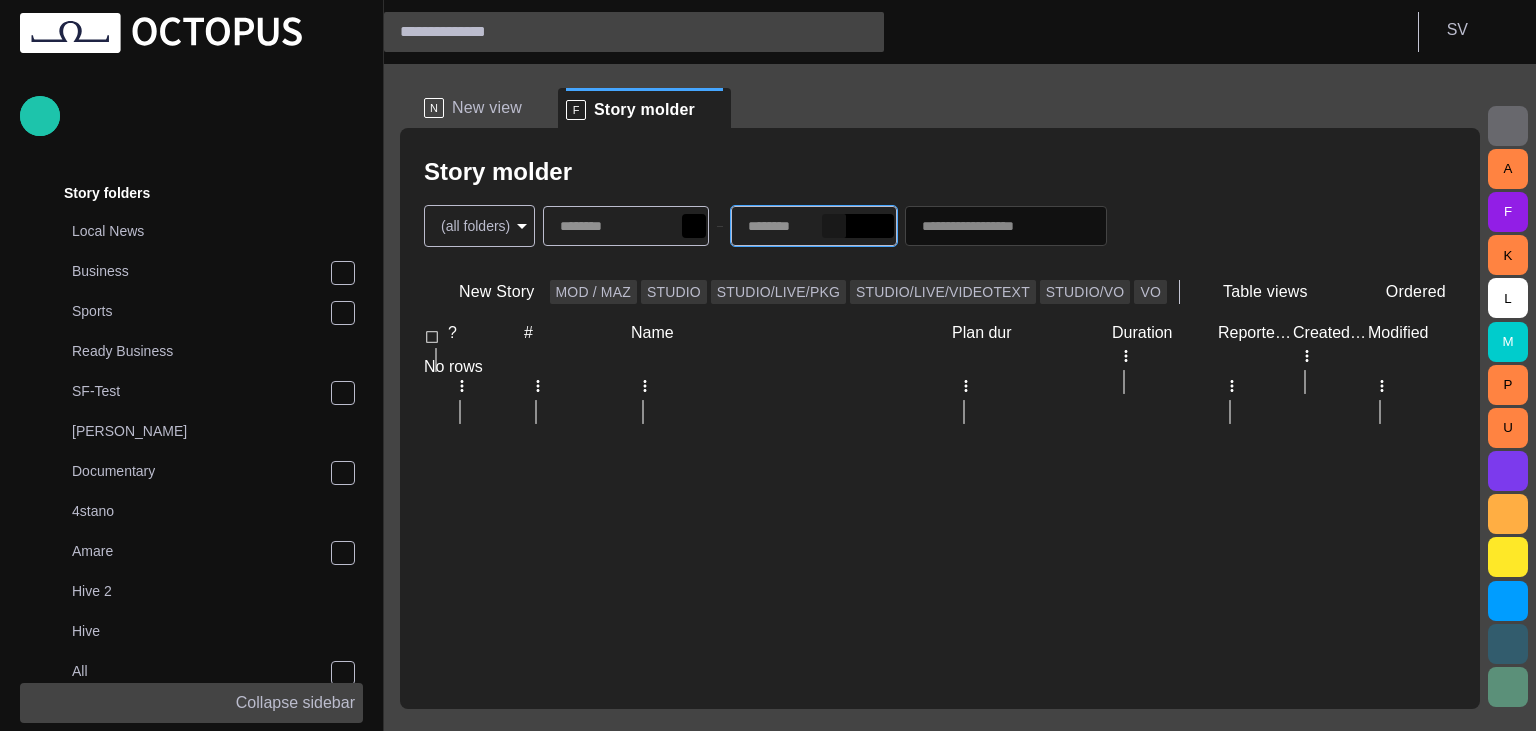 type 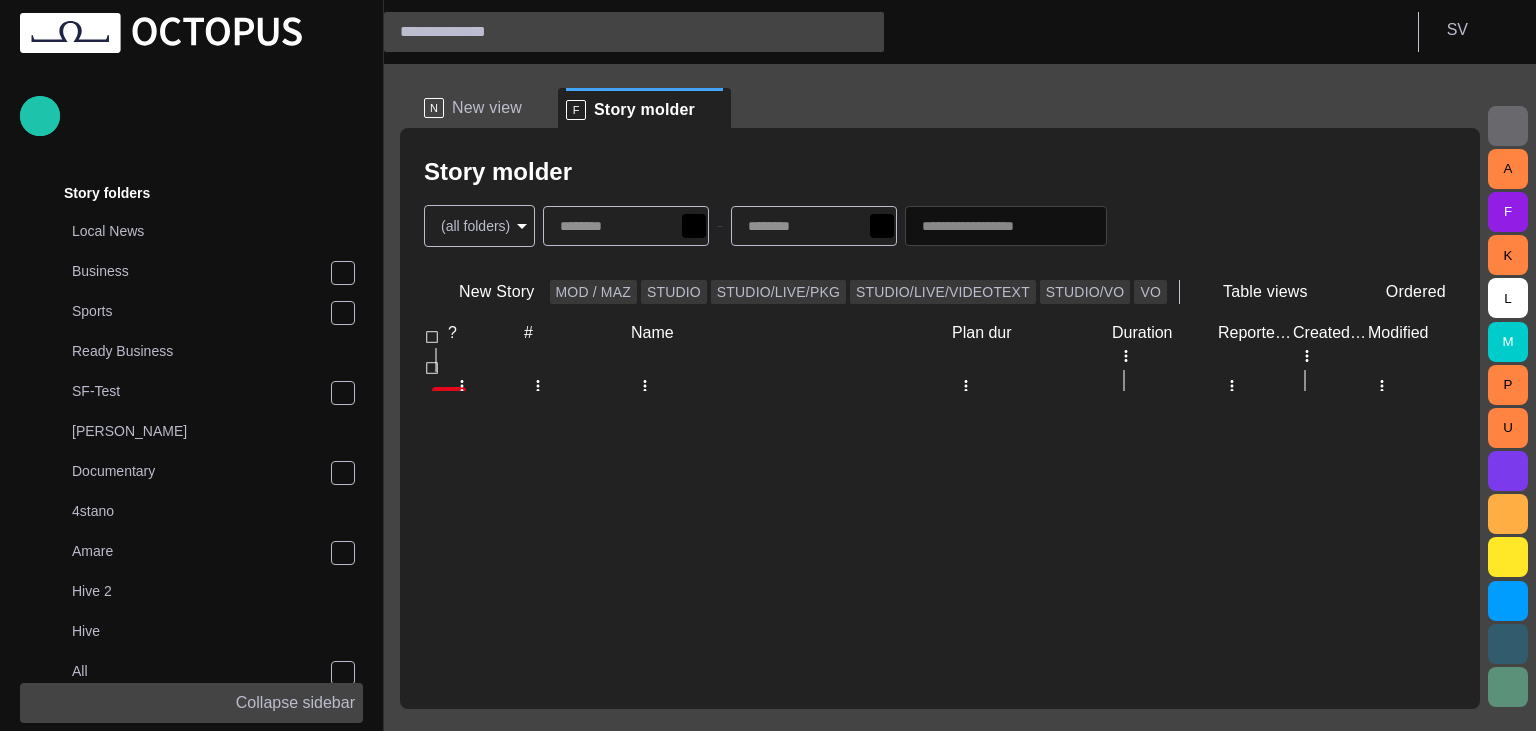 click on "Story molder (all folders) * New Story MOD / MAZ STUDIO STUDIO/LIVE/PKG STUDIO/LIVE/VIDEOTEXT STUDIO/[PERSON_NAME] Table views Ordered ? # Name Plan dur Duration Reporters names Created by Modified New story 1 0:00 [PERSON_NAME] [DATE] 14:04" at bounding box center [940, 418] 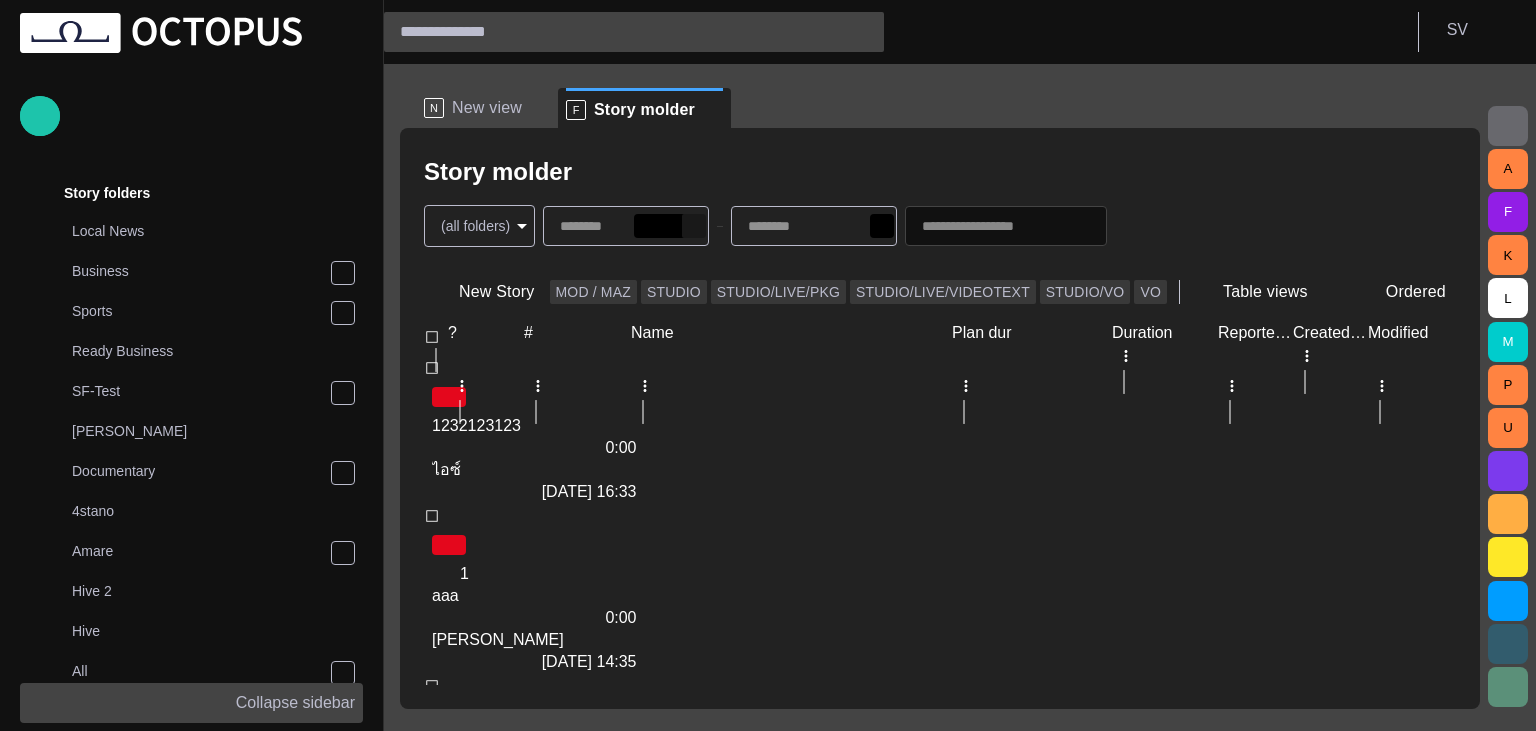 click at bounding box center (694, 226) 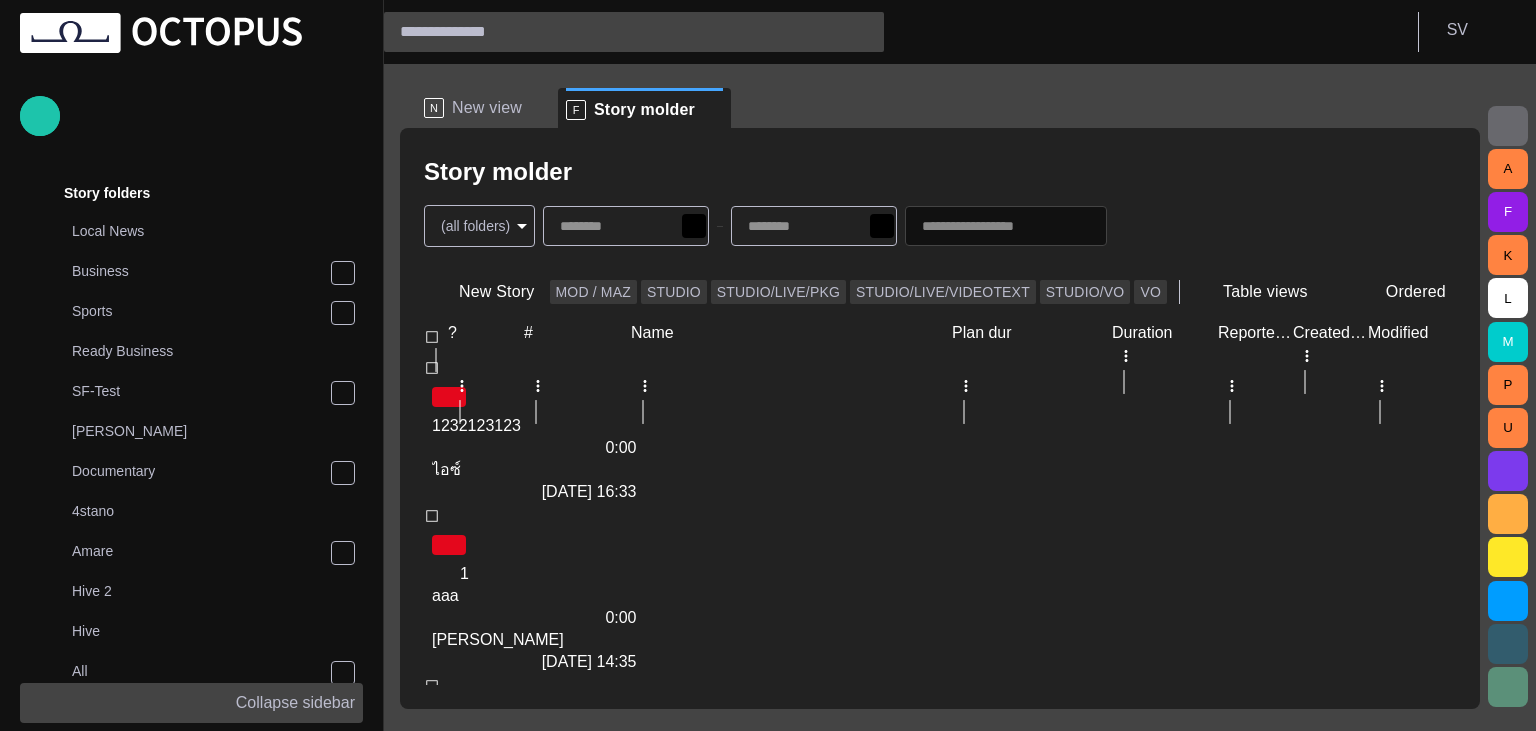 click 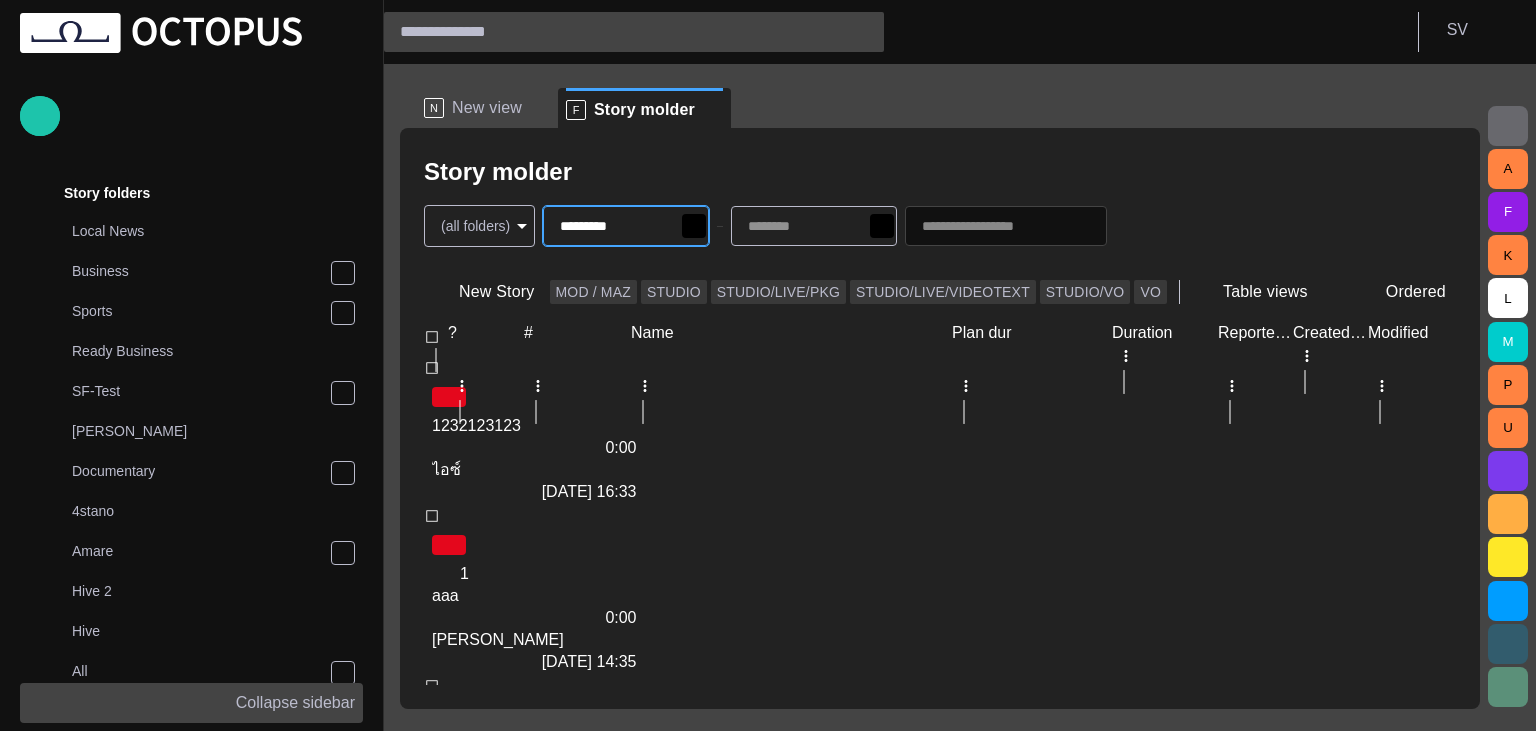 click on "Story molder" at bounding box center (940, 172) 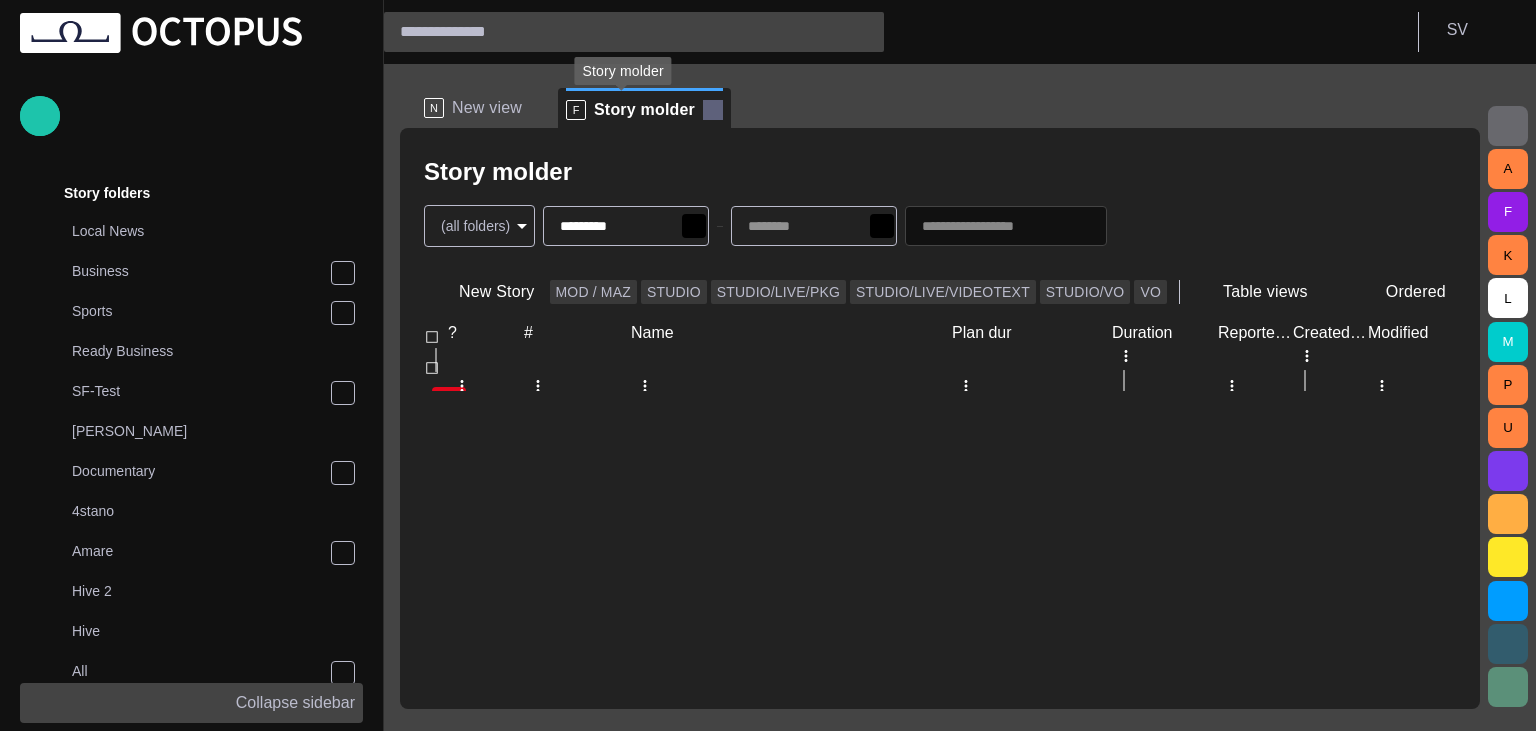 click at bounding box center [713, 110] 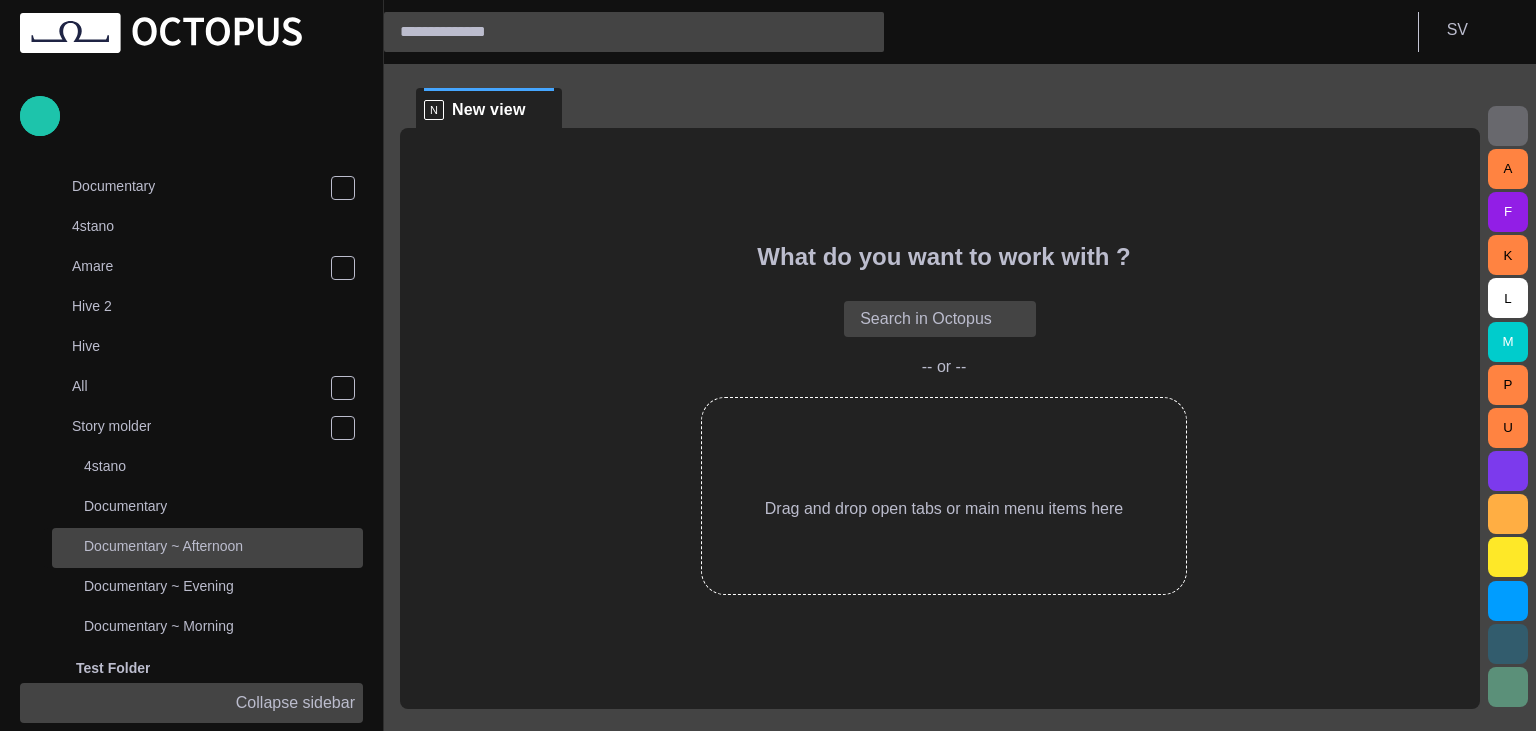scroll, scrollTop: 440, scrollLeft: 0, axis: vertical 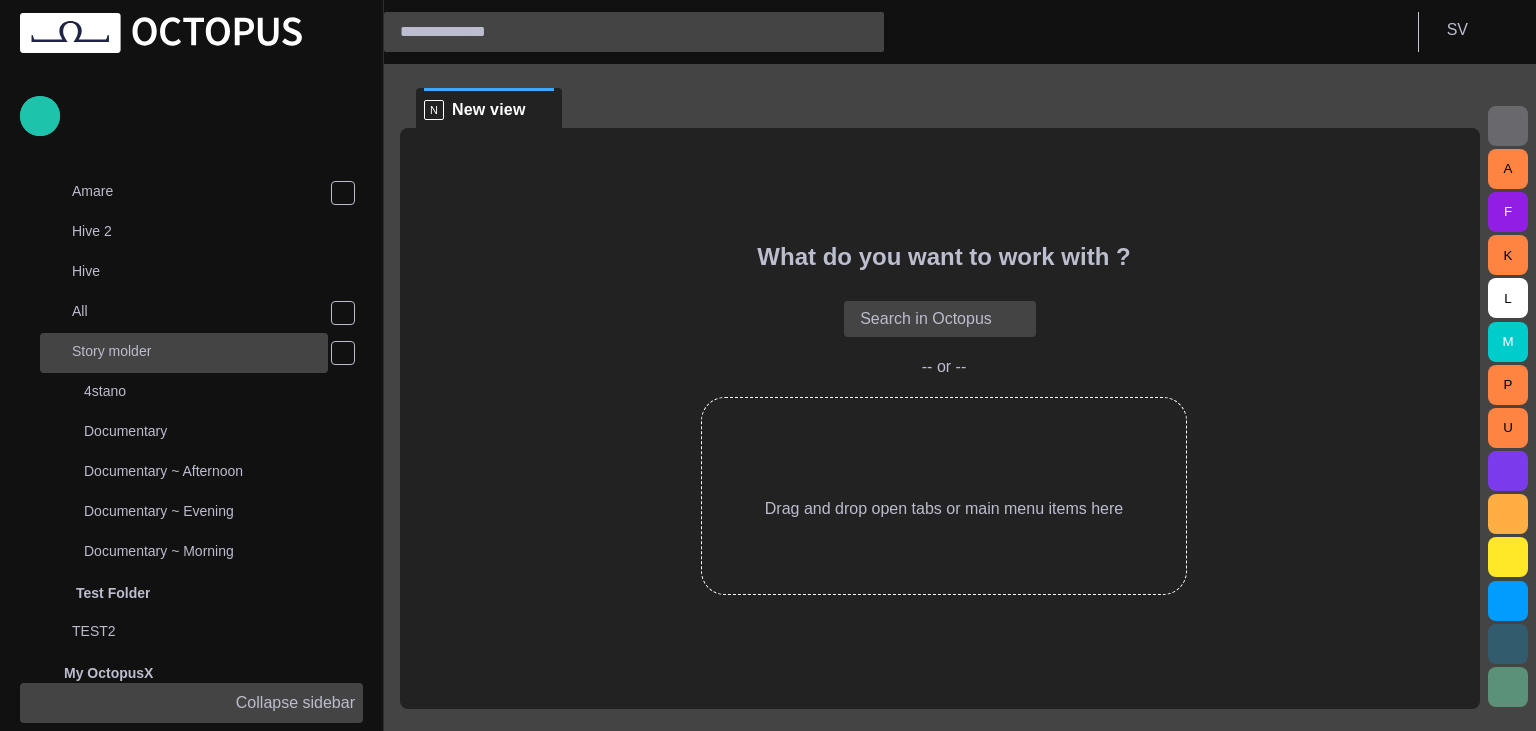 click on "Story molder" at bounding box center [186, 351] 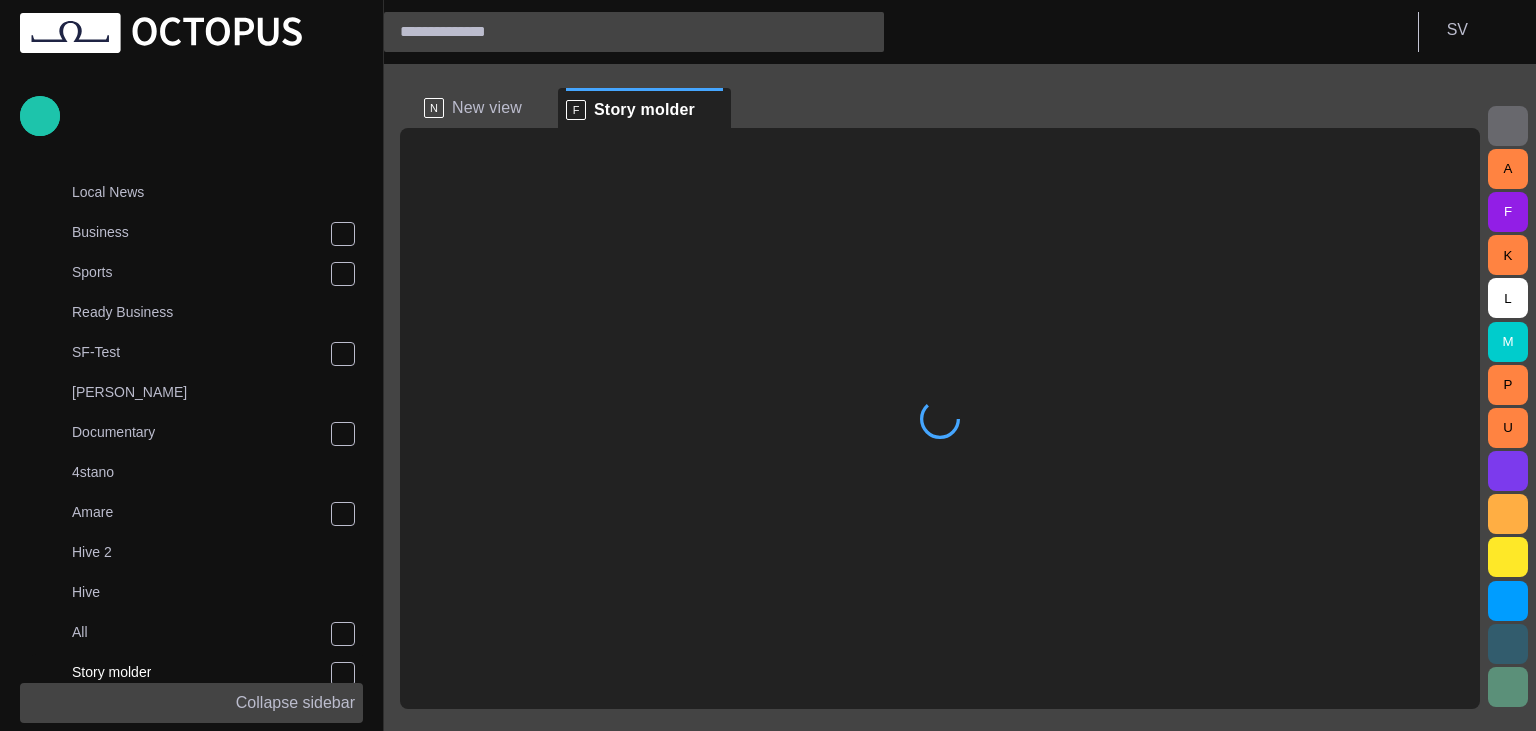 scroll, scrollTop: 80, scrollLeft: 0, axis: vertical 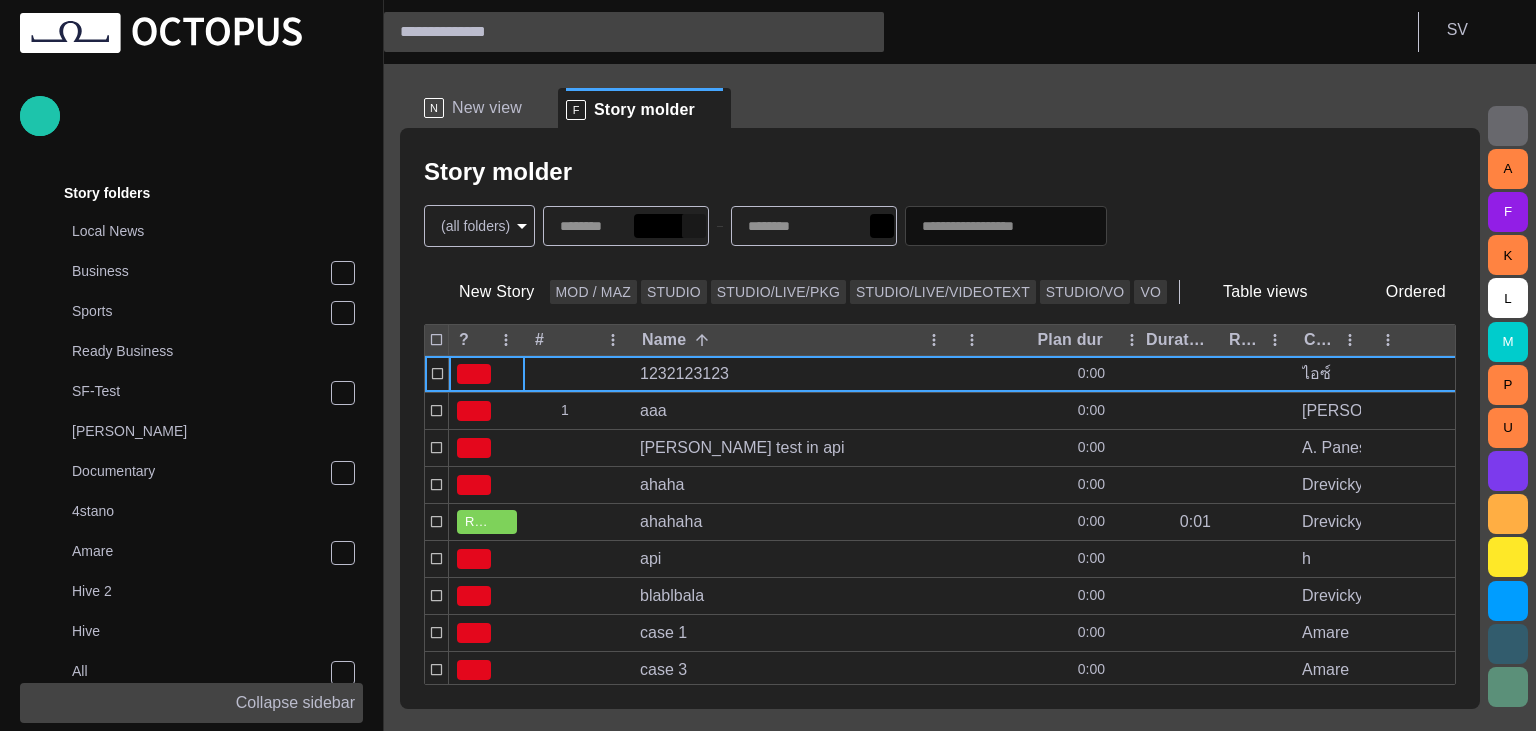 click at bounding box center [694, 226] 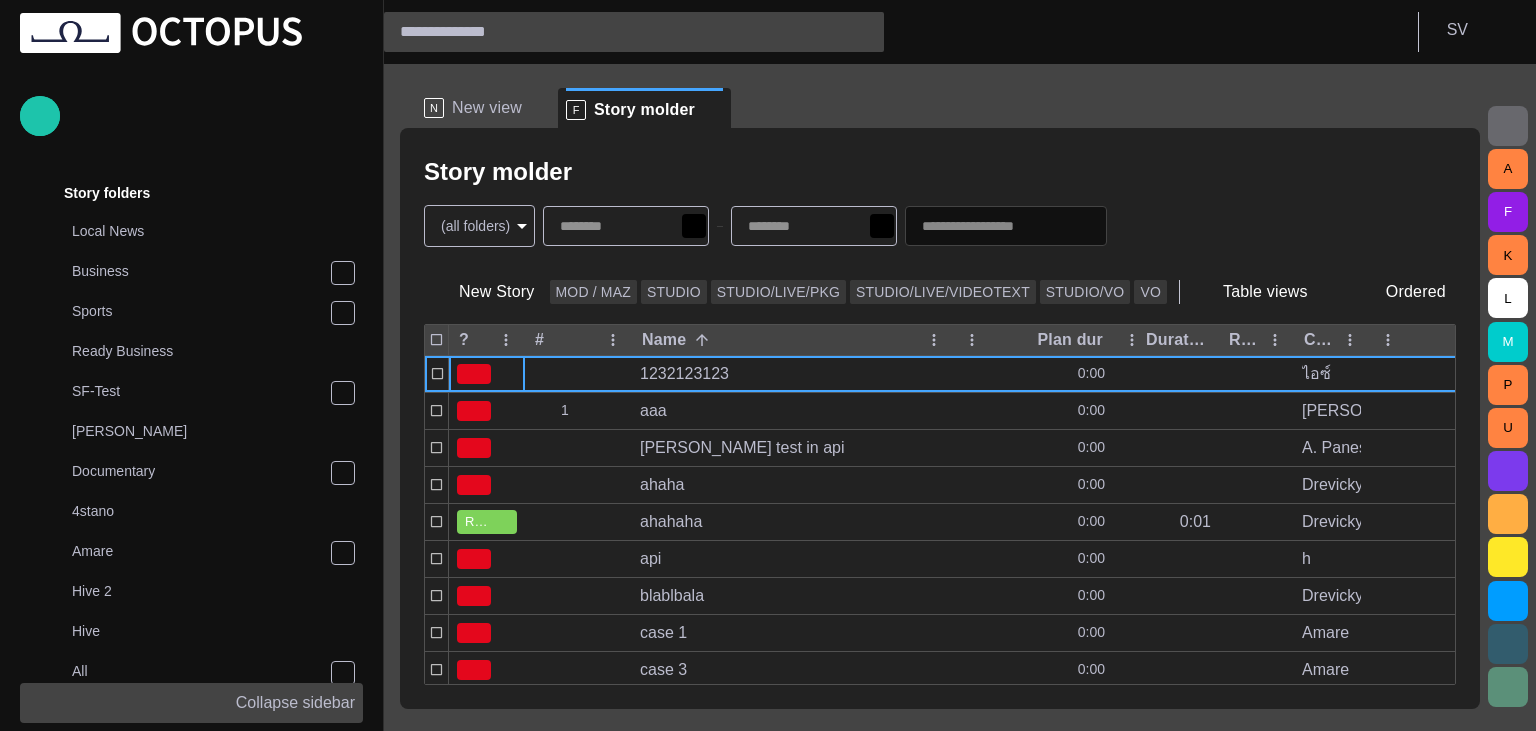 click 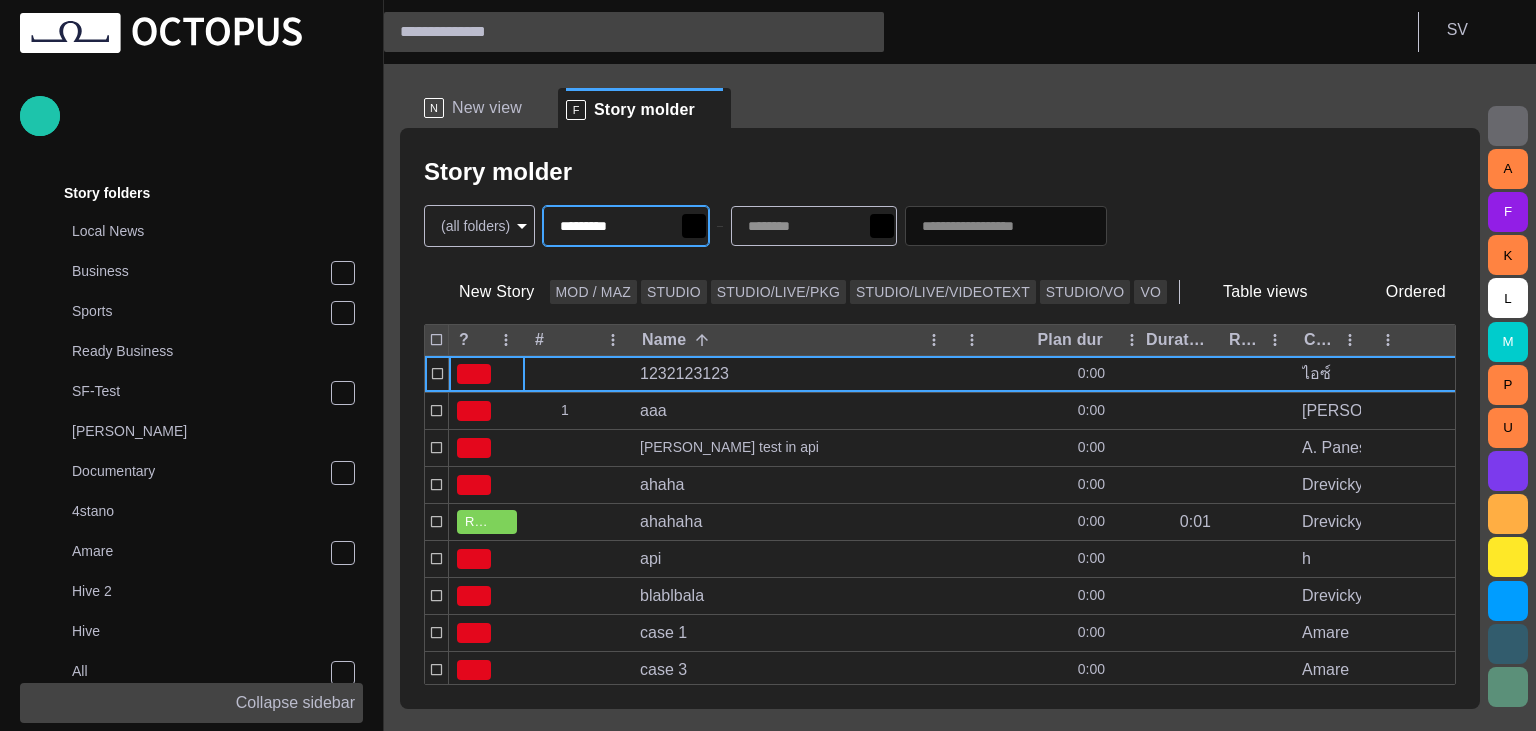 click on "Story molder" at bounding box center [940, 172] 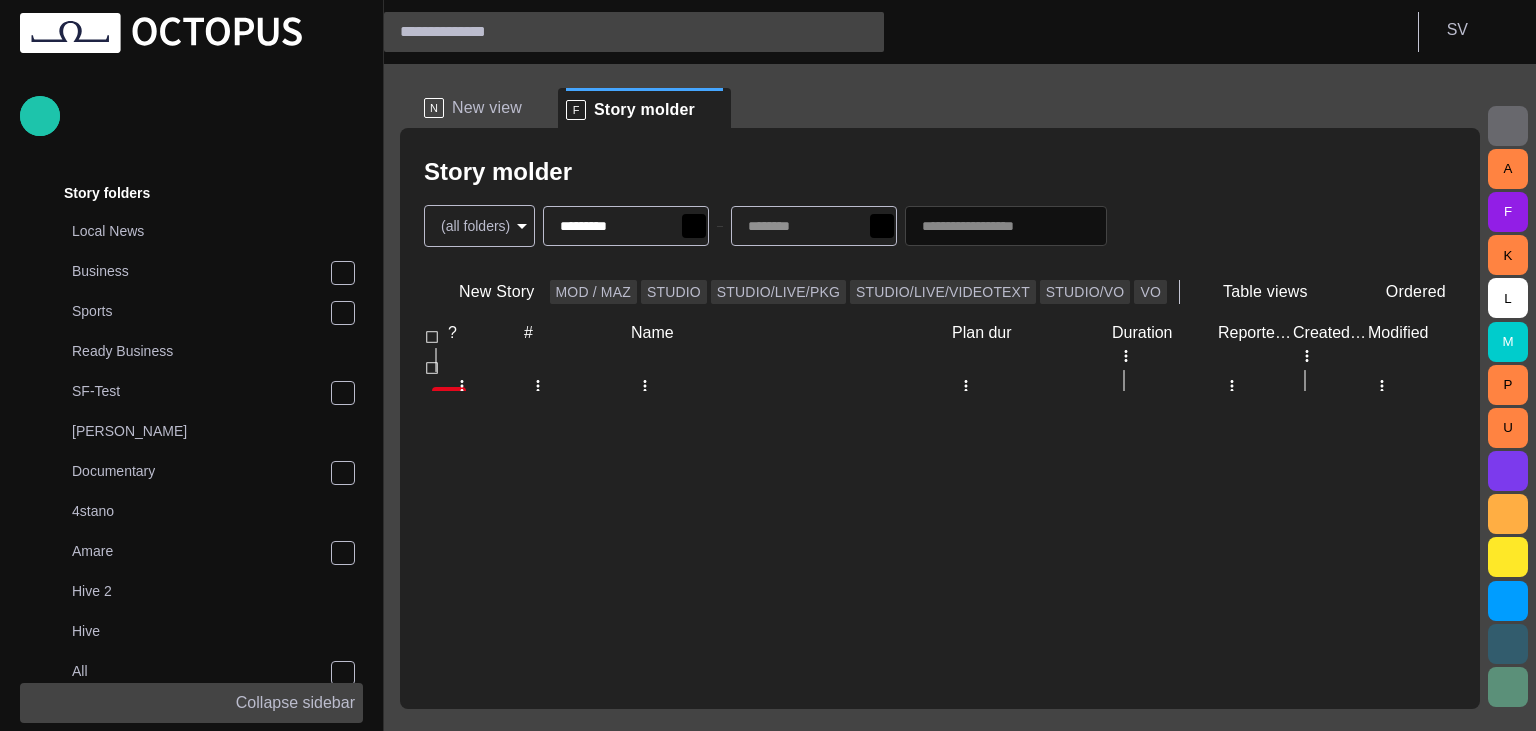 click on "Story Rundown Local News Publishing queue Story folders Local News Business Sports Ready Business SF-Test [PERSON_NAME] Documentary 4stano Amare Hive 2 Hive All Story molder 4stano Documentary Documentary ~ Afternoon Documentary ~ Evening Documentary ~ Morning Test Folder TEST2 My OctopusX Social Media Media Media-test with filter [PERSON_NAME]'s media (playout) Rundowns Channel 24 Channel 2 TEST-1 02.07 13:13 Channel 1 Not scheduled List Rundown -NAMED CHINESE ALT SCRIPT TEST  [PERSON_NAME]  Ticker  Rundowns 2 Editorial Admin Administration [URL][DOMAIN_NAME] AI Assistant Octopus Collapse sidebar S V N New view F Story molder Story molder (all folders) * ********* New Story MOD / MAZ STUDIO STUDIO/LIVE/PKG STUDIO/LIVE/VIDEOTEXT STUDIO/[PERSON_NAME] Table views Ordered ? # Name Plan dur Duration Reporters names Created by Modified New story 1 0:00 [PERSON_NAME] [DATE] 14:04 A F K L M P U" at bounding box center [768, 365] 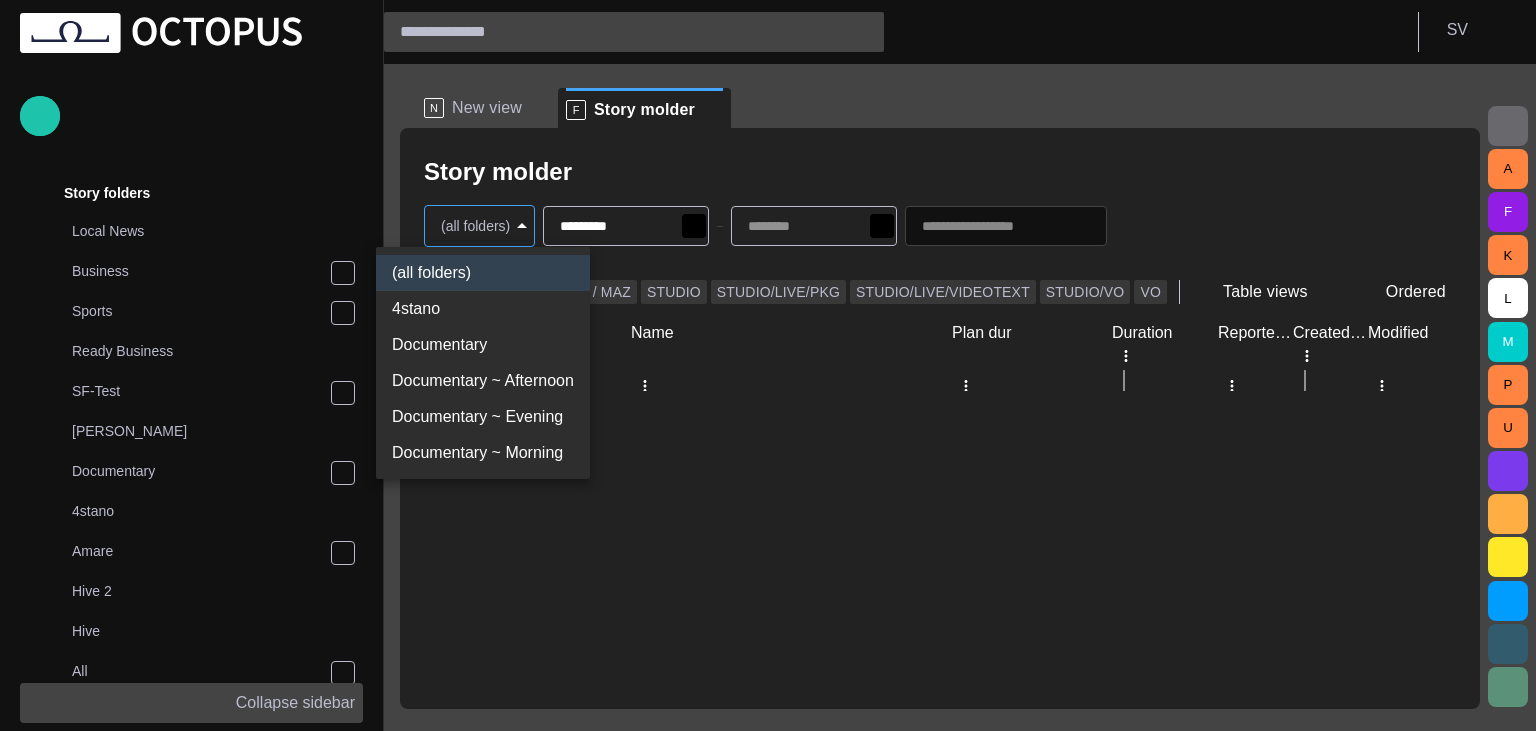 click on "4stano" at bounding box center (483, 309) 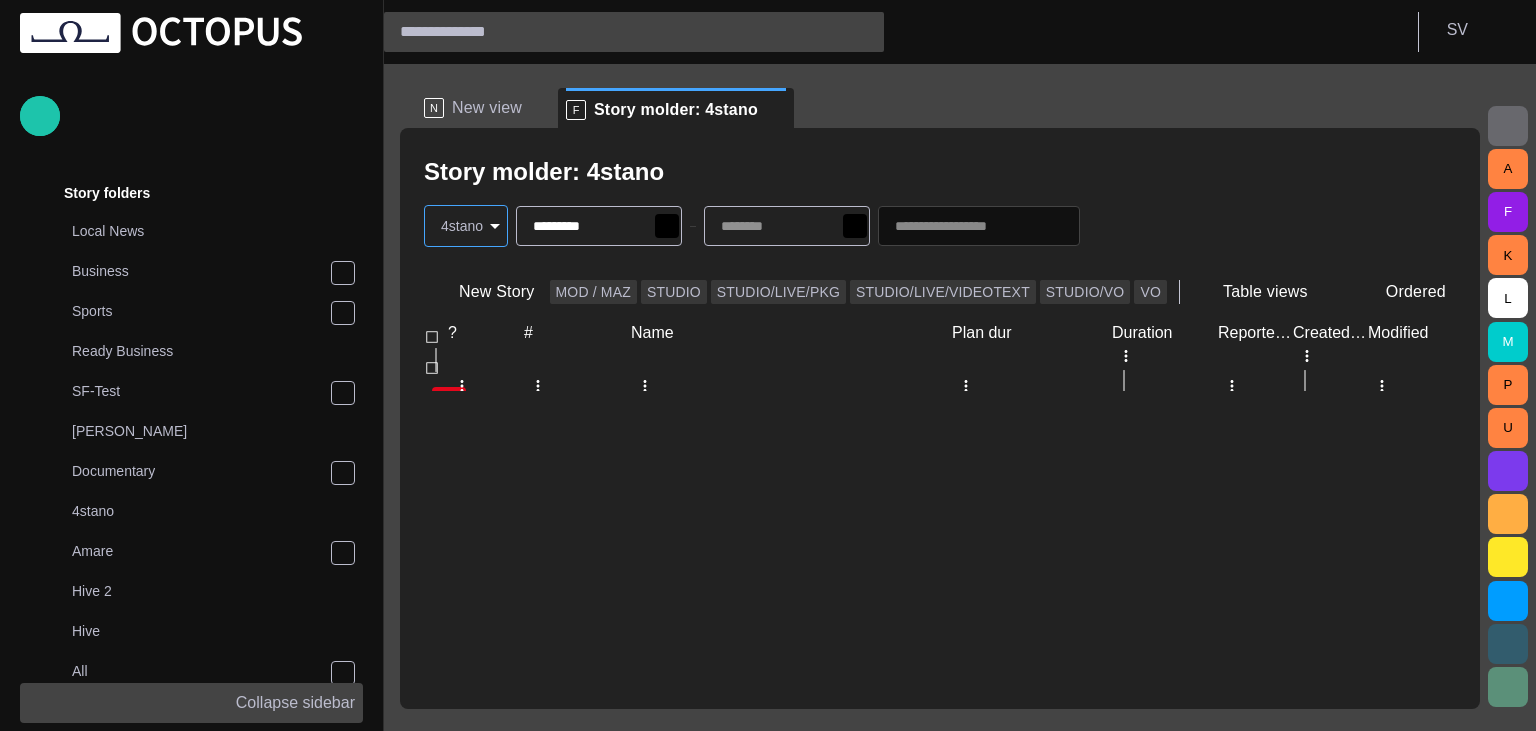 click at bounding box center (1018, 391) 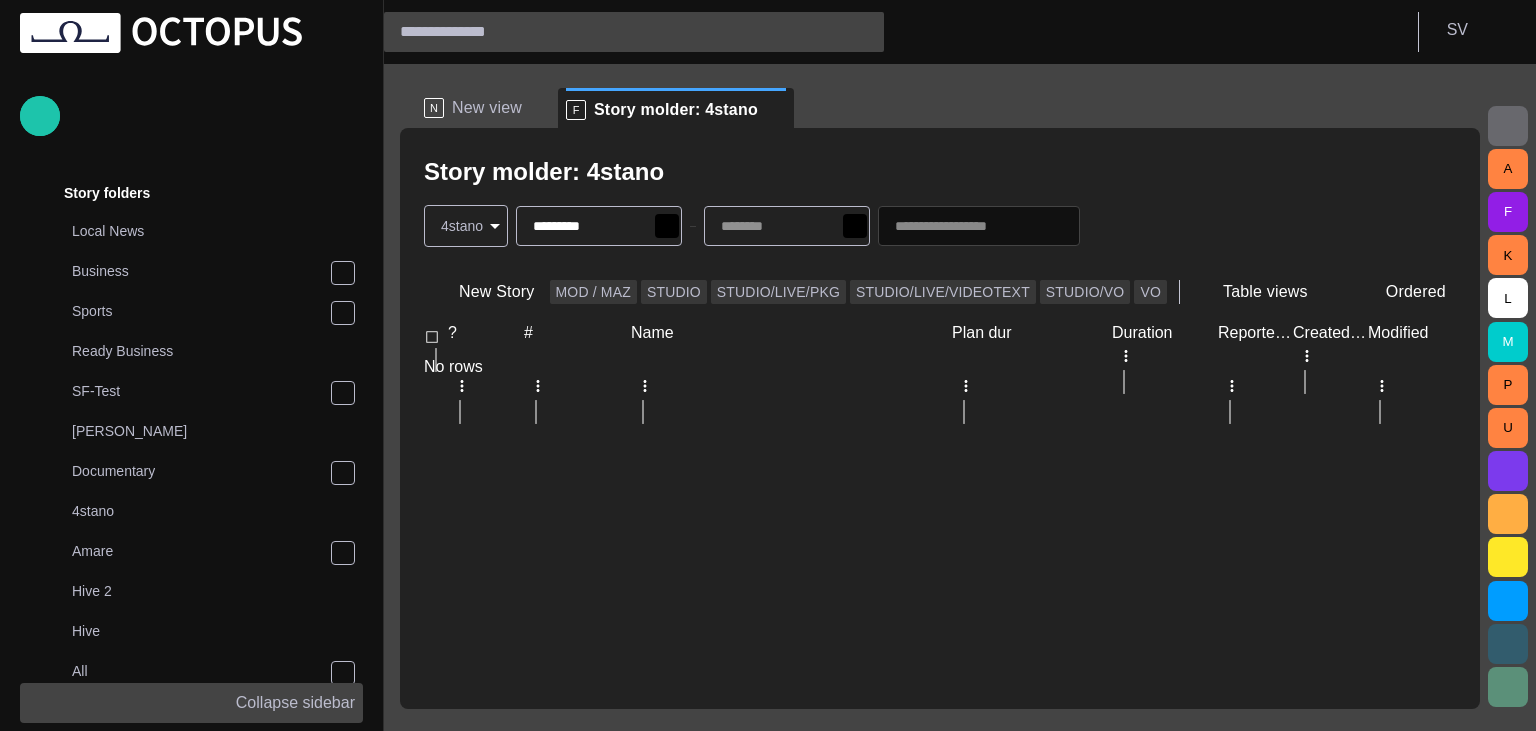 click on "**********" at bounding box center [768, 365] 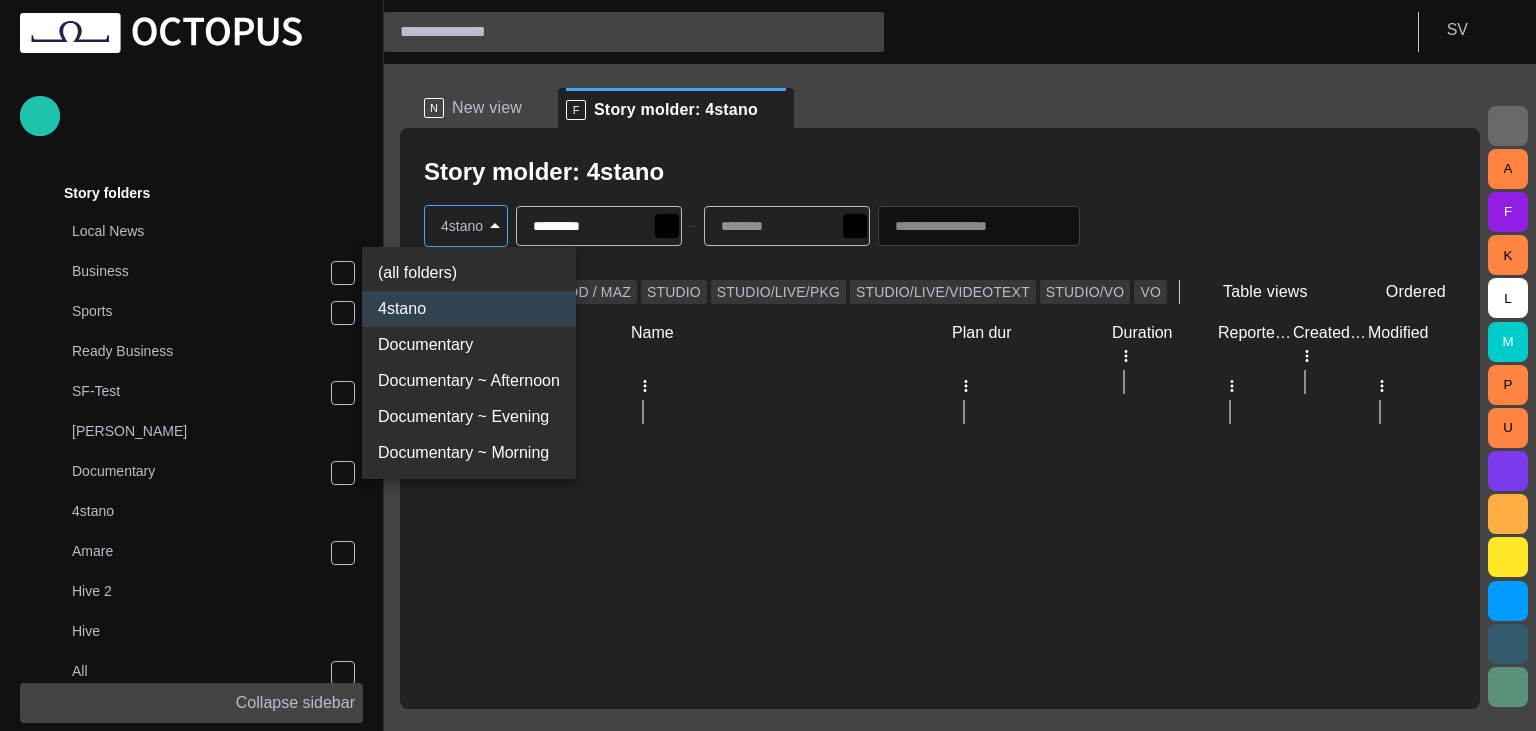 click on "Documentary" at bounding box center [469, 345] 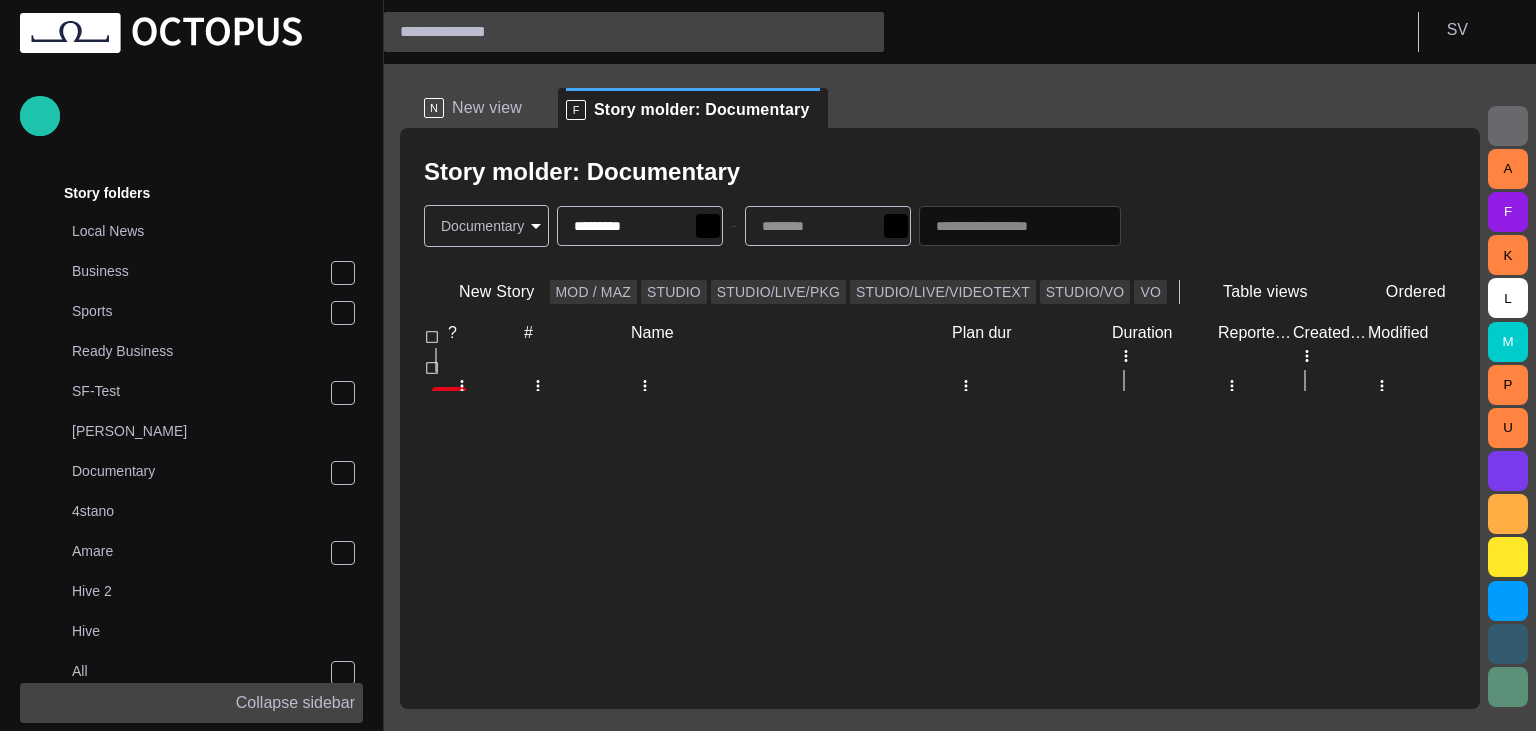 click on "Story Rundown Local News Publishing queue Story folders Local News Business Sports Ready Business SF-Test [PERSON_NAME] Documentary 4stano Amare Hive 2 Hive All Story molder 4stano Documentary Documentary ~ Afternoon Documentary ~ Evening Documentary ~ Morning Test Folder TEST2 My OctopusX Social Media Media Media-test with filter [PERSON_NAME]'s media (playout) Rundowns Channel 24 Channel 2 TEST-1 02.07 13:13 Channel 1 Not scheduled List Rundown -NAMED CHINESE ALT SCRIPT TEST  [PERSON_NAME]  Ticker  Rundowns 2 Editorial Admin Administration [URL][DOMAIN_NAME] AI Assistant Octopus Collapse sidebar S V N New view F Story molder: Documentary Story molder: Documentary Documentary ******** ********* New Story MOD / MAZ STUDIO STUDIO/LIVE/PKG STUDIO/LIVE/VIDEOTEXT STUDIO/[PERSON_NAME] Table views Ordered ? # Name Plan dur Duration Reporters names Created by Modified New story 1 0:00 [PERSON_NAME] [DATE] 14:04 A F K L M P U" at bounding box center (768, 365) 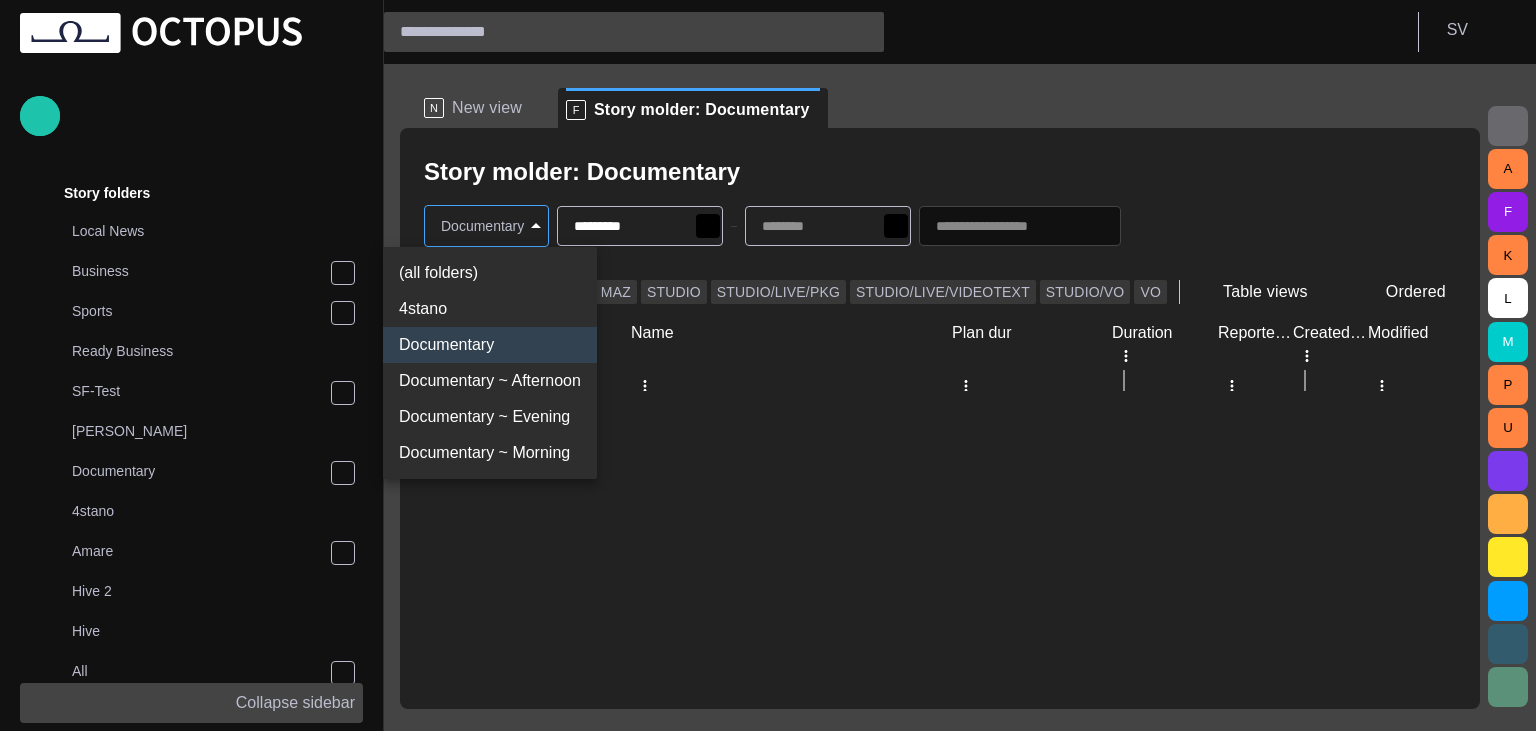 click on "Documentary ~ Morning" at bounding box center (490, 453) 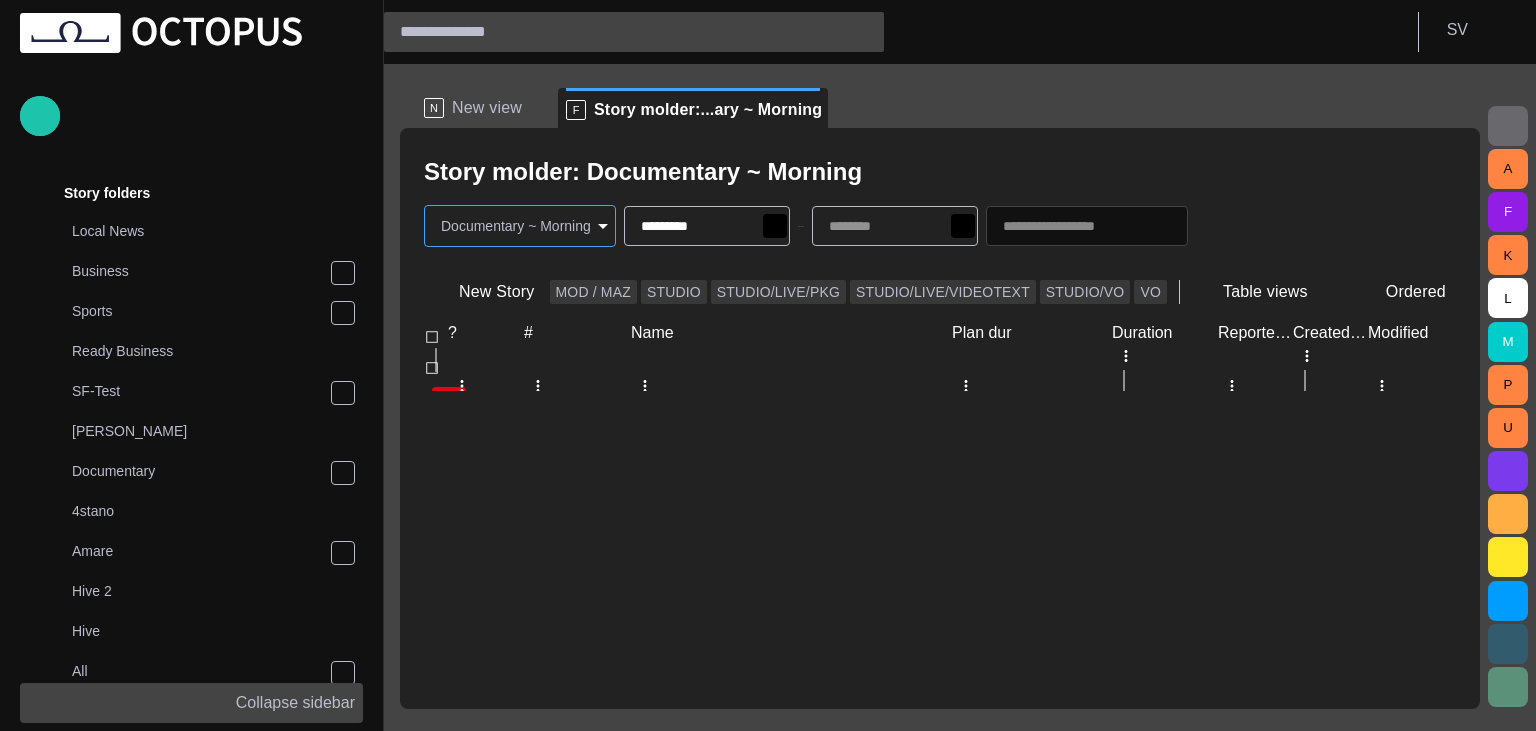 click on "Story Rundown Local News Publishing queue Story folders Local News Business Sports Ready Business SF-Test [PERSON_NAME] Documentary 4stano Amare Hive 2 Hive All Story molder 4stano Documentary Documentary ~ Afternoon Documentary ~ Evening Documentary ~ Morning Test Folder TEST2 My OctopusX Social Media Media Media-test with filter [PERSON_NAME]'s media (playout) Rundowns Channel 24 Channel 2 TEST-1 02.07 13:13 Channel 1 Not scheduled List Rundown -NAMED CHINESE ALT SCRIPT TEST  [PERSON_NAME]  Ticker  Rundowns 2 Editorial Admin Administration [URL][DOMAIN_NAME] AI Assistant Octopus Collapse sidebar S V N New view F Story molder:...ary ~ Morning Story molder: Documentary ~ Morning Documentary ~ Morning ******** ********* New Story MOD / MAZ STUDIO STUDIO/LIVE/PKG STUDIO/LIVE/VIDEOTEXT STUDIO/[PERSON_NAME] Table views Ordered ? # Name Plan dur Duration Reporters names Created by Modified New story 2 0:00 Drevicky [DATE] 14:04 A F K L M P U" at bounding box center (768, 365) 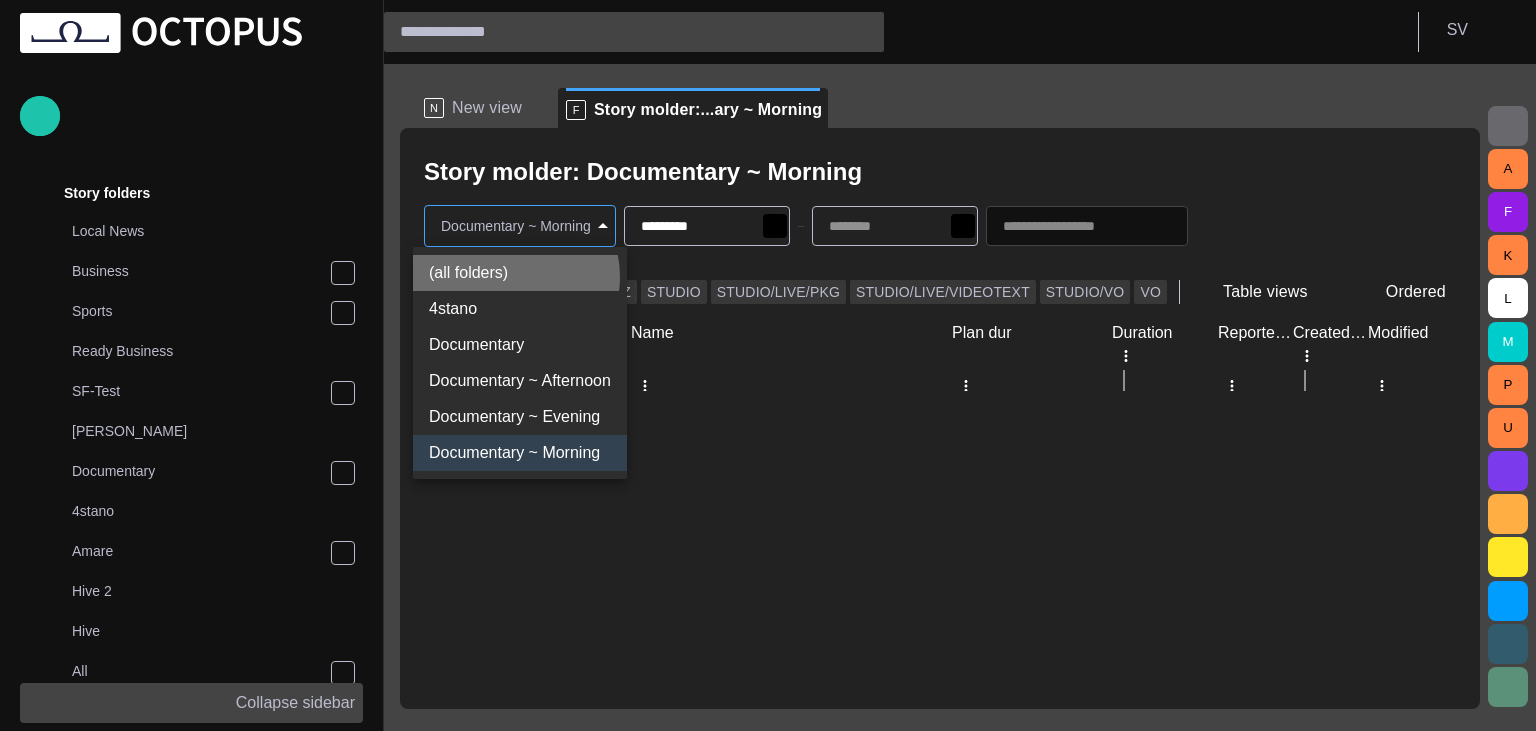 click on "(all folders)" at bounding box center (520, 273) 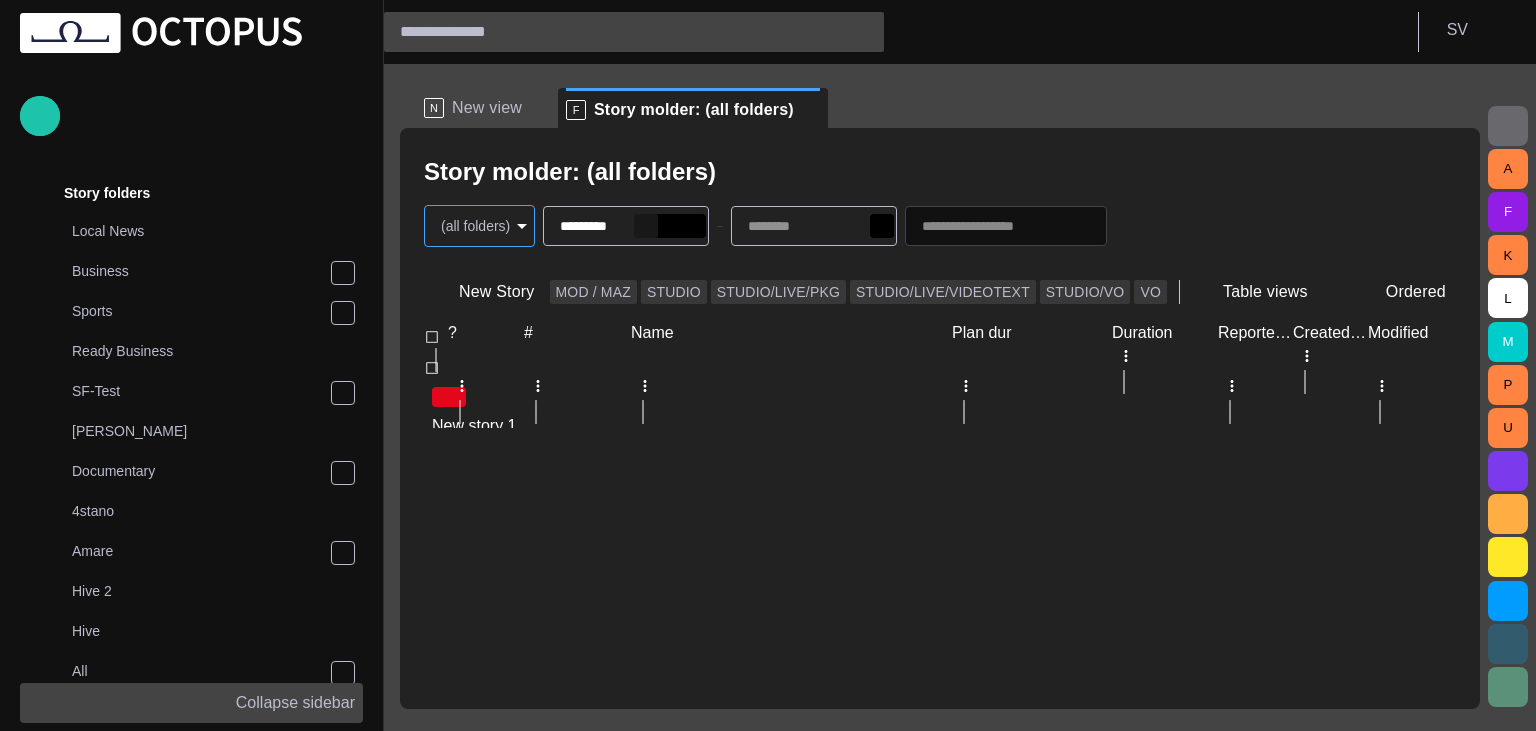 click at bounding box center (646, 226) 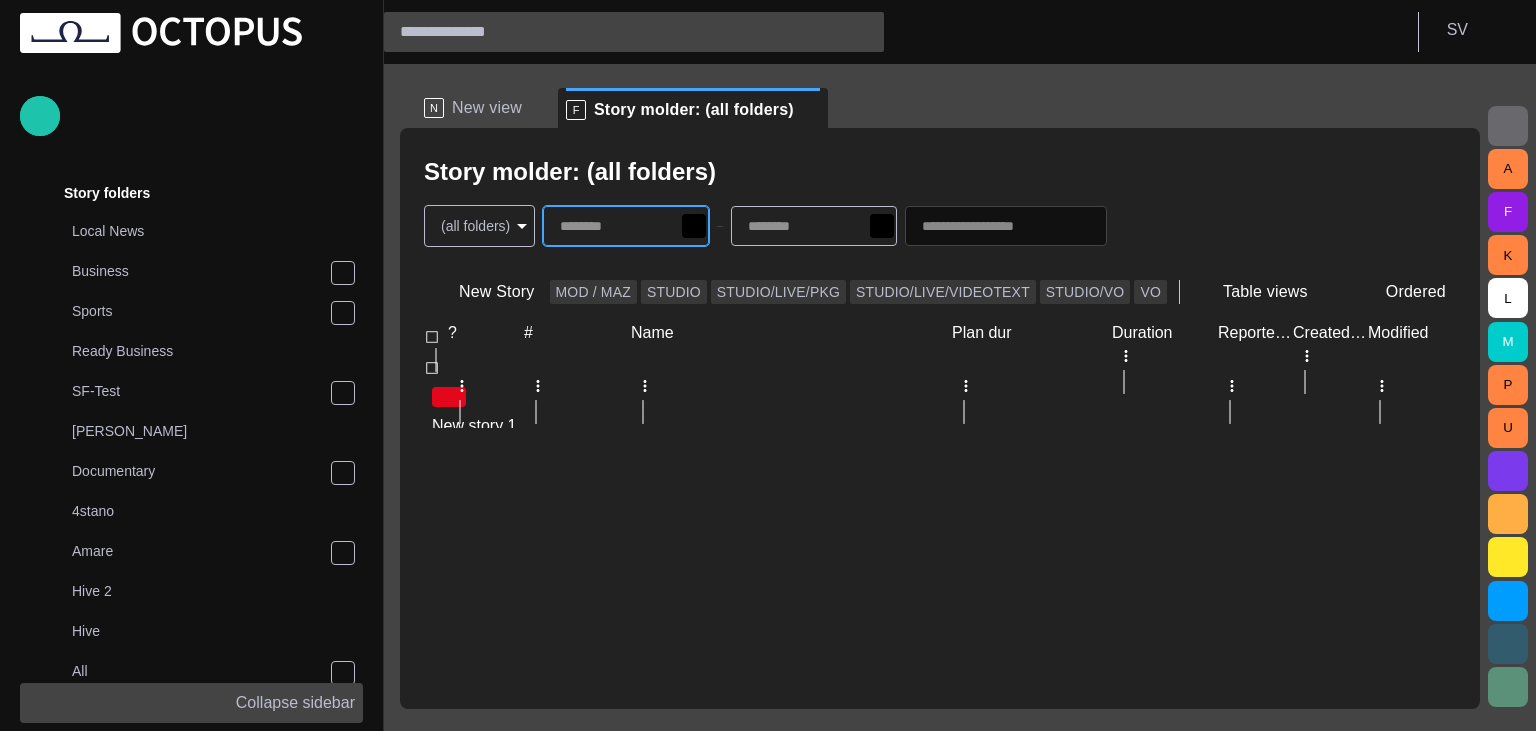 click at bounding box center (1018, 428) 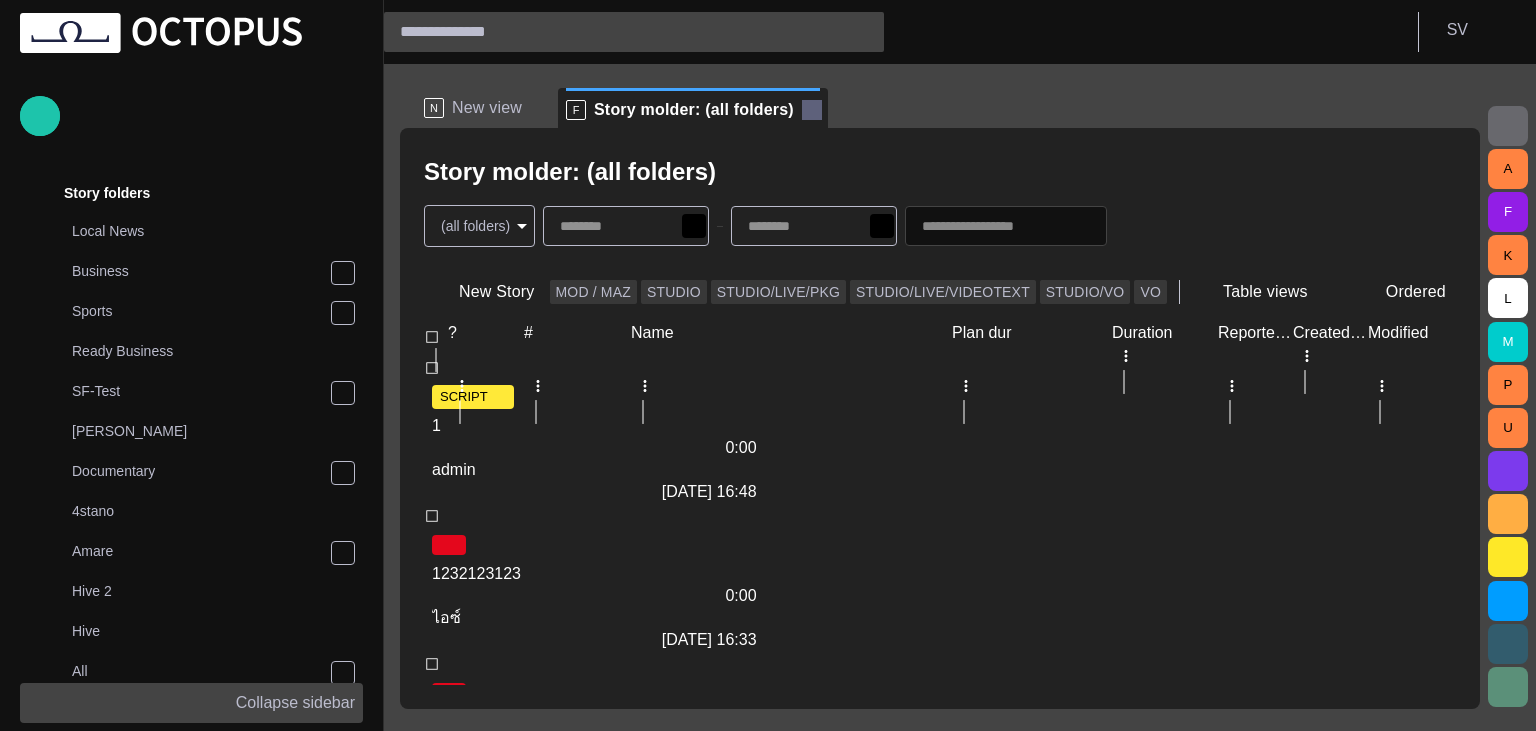 click at bounding box center [812, 110] 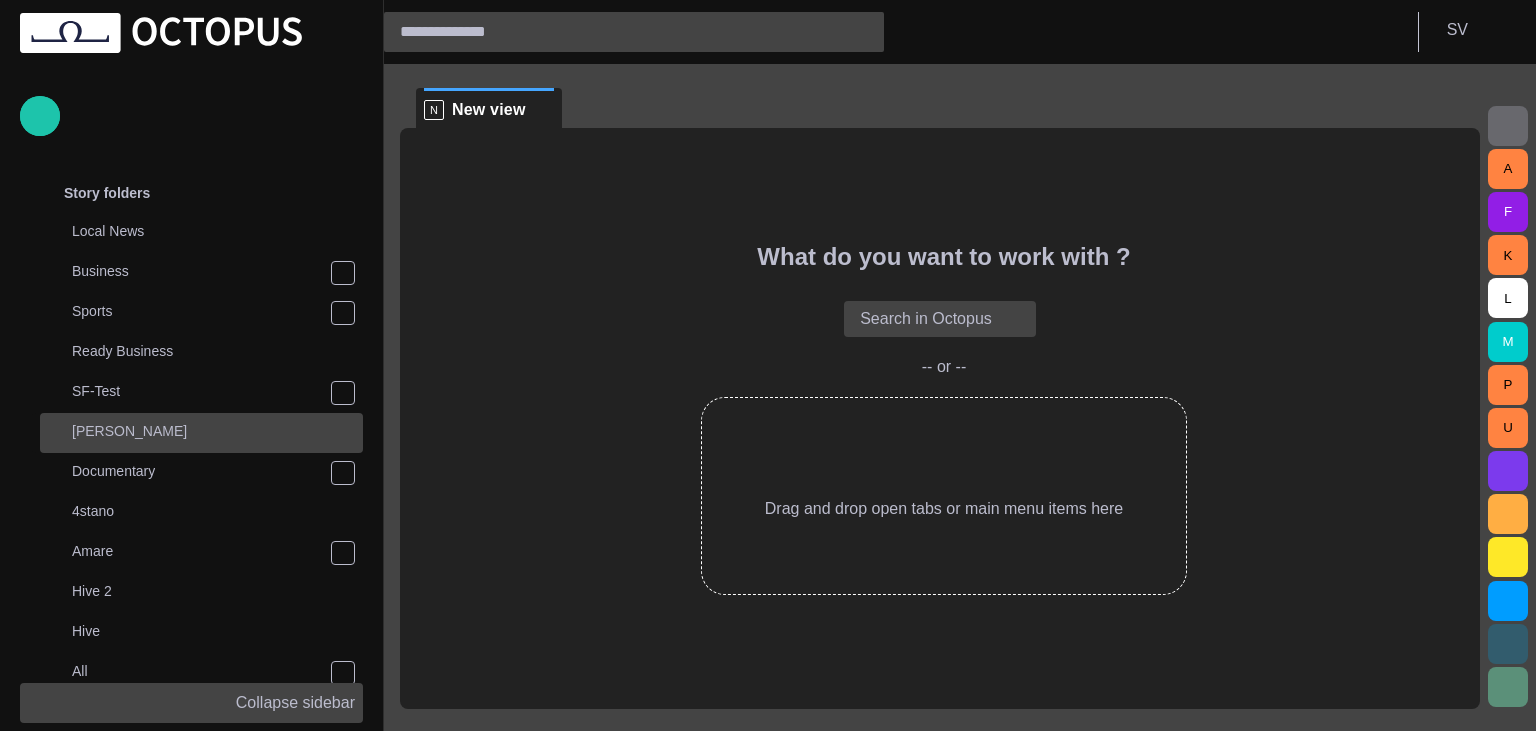 scroll, scrollTop: 320, scrollLeft: 0, axis: vertical 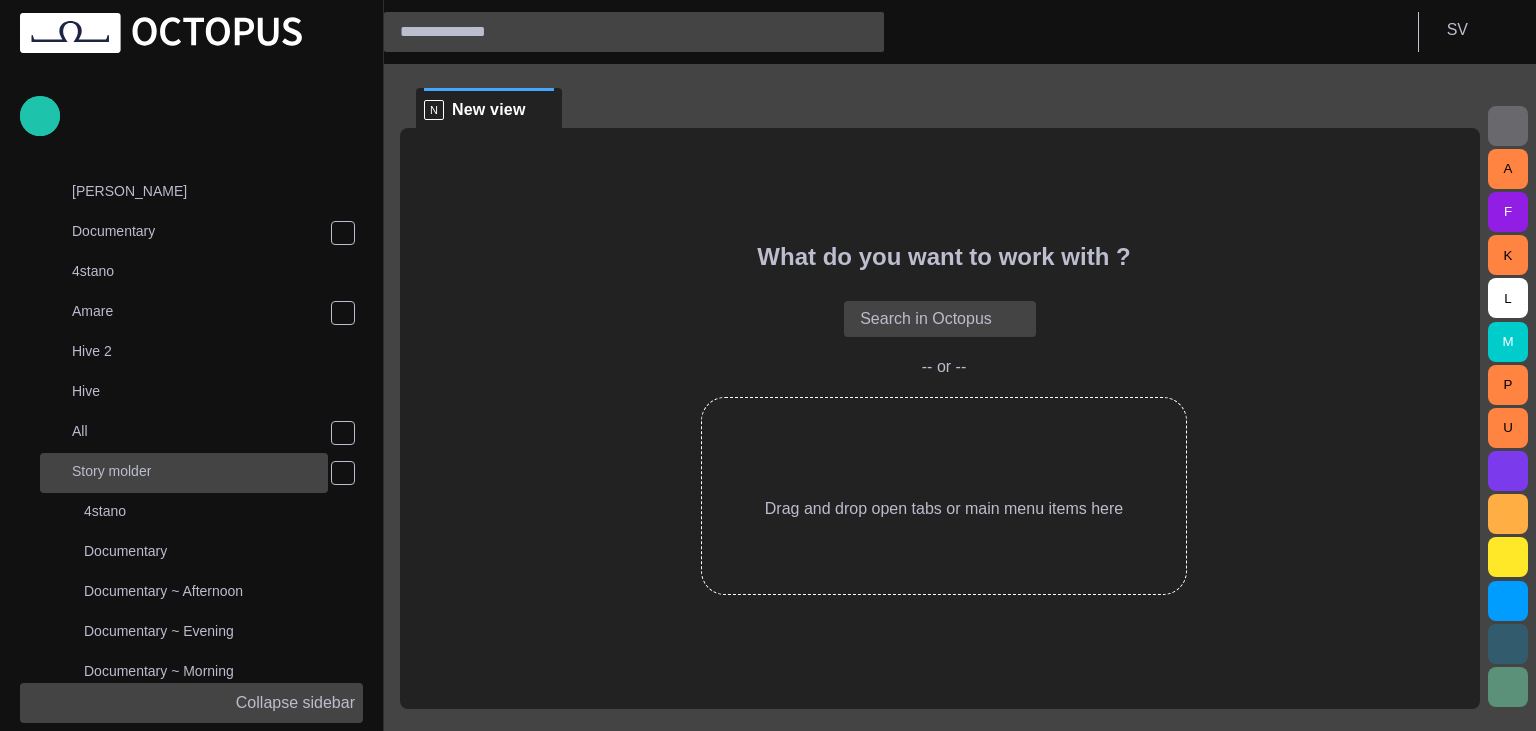 click on "Story molder" at bounding box center (186, 471) 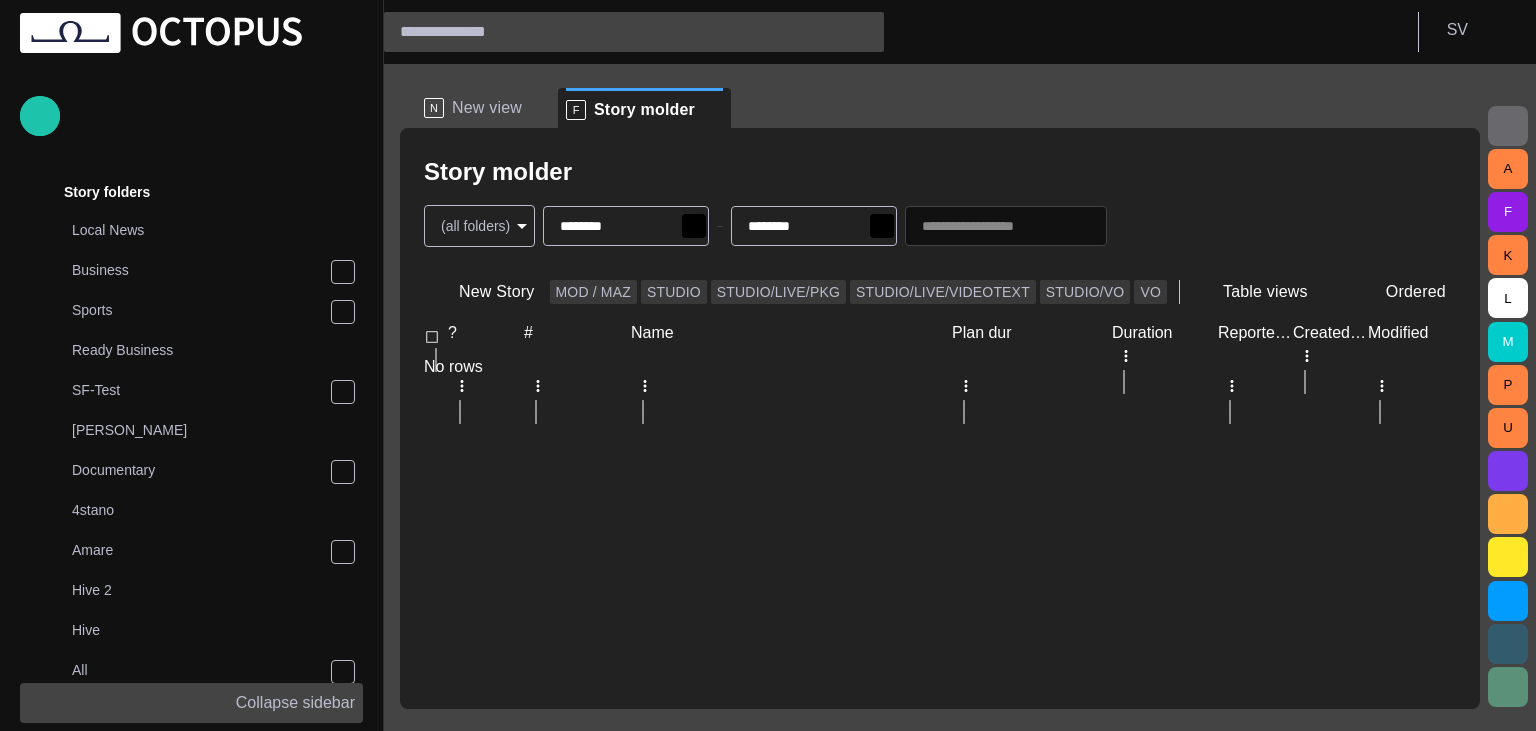 scroll, scrollTop: 80, scrollLeft: 0, axis: vertical 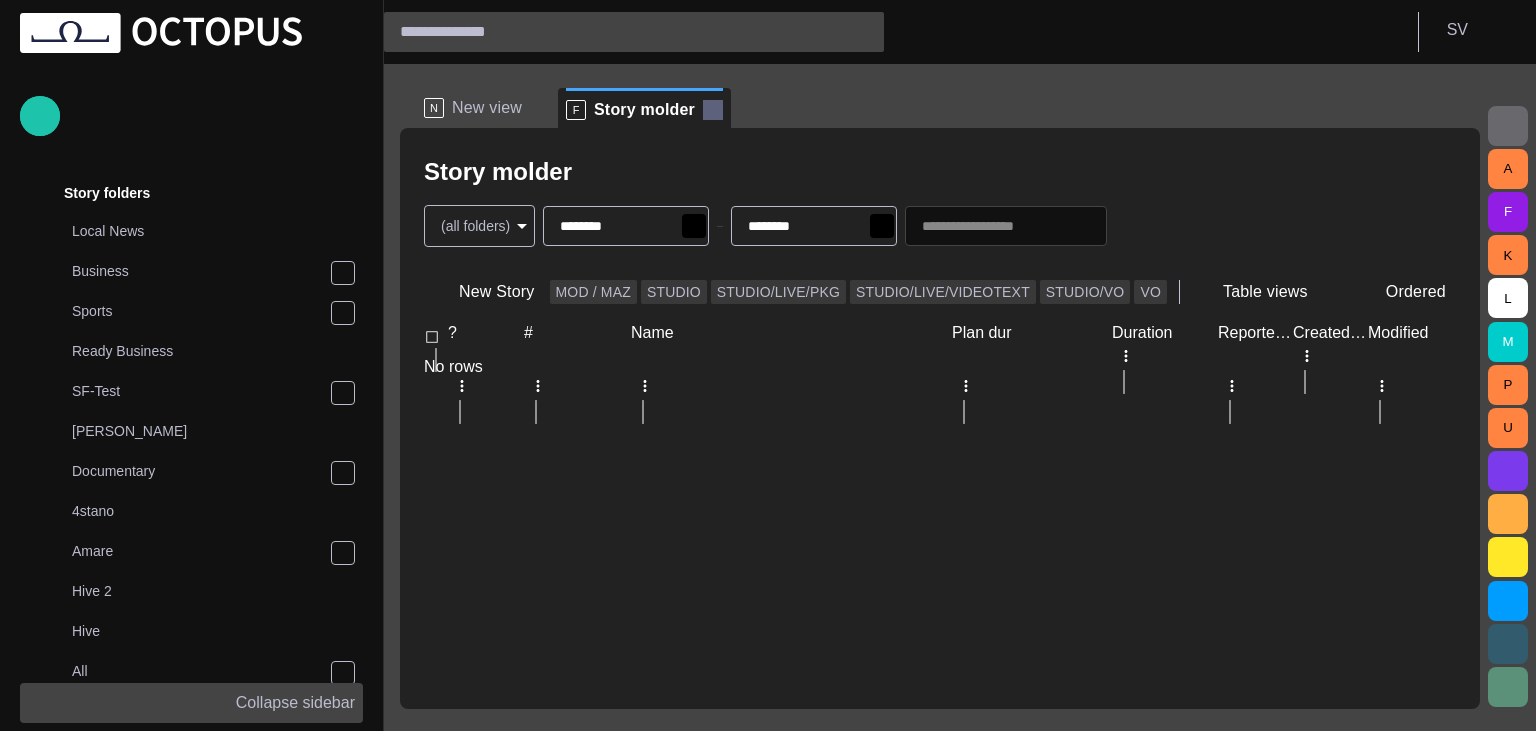 click at bounding box center [713, 110] 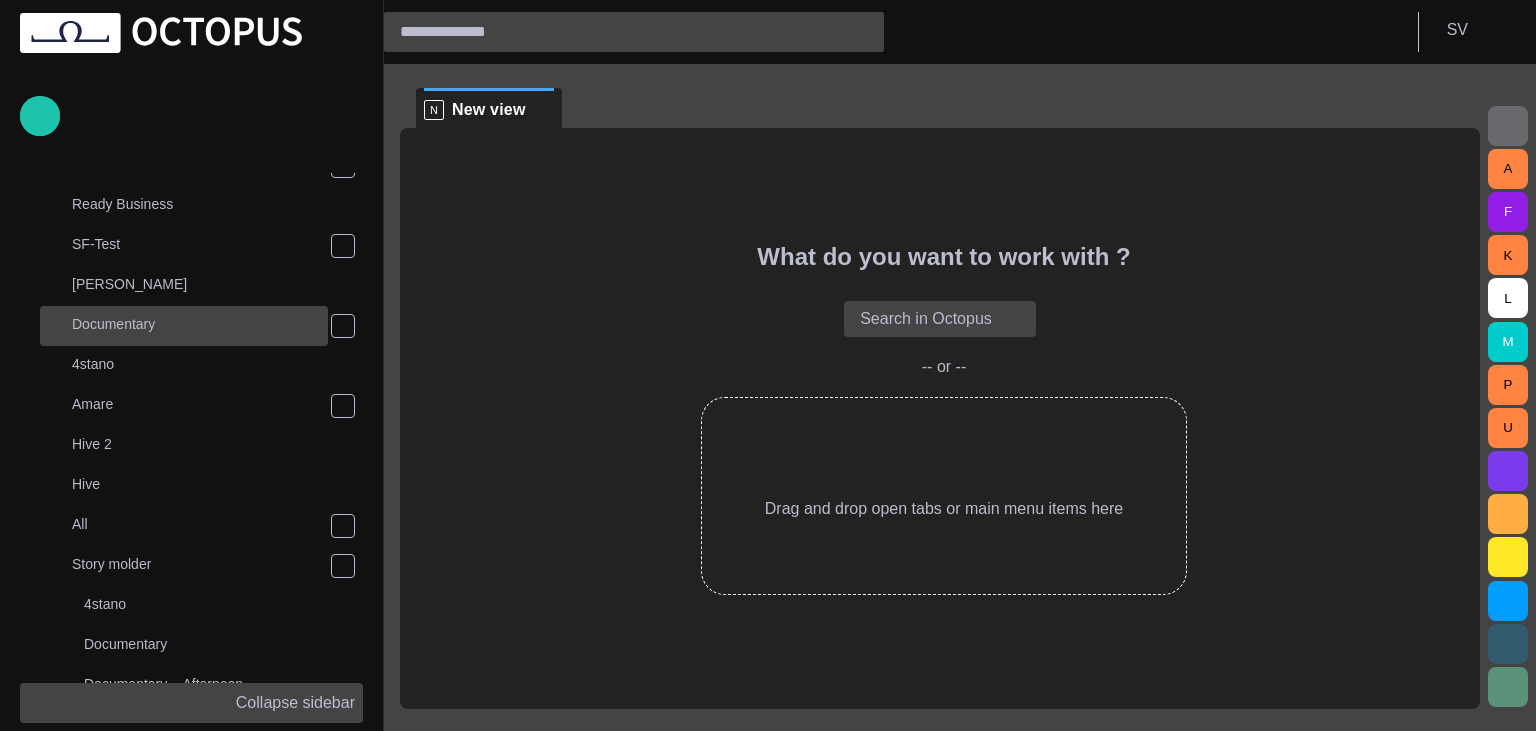 scroll, scrollTop: 440, scrollLeft: 0, axis: vertical 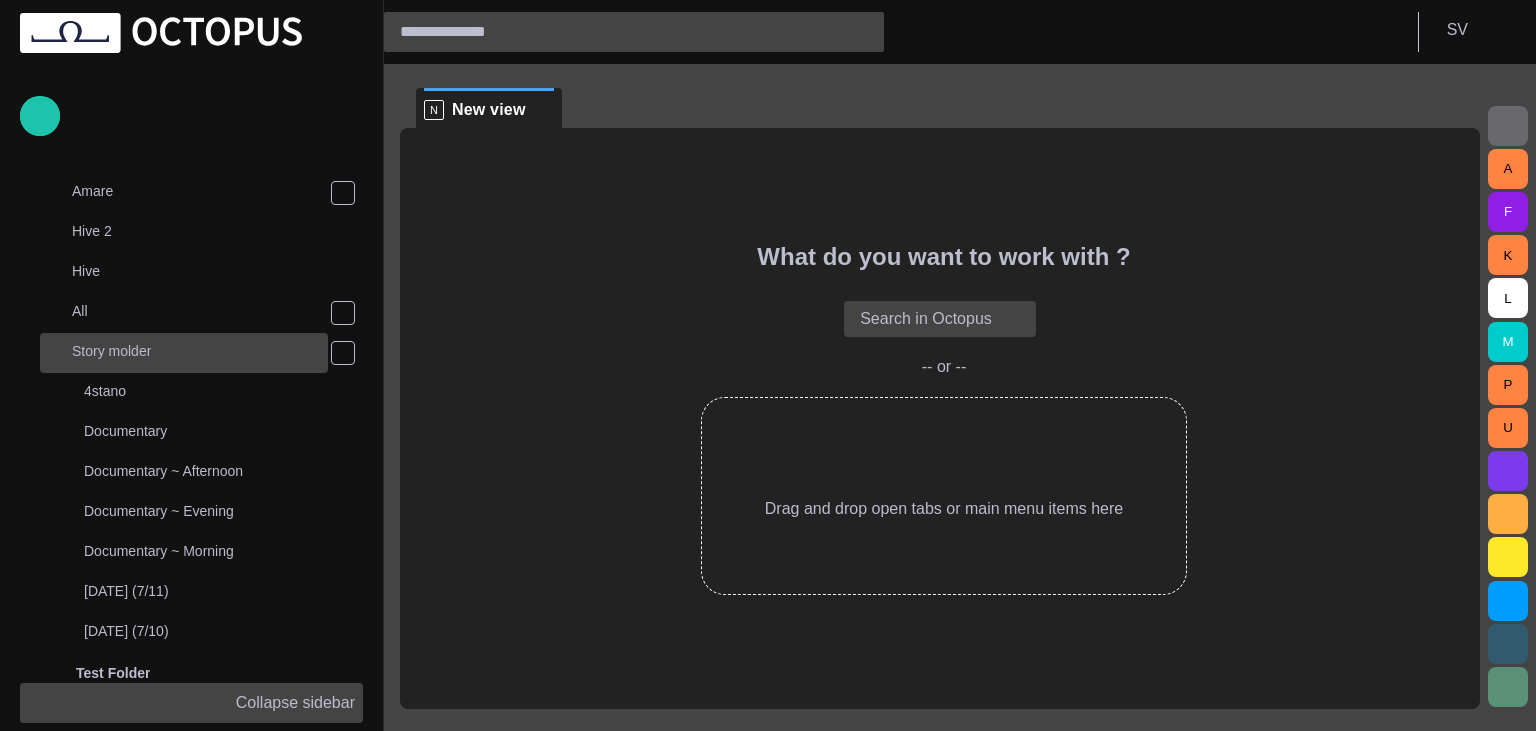 click on "Local News Business Sports Ready Business SF-Test [PERSON_NAME] Documentary 4stano Amare Hive 2 Hive All Story molder 4stano Documentary Documentary ~ Afternoon Documentary ~ Evening Documentary ~ Morning [DATE] (7/11) [DATE] (7/10) Test Folder TEST2" at bounding box center [197, 293] 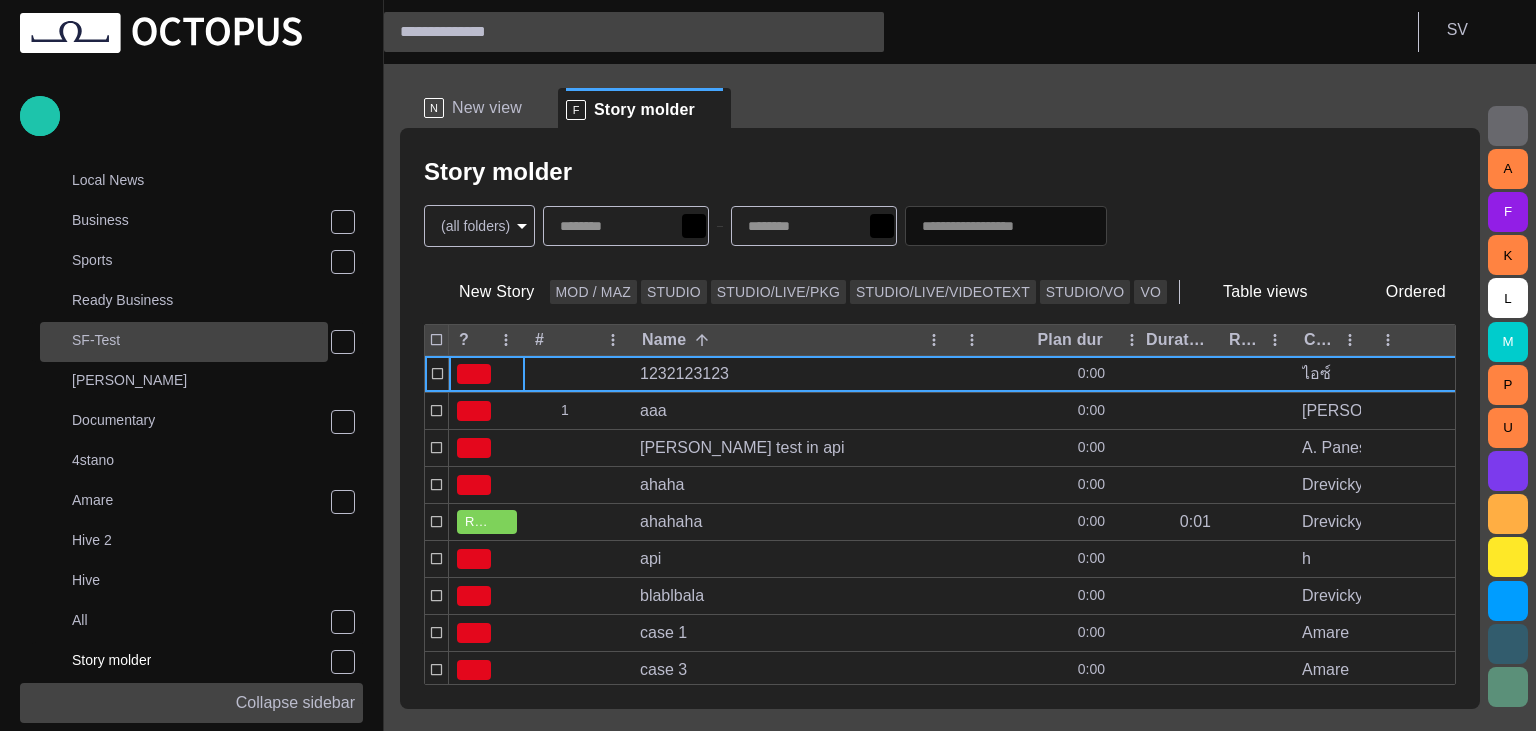 scroll, scrollTop: 80, scrollLeft: 0, axis: vertical 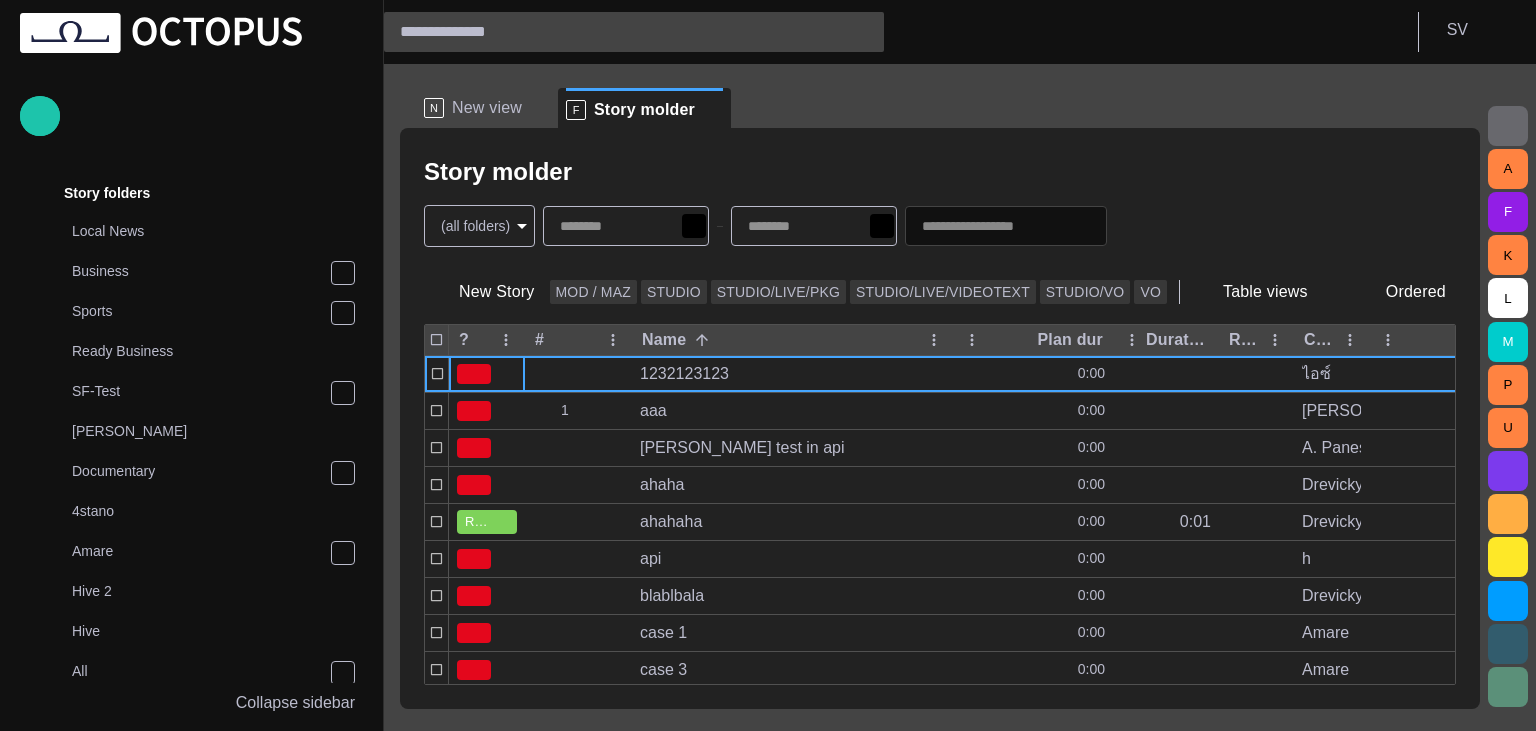 click on "F Story molder" at bounding box center (644, 108) 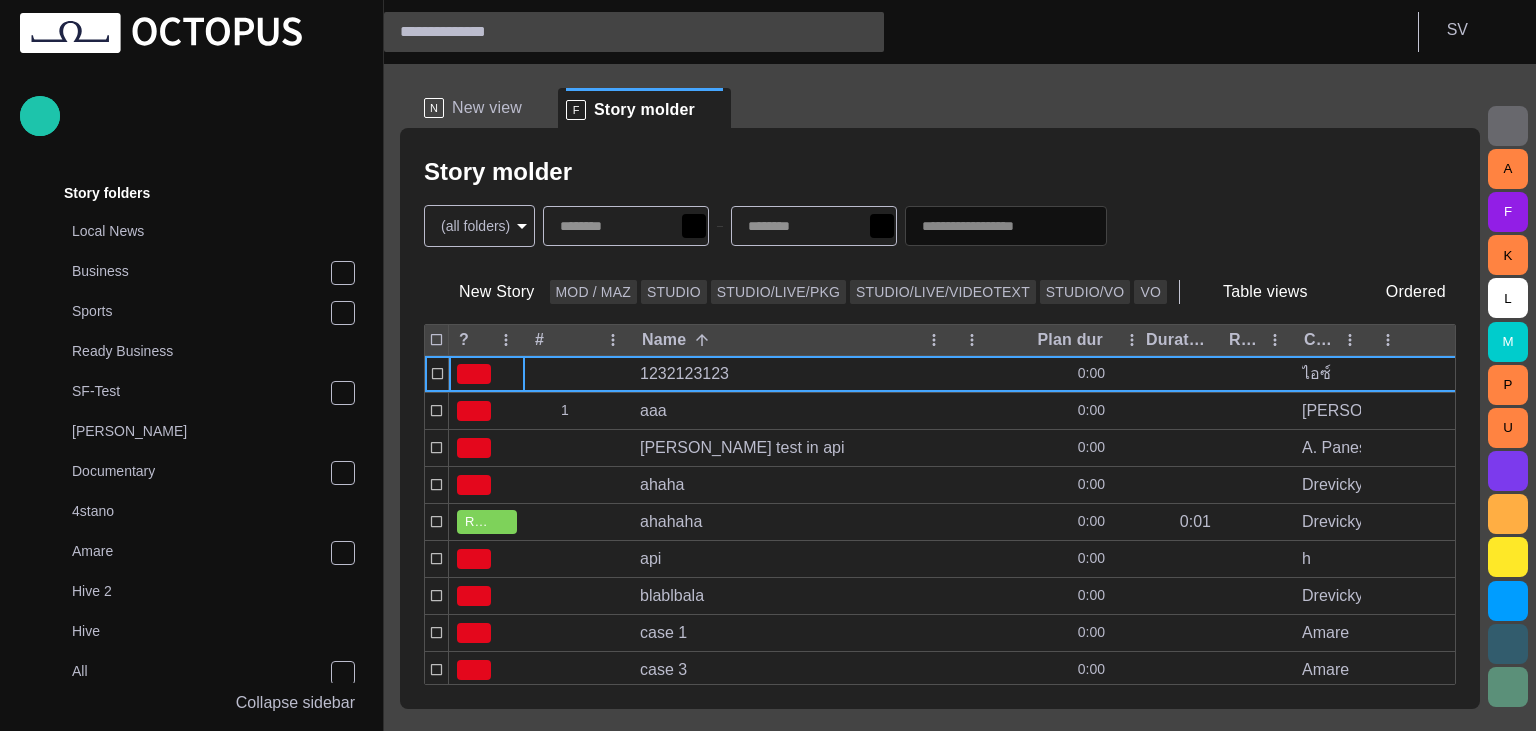 click at bounding box center [713, 110] 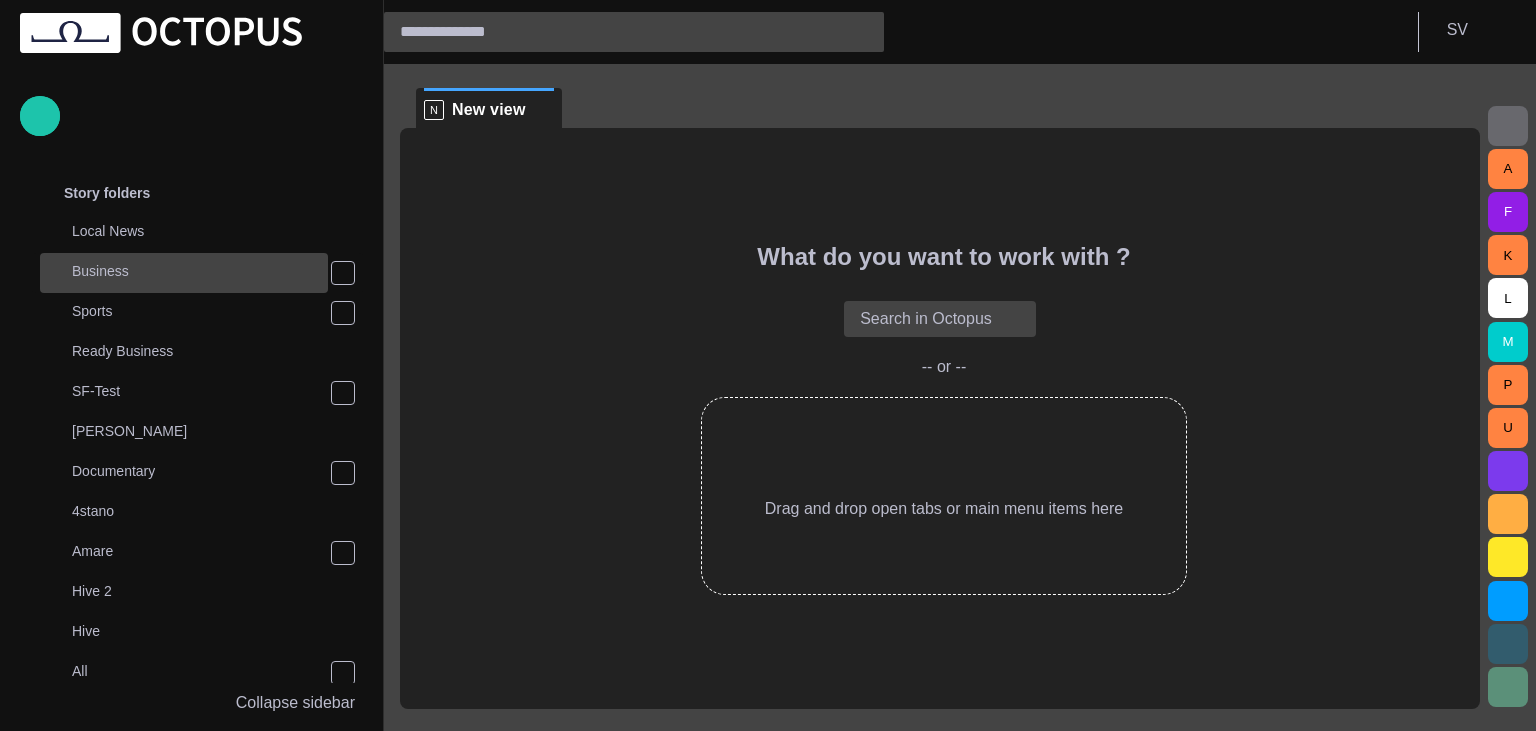 click on "Business" at bounding box center [186, 271] 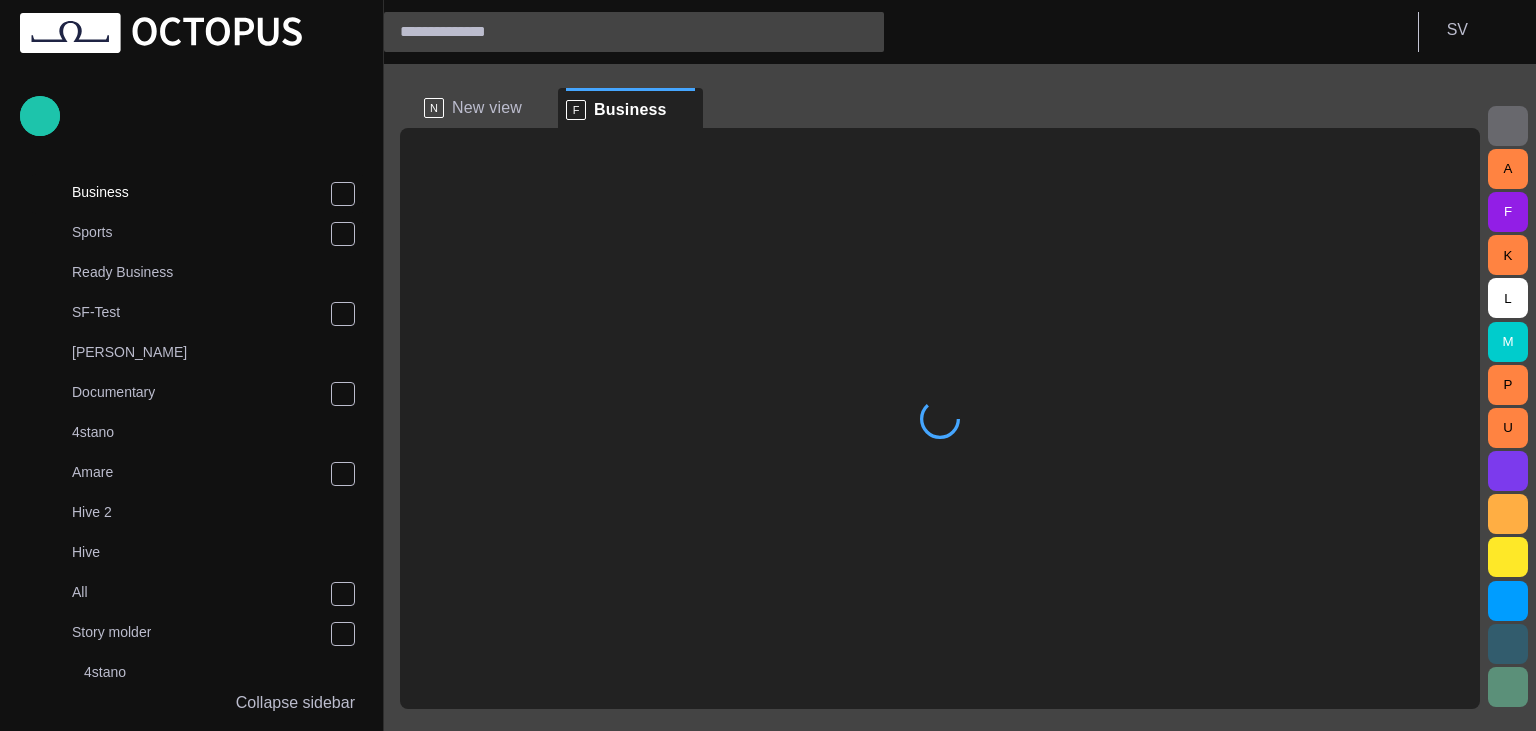 scroll, scrollTop: 160, scrollLeft: 0, axis: vertical 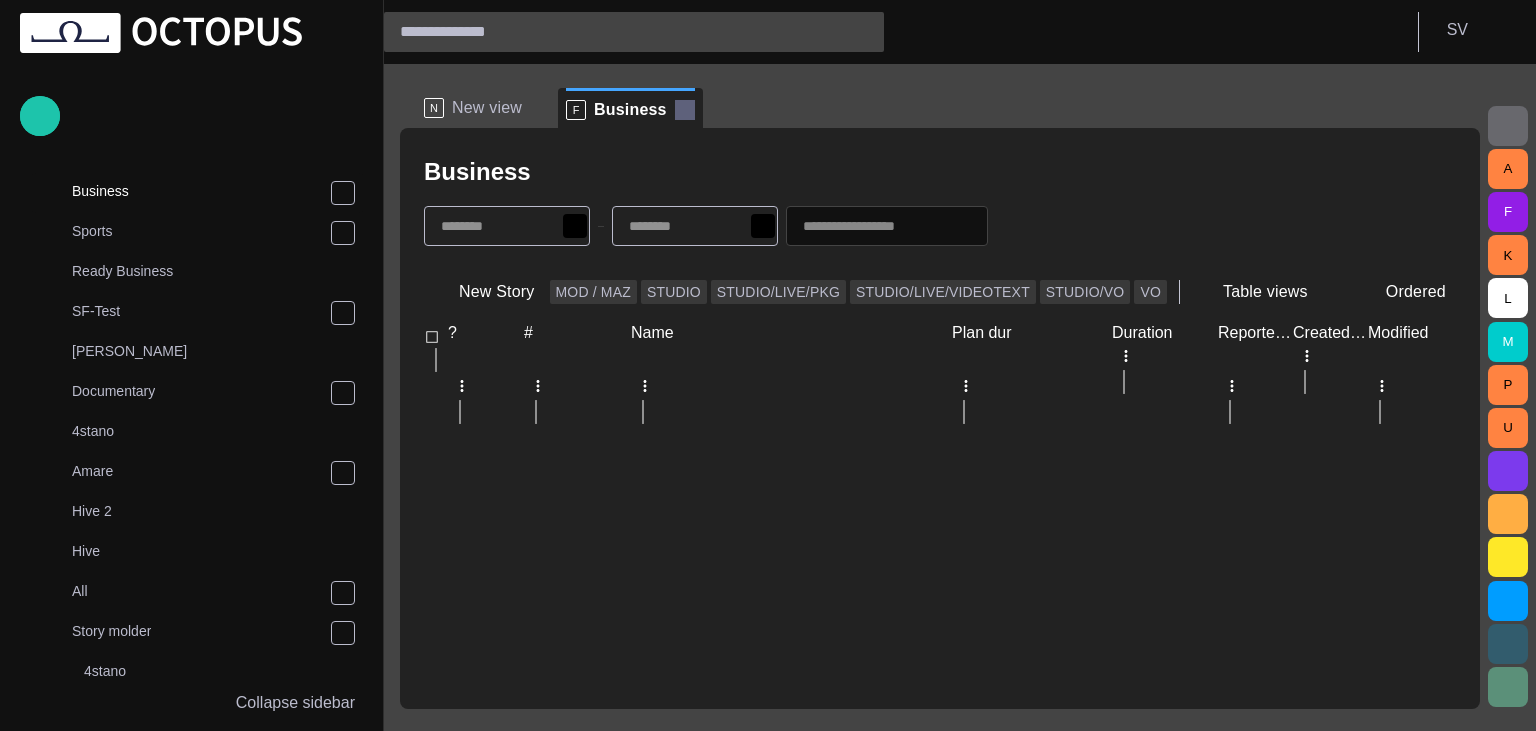 click at bounding box center [685, 110] 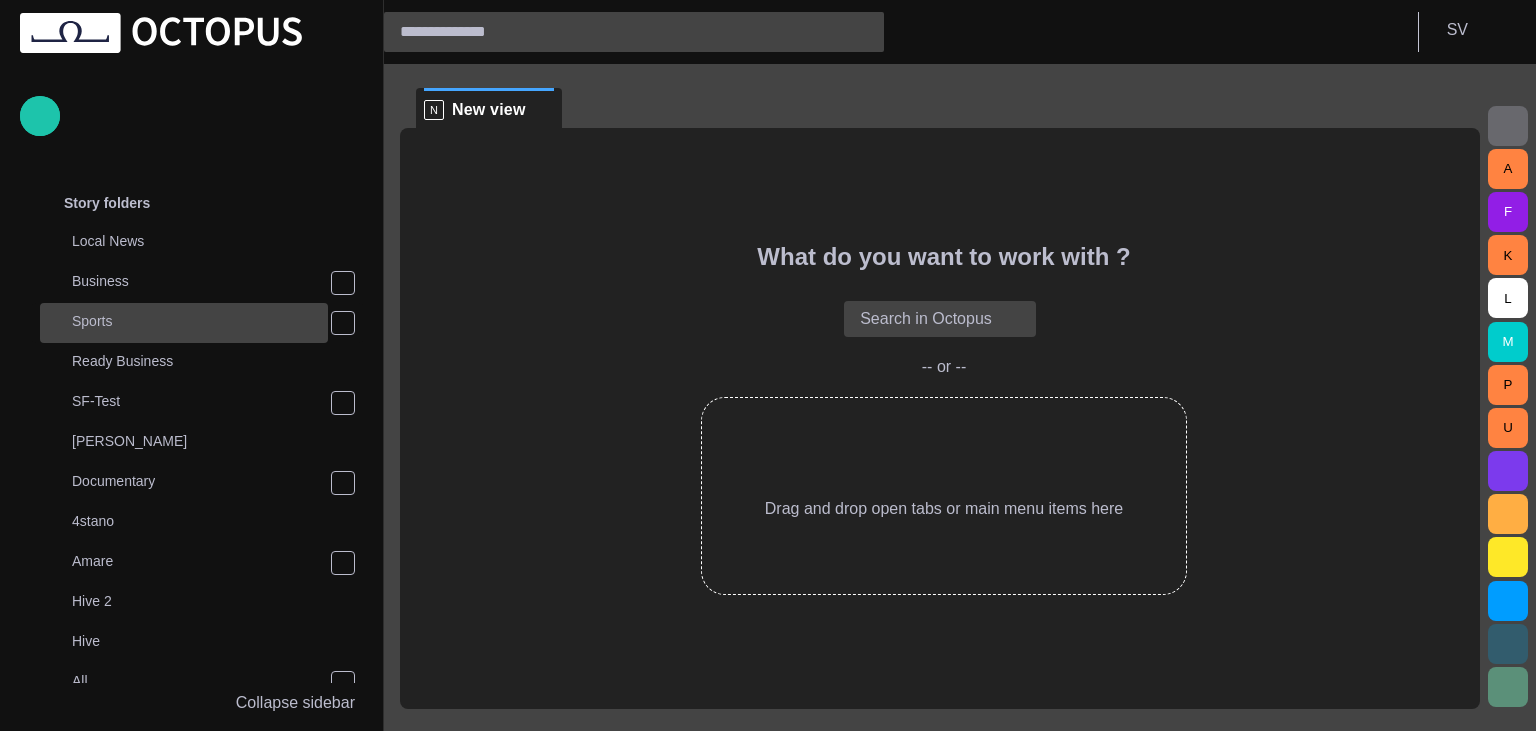 scroll, scrollTop: 0, scrollLeft: 0, axis: both 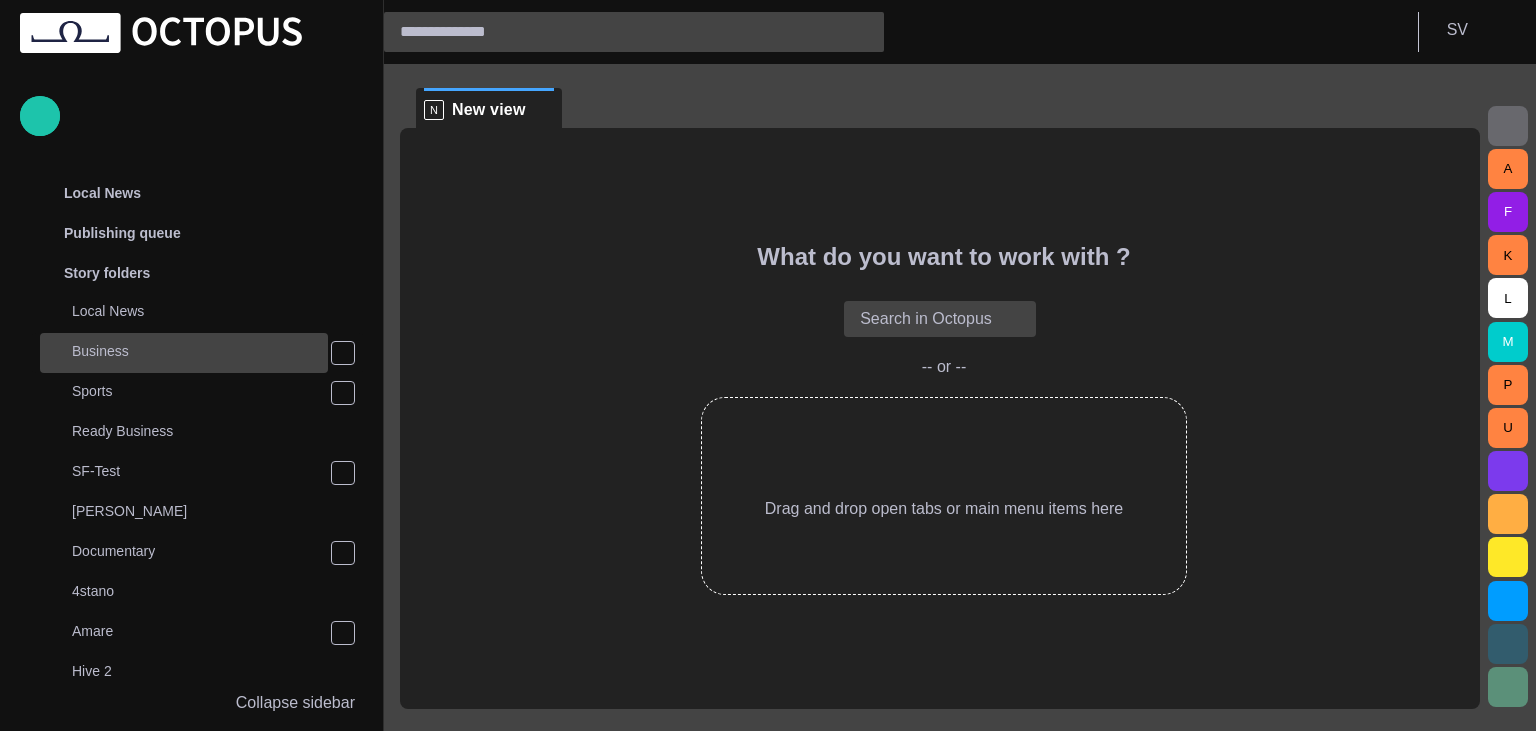 click on "Business" at bounding box center (186, 351) 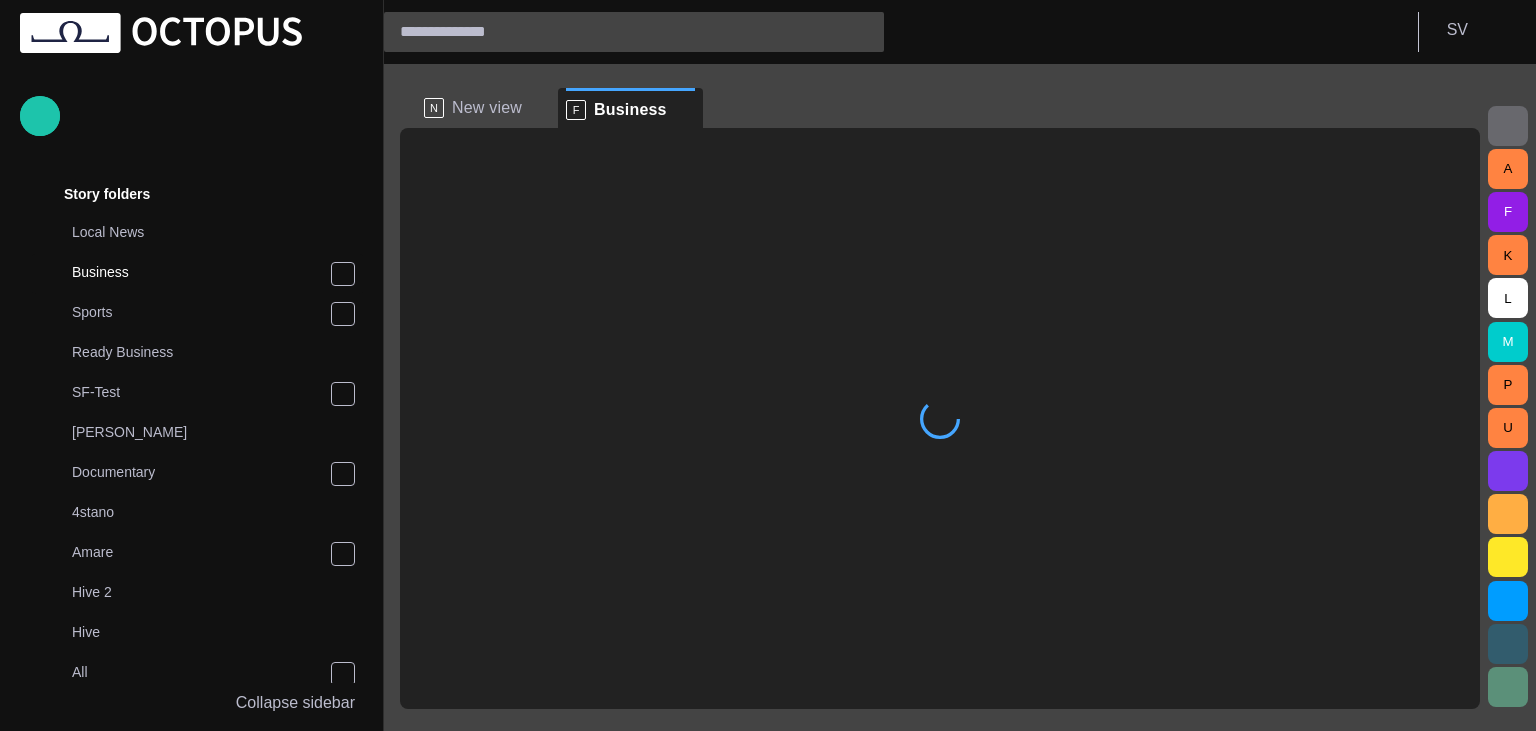 scroll, scrollTop: 80, scrollLeft: 0, axis: vertical 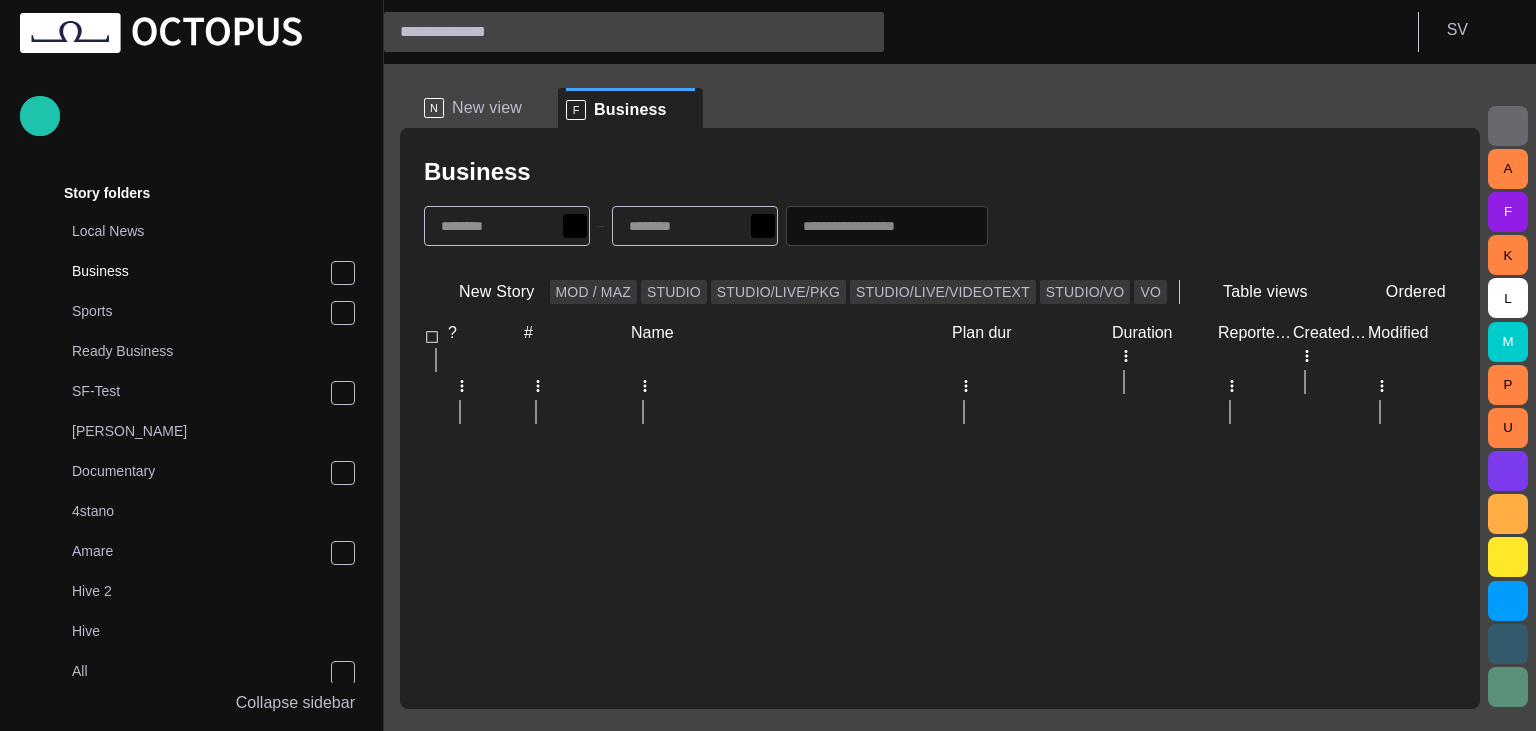 type 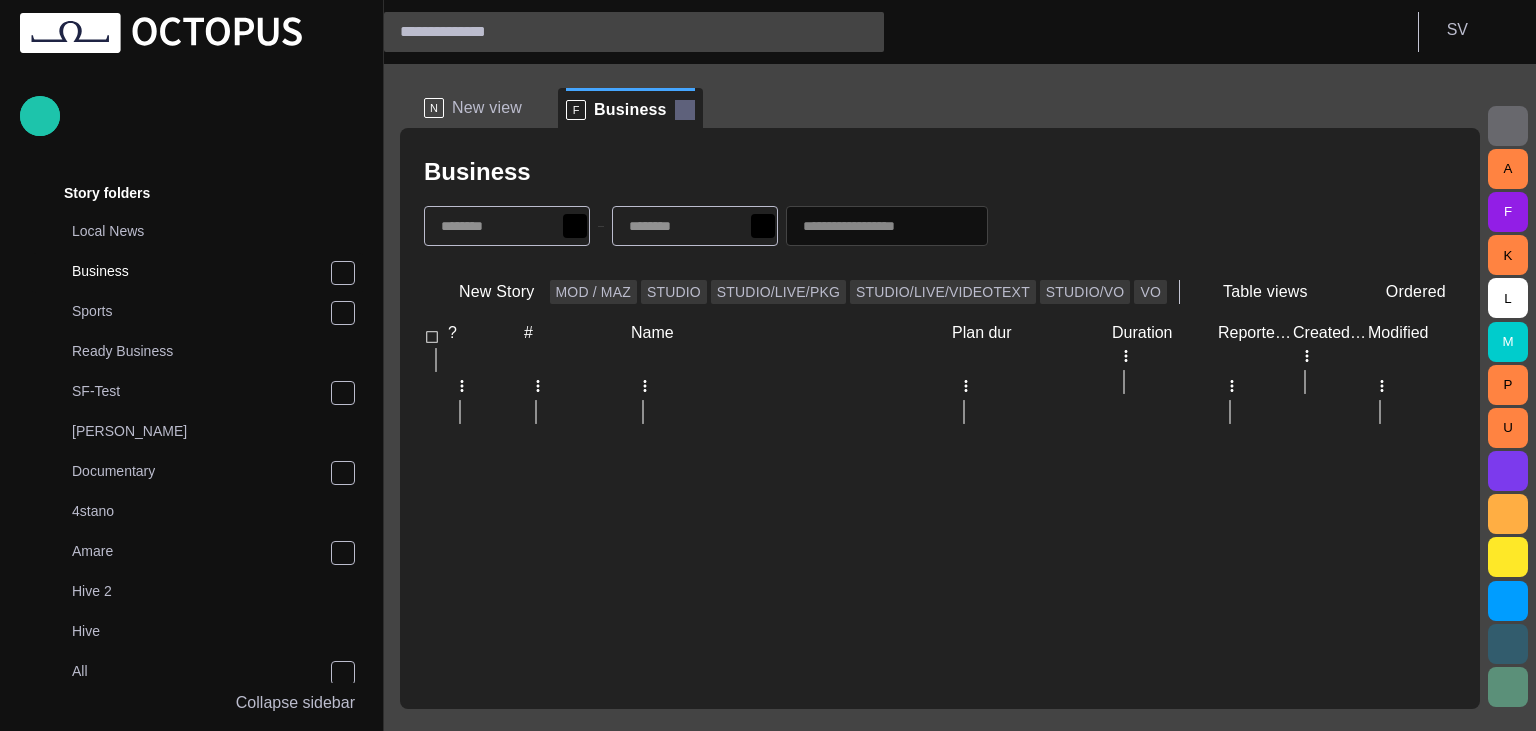 click at bounding box center [685, 110] 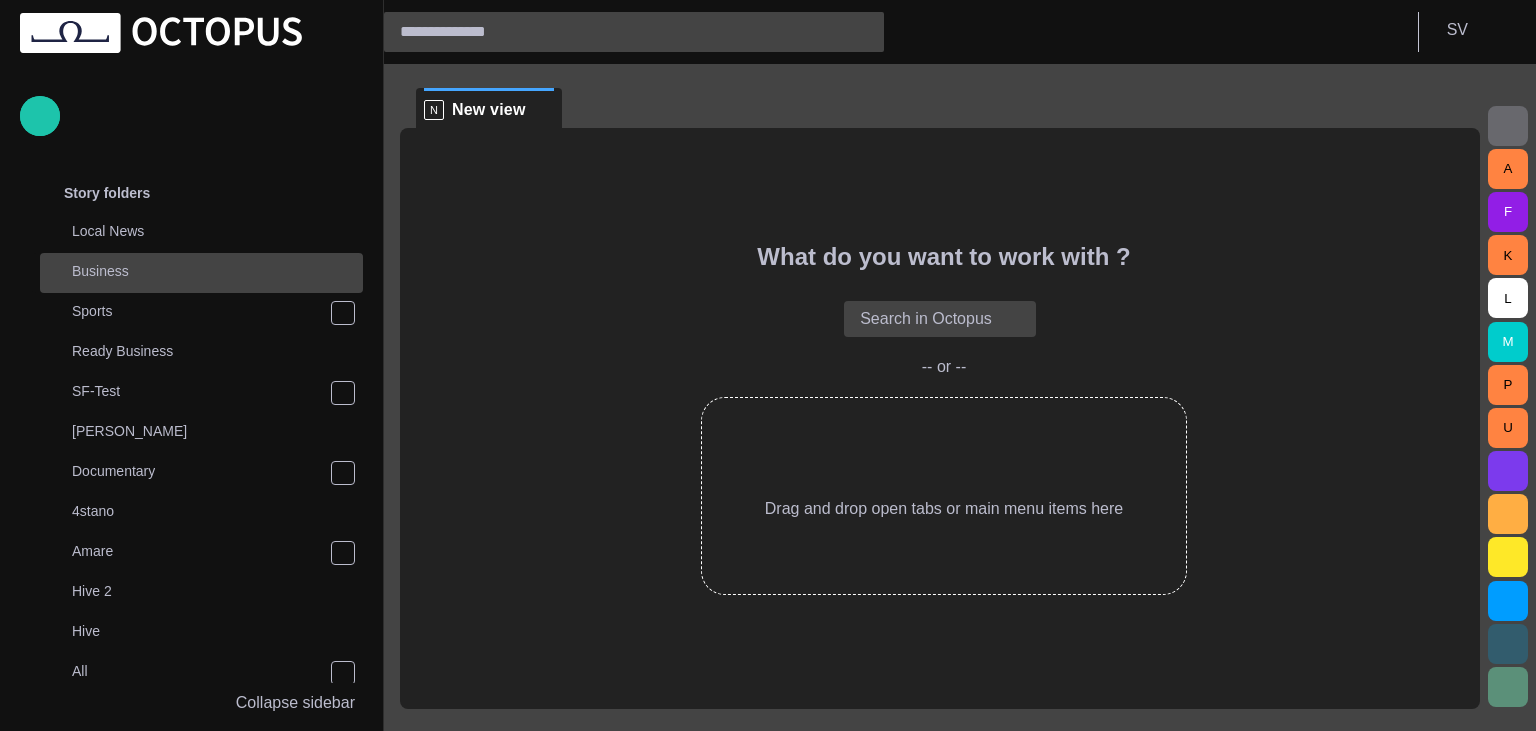 click on "Business" at bounding box center (203, 271) 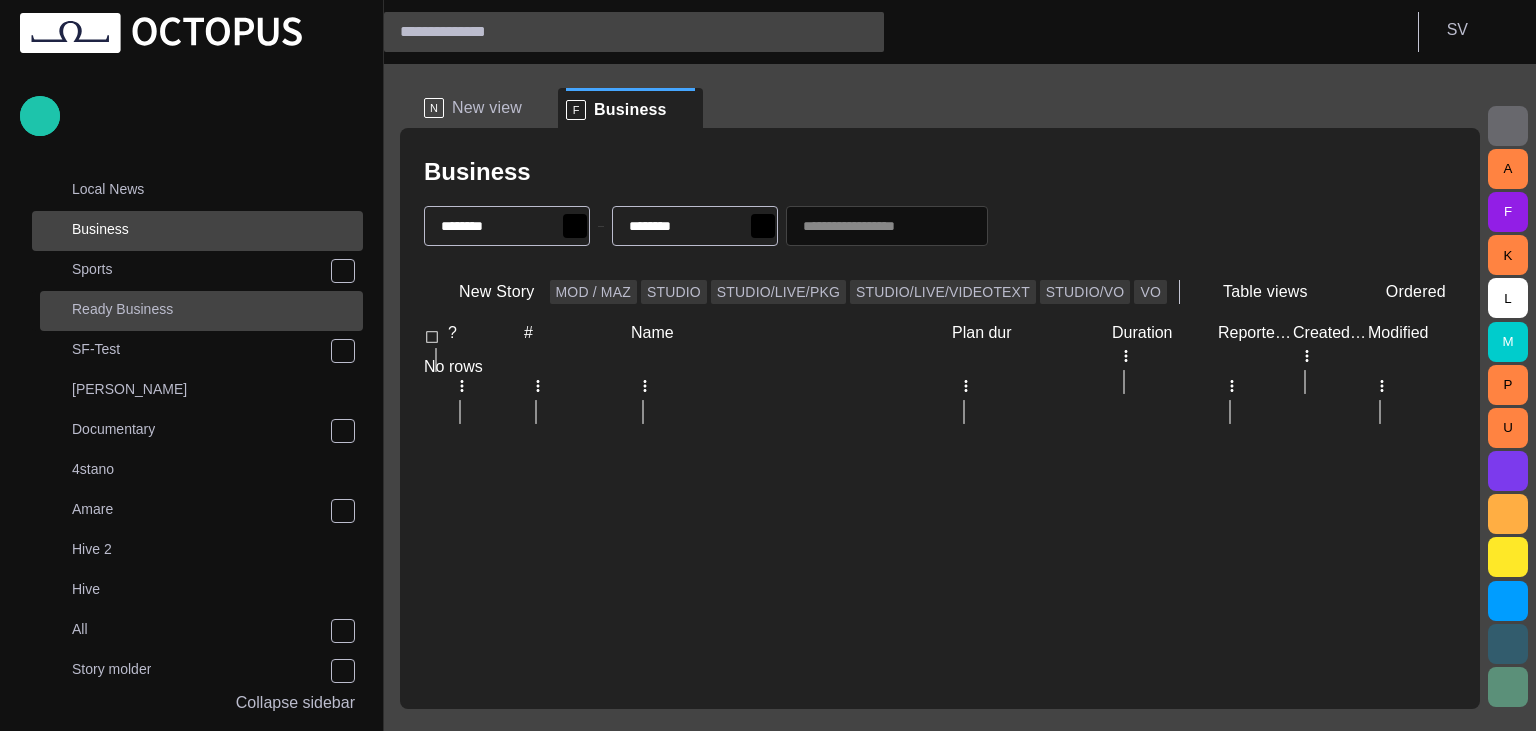 scroll, scrollTop: 160, scrollLeft: 0, axis: vertical 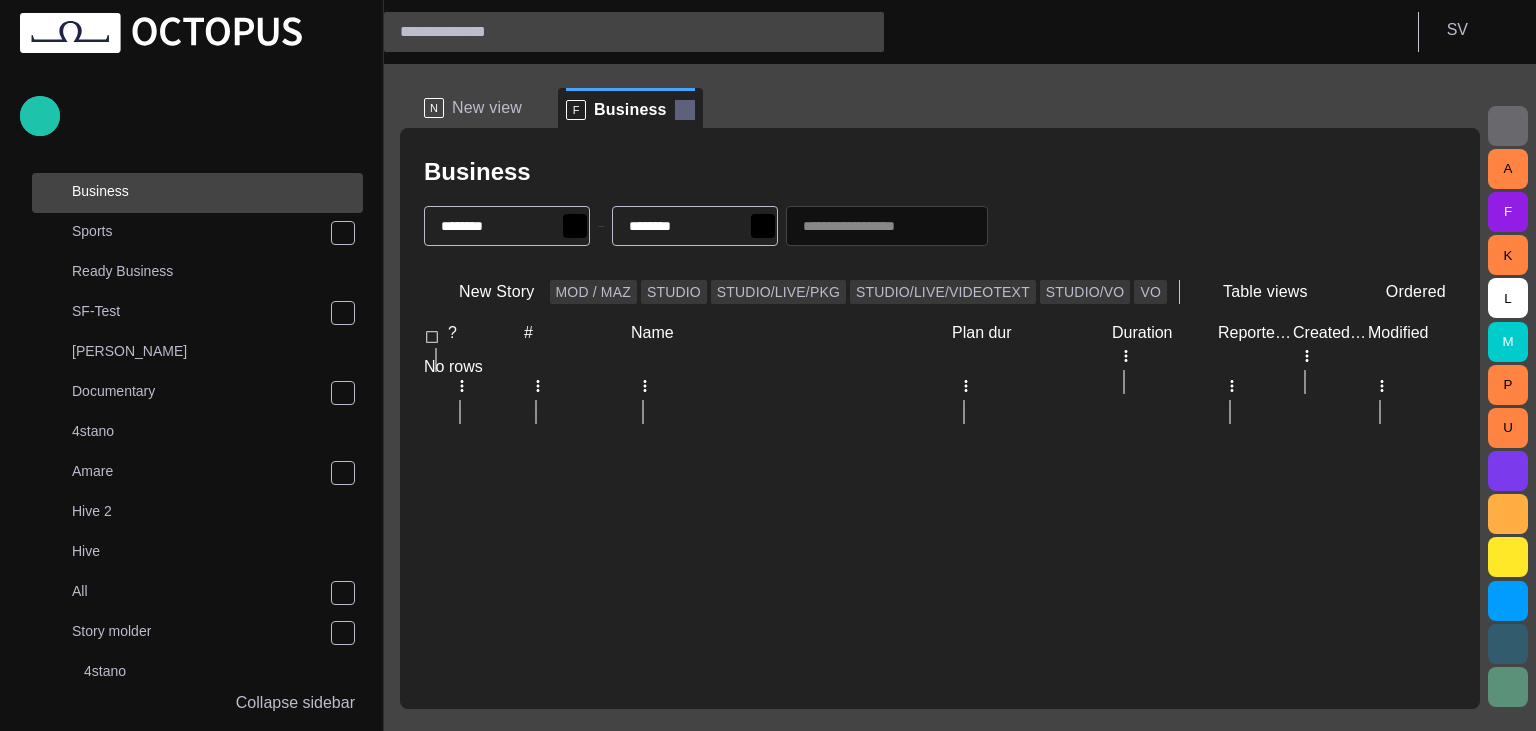 click at bounding box center (685, 110) 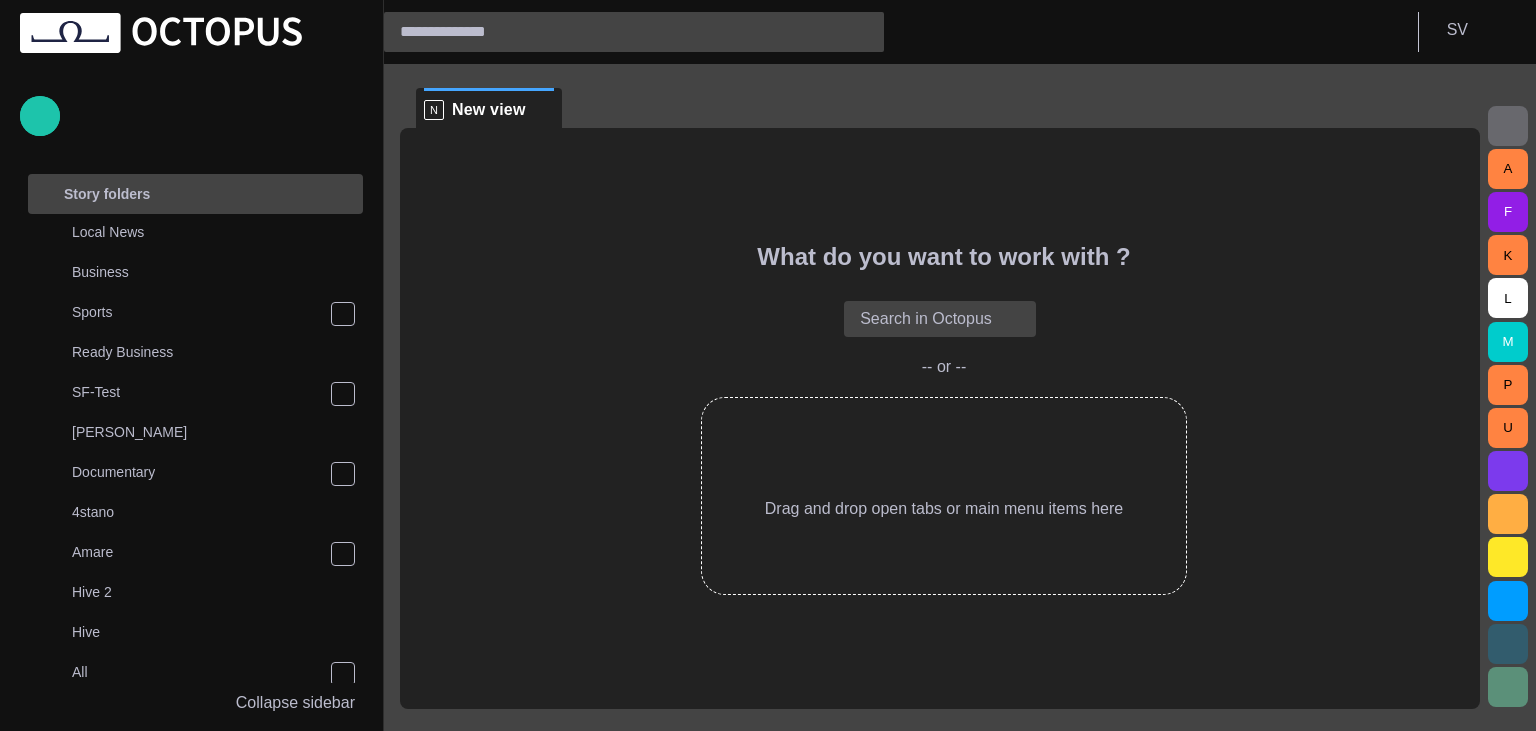 scroll, scrollTop: 40, scrollLeft: 0, axis: vertical 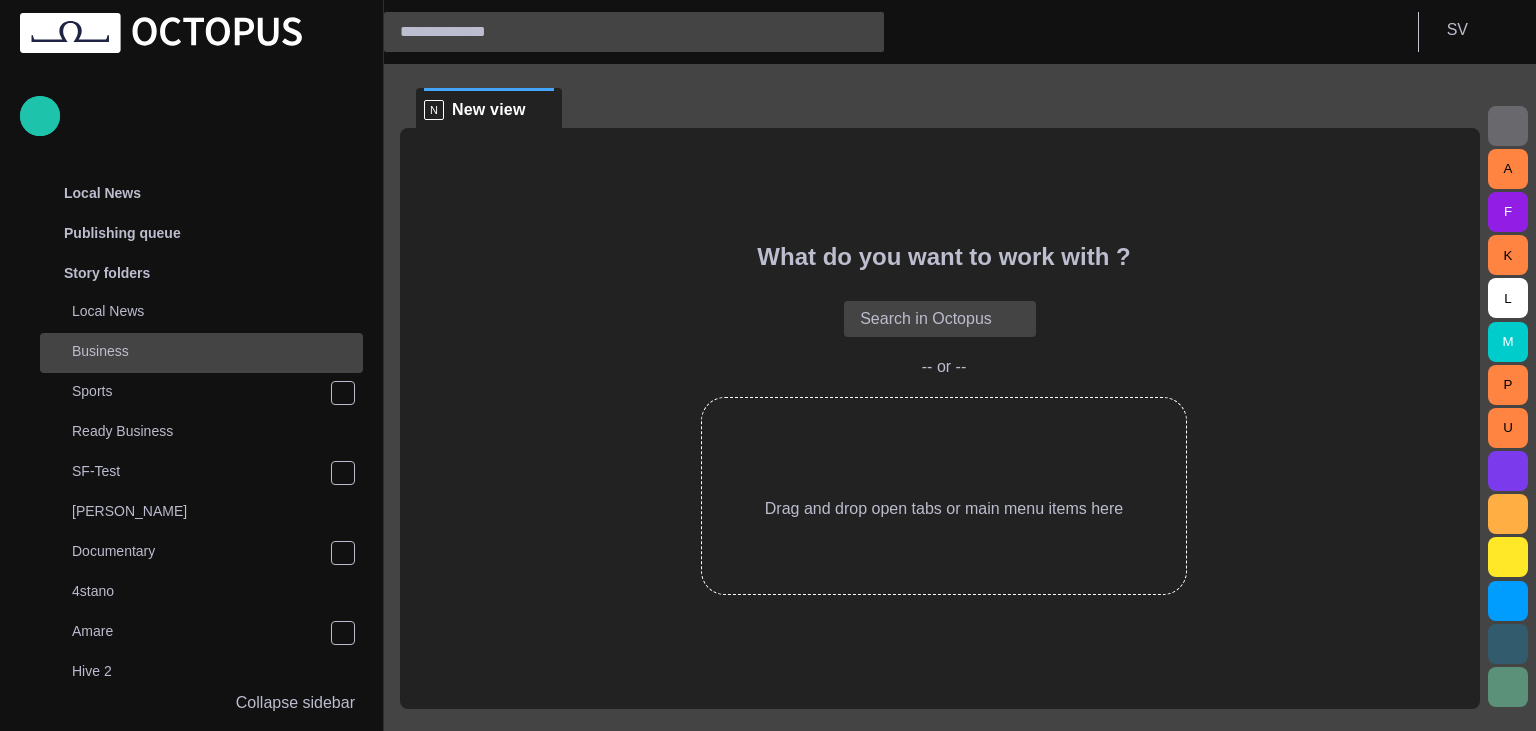 click on "Business" at bounding box center (100, 351) 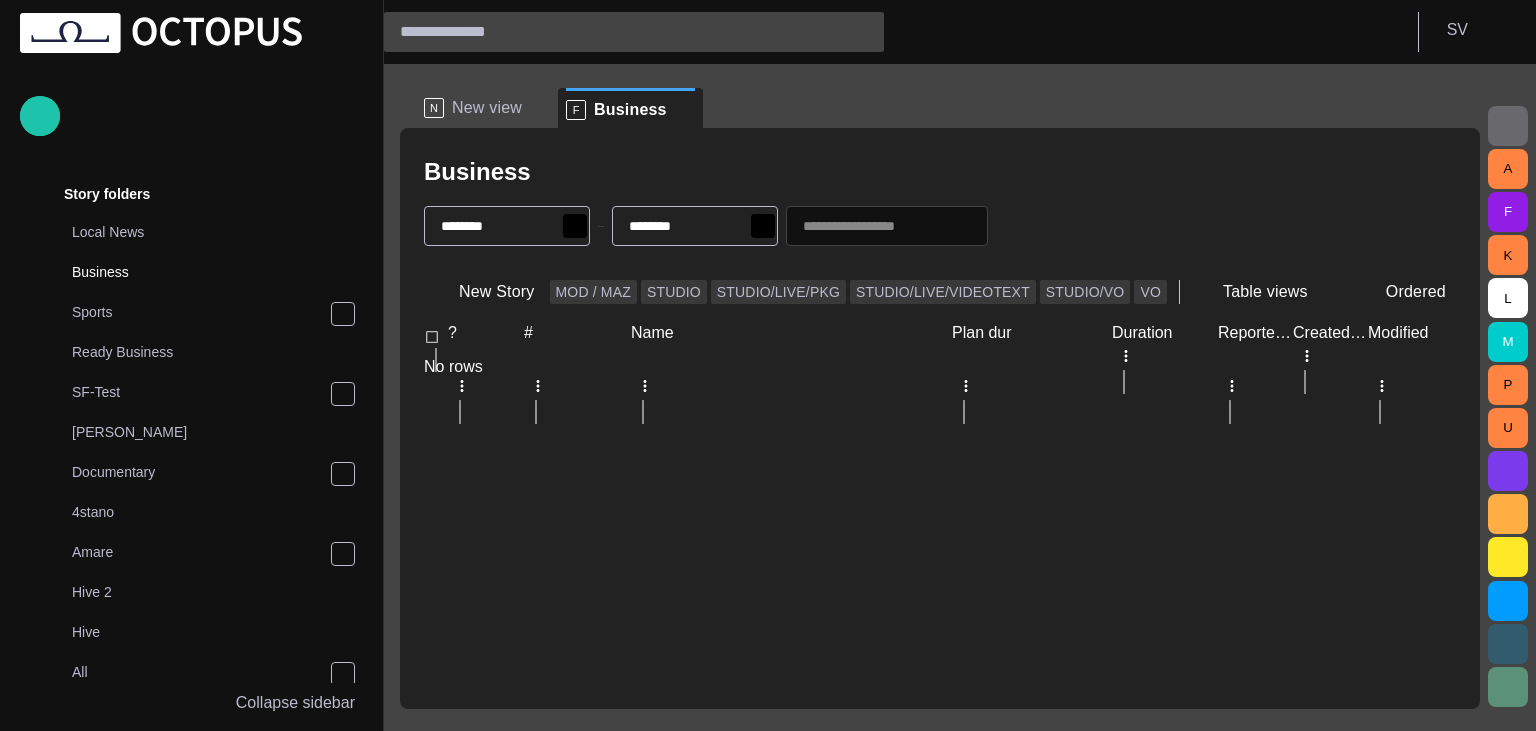 scroll, scrollTop: 80, scrollLeft: 0, axis: vertical 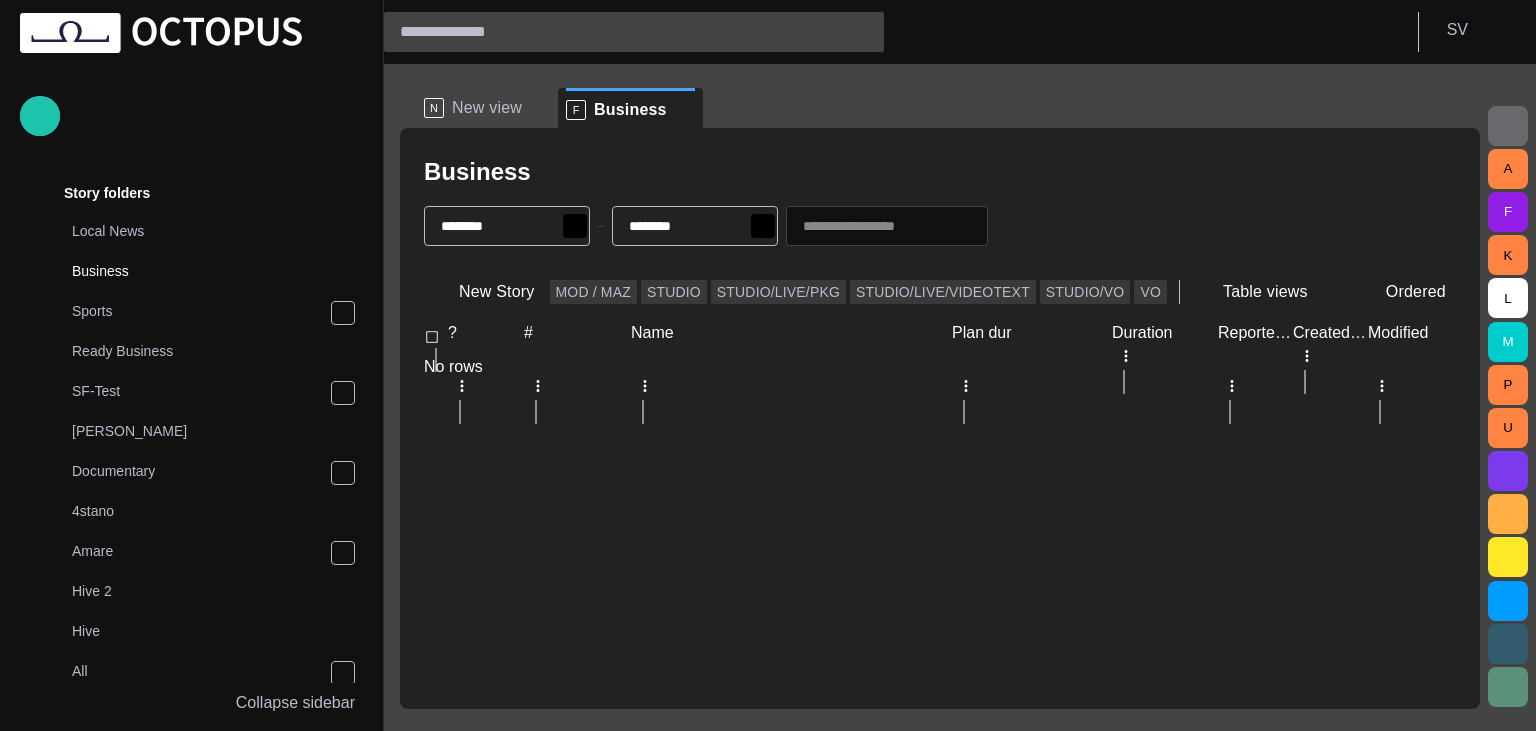type 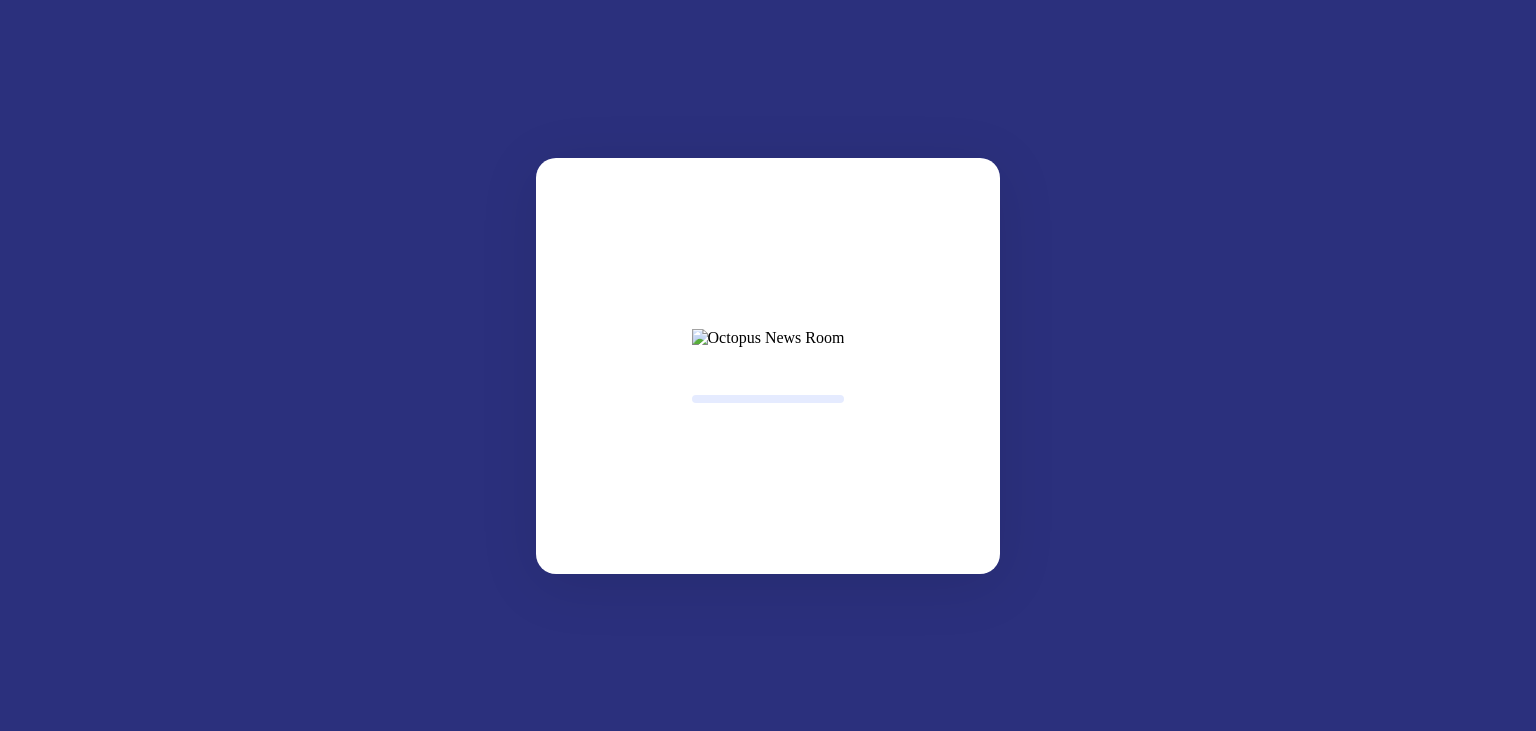 scroll, scrollTop: 0, scrollLeft: 0, axis: both 